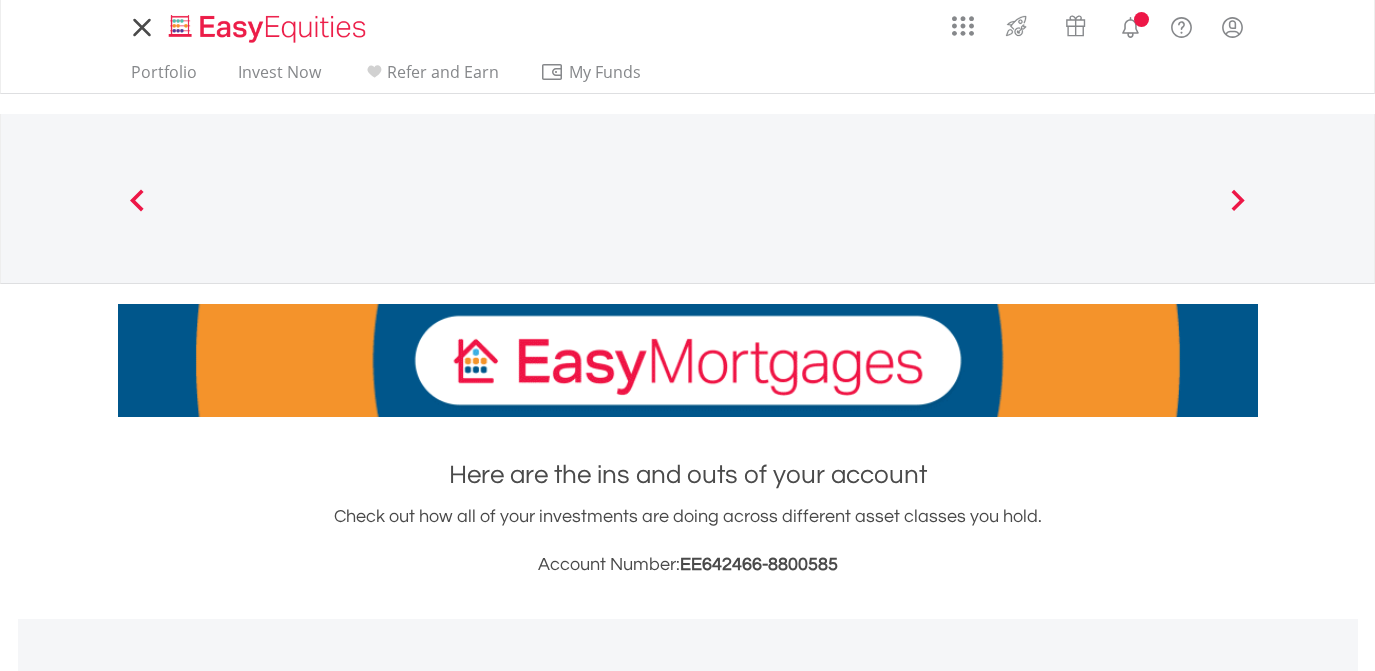 scroll, scrollTop: 0, scrollLeft: 0, axis: both 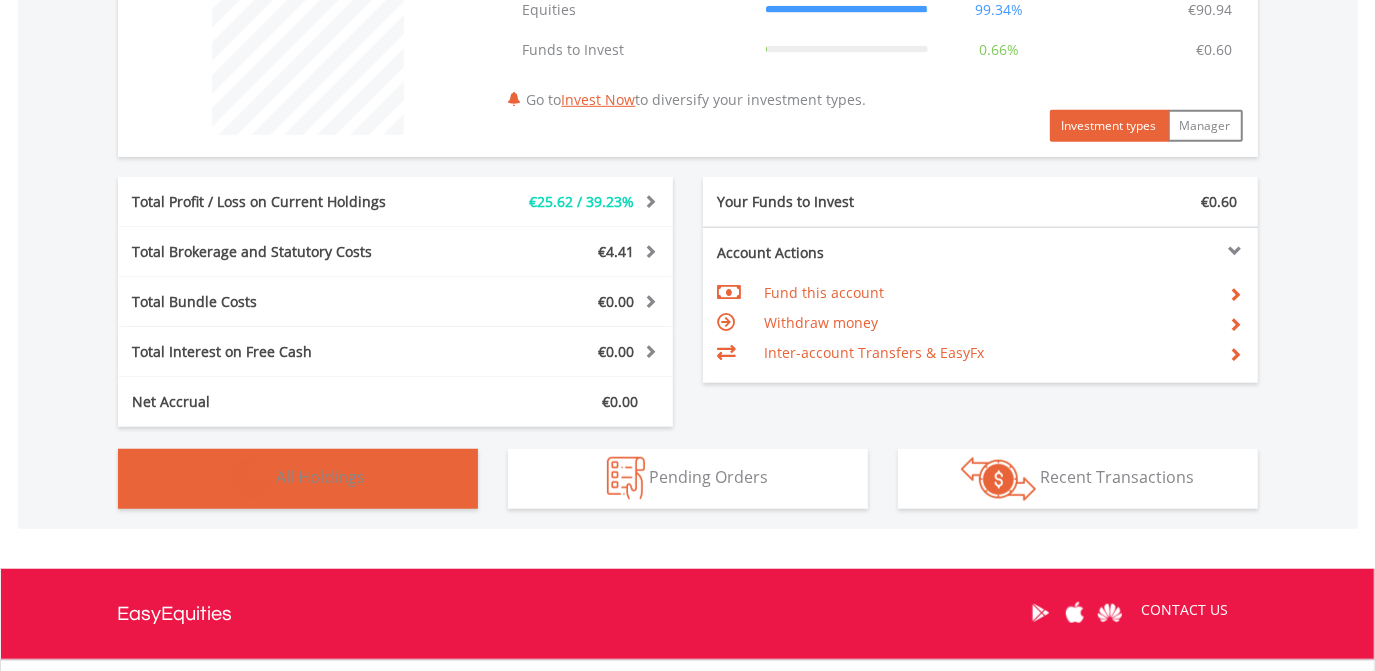 click on "Holdings
All Holdings" at bounding box center (298, 479) 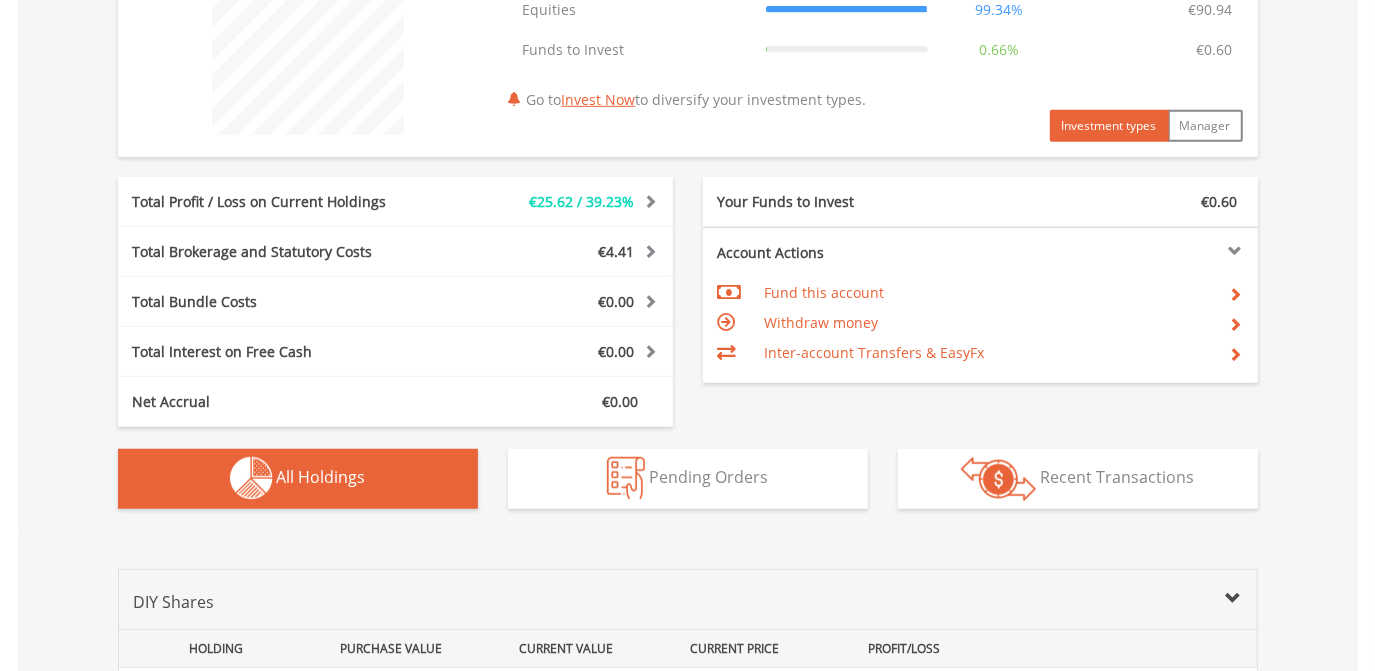scroll, scrollTop: 1400, scrollLeft: 0, axis: vertical 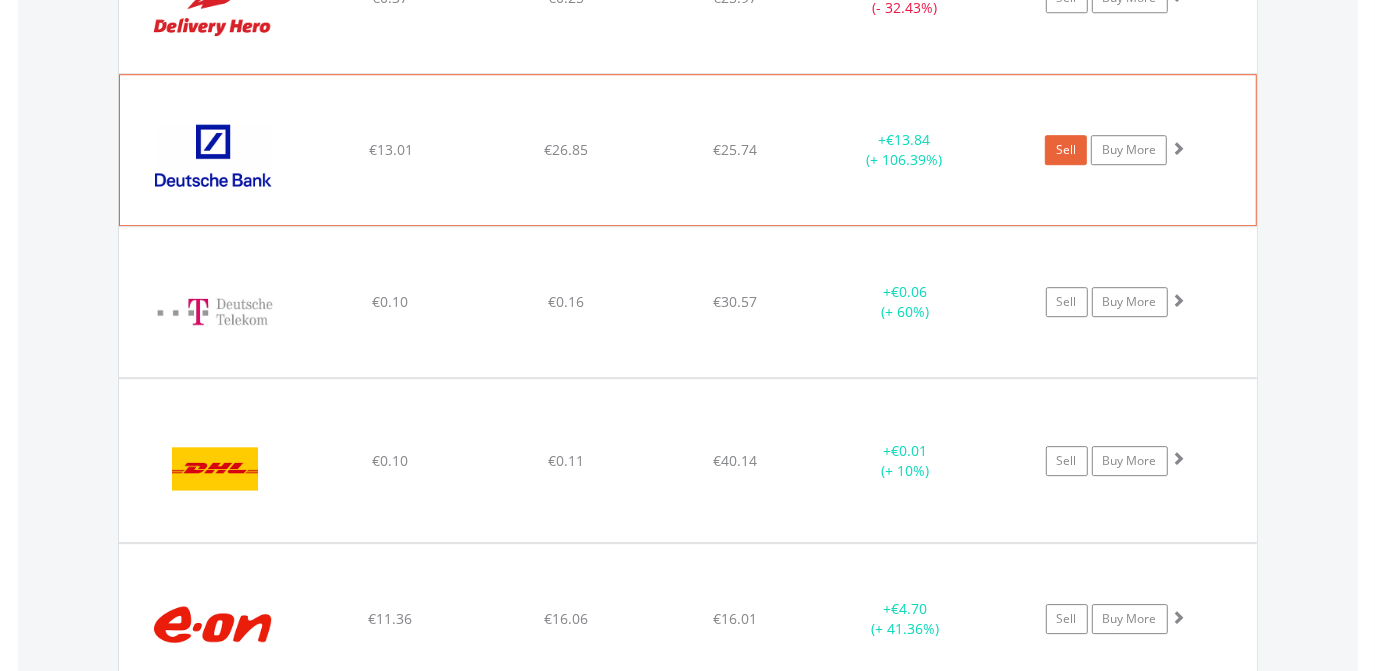 click on "Sell" at bounding box center [1066, 150] 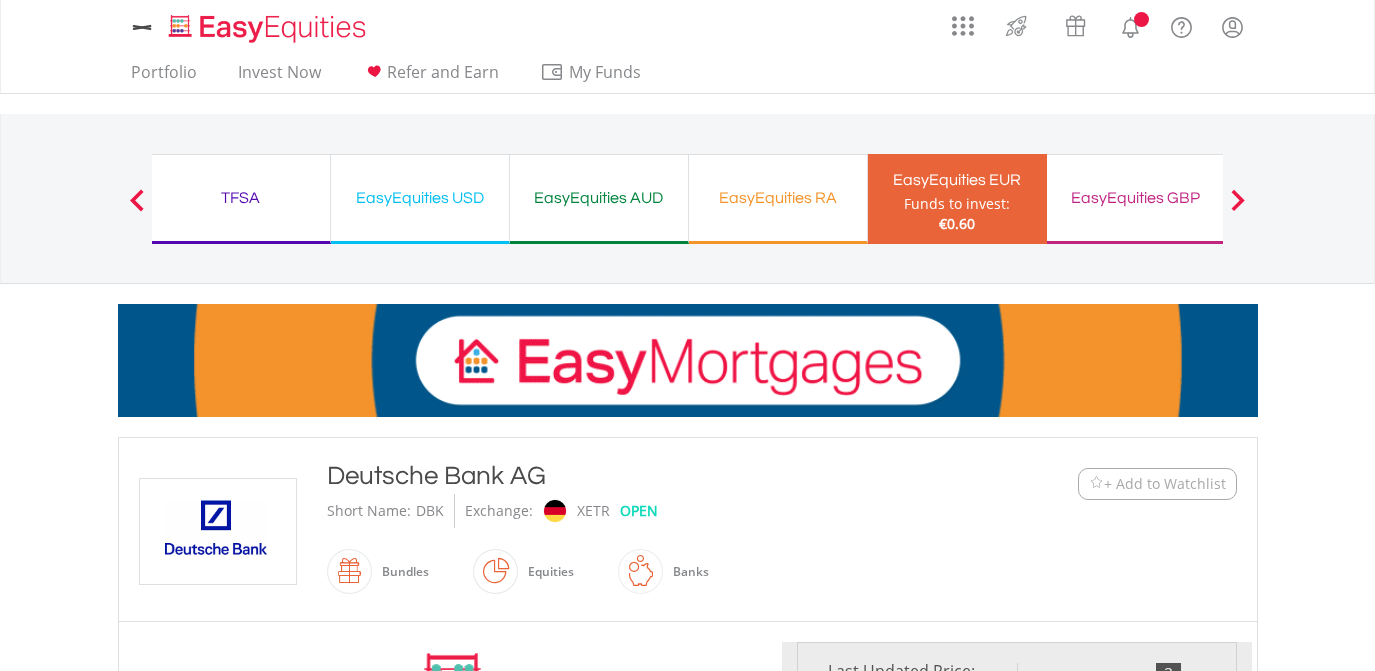 scroll, scrollTop: 0, scrollLeft: 0, axis: both 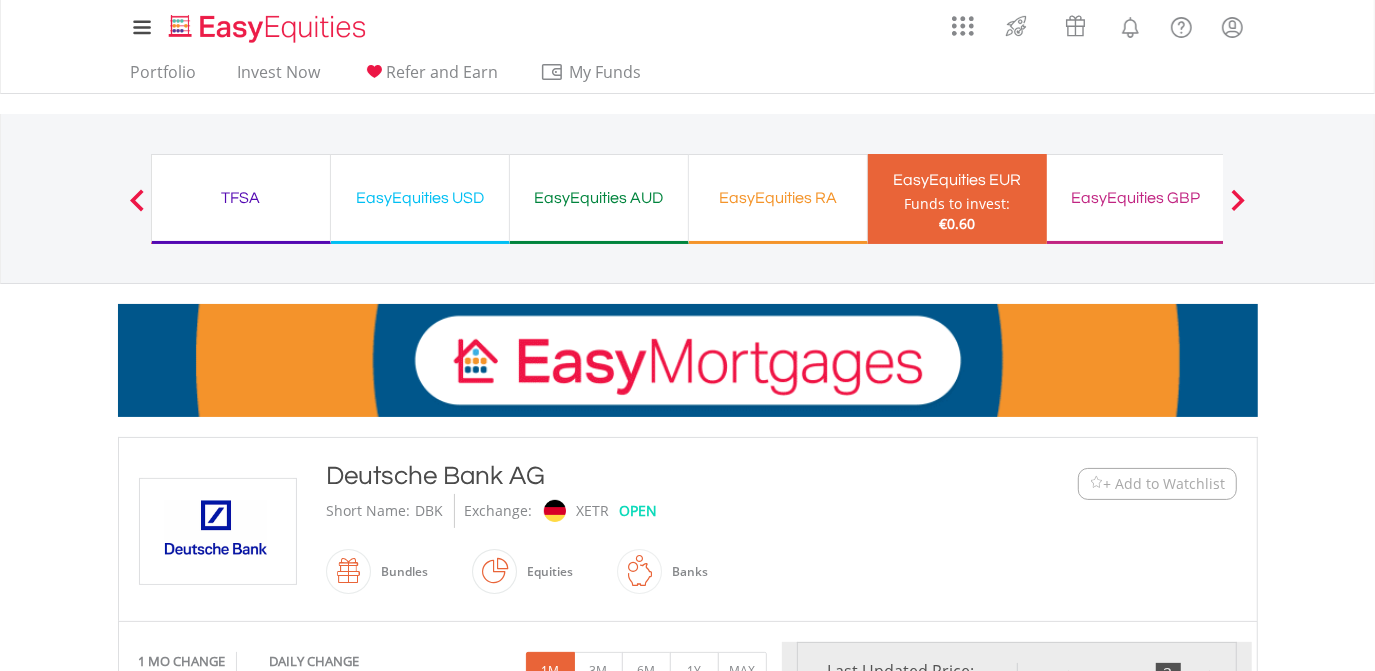 type on "*****" 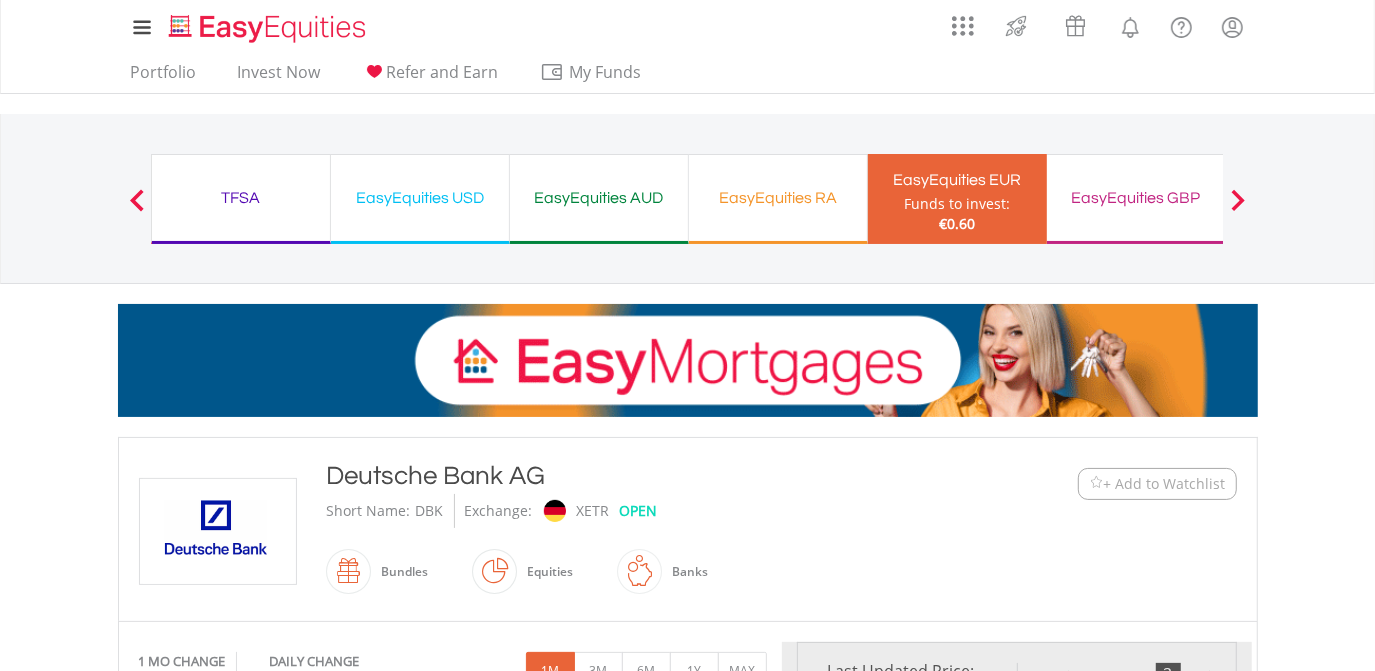 type on "******" 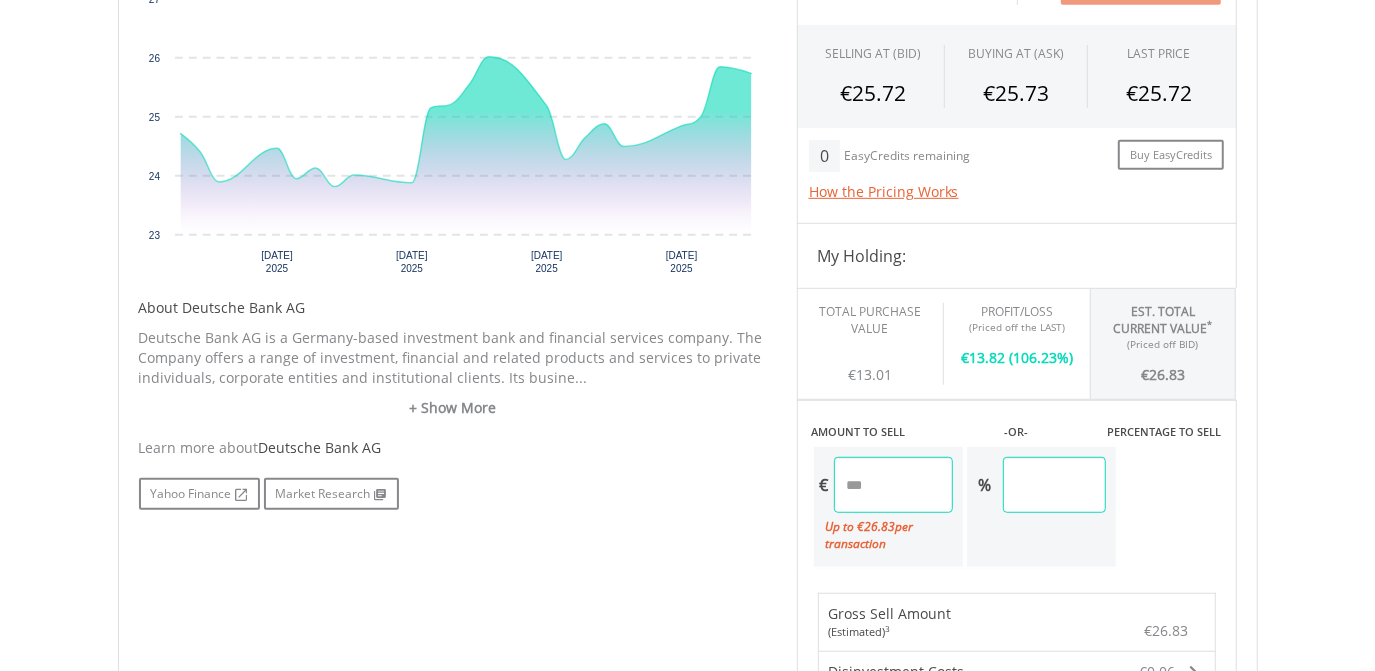 scroll, scrollTop: 741, scrollLeft: 0, axis: vertical 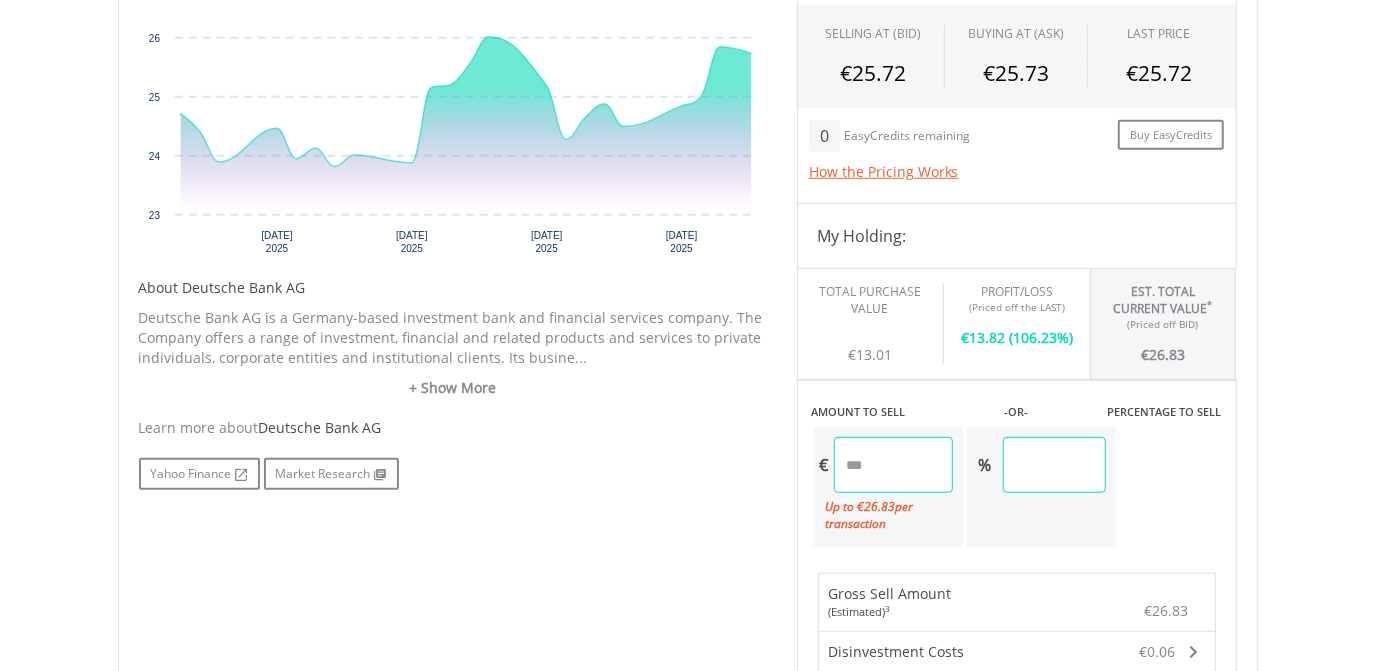 click on "*****" at bounding box center [893, 465] 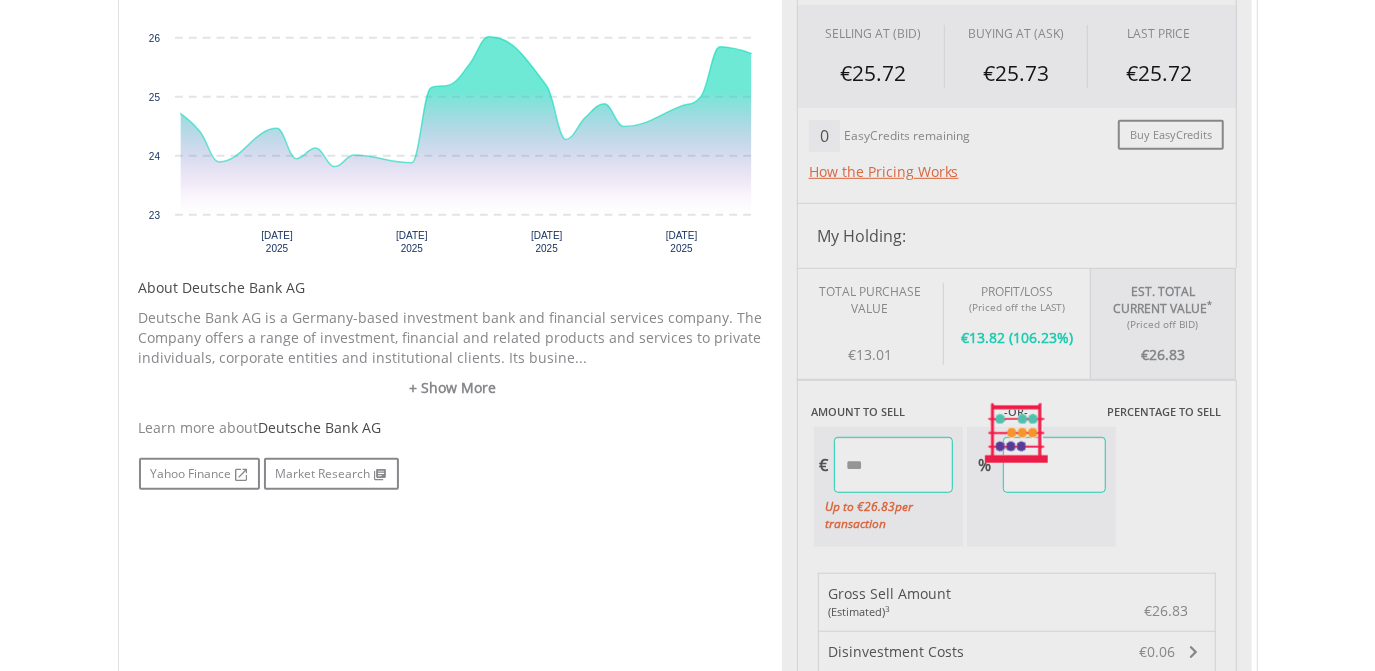 click on "Last Updated Price:
15-min. Delay*
Price Update Cost:
2
Credits
Request A Price Update
Request Update
SELLING AT (BID)
BUYING AT                     (ASK)
LAST PRICE
€25.72
€25.73
€25.72
0" at bounding box center [1017, 434] 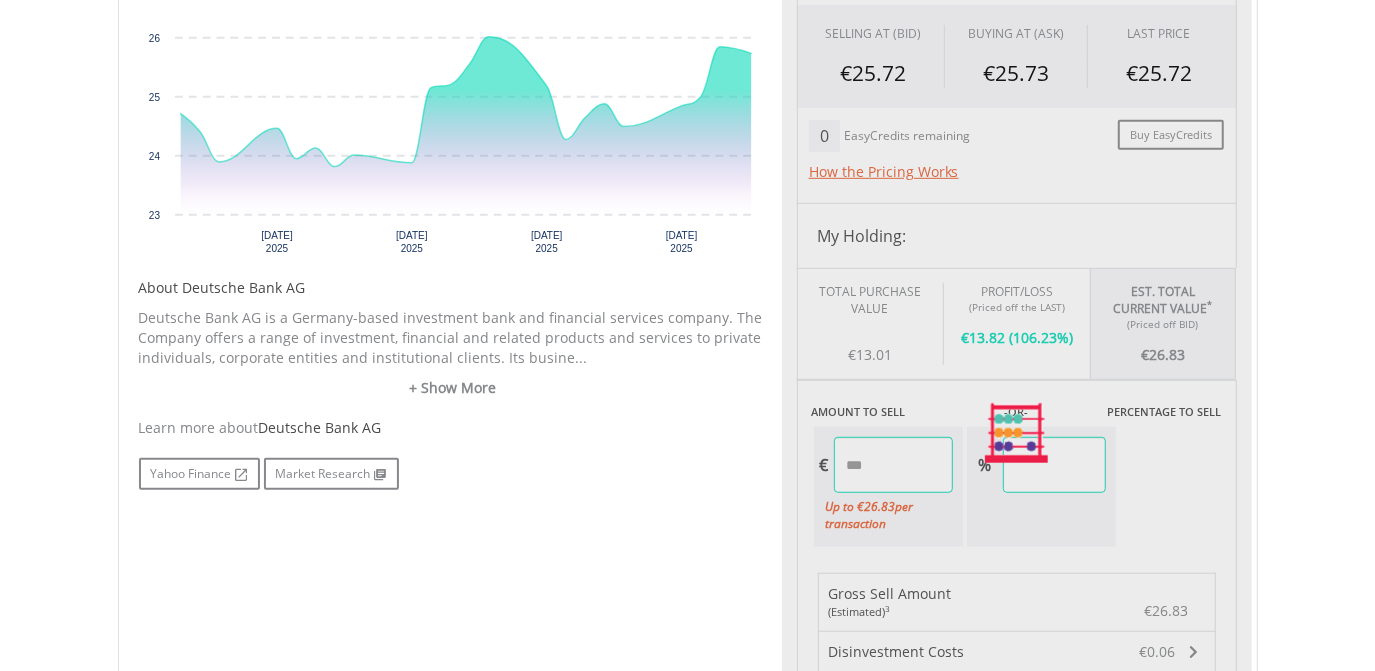 type on "****" 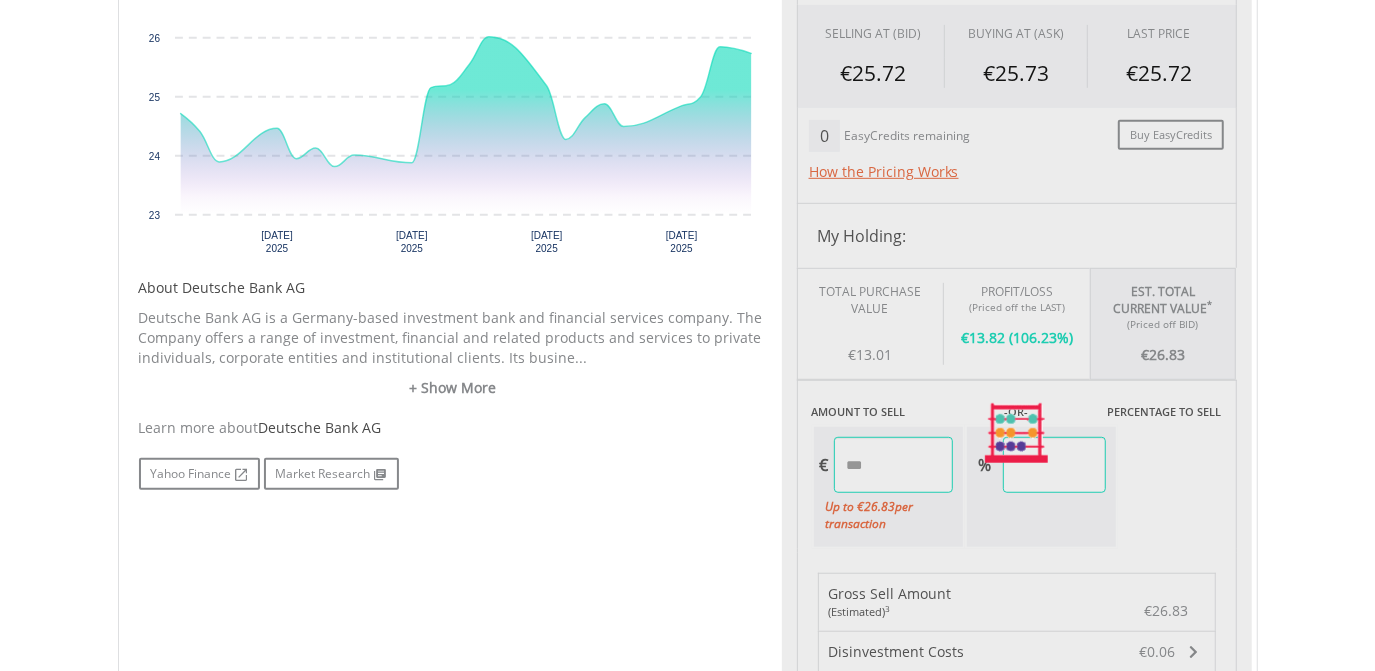 type on "****" 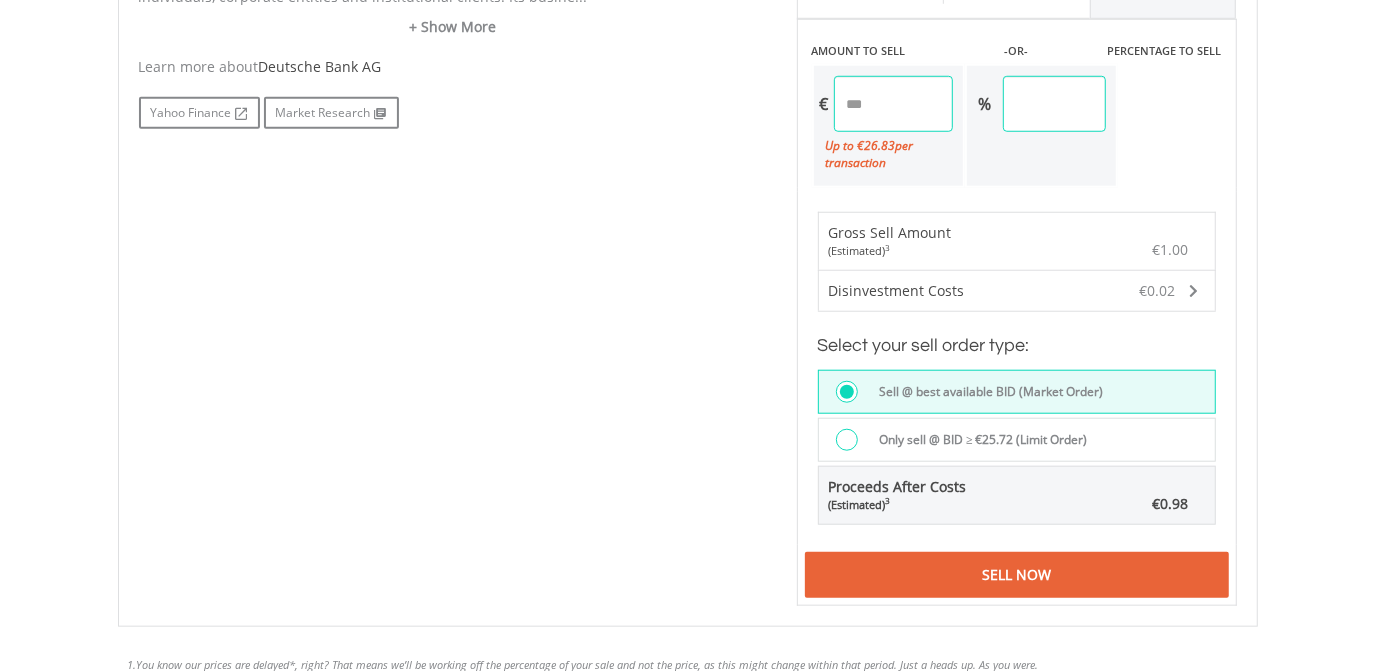 scroll, scrollTop: 1109, scrollLeft: 0, axis: vertical 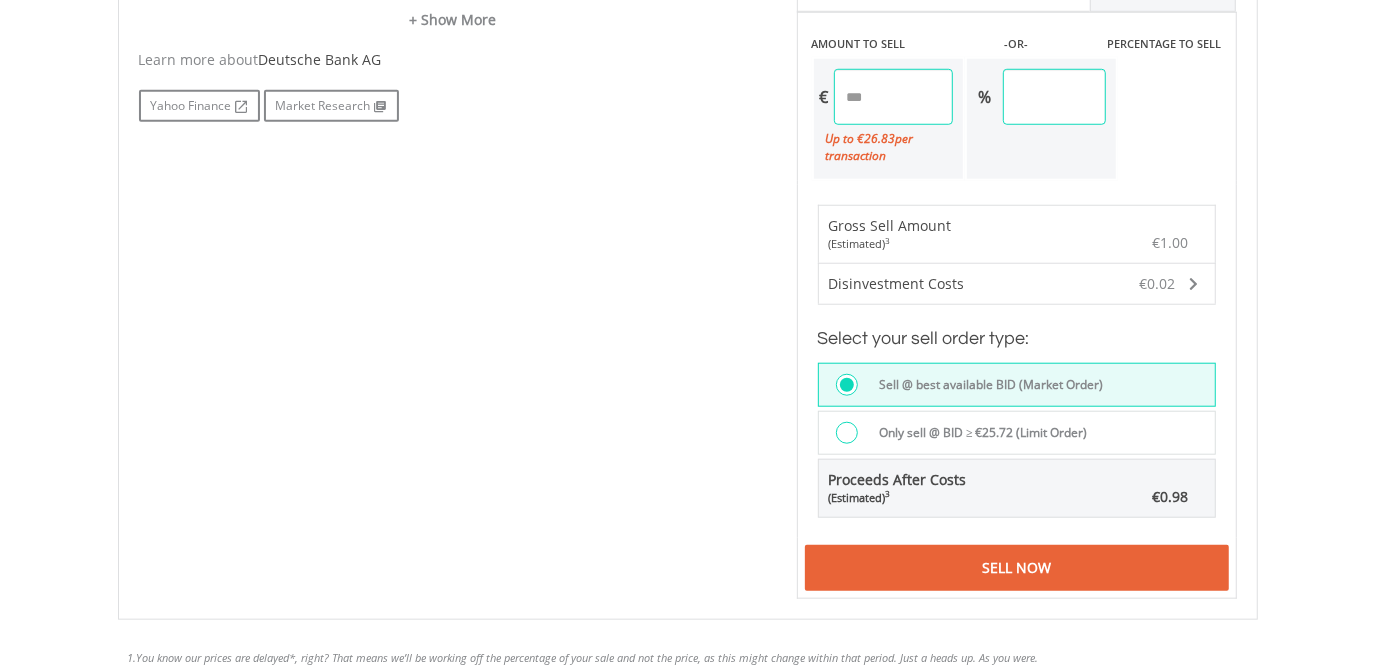 click on "****" at bounding box center [893, 97] 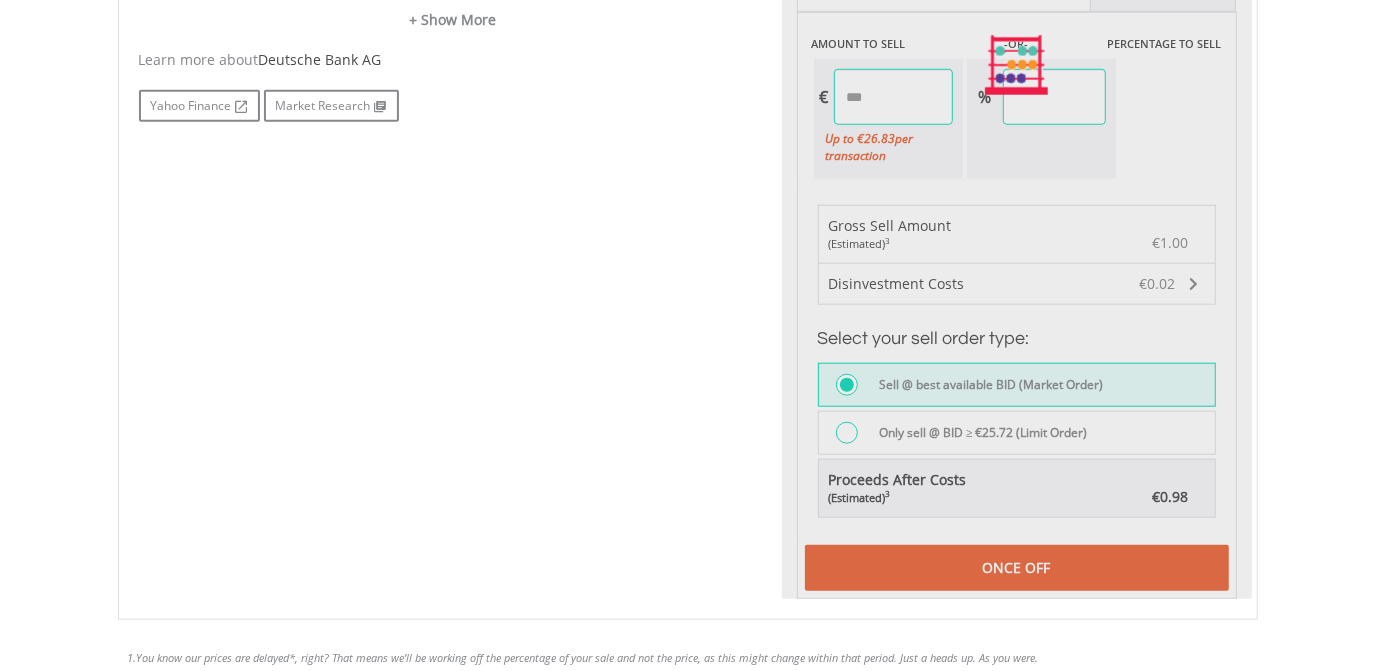 click on "Last Updated Price:
15-min. Delay*
Price Update Cost:
2
Credits
Request A Price Update
Request Update
SELLING AT (BID)
BUYING AT                     (ASK)
LAST PRICE
€25.72
€25.73
€25.72
0" at bounding box center [1017, 66] 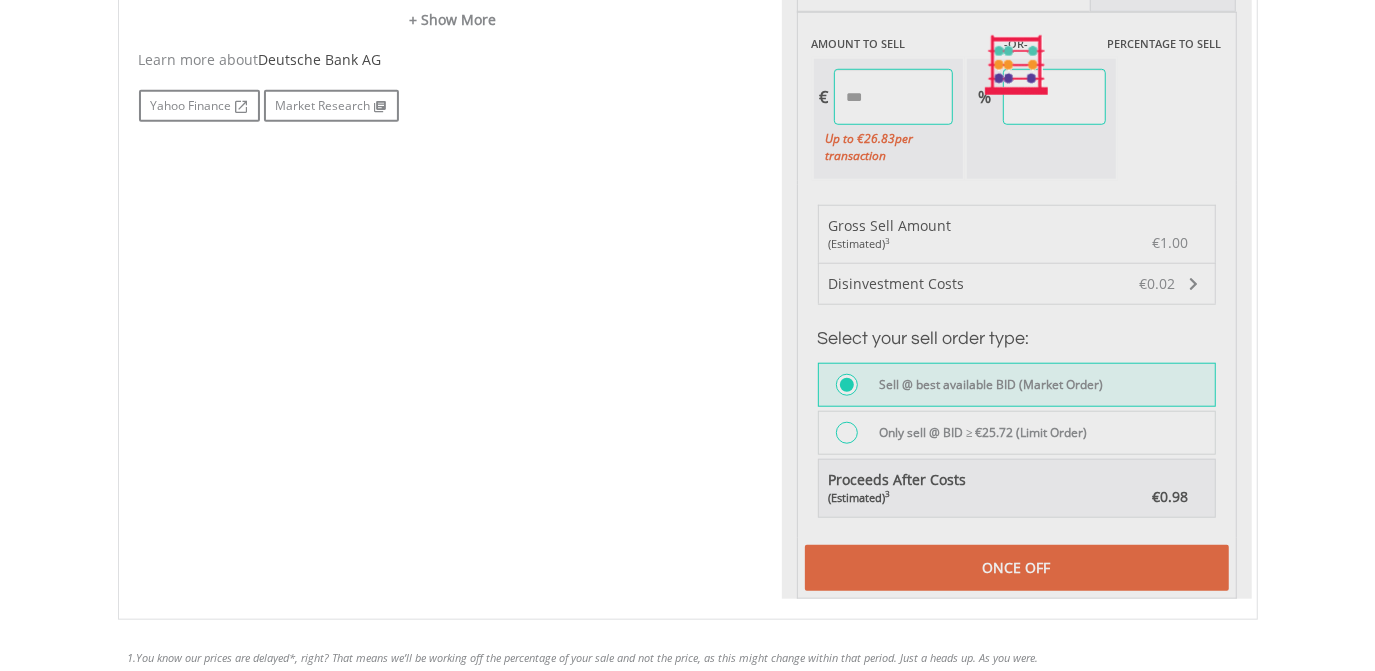 type on "****" 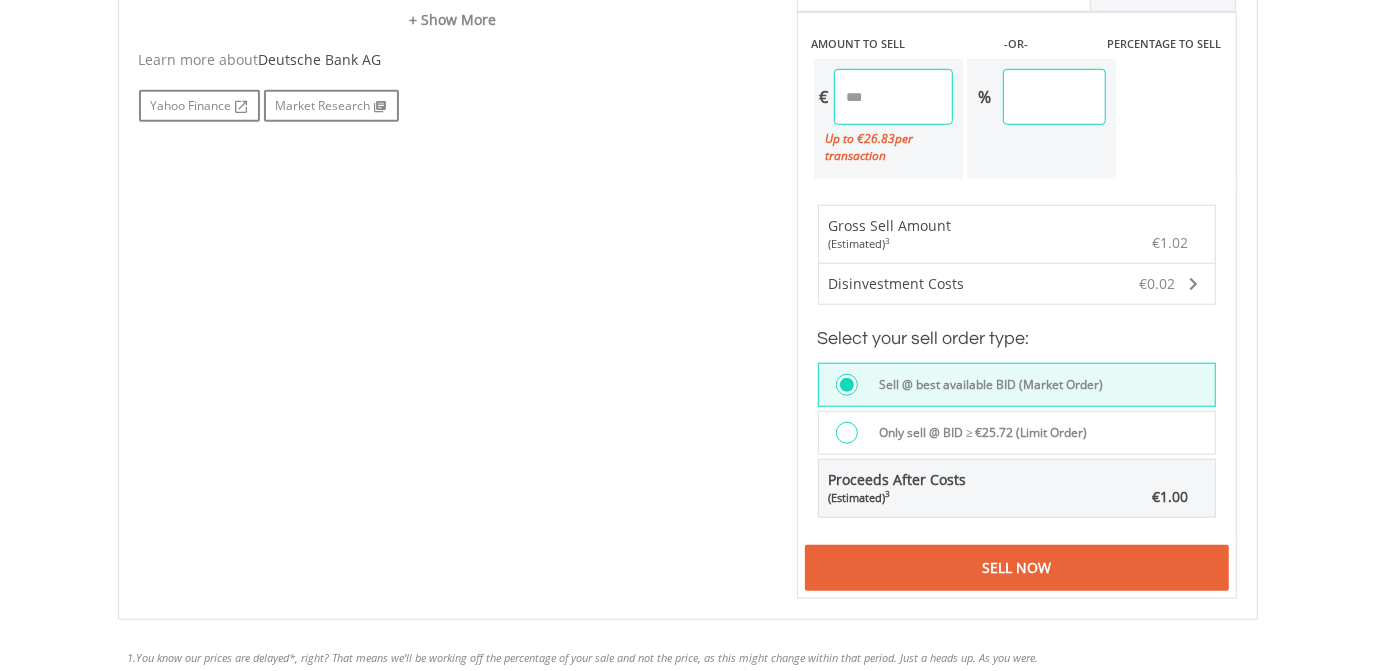 click on "Sell Now" at bounding box center (1017, 568) 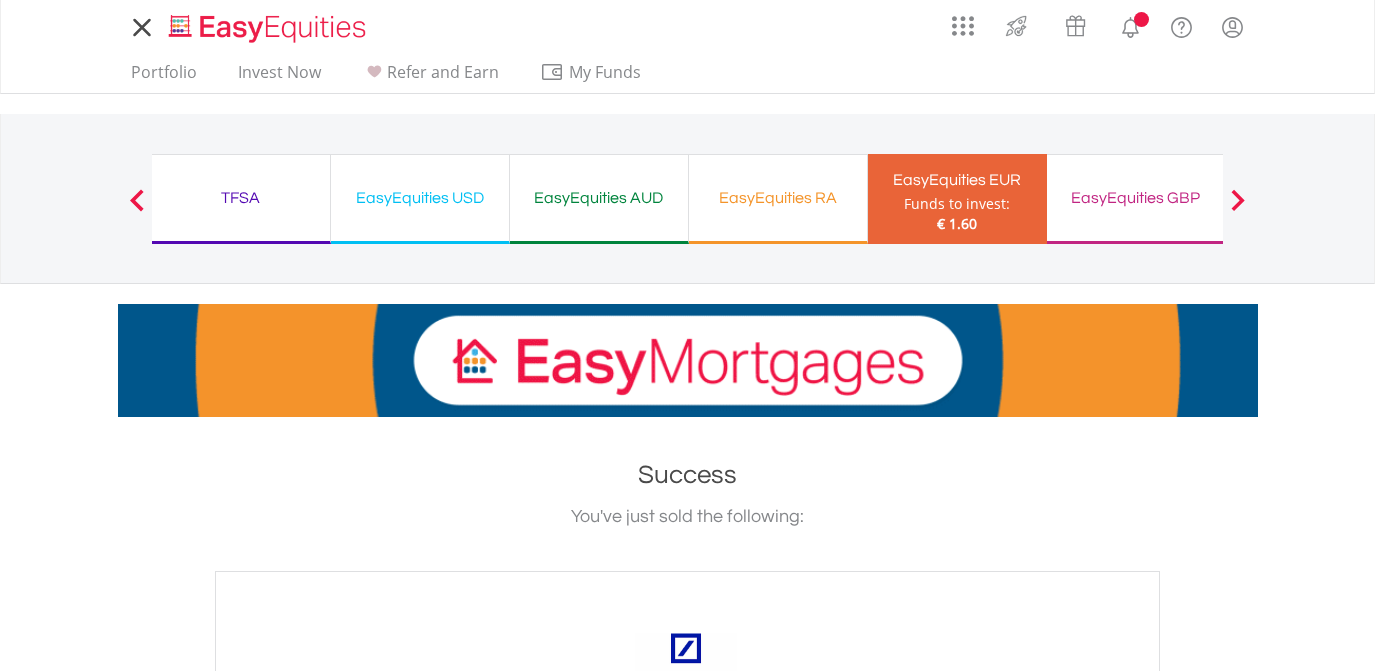 scroll, scrollTop: 0, scrollLeft: 0, axis: both 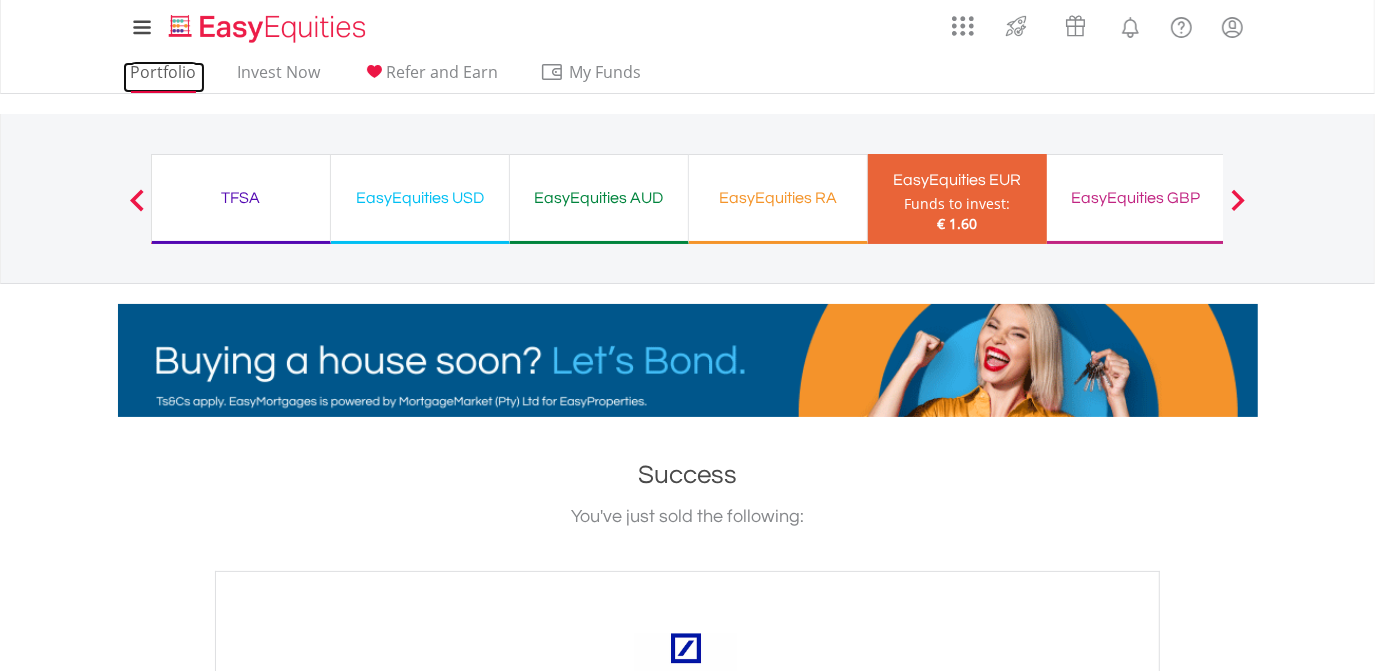 click on "Portfolio" at bounding box center [164, 77] 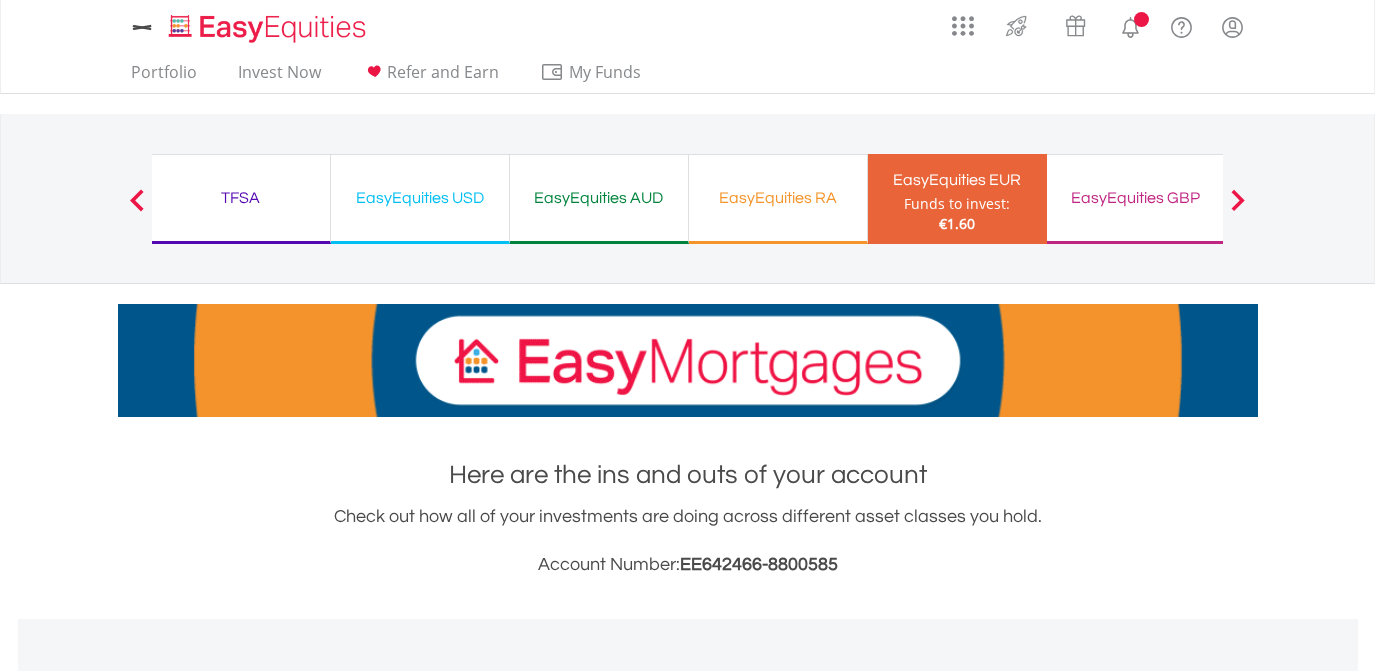 scroll, scrollTop: 0, scrollLeft: 0, axis: both 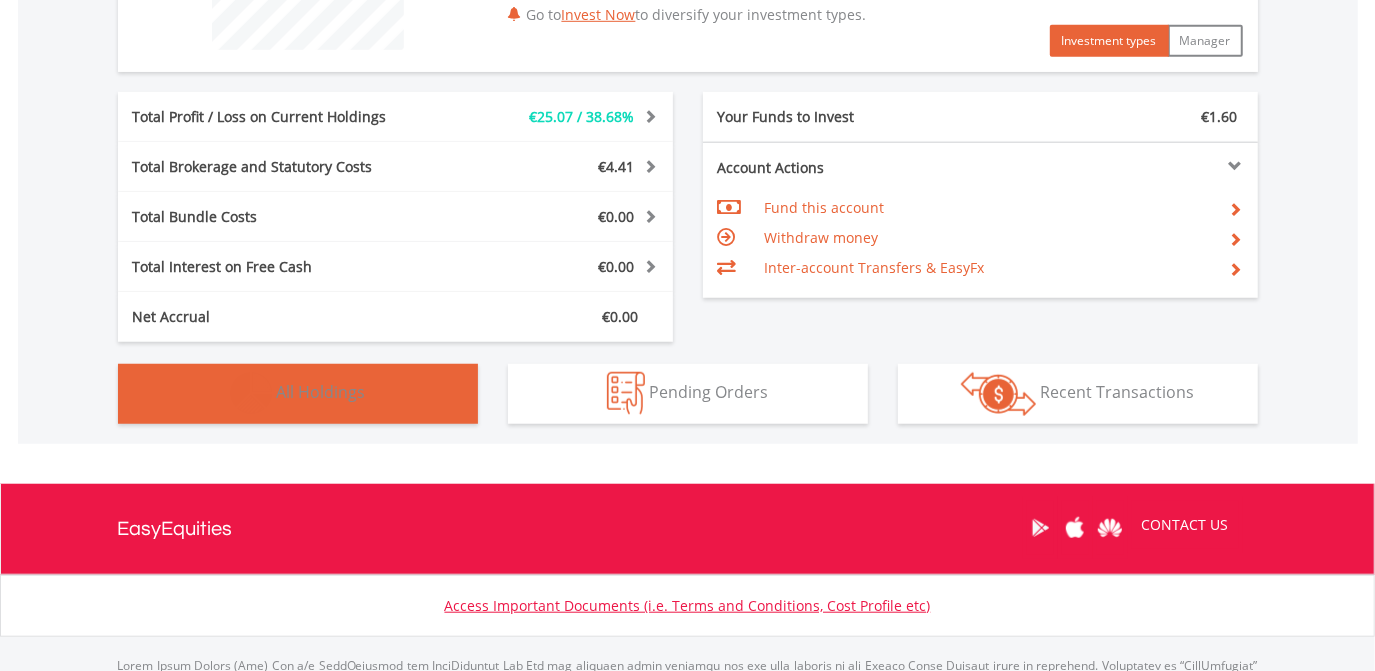 click on "All Holdings" at bounding box center [321, 392] 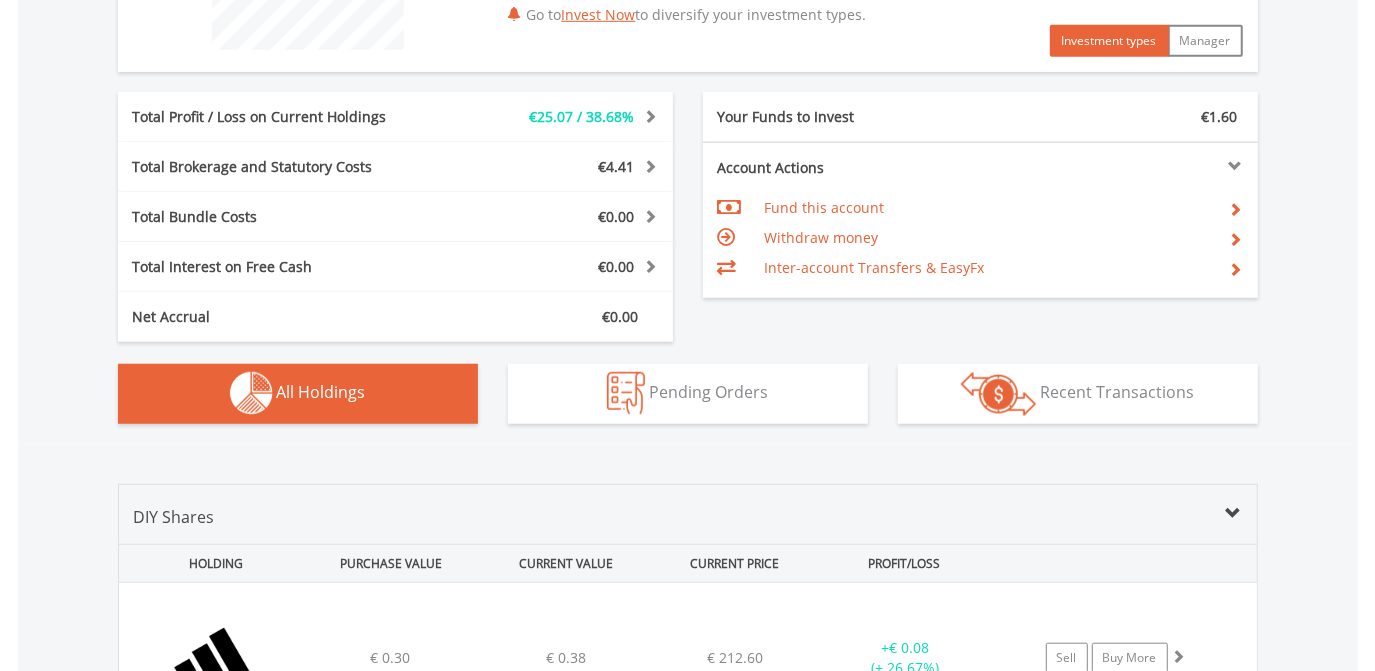 scroll, scrollTop: 1400, scrollLeft: 0, axis: vertical 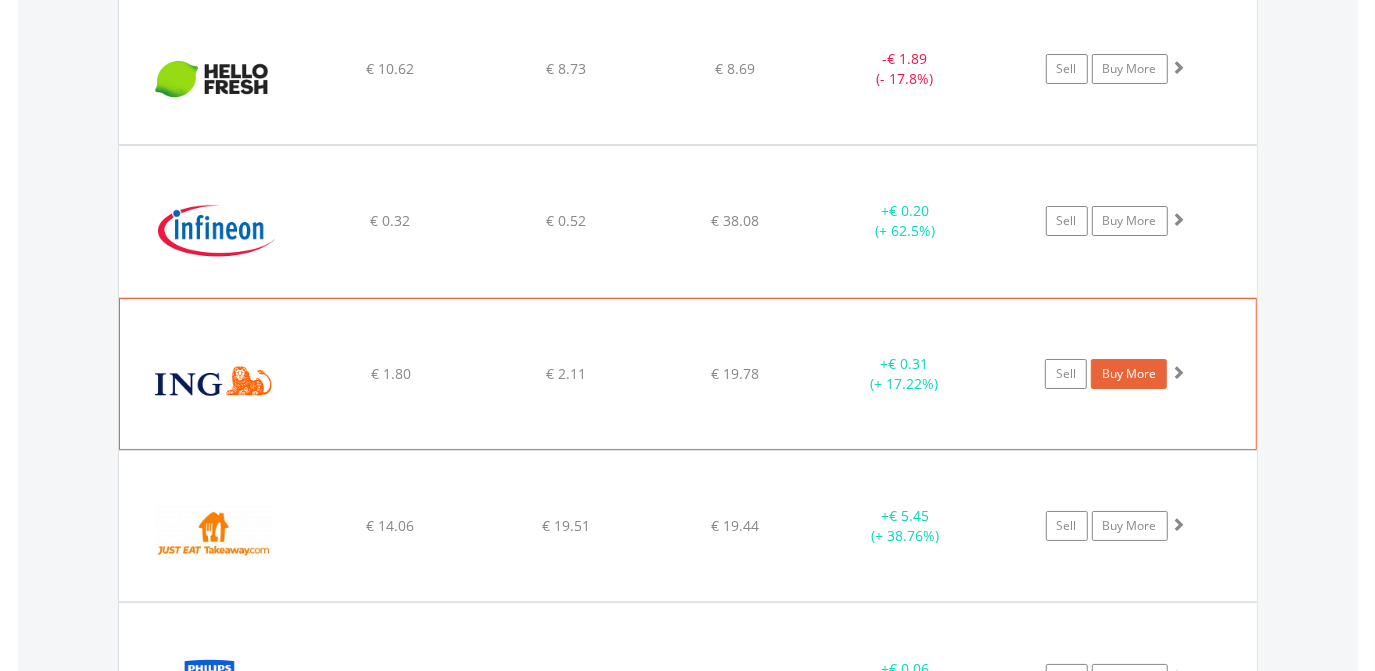 click on "Buy More" at bounding box center (1129, 374) 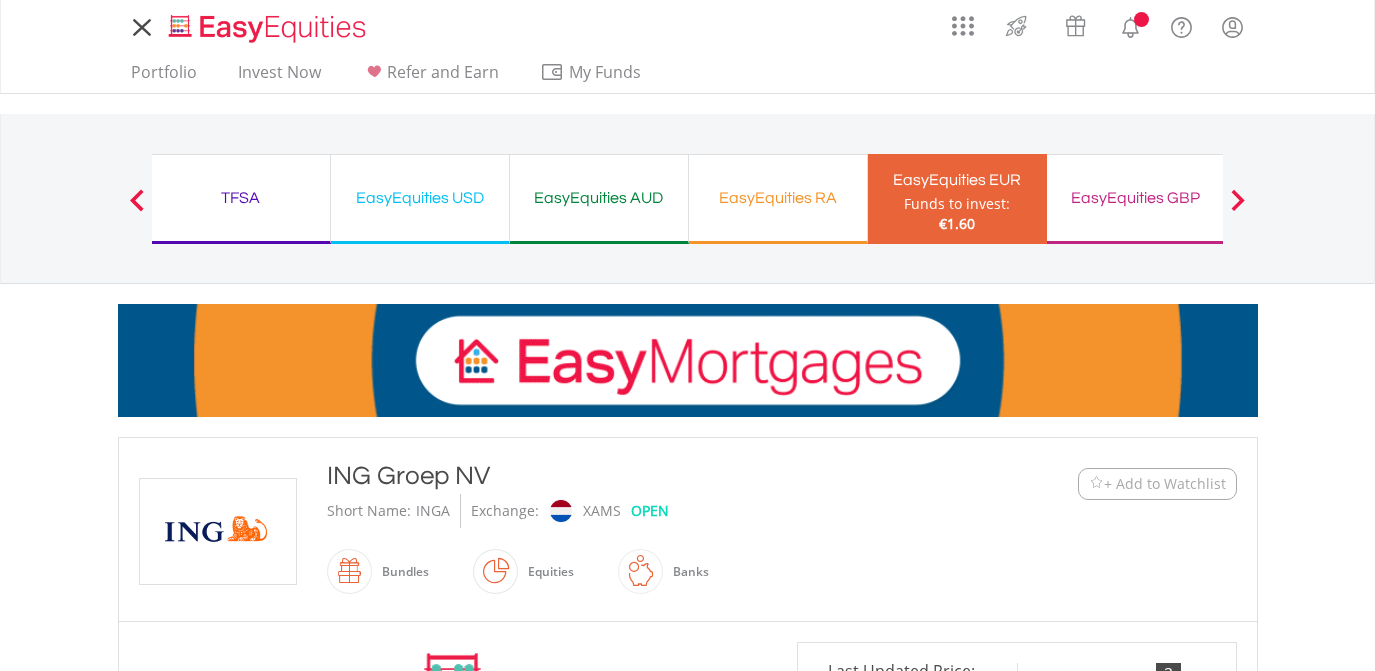 scroll, scrollTop: 0, scrollLeft: 0, axis: both 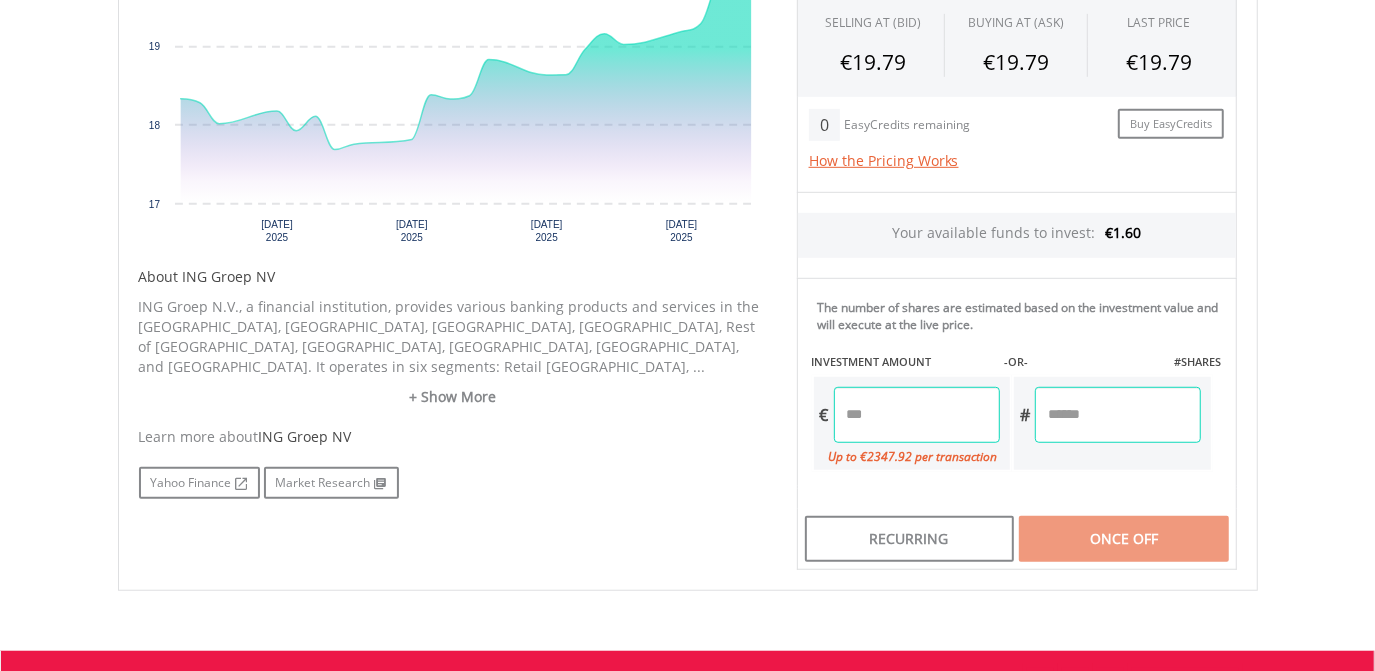 click at bounding box center (917, 415) 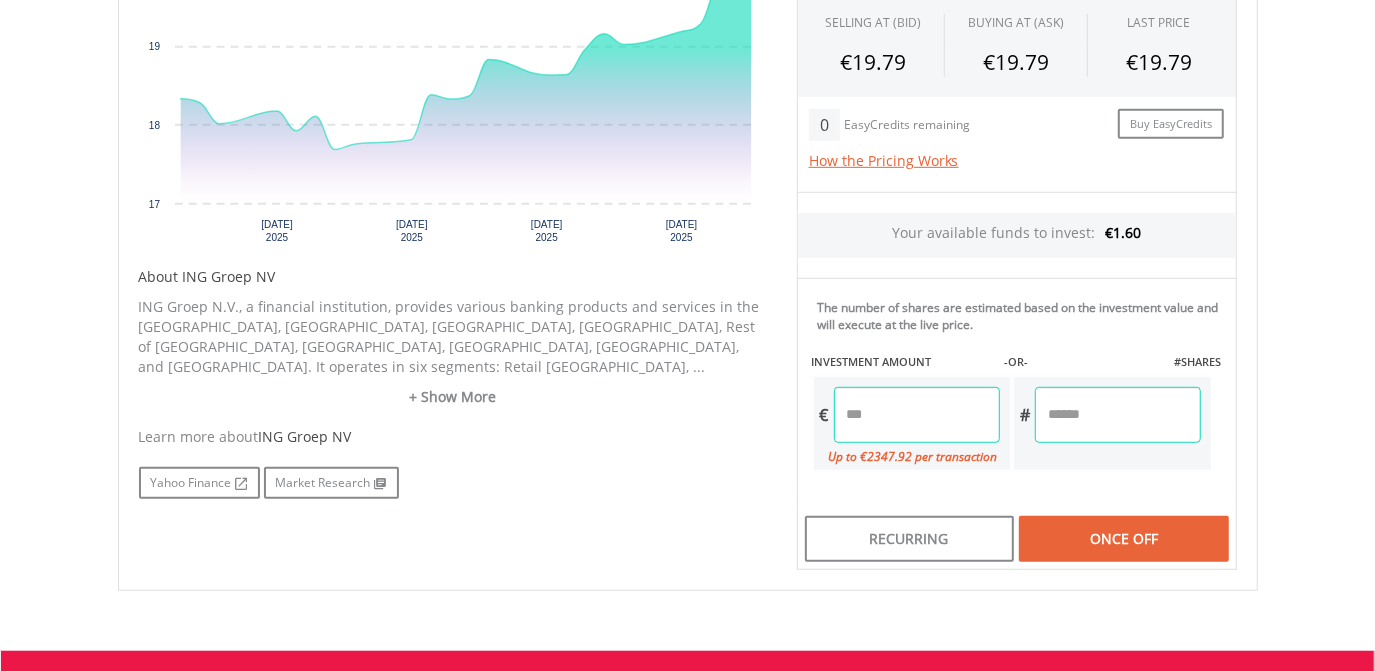 type on "****" 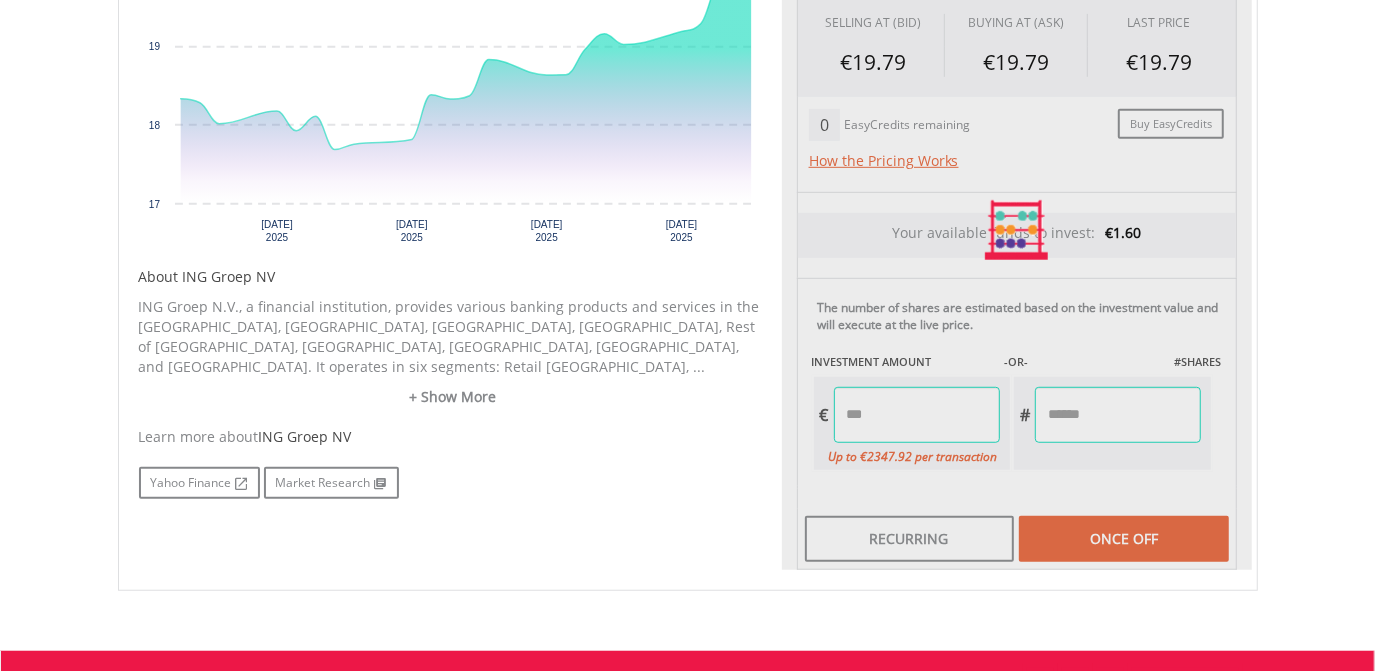 click on "Last Updated Price:
15-min. Delay*
Price Update Cost:
2
Credits
Request A Price Update
Request Update
SELLING AT (BID)
BUYING AT                     (ASK)
LAST PRICE
€19.79
€19.79
€19.79
0
#" at bounding box center (1017, 230) 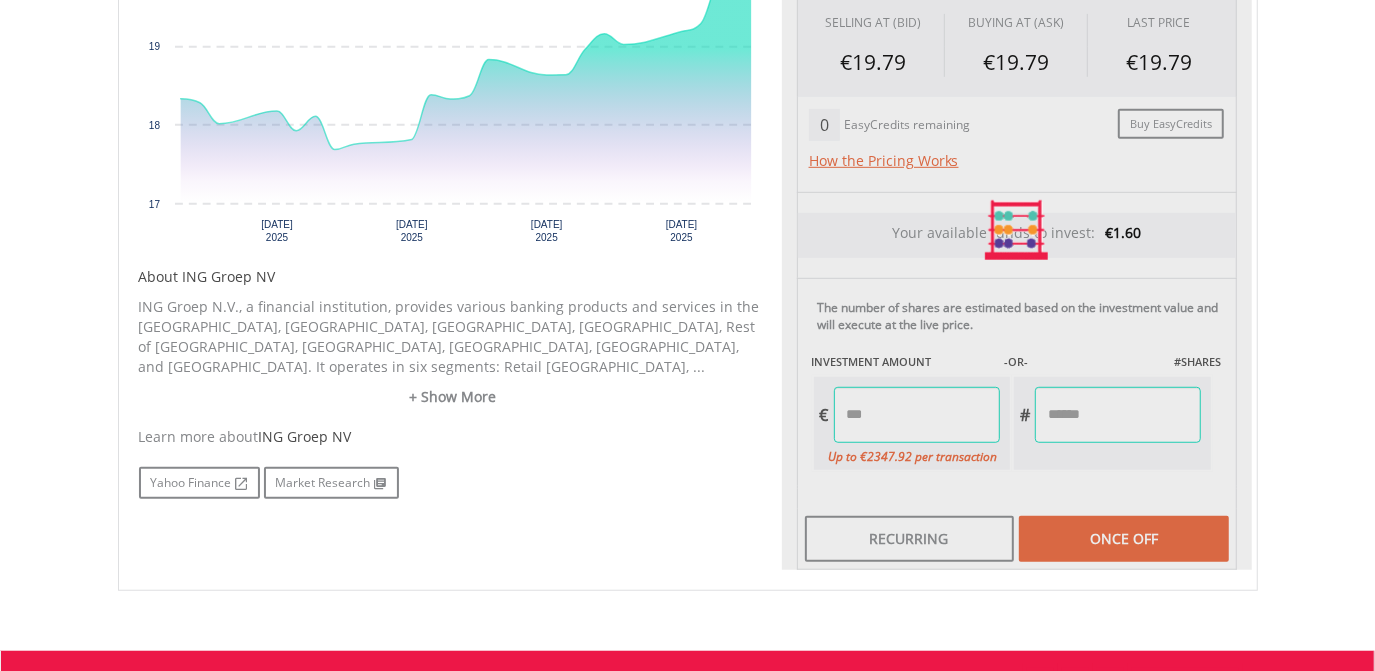 type on "******" 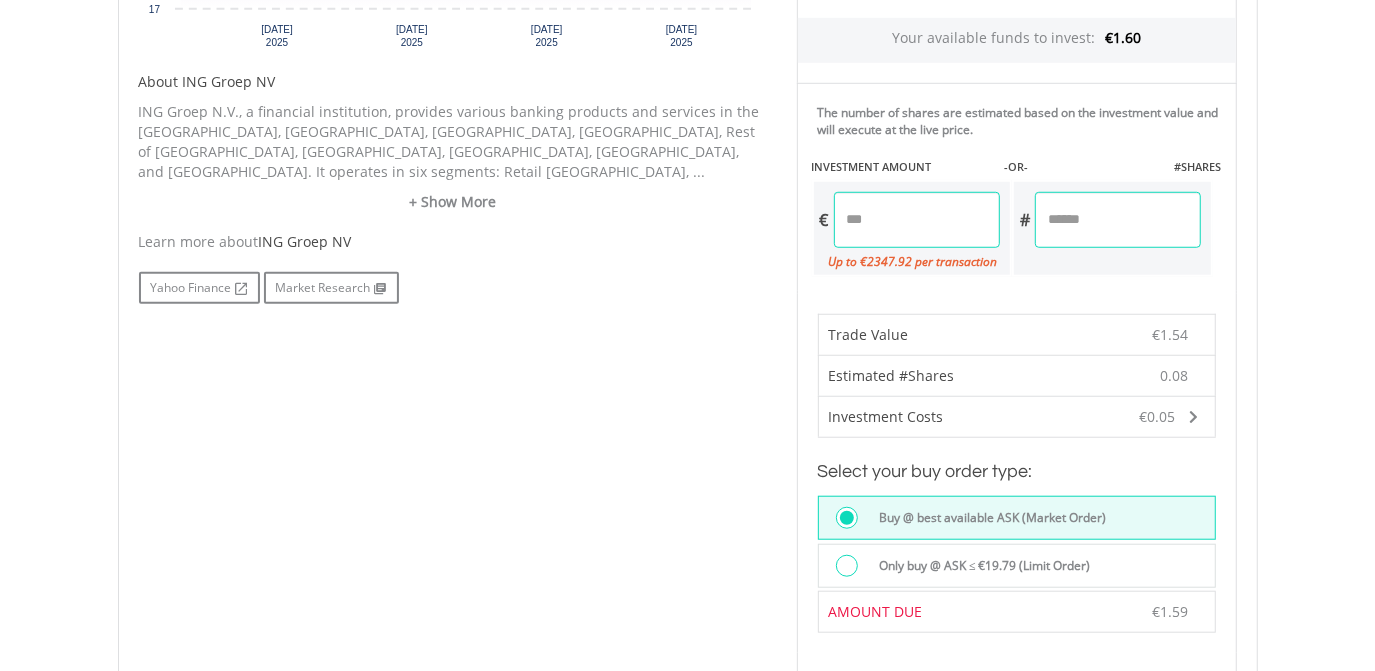 scroll, scrollTop: 942, scrollLeft: 0, axis: vertical 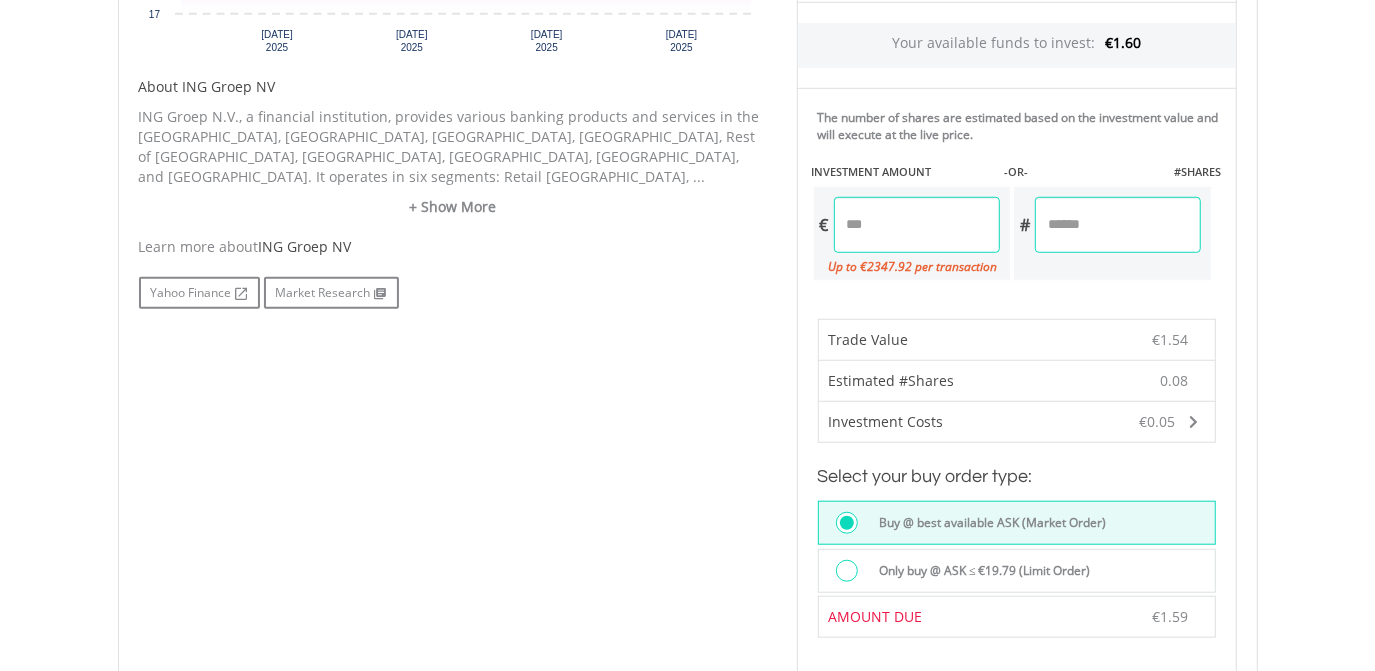 click on "****" at bounding box center (917, 225) 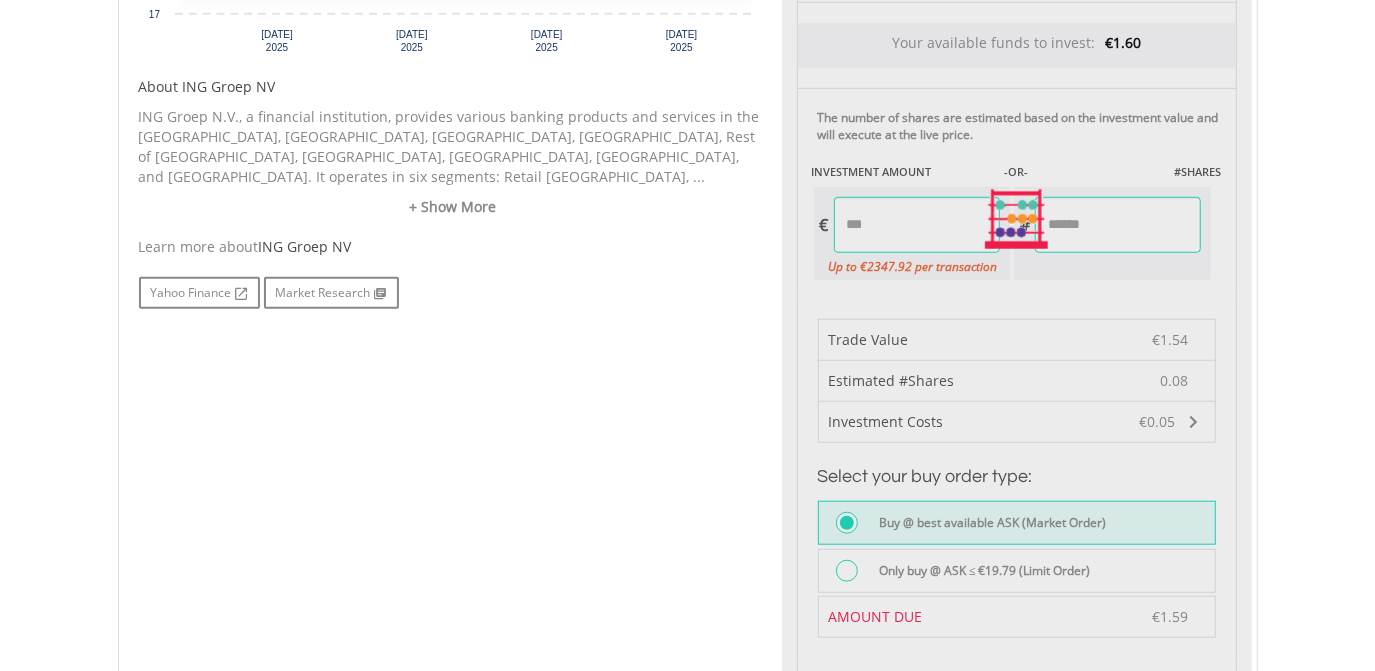click on "Last Updated Price:
15-min. Delay*
Price Update Cost:
2
Credits
Request A Price Update
Request Update
SELLING AT (BID)
BUYING AT                     (ASK)
LAST PRICE
€19.79
€19.79
€19.79
0
#" at bounding box center [1017, 220] 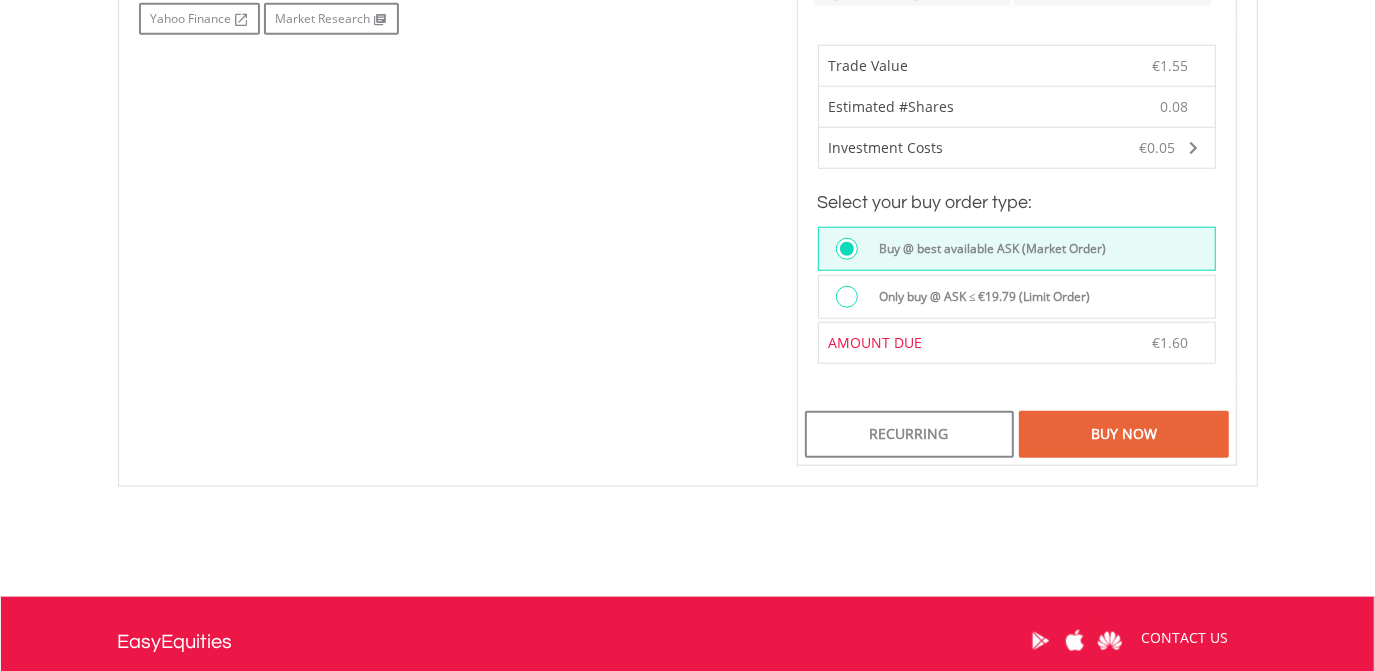 scroll, scrollTop: 1234, scrollLeft: 0, axis: vertical 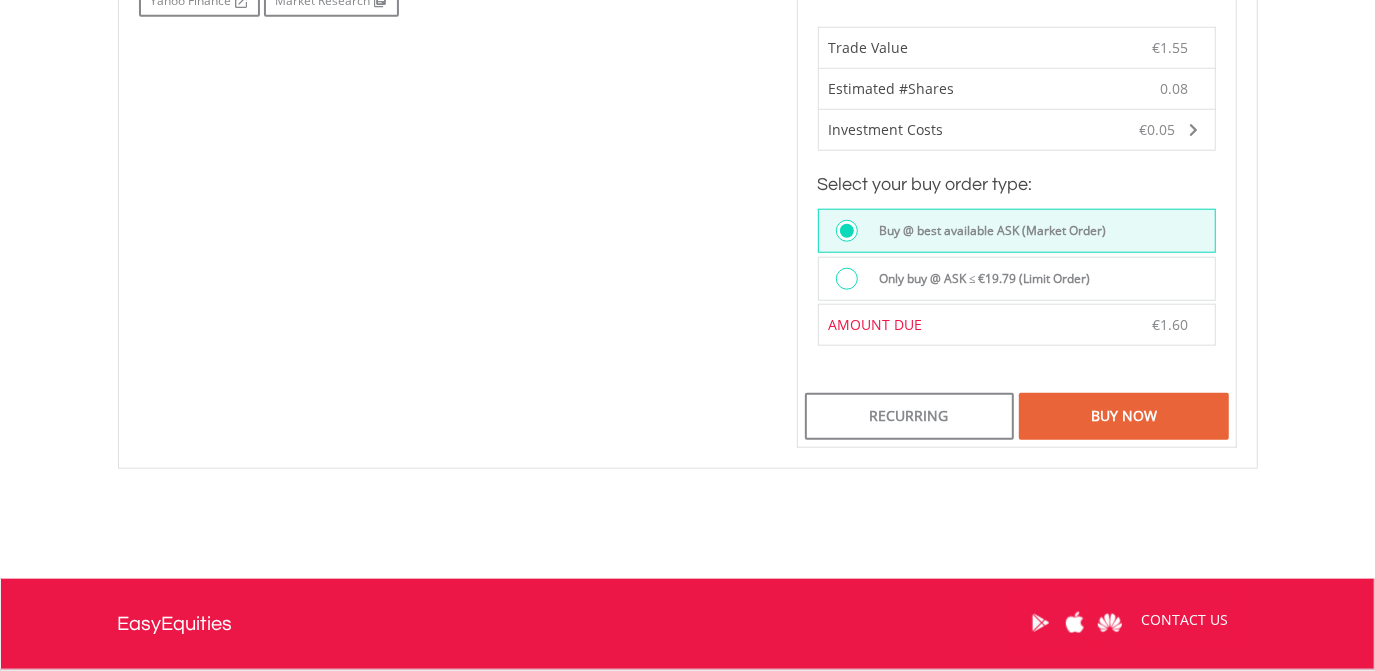 click on "Buy Now" at bounding box center [1123, 416] 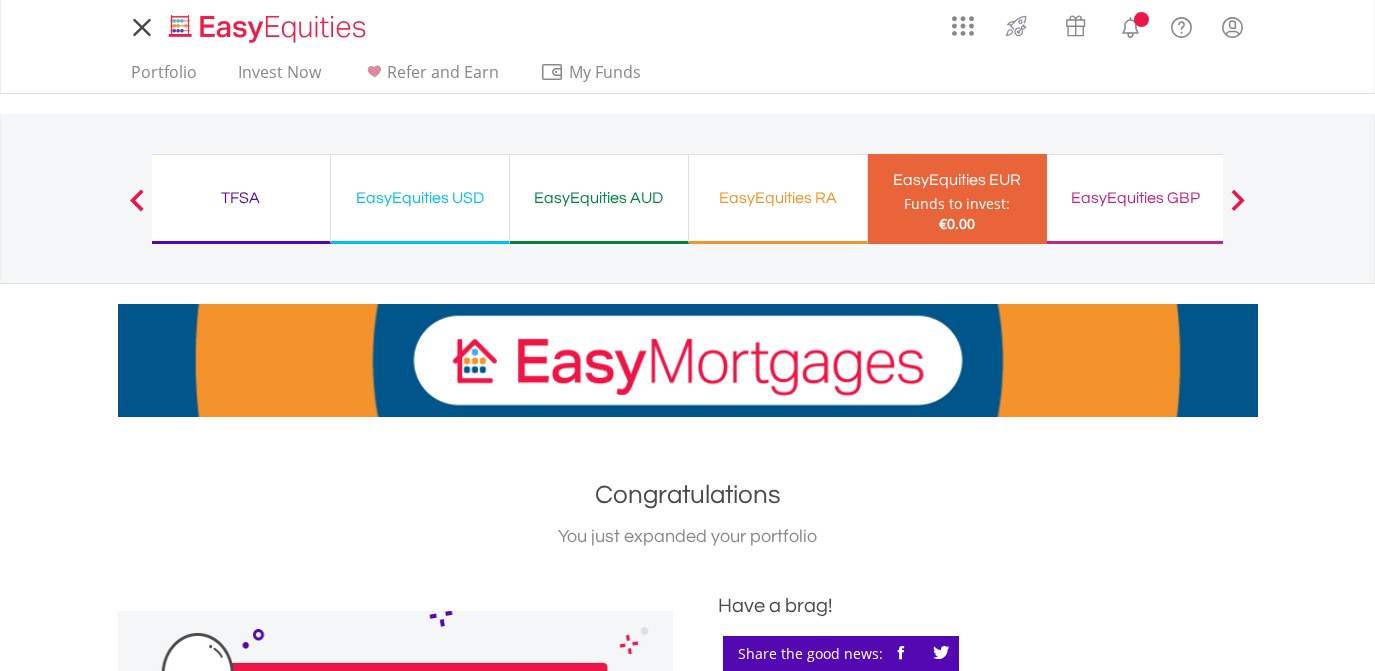 scroll, scrollTop: 0, scrollLeft: 0, axis: both 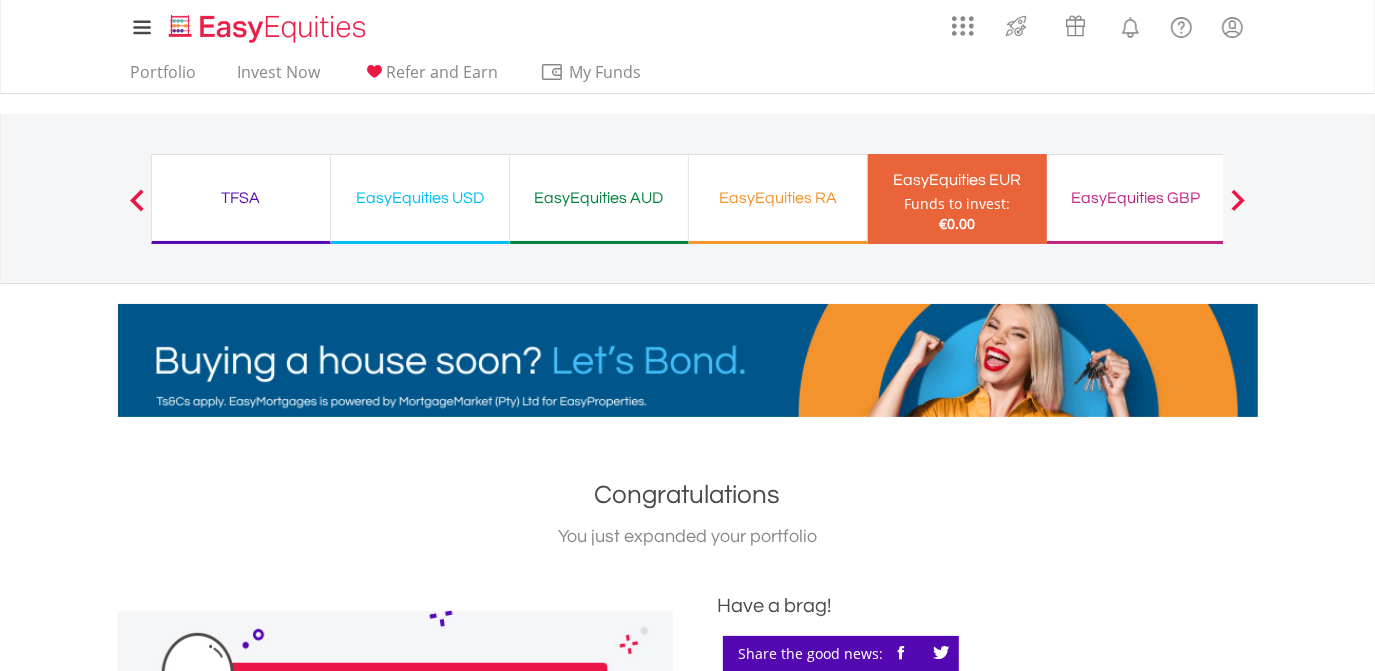 click on "EasyEquities GBP" at bounding box center [1136, 198] 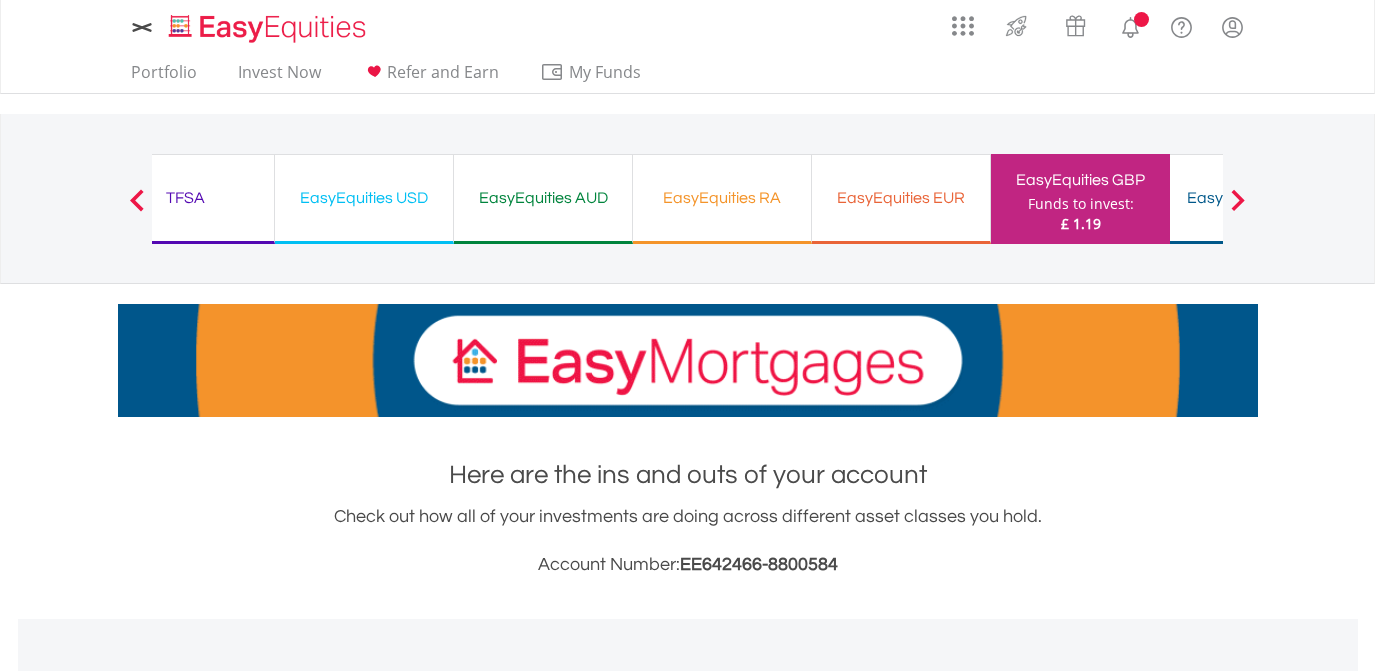 scroll, scrollTop: 0, scrollLeft: 0, axis: both 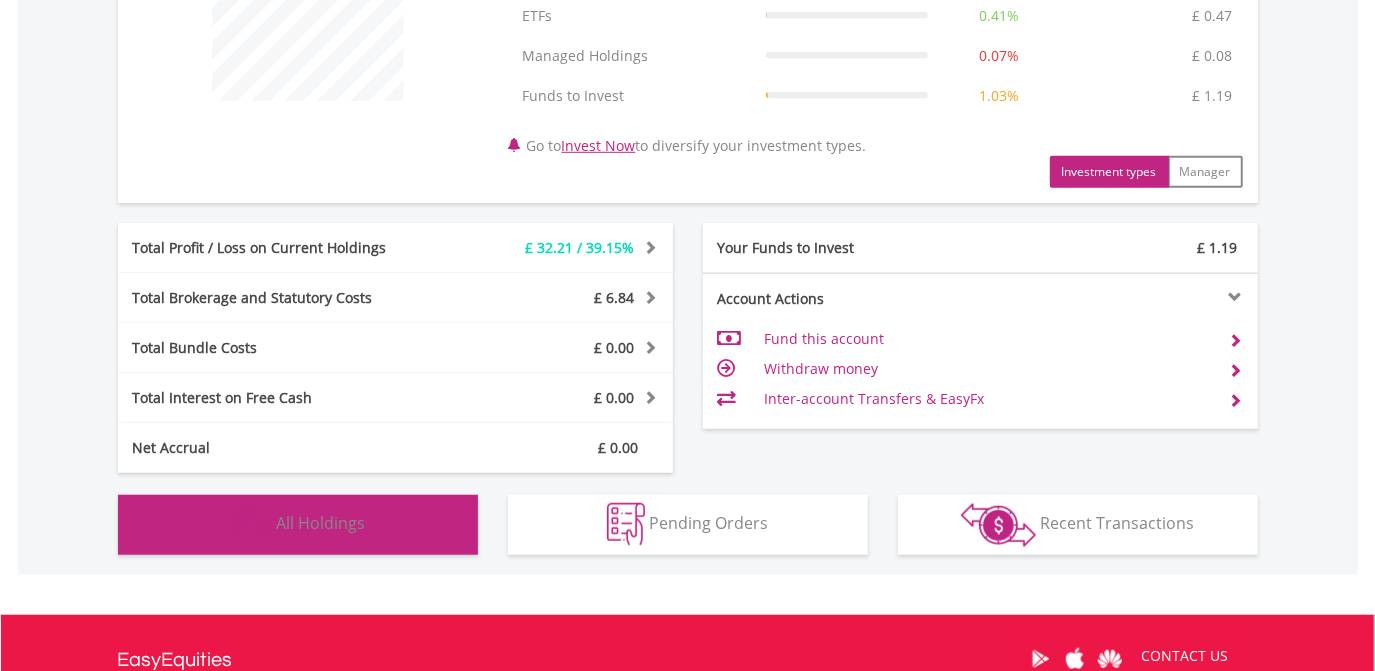 click on "Holdings
All Holdings" at bounding box center [298, 525] 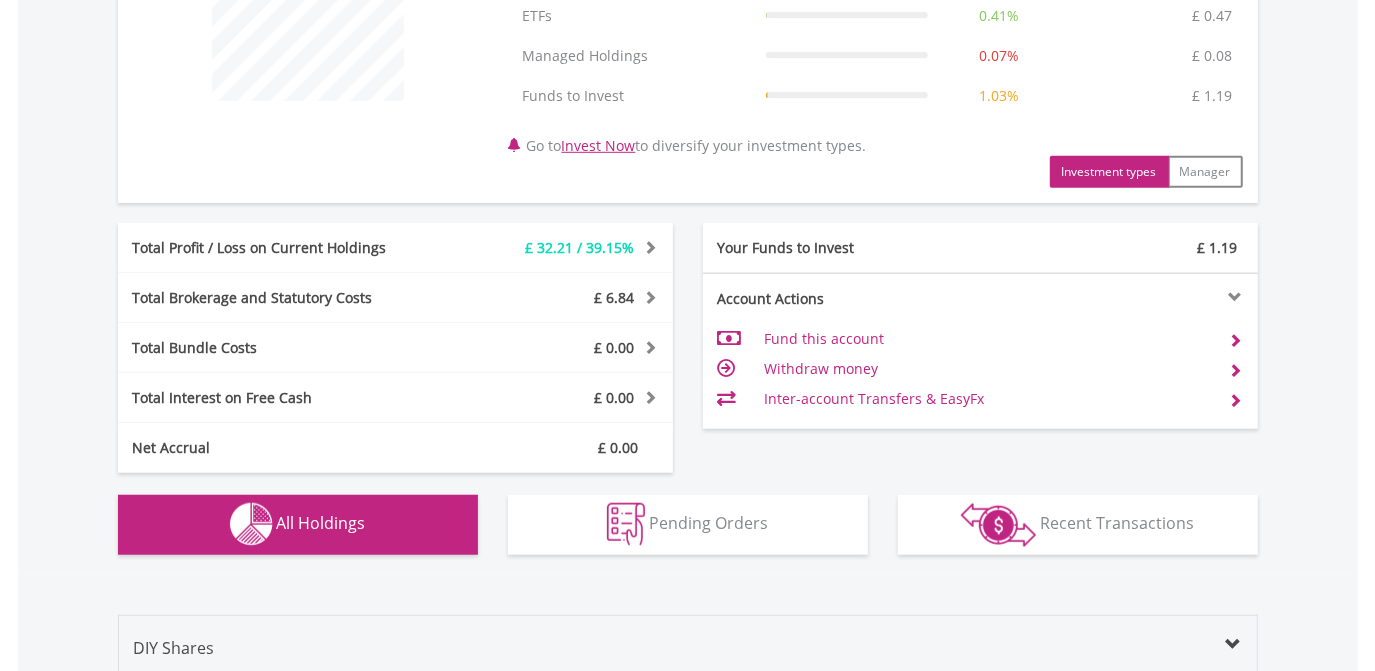 scroll, scrollTop: 1480, scrollLeft: 0, axis: vertical 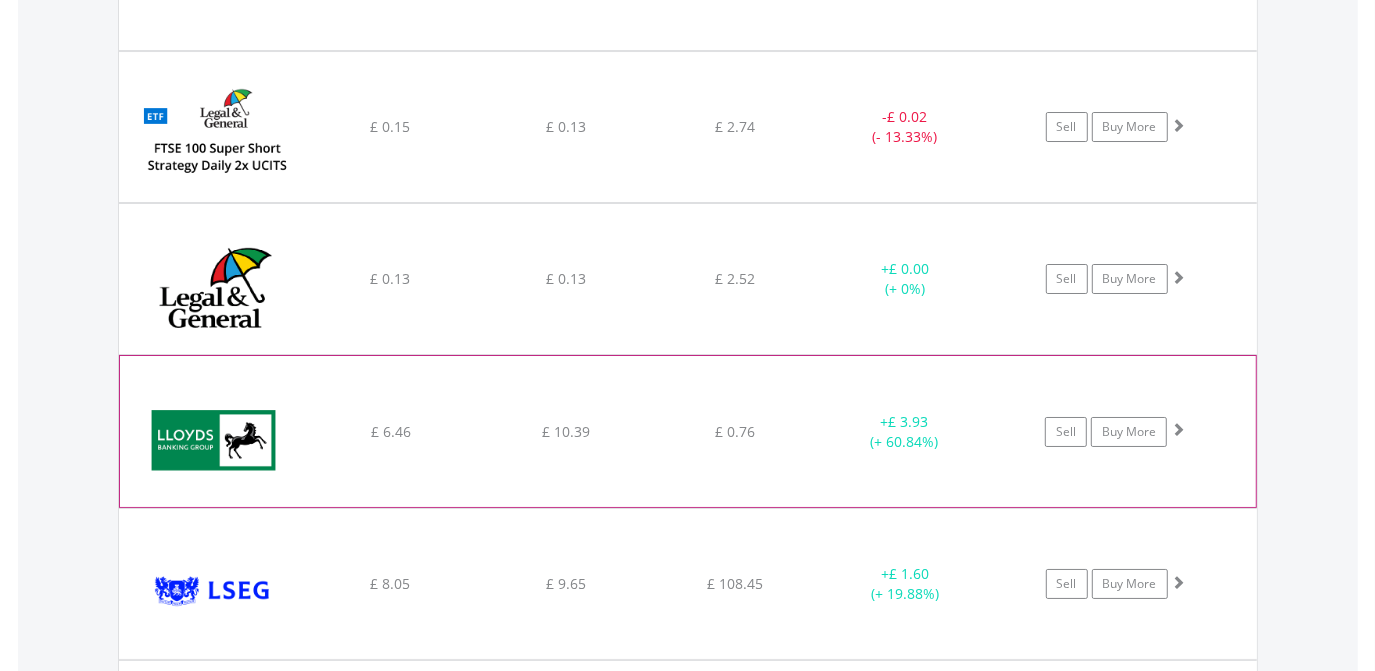 click on "﻿
Lloyds Banking Group PLC
£ 6.46
£ 10.39
£ 0.76
+  £ 3.93 (+ 60.84%)
Sell
Buy More" at bounding box center (688, -8165) 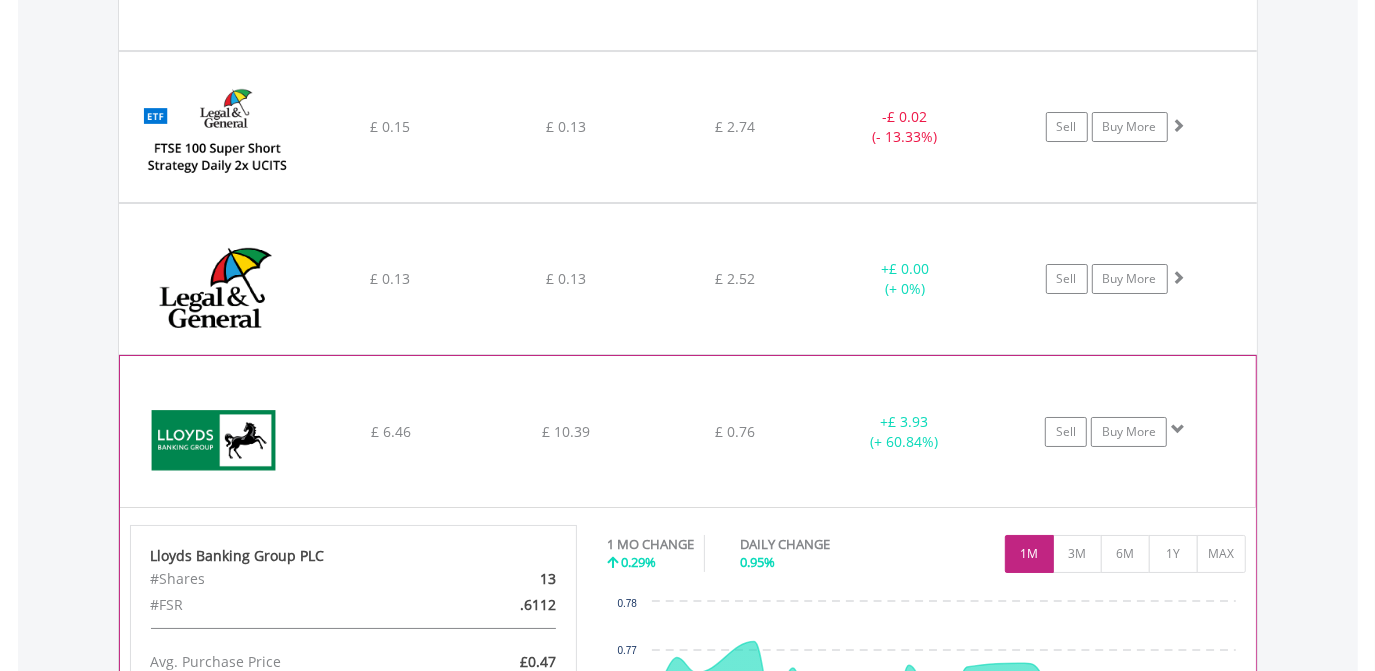 click on "﻿
Lloyds Banking Group PLC
£ 6.46
£ 10.39
£ 0.76
+  £ 3.93 (+ 60.84%)
Sell
Buy More" at bounding box center (688, -8165) 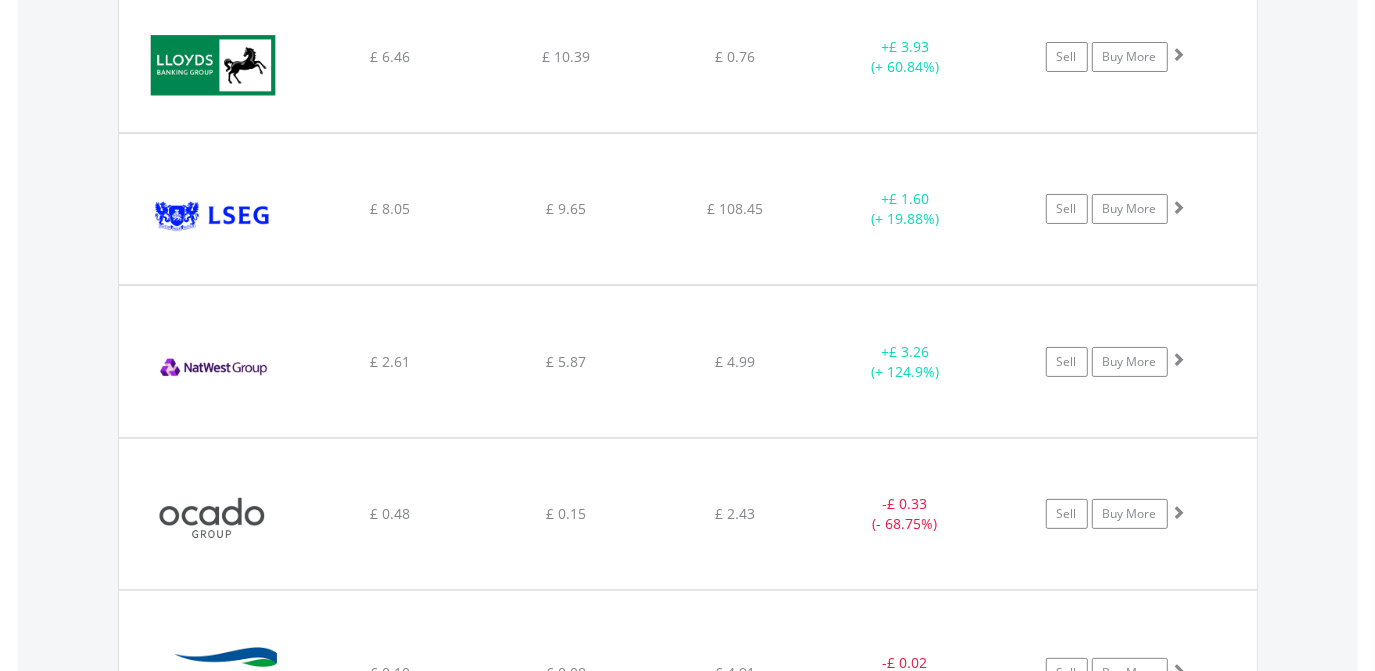 scroll, scrollTop: 10331, scrollLeft: 0, axis: vertical 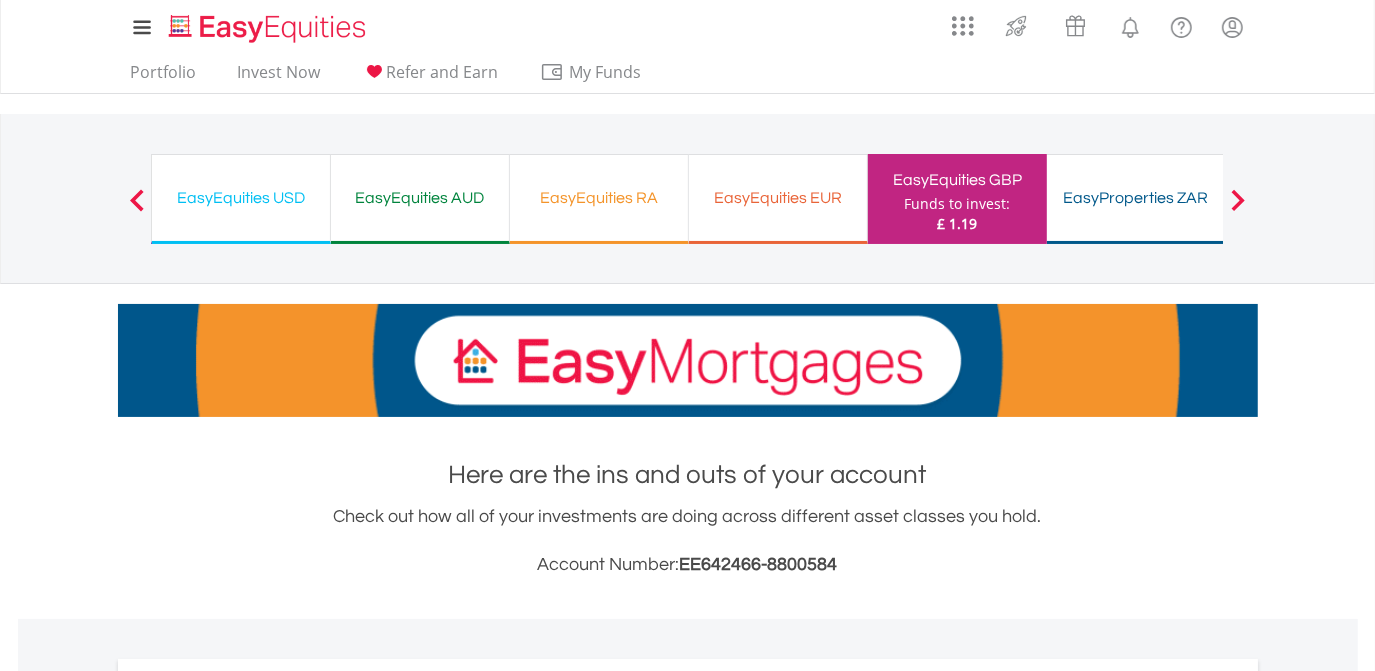 click on "EasyEquities AUD
Funds to invest:
£ 1.19" at bounding box center (420, 199) 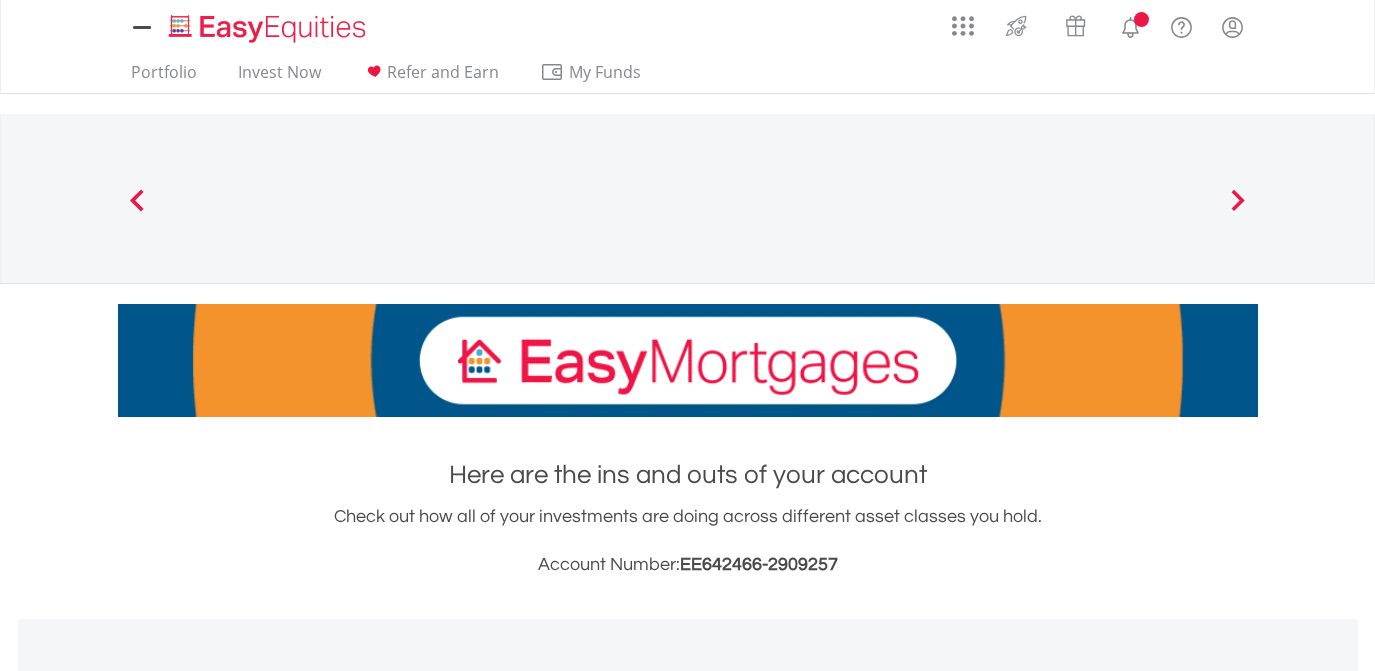 scroll, scrollTop: 0, scrollLeft: 0, axis: both 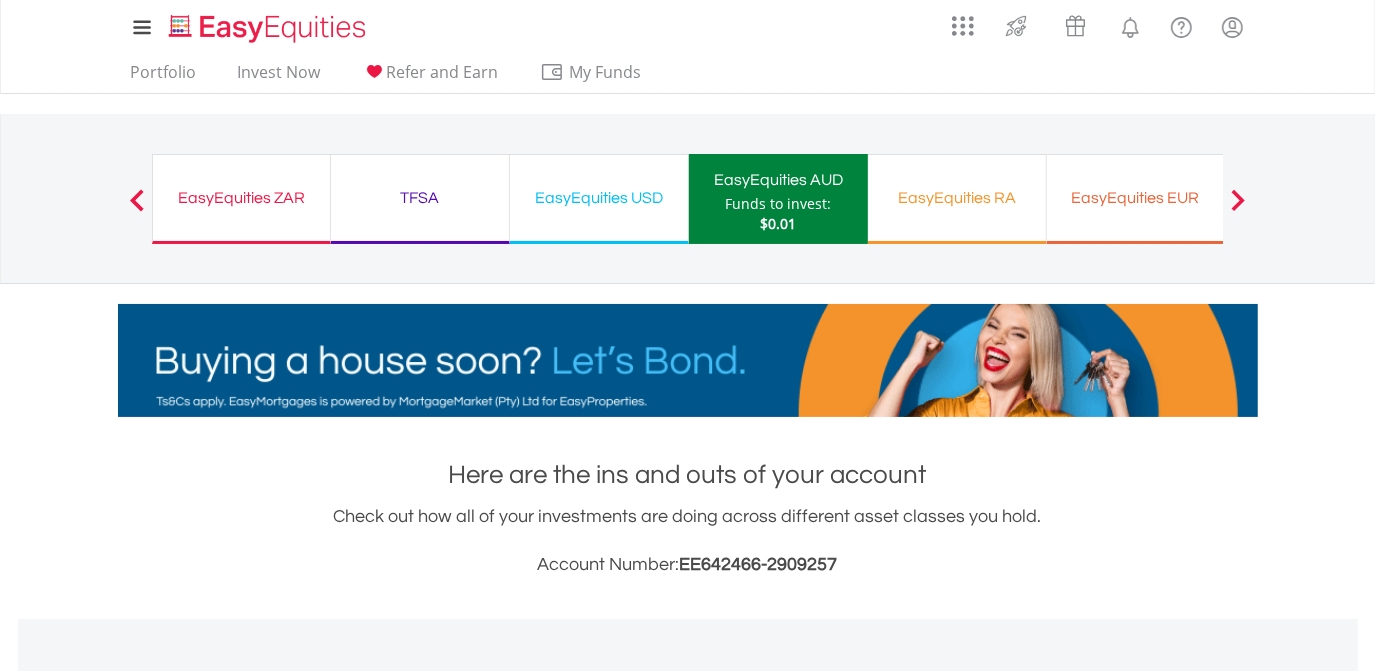 click on "EasyEquities USD" at bounding box center (599, 198) 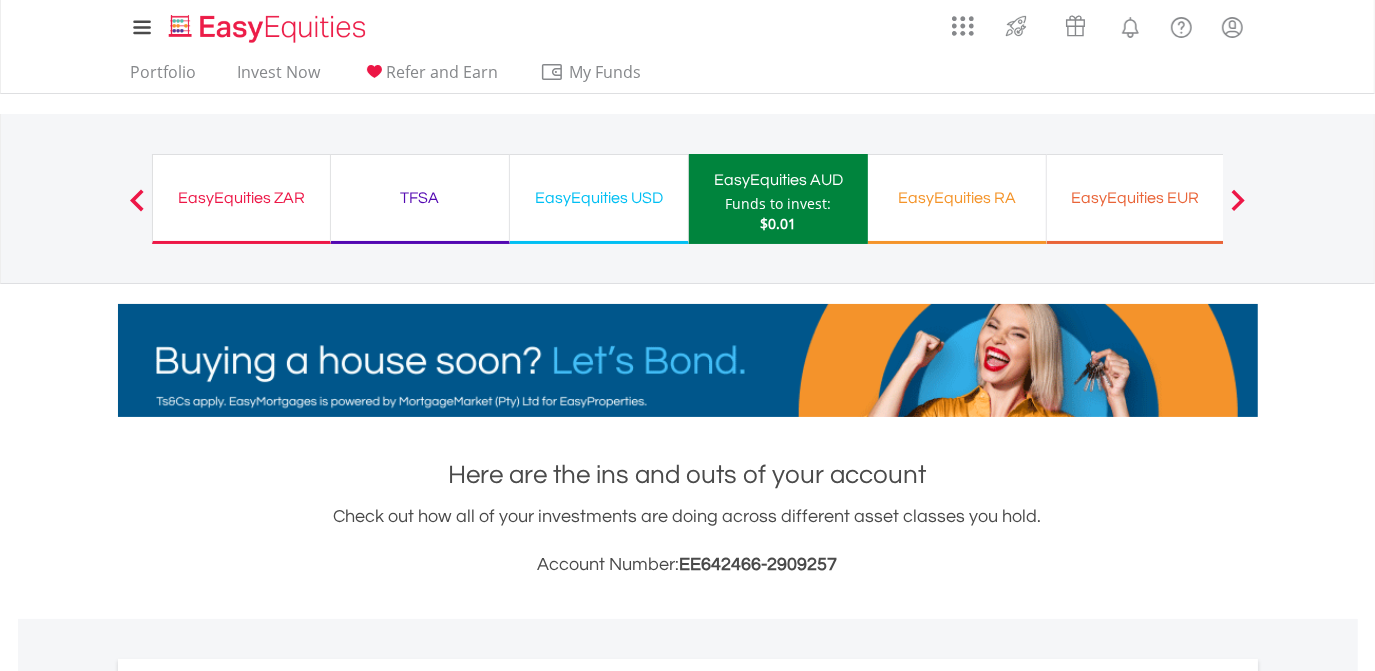 scroll, scrollTop: 999808, scrollLeft: 999620, axis: both 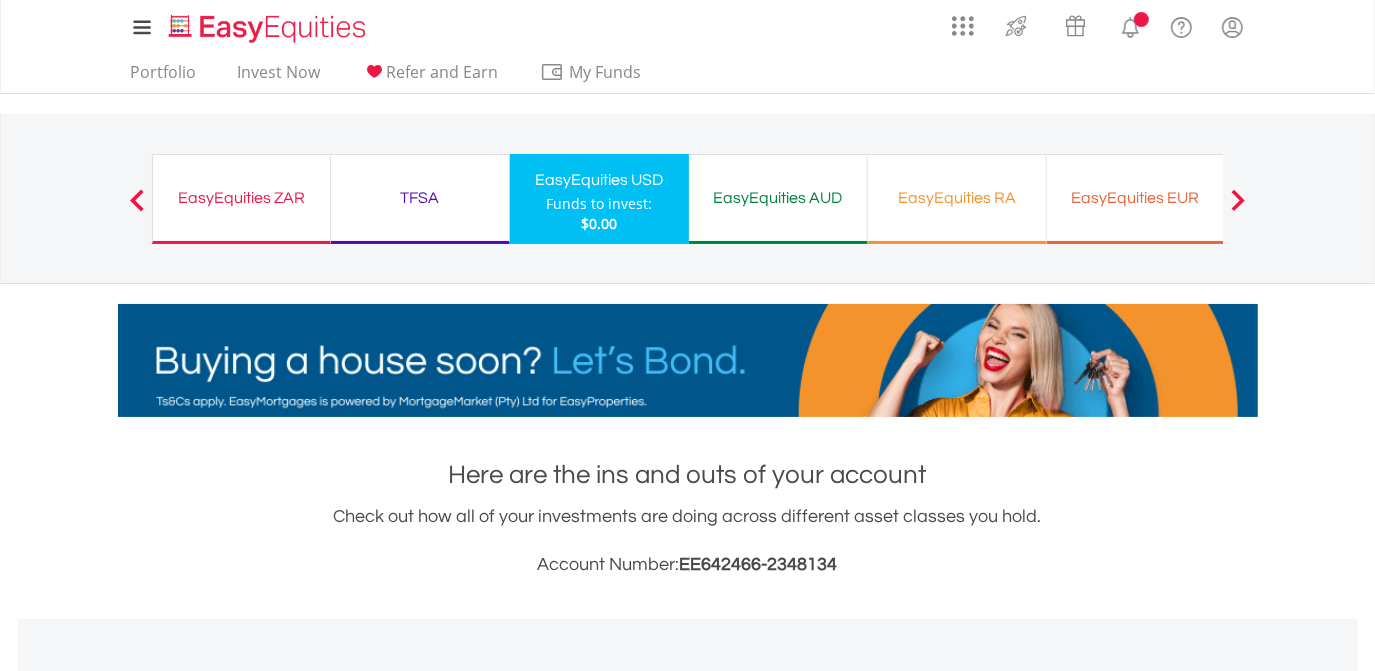 click on "EasyEquities ZAR" at bounding box center (241, 198) 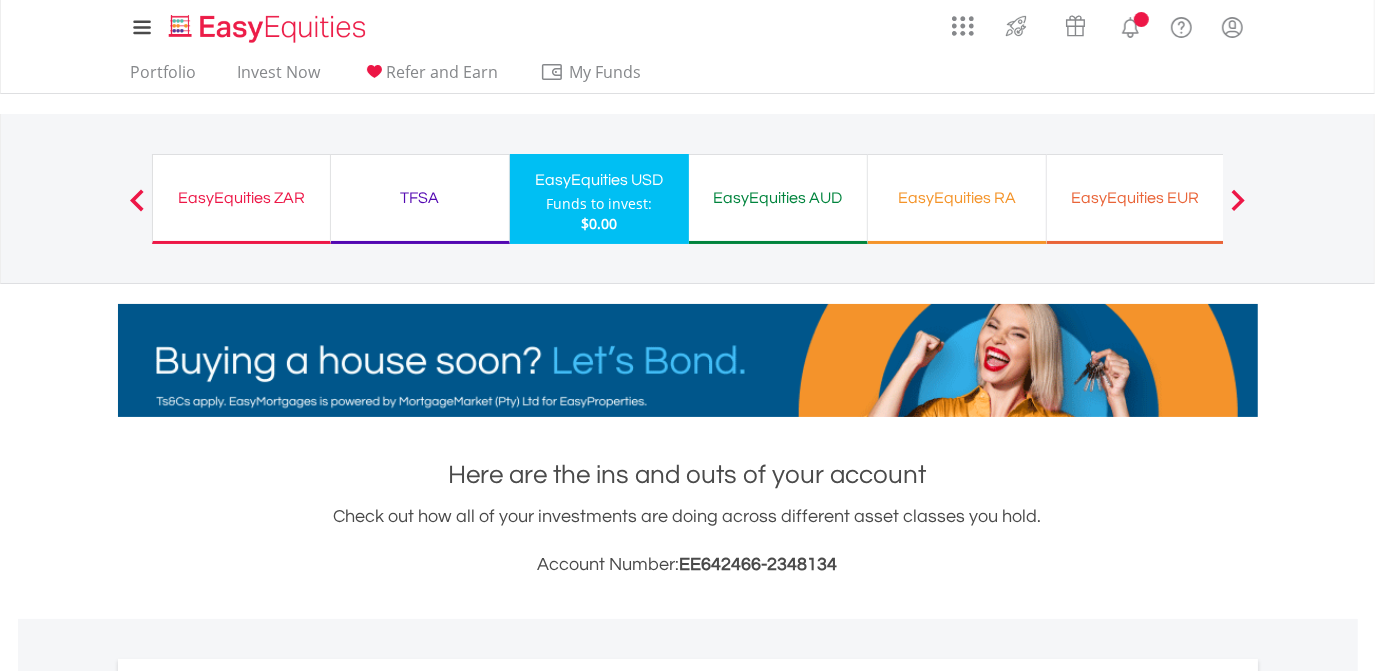 scroll, scrollTop: 999808, scrollLeft: 999620, axis: both 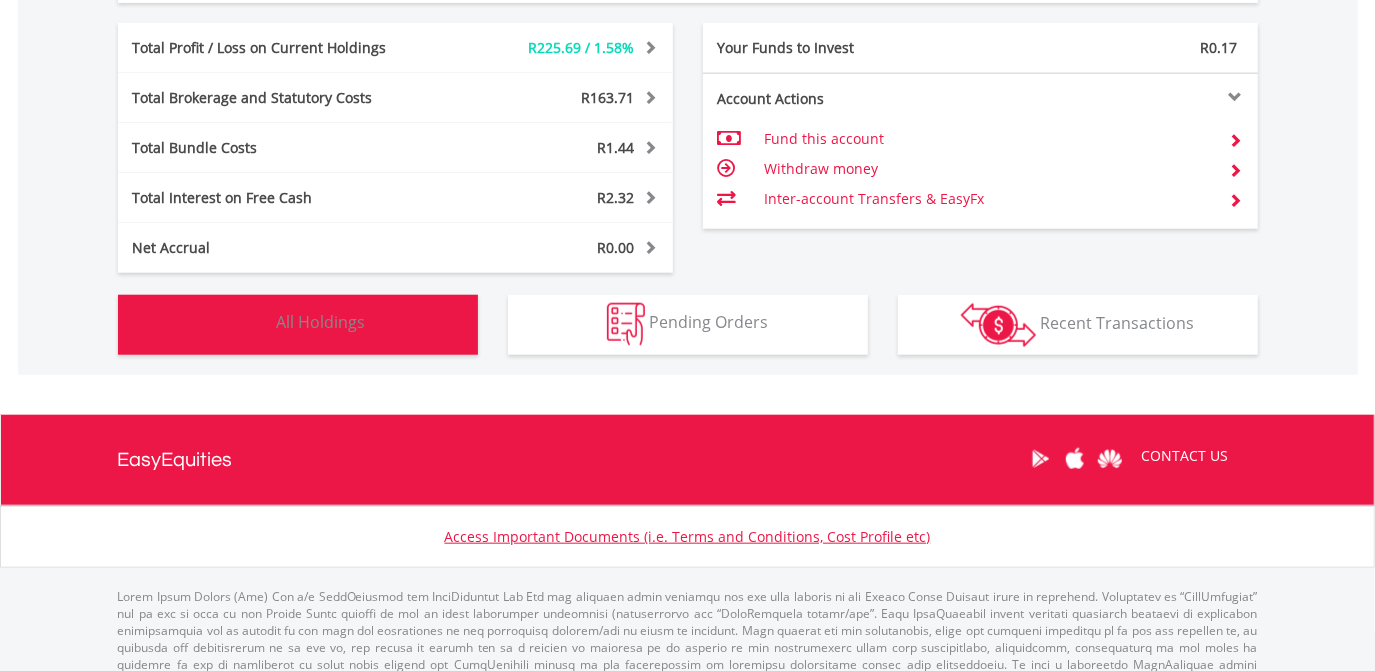 click on "Holdings
All Holdings" at bounding box center (298, 325) 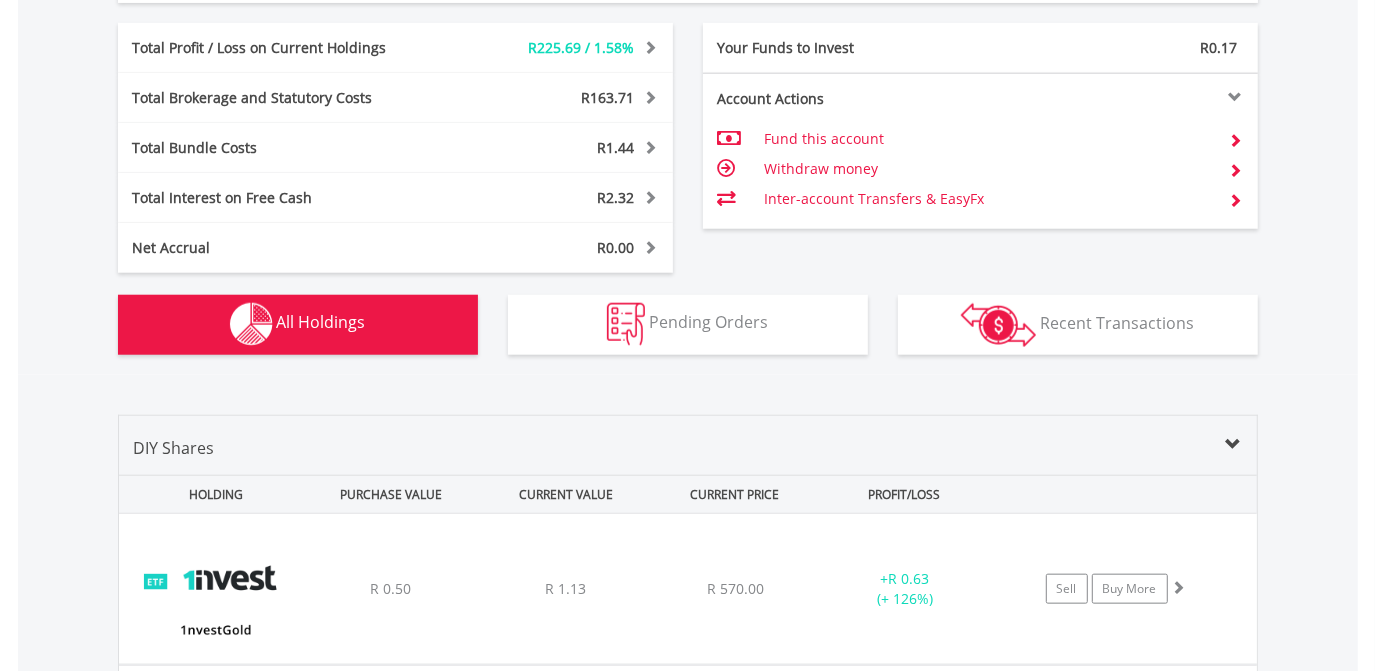 scroll, scrollTop: 1560, scrollLeft: 0, axis: vertical 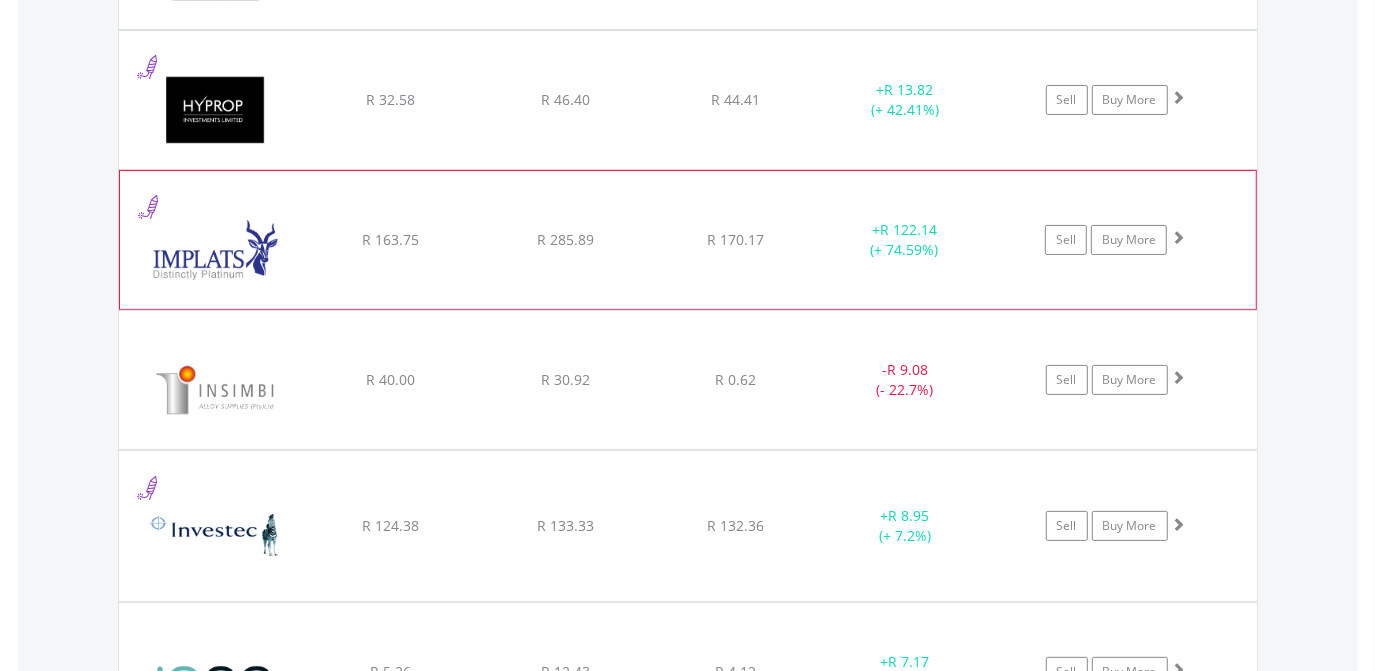 click on "﻿
Impala Platinum Hlgs Limited
R 163.75
R 285.89
R 170.17
+  R 122.14 (+ 74.59%)
Sell
Buy More" at bounding box center (688, -18618) 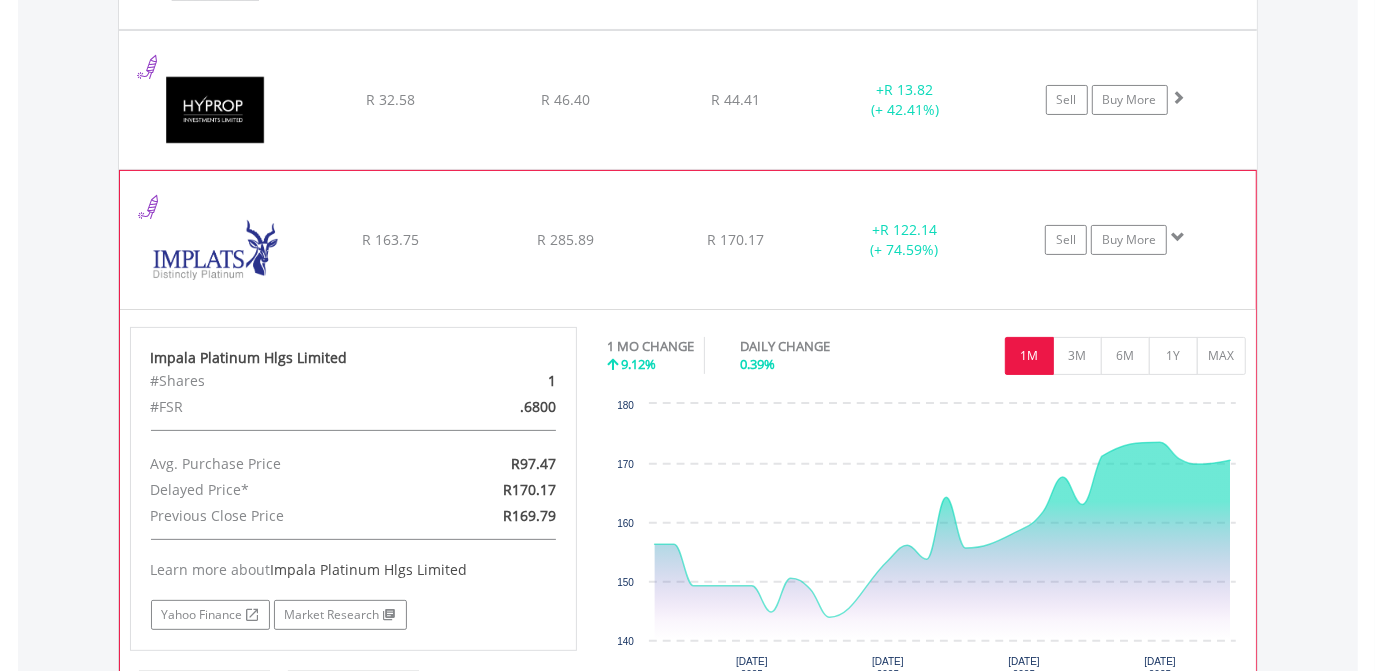 click on "﻿
Impala Platinum Hlgs Limited
R 163.75
R 285.89
R 170.17
+  R 122.14 (+ 74.59%)
Sell
Buy More" at bounding box center (688, -18618) 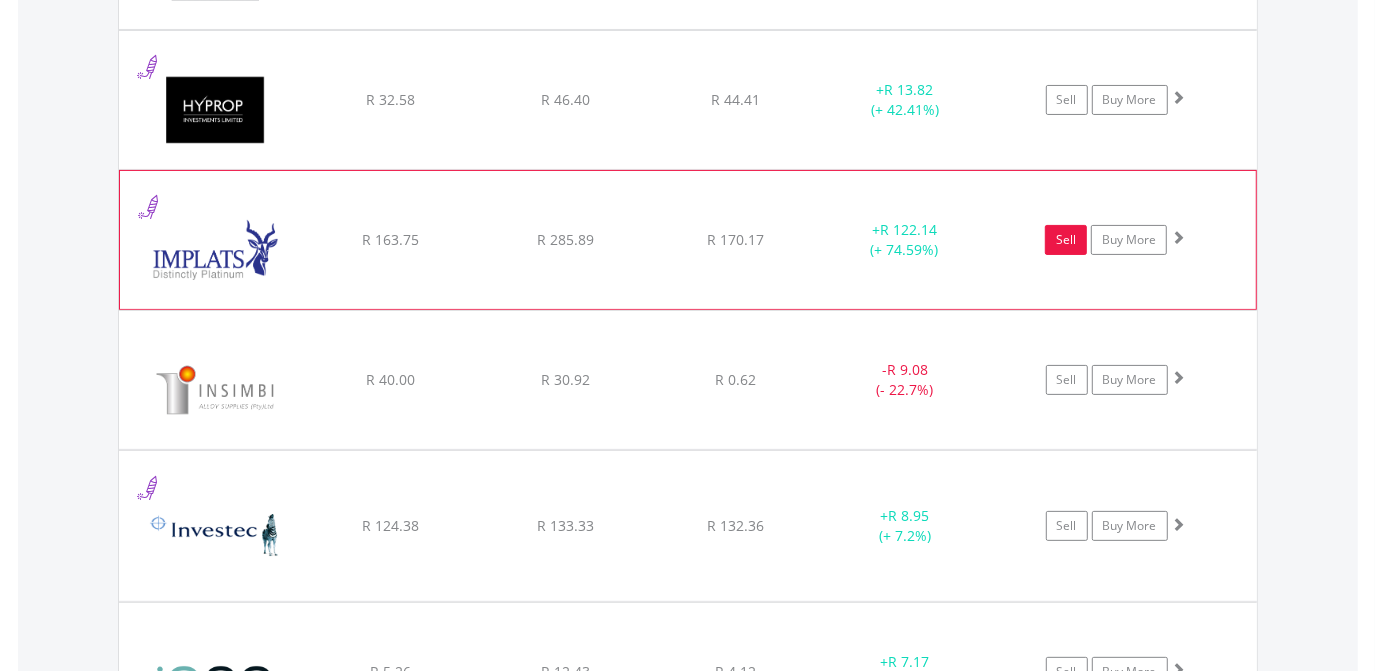 click on "Sell" at bounding box center [1066, 240] 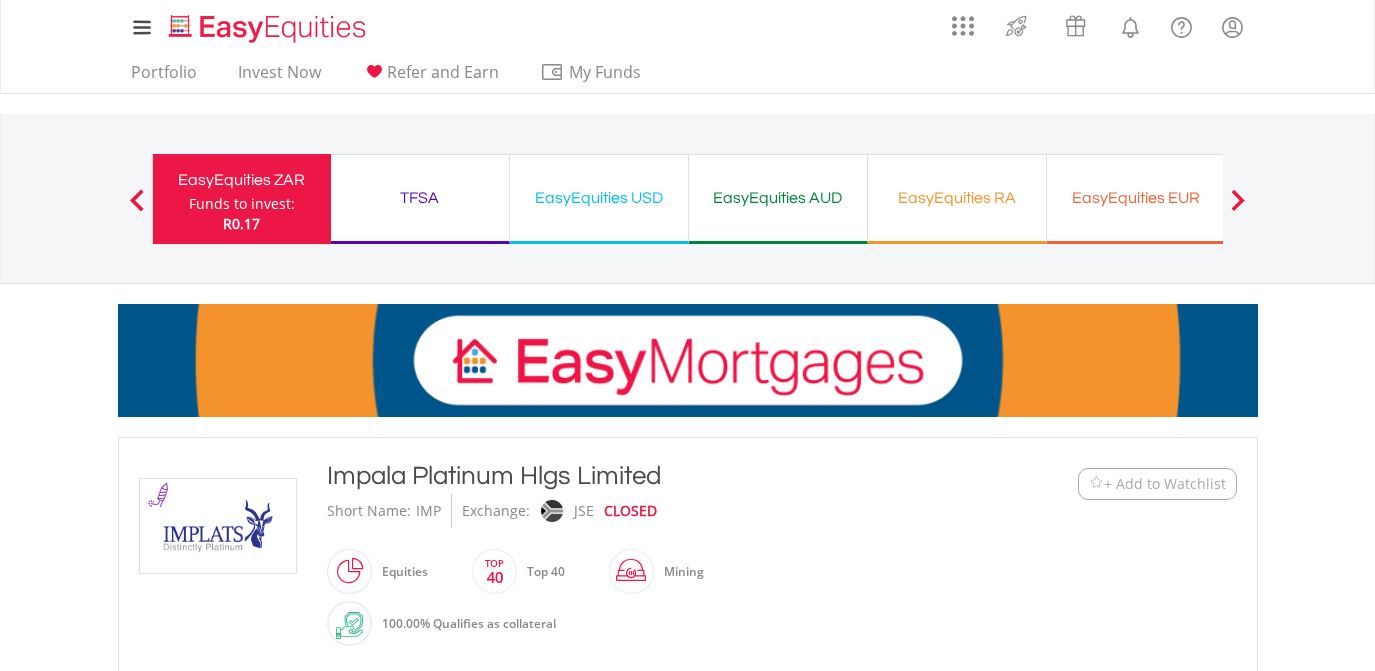 scroll, scrollTop: 0, scrollLeft: 0, axis: both 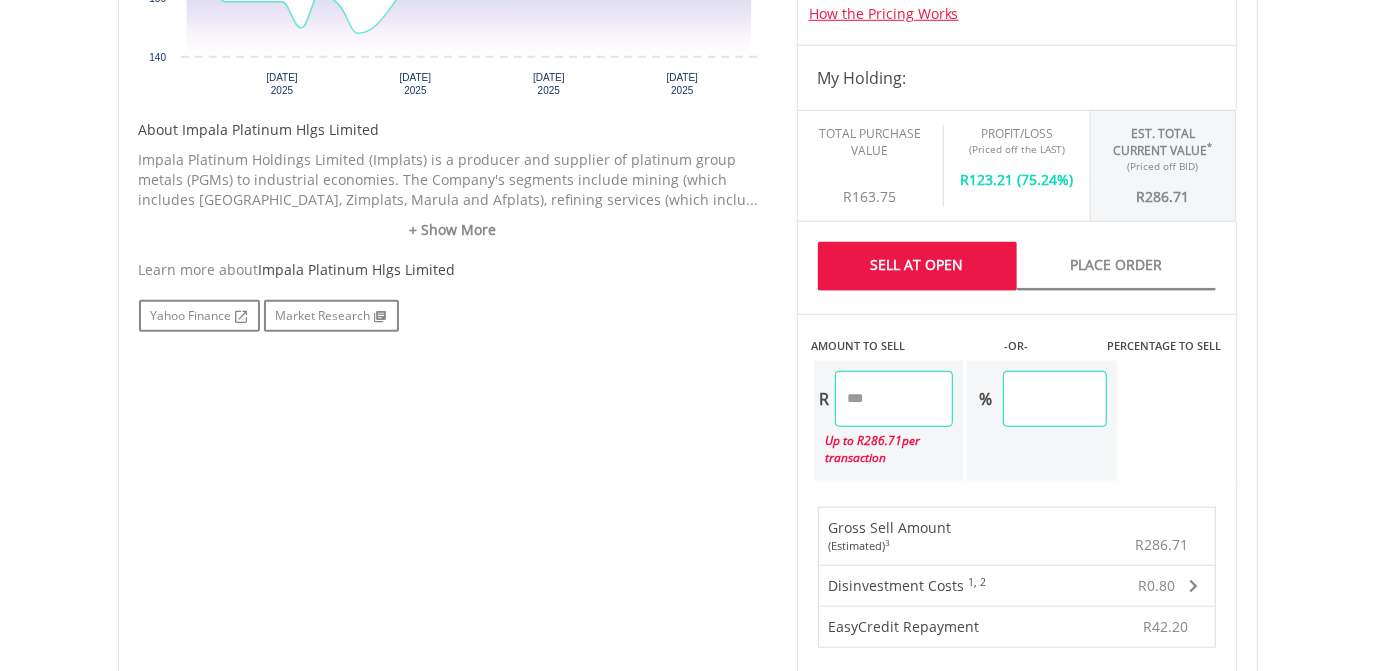 click on "******" at bounding box center [894, 399] 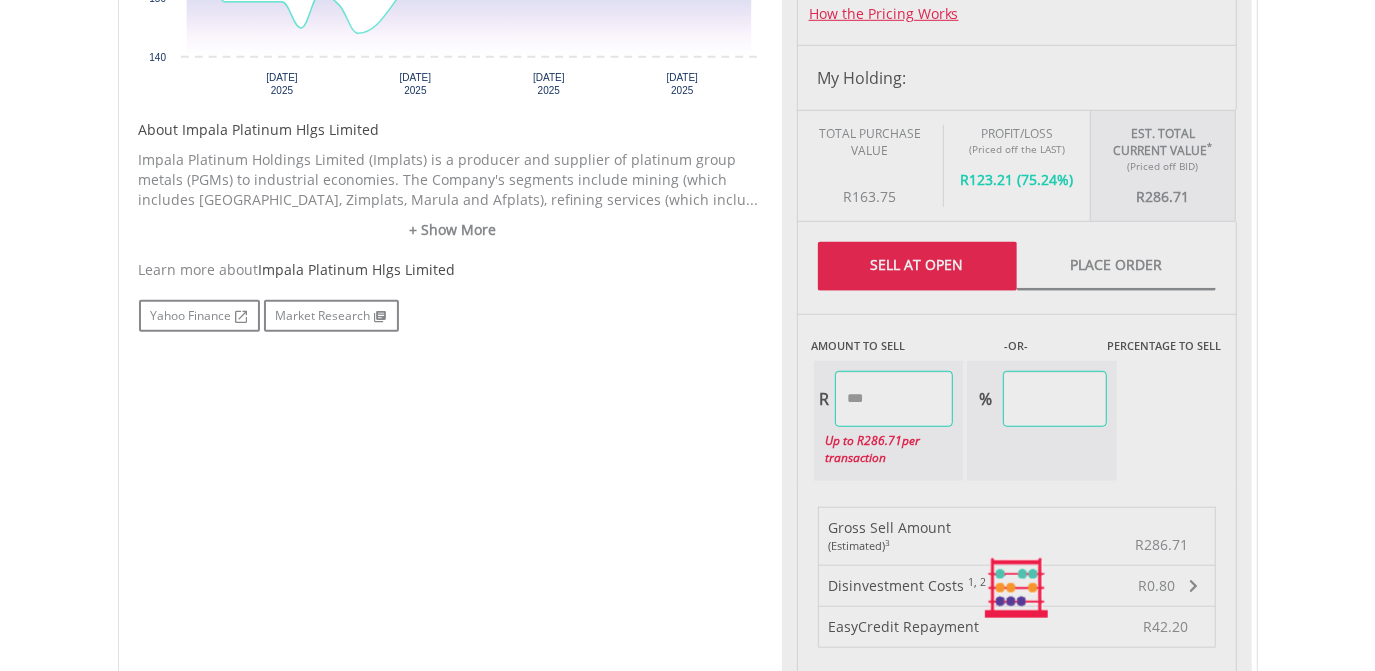 click on "Last Updated Price:
15-min. Delay*
Price Update Cost:
0
Credits
Market Closed
SELLING AT (BID)
BUYING AT                     (ASK)
LAST PRICE
R170.66
R170.81
R170.81
0
EasyCredits remaining
R" at bounding box center [1017, 589] 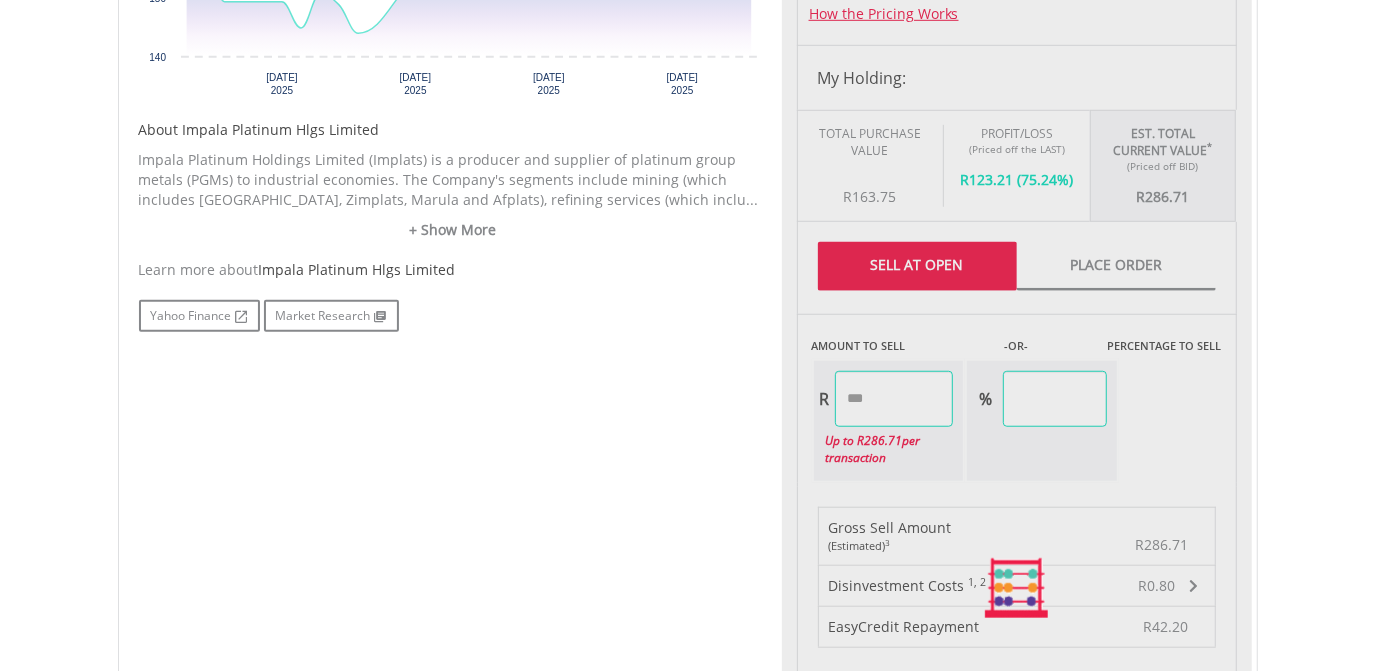 type on "******" 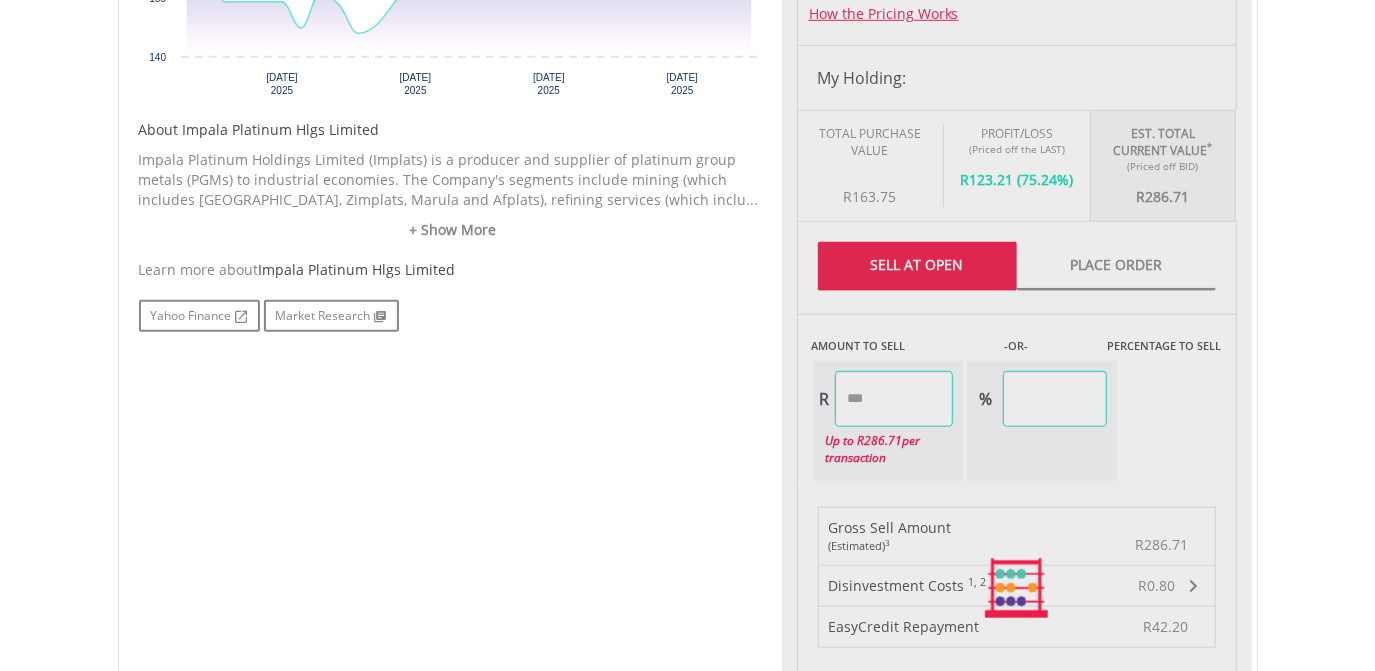 type on "*****" 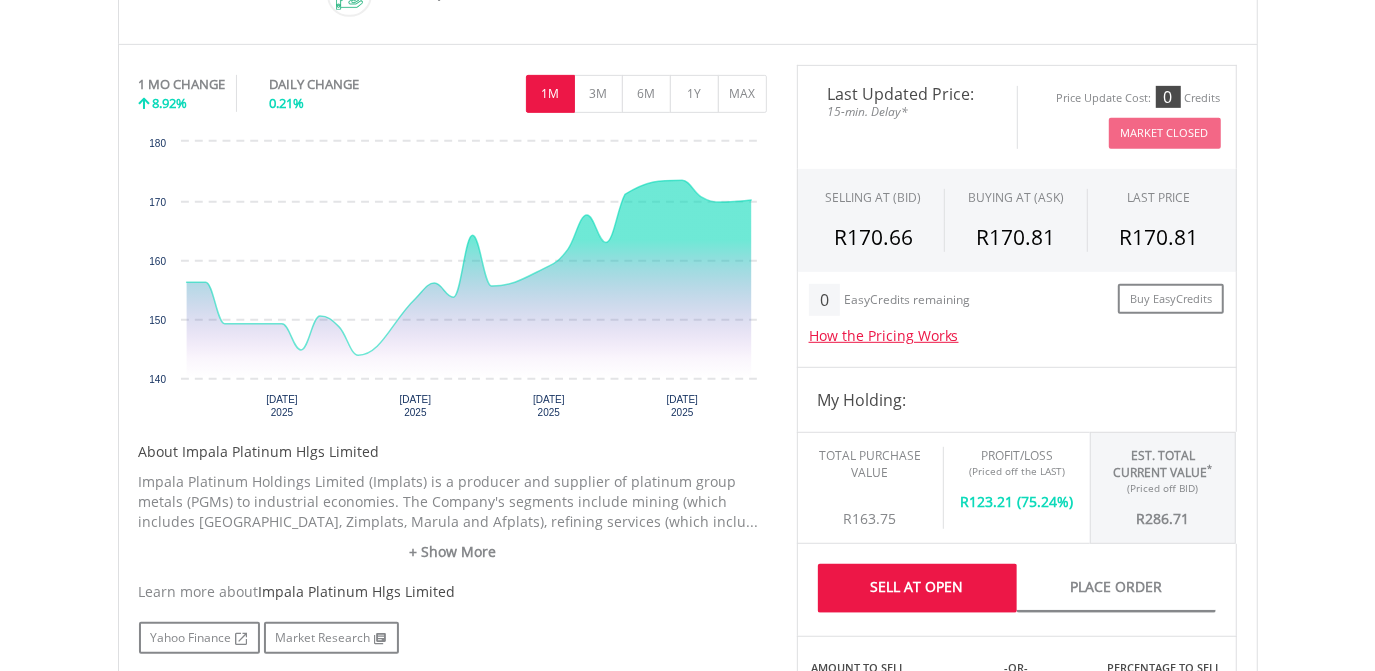 scroll, scrollTop: 875, scrollLeft: 0, axis: vertical 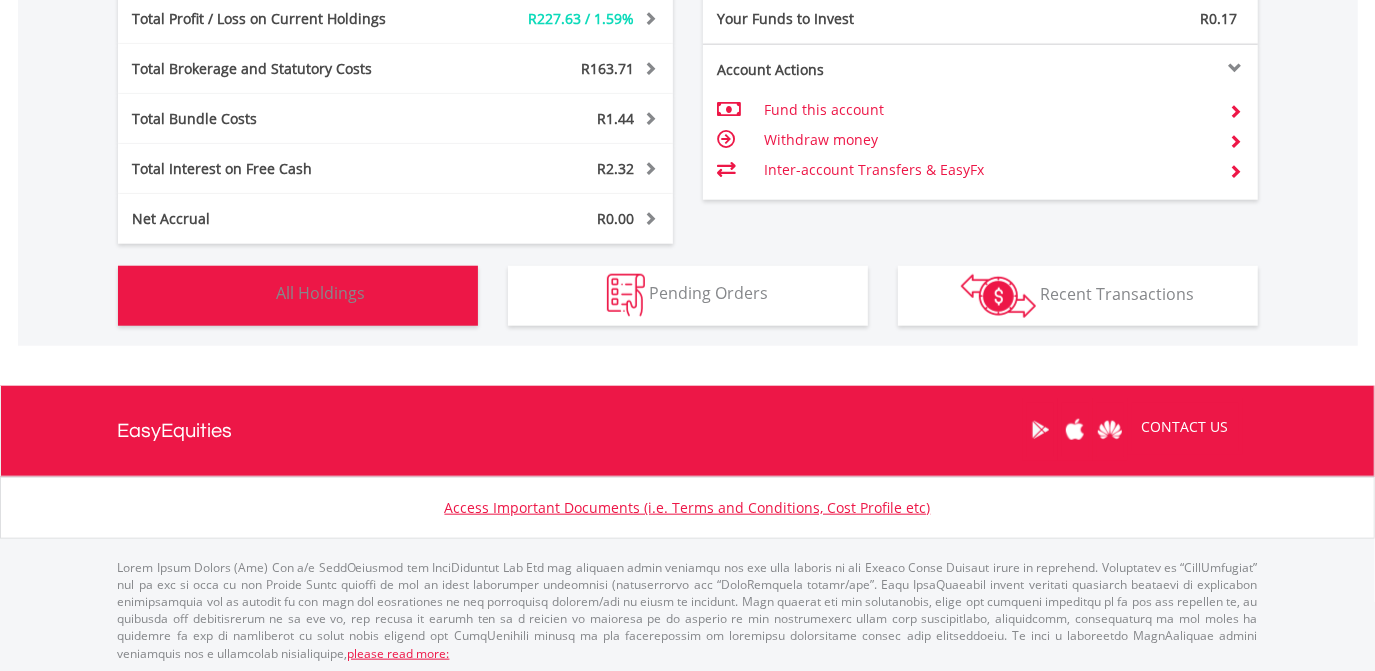 click on "All Holdings" at bounding box center [321, 294] 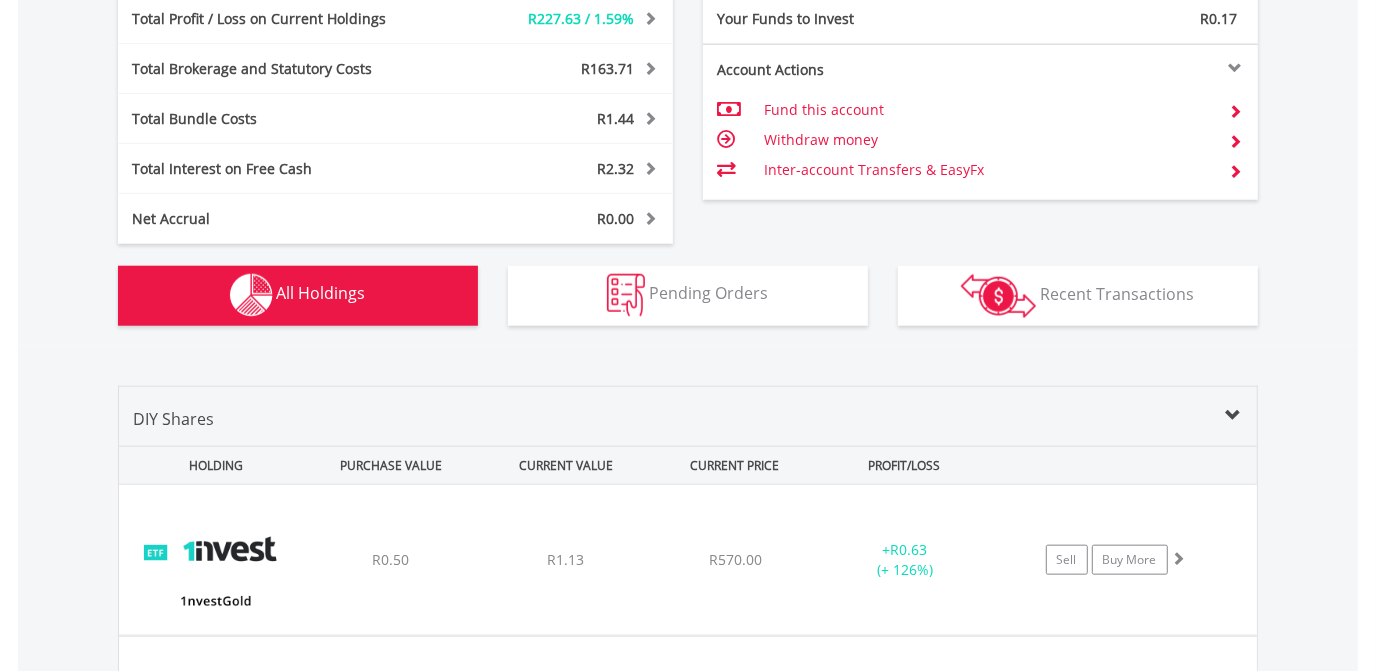 scroll, scrollTop: 1560, scrollLeft: 0, axis: vertical 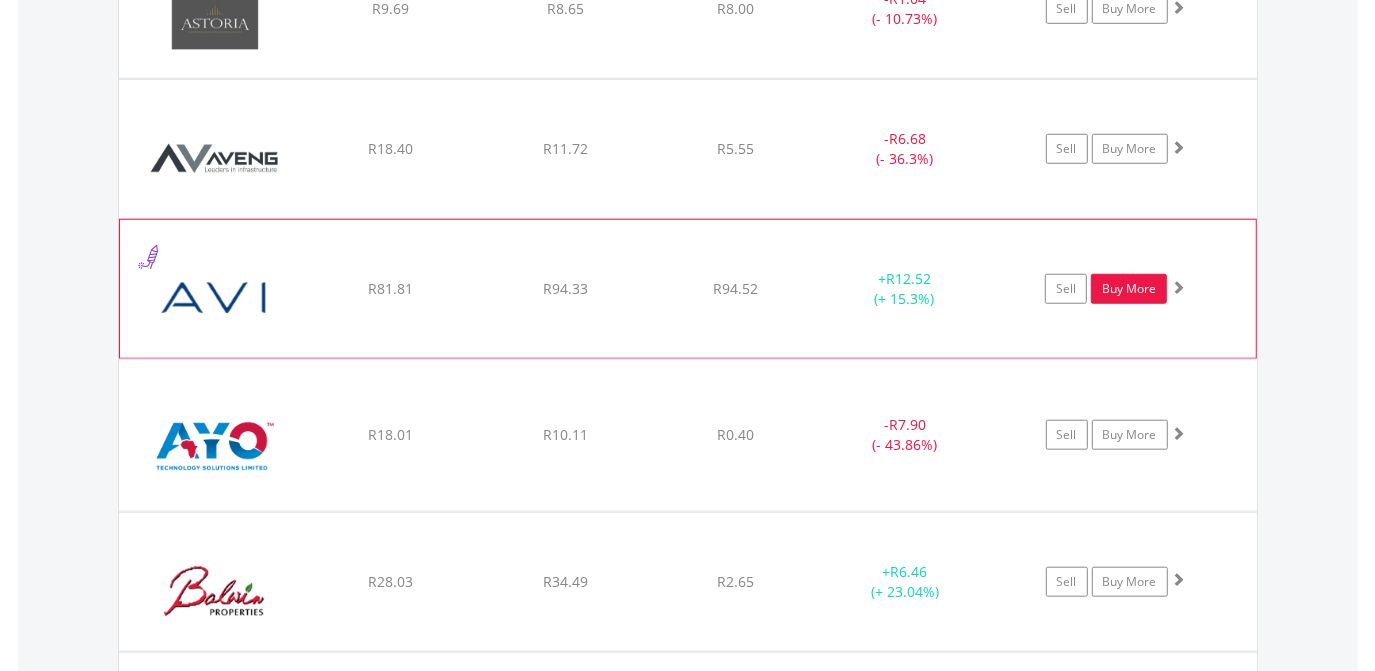 click on "Buy More" at bounding box center [1129, 289] 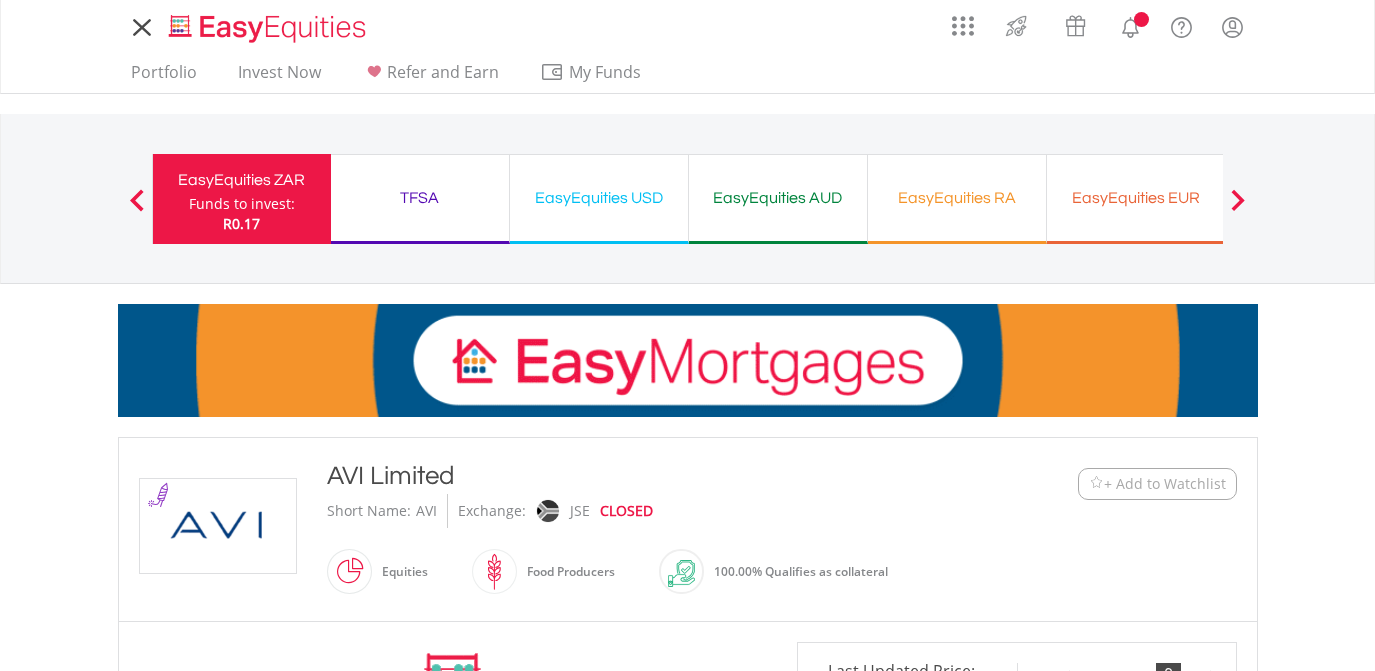 scroll, scrollTop: 0, scrollLeft: 0, axis: both 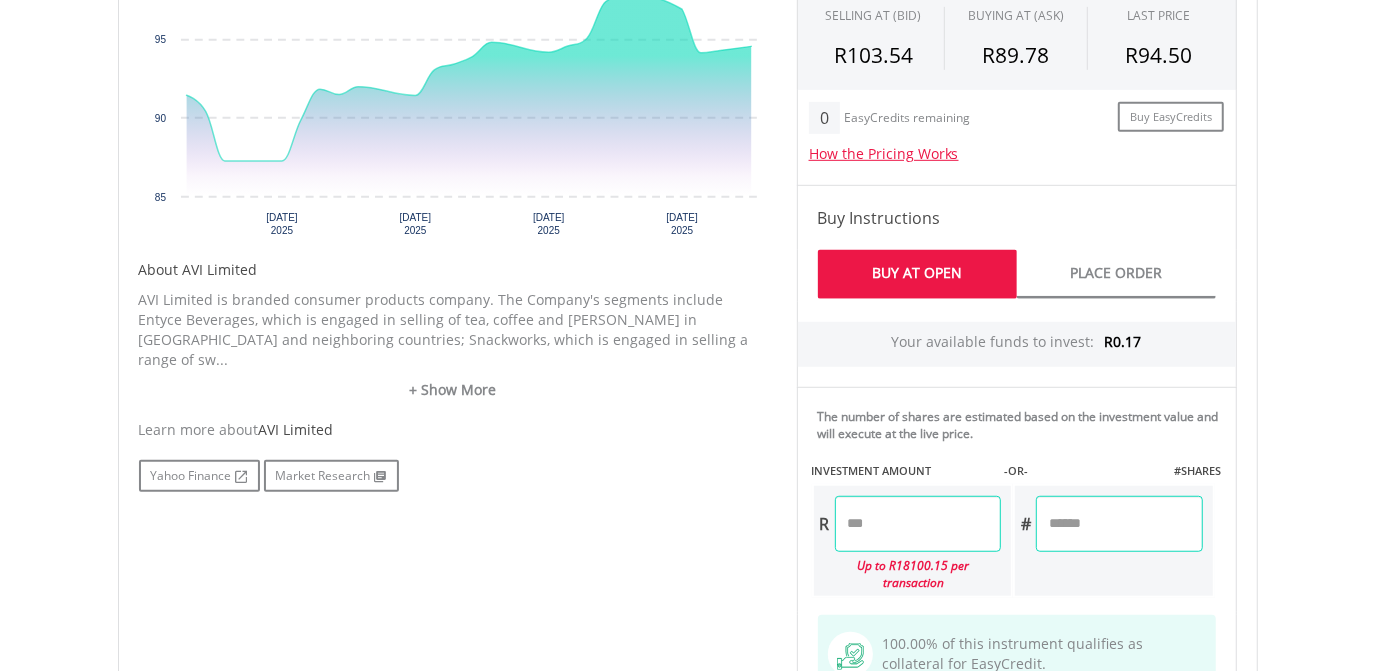 click at bounding box center (918, 524) 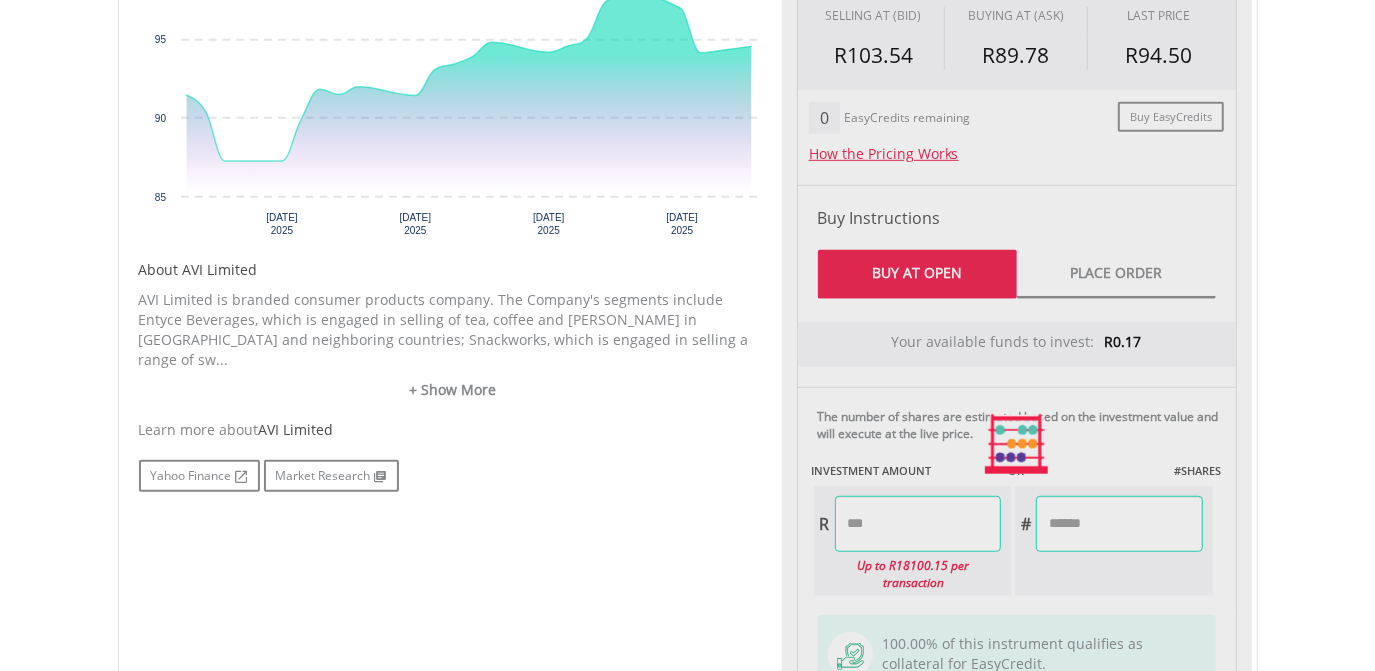 click on "Last Updated Price:
15-min. Delay*
Price Update Cost:
0
Credits
Market Closed
SELLING AT (BID)
BUYING AT                     (ASK)
LAST PRICE
R103.54
R89.78
R94.50
0
R" at bounding box center [1017, 444] 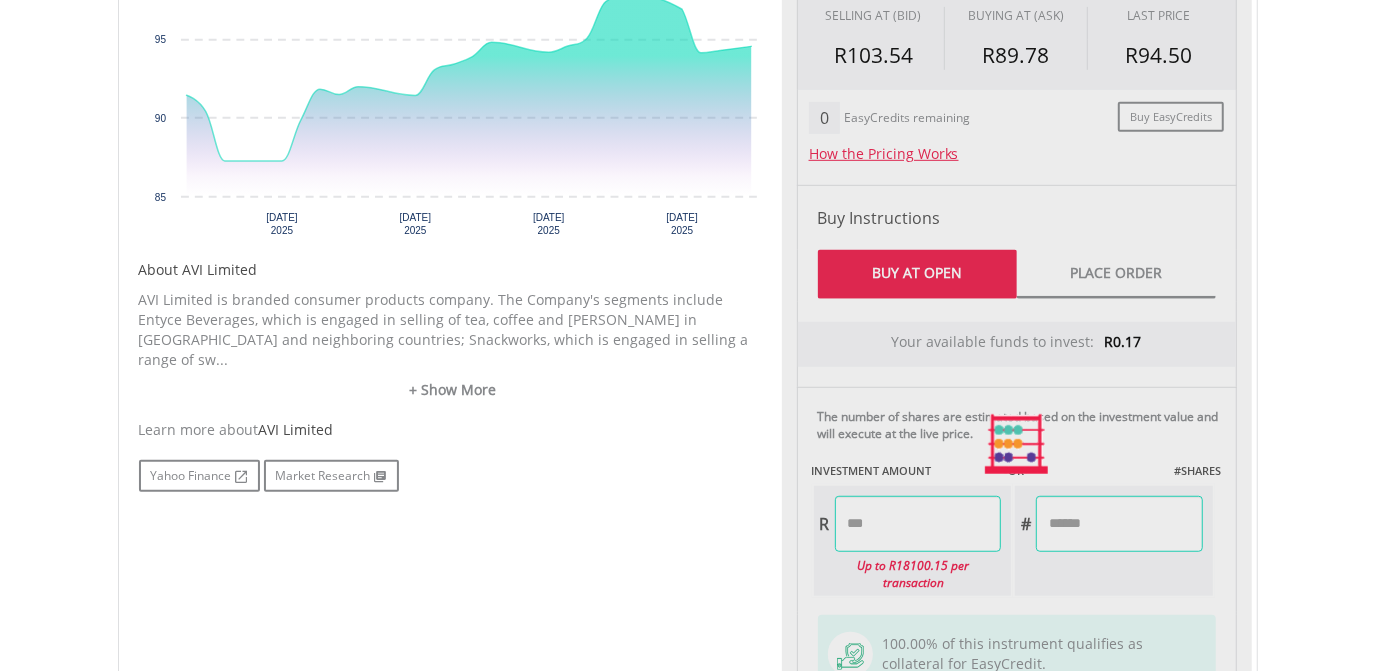 type on "******" 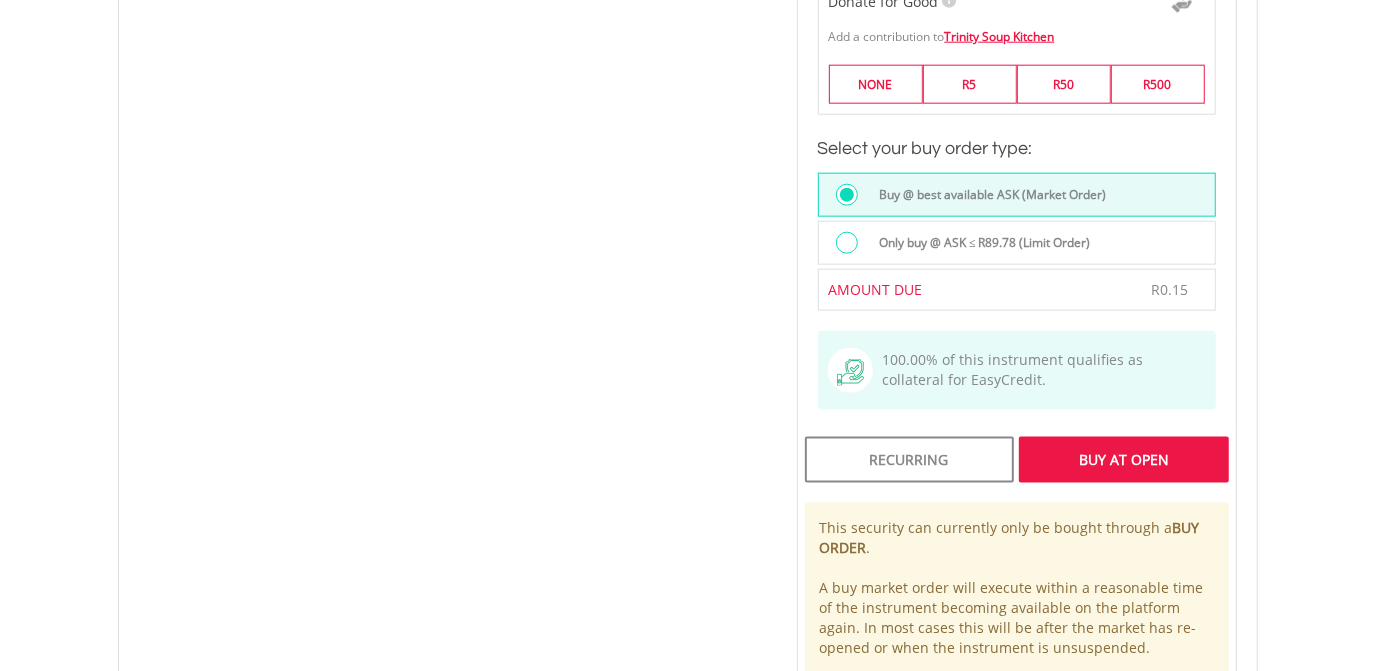 scroll, scrollTop: 1568, scrollLeft: 0, axis: vertical 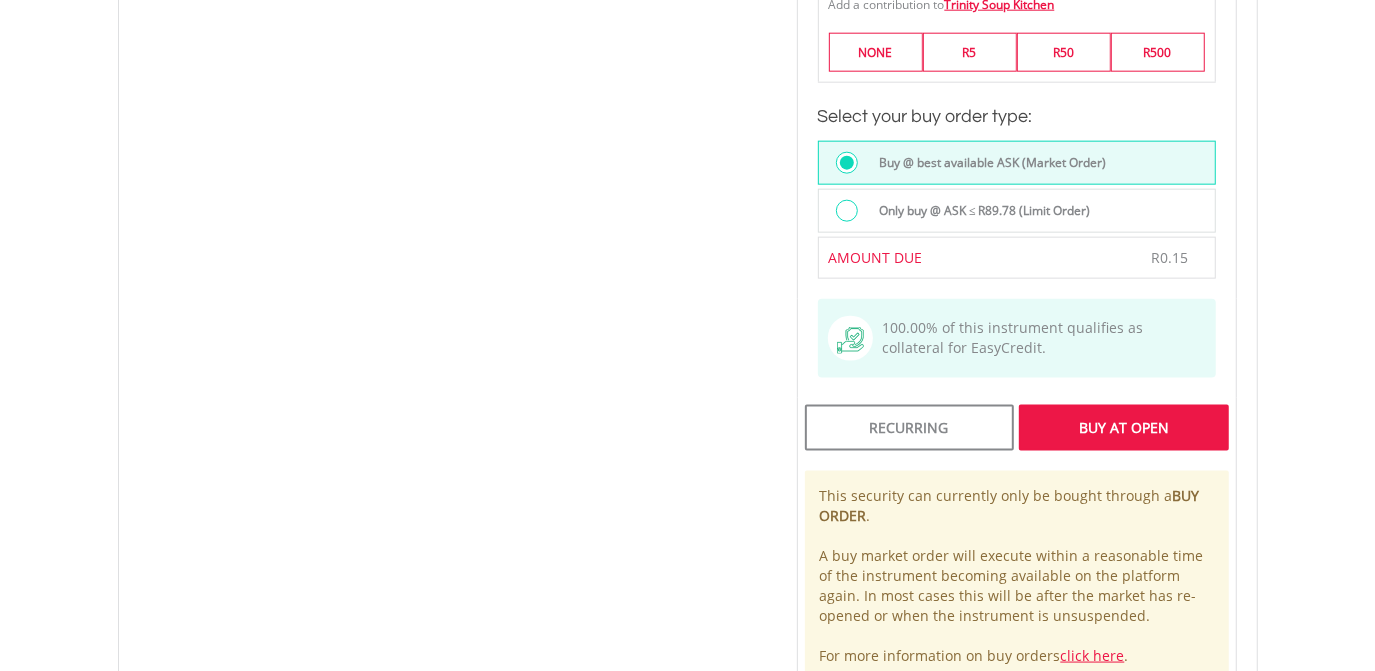 click on "Buy At Open" at bounding box center (1123, 428) 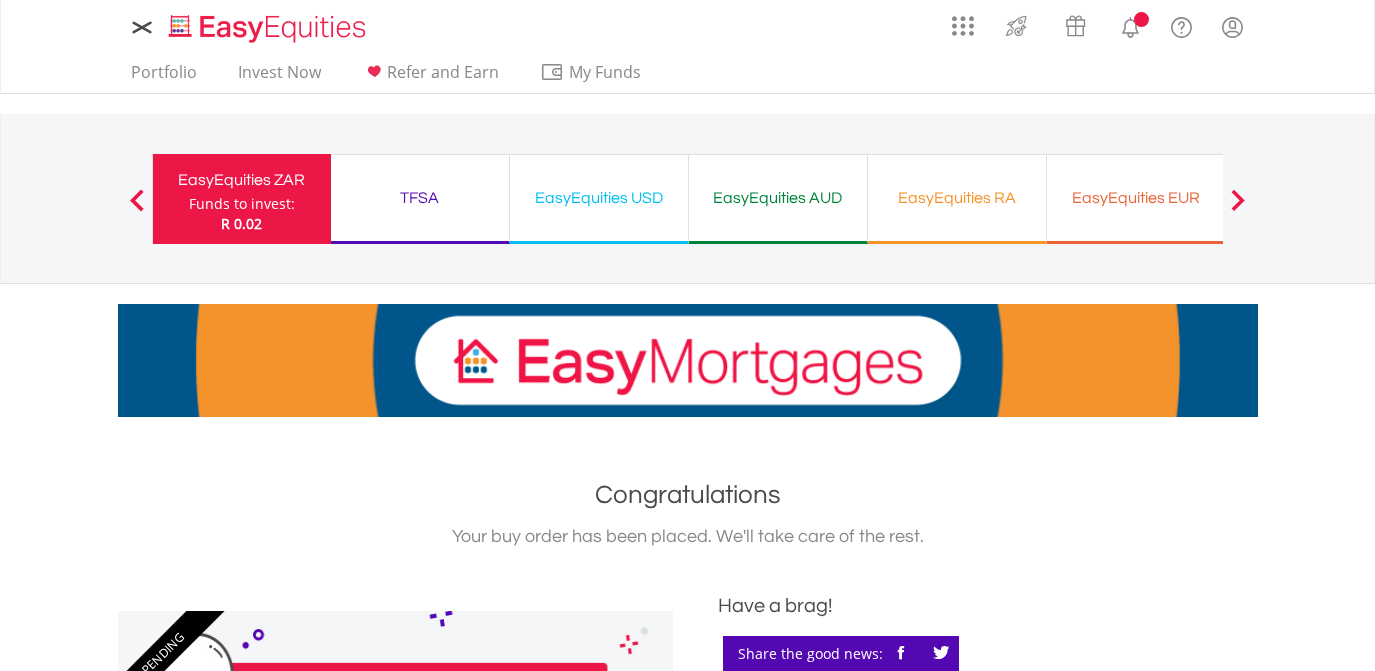 scroll, scrollTop: 0, scrollLeft: 0, axis: both 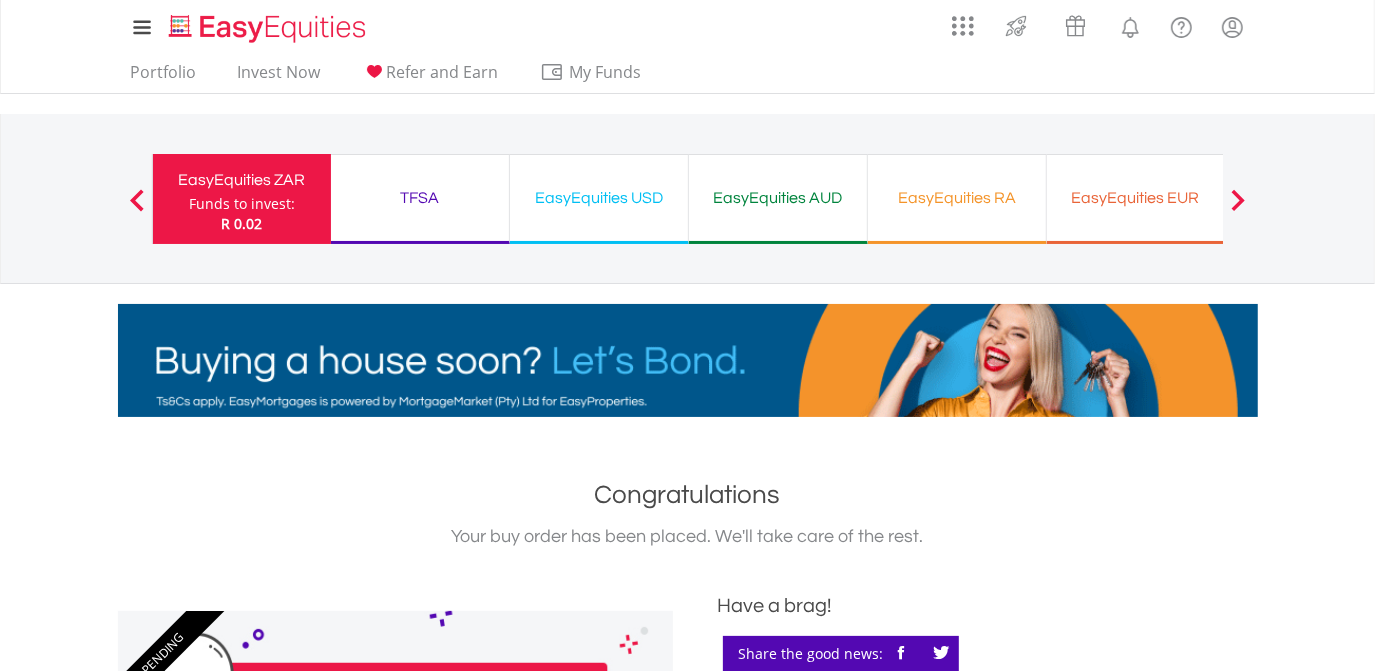 click at bounding box center (1238, 200) 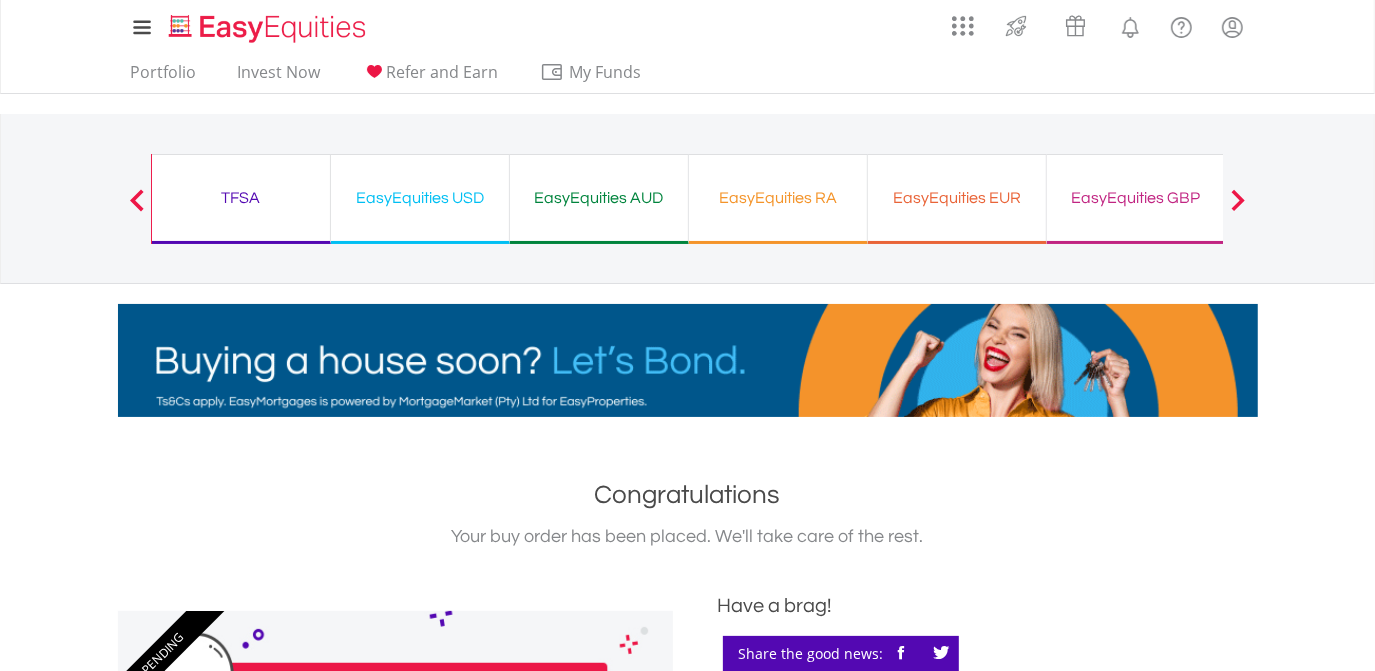click at bounding box center [1238, 200] 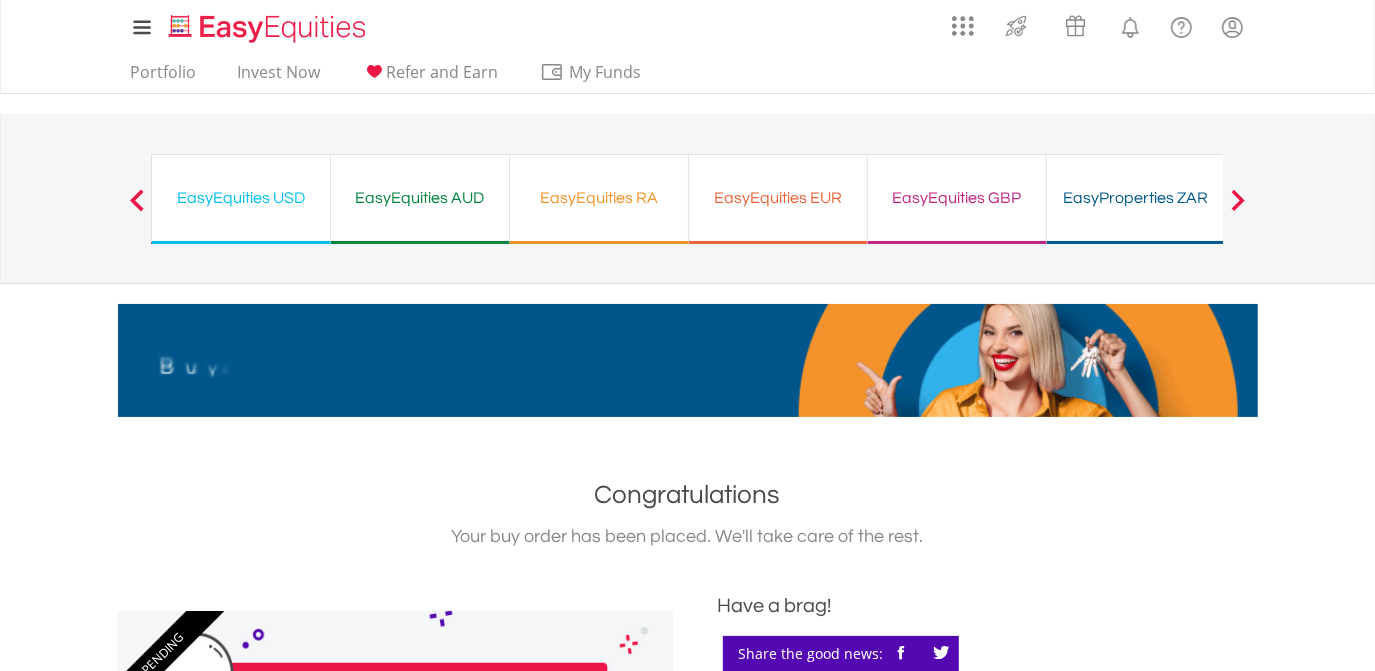 click on "EasyProperties ZAR" at bounding box center (1136, 198) 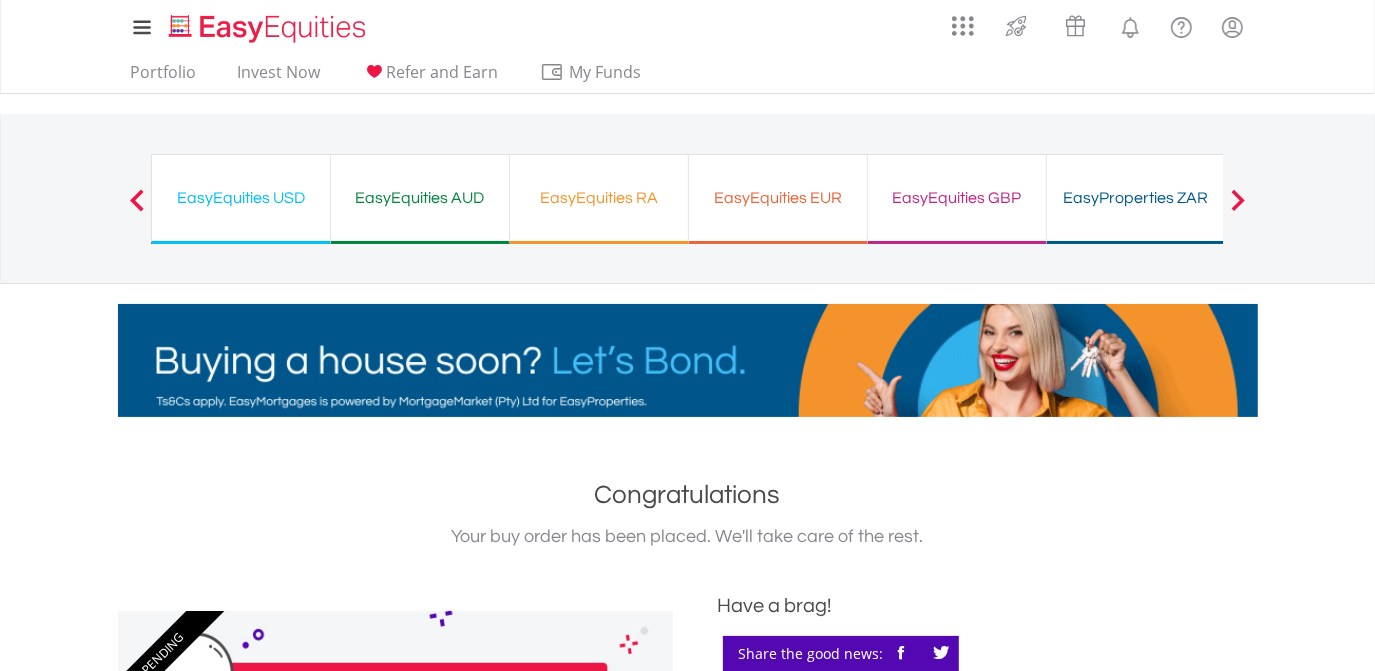 click on "EasyEquities EUR" at bounding box center (778, 198) 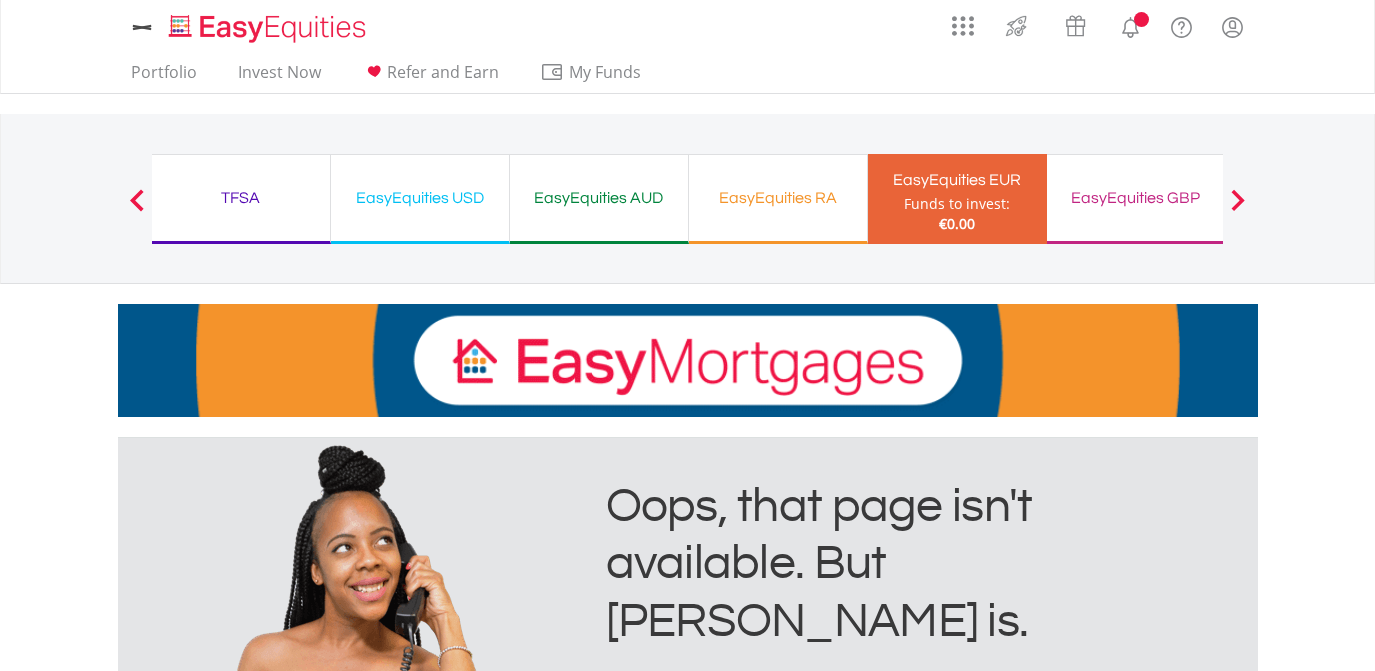 scroll, scrollTop: 0, scrollLeft: 0, axis: both 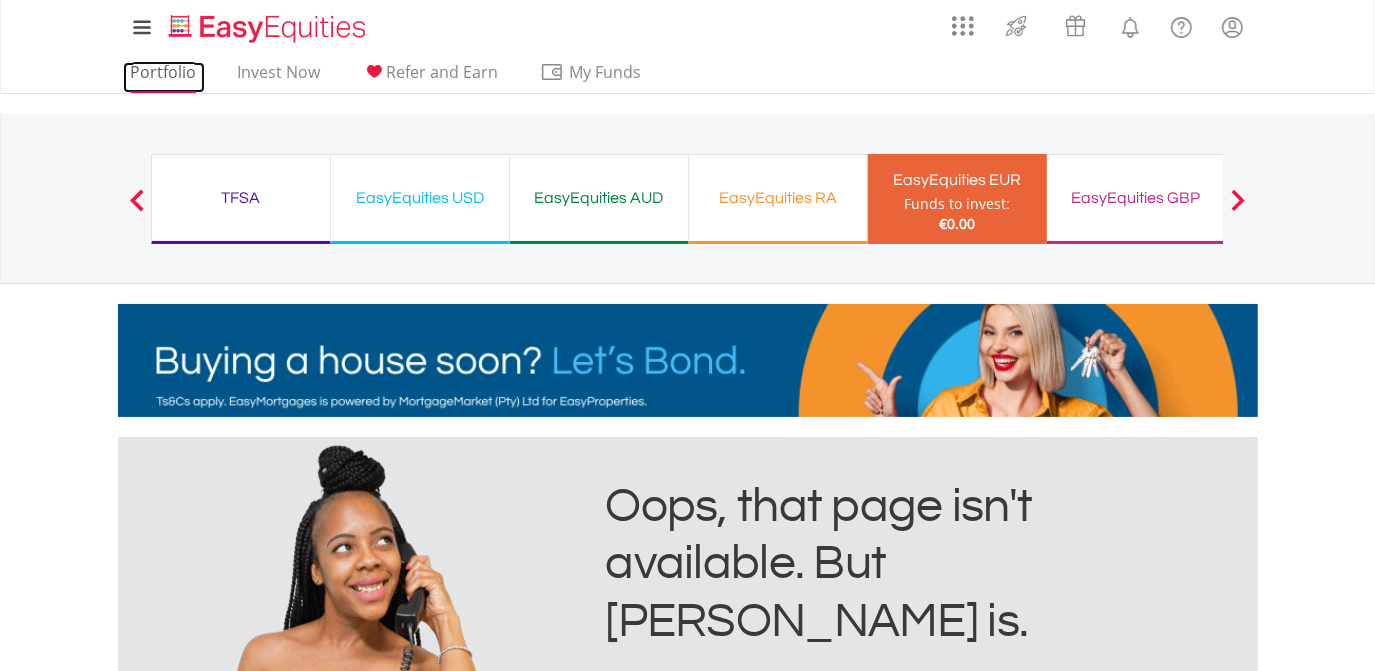 click on "Portfolio" at bounding box center (164, 77) 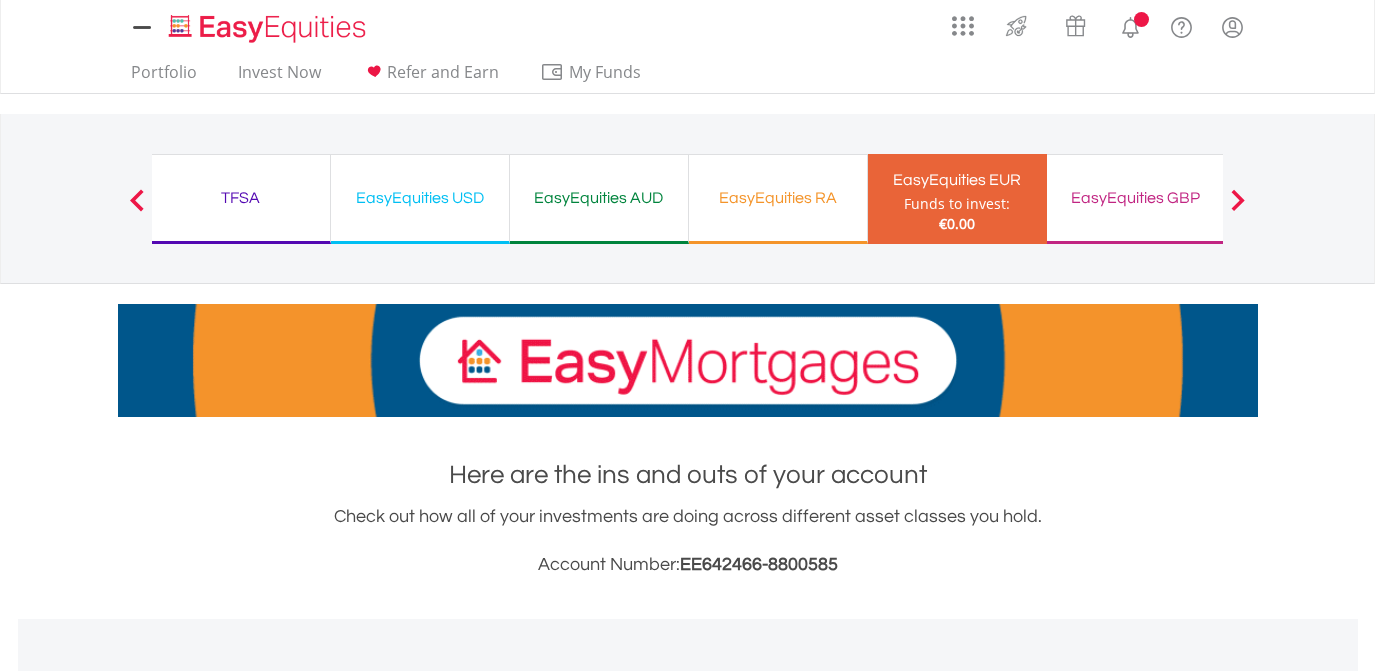 scroll, scrollTop: 0, scrollLeft: 0, axis: both 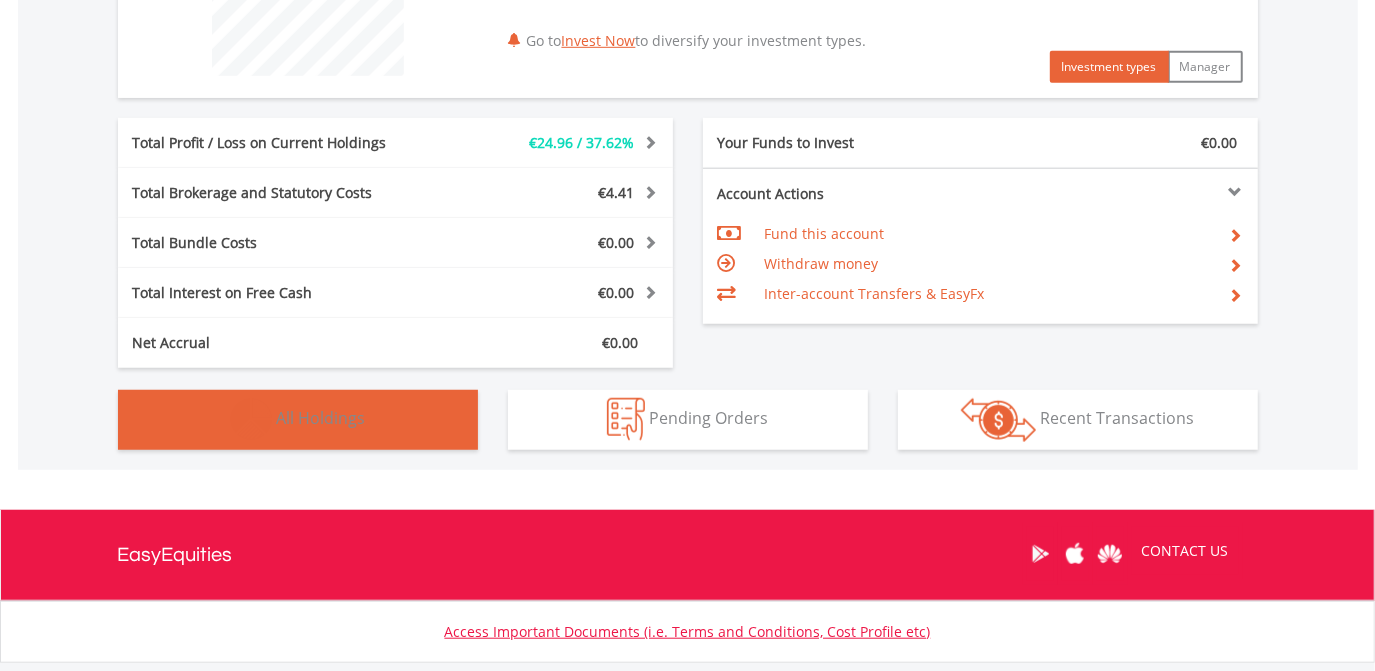 click on "Holdings
All Holdings" at bounding box center [298, 420] 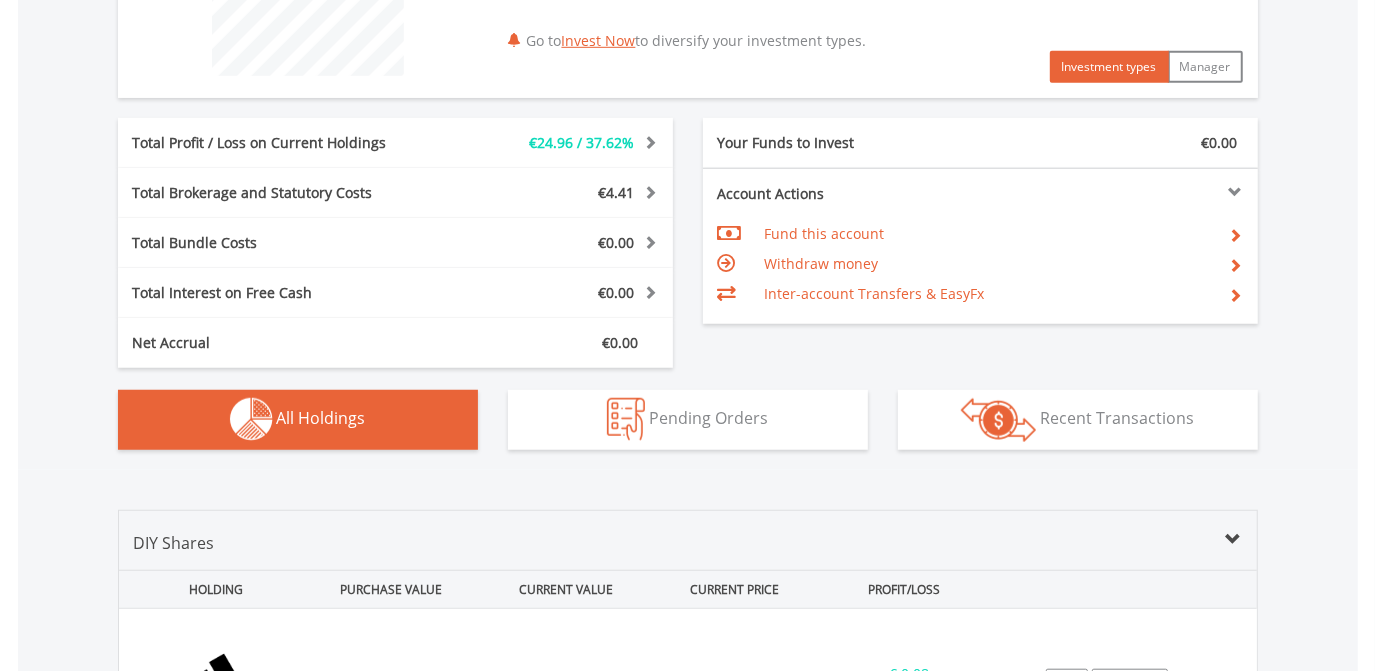scroll, scrollTop: 1400, scrollLeft: 0, axis: vertical 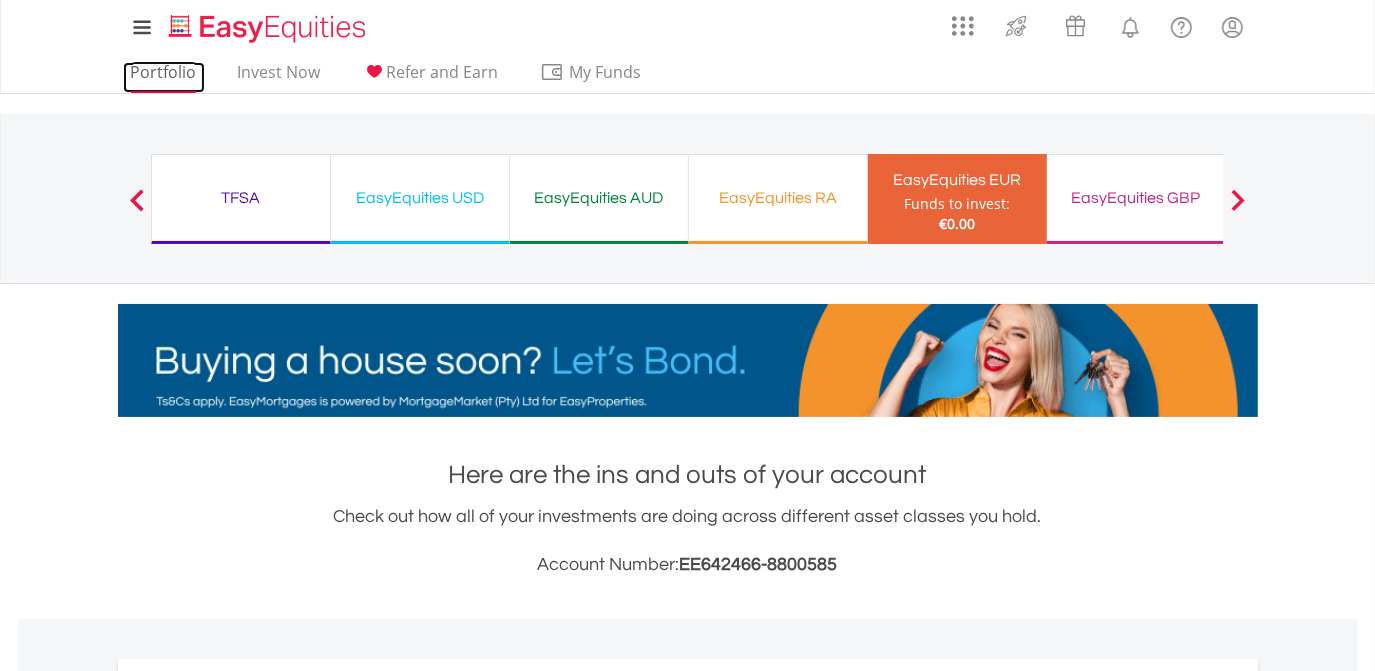 click on "Portfolio" at bounding box center [164, 77] 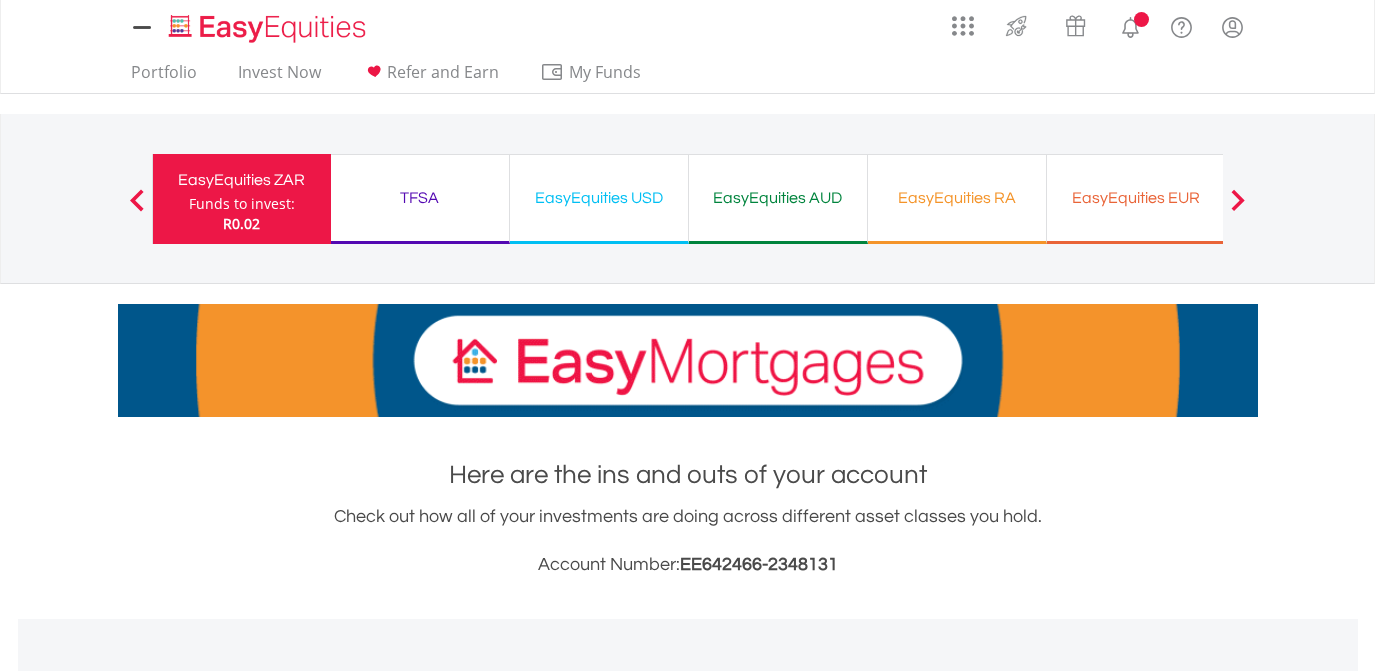 scroll, scrollTop: 0, scrollLeft: 0, axis: both 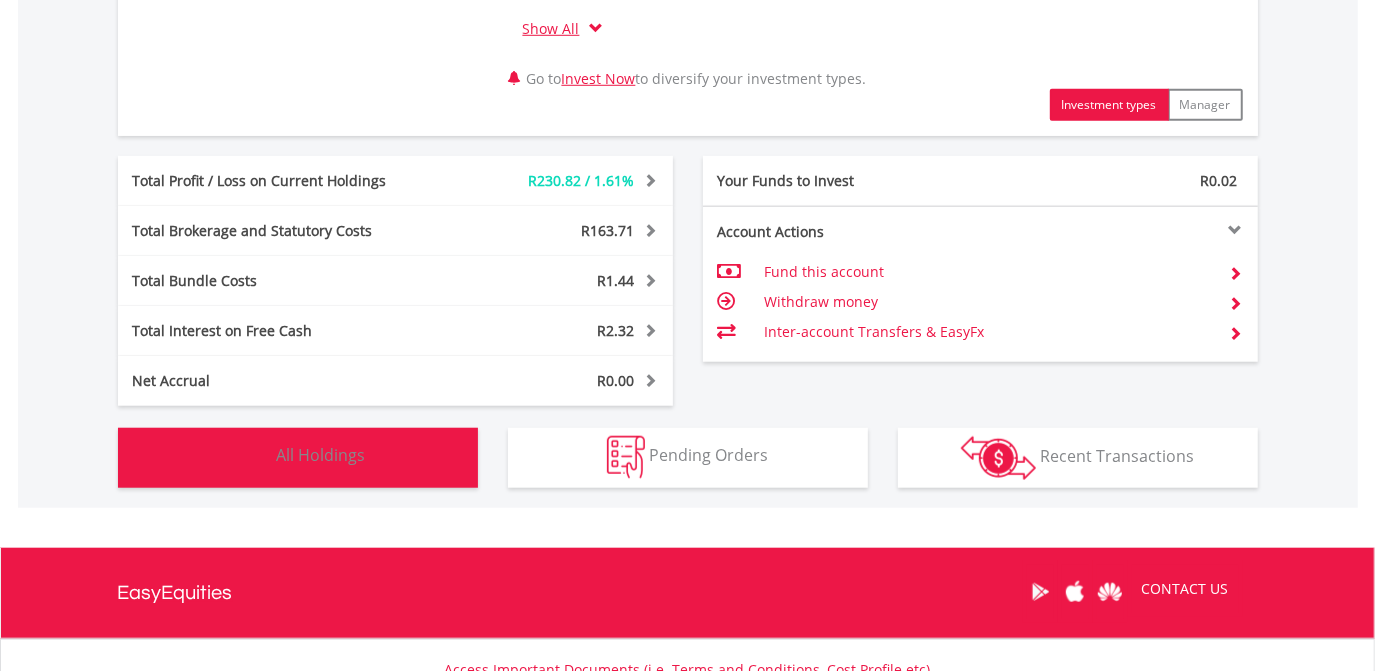 click on "Holdings
All Holdings" at bounding box center [298, 458] 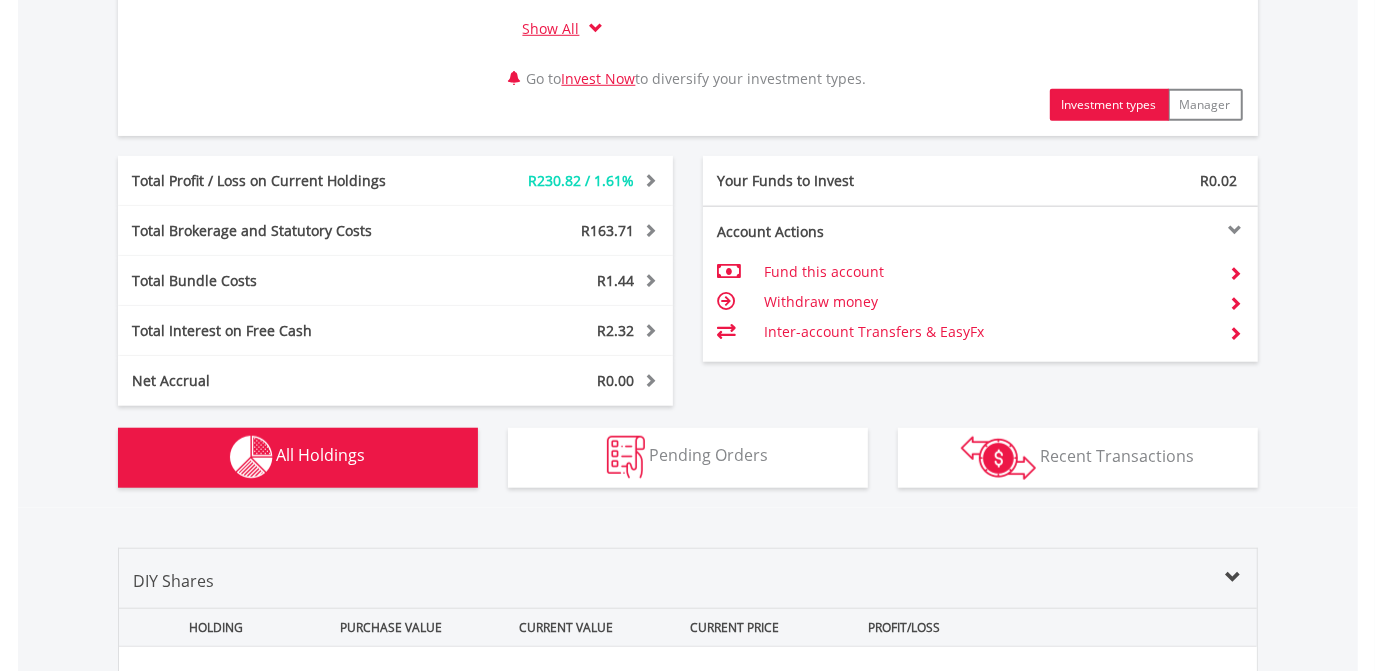 scroll, scrollTop: 1560, scrollLeft: 0, axis: vertical 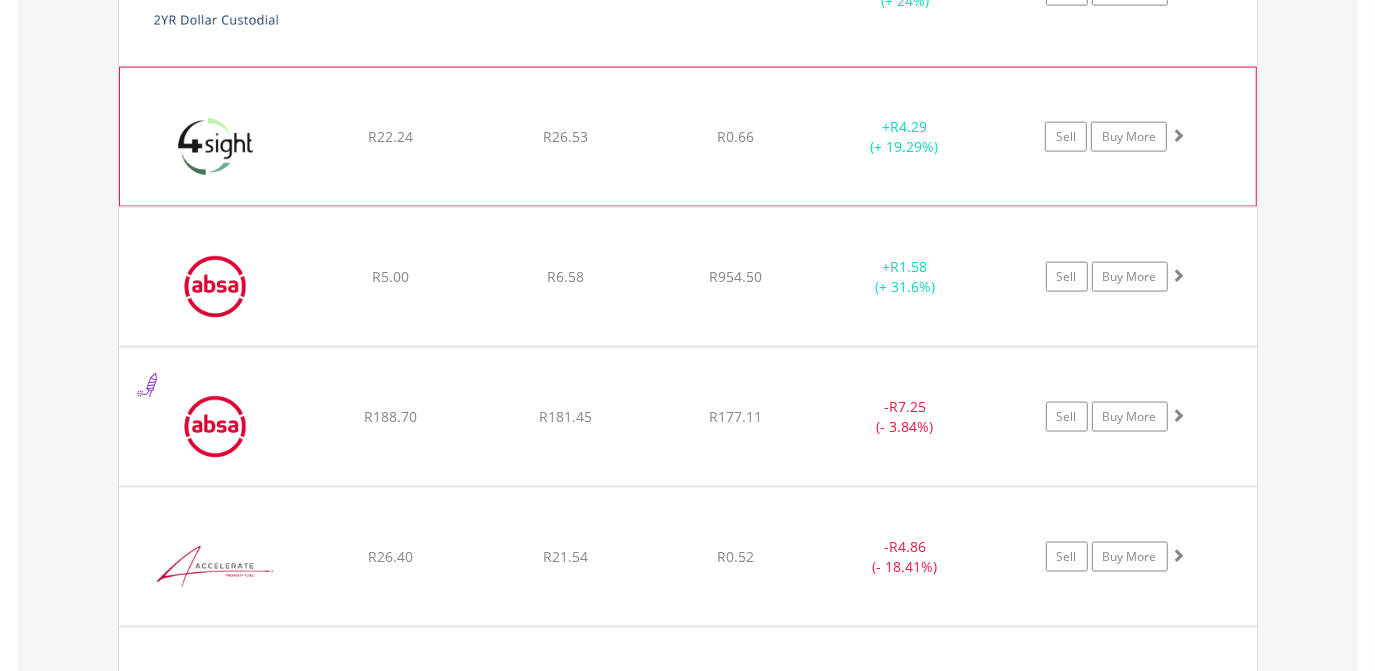 click on "﻿
4Sight Holdings
R22.24
R26.53
R0.66
+  R4.29 (+ 19.29%)
Sell
Buy More" at bounding box center [688, -162] 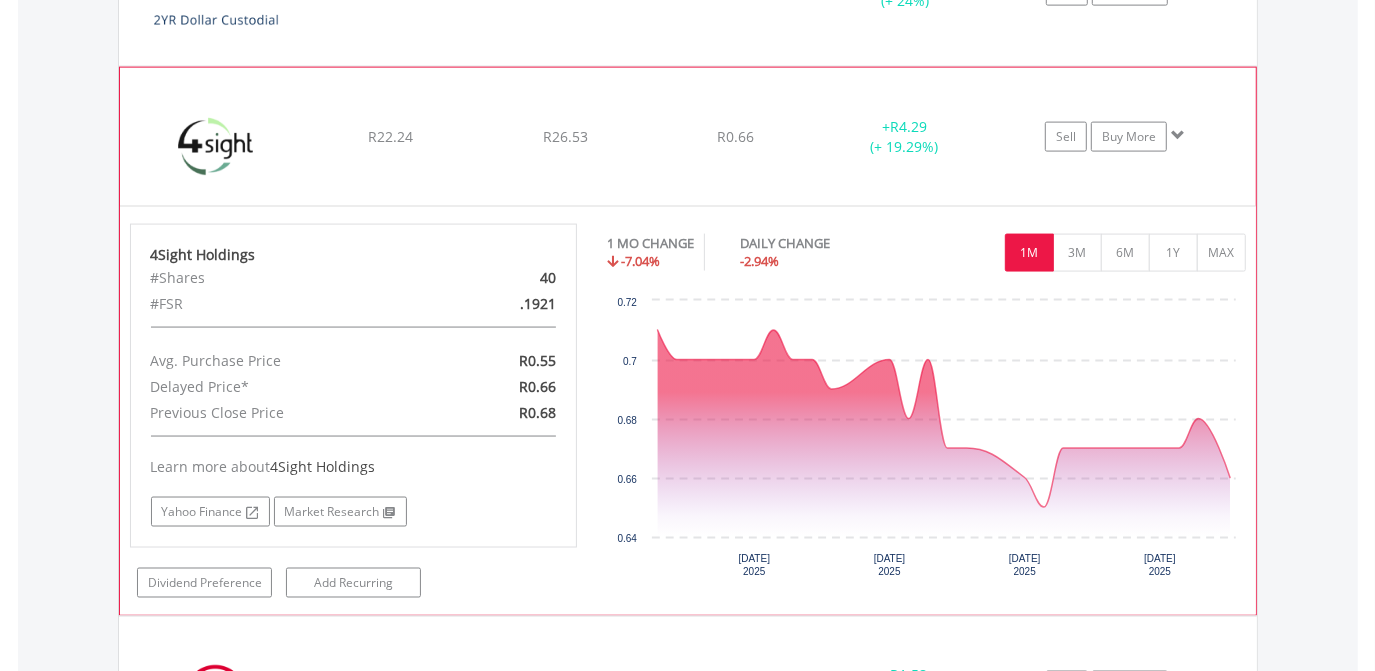 click on "﻿
4Sight Holdings
R22.24
R26.53
R0.66
+  R4.29 (+ 19.29%)
Sell
Buy More" at bounding box center (688, -162) 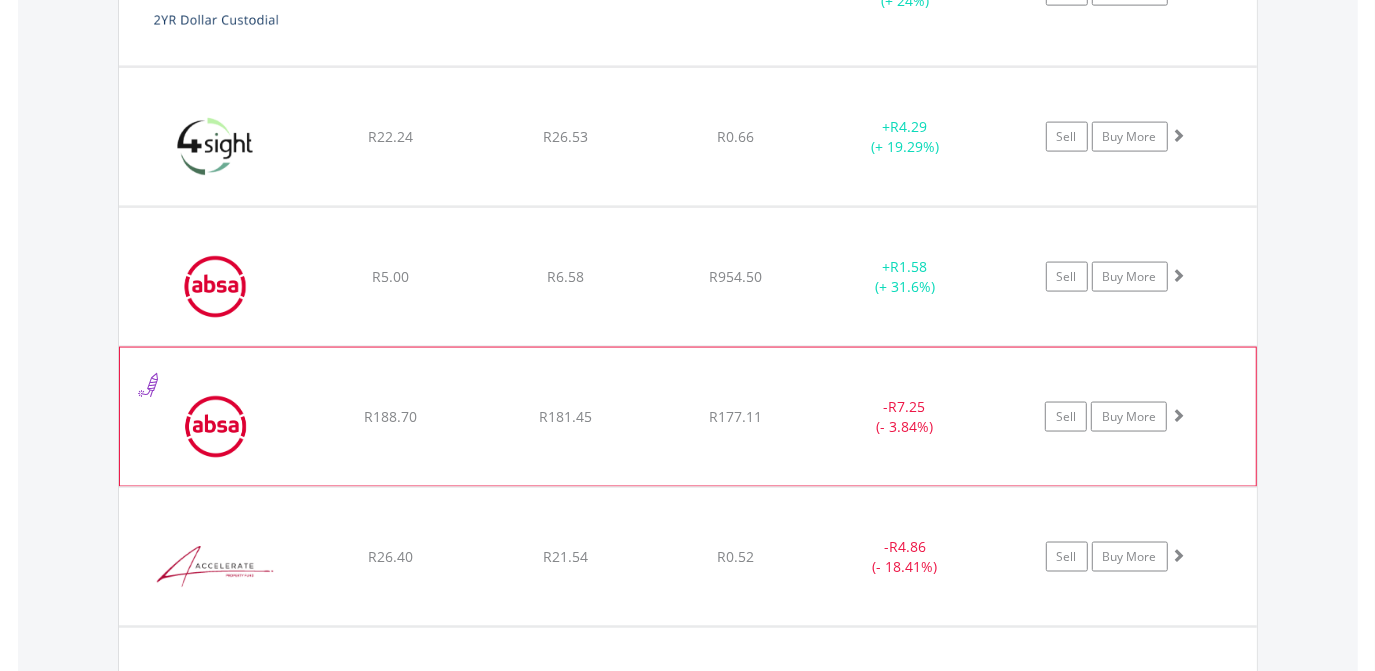 click on "﻿
Absa Group Limited
R188.70
R181.45
R177.11
-  R7.25 (- 3.84%)
Sell
Buy More" at bounding box center (688, -162) 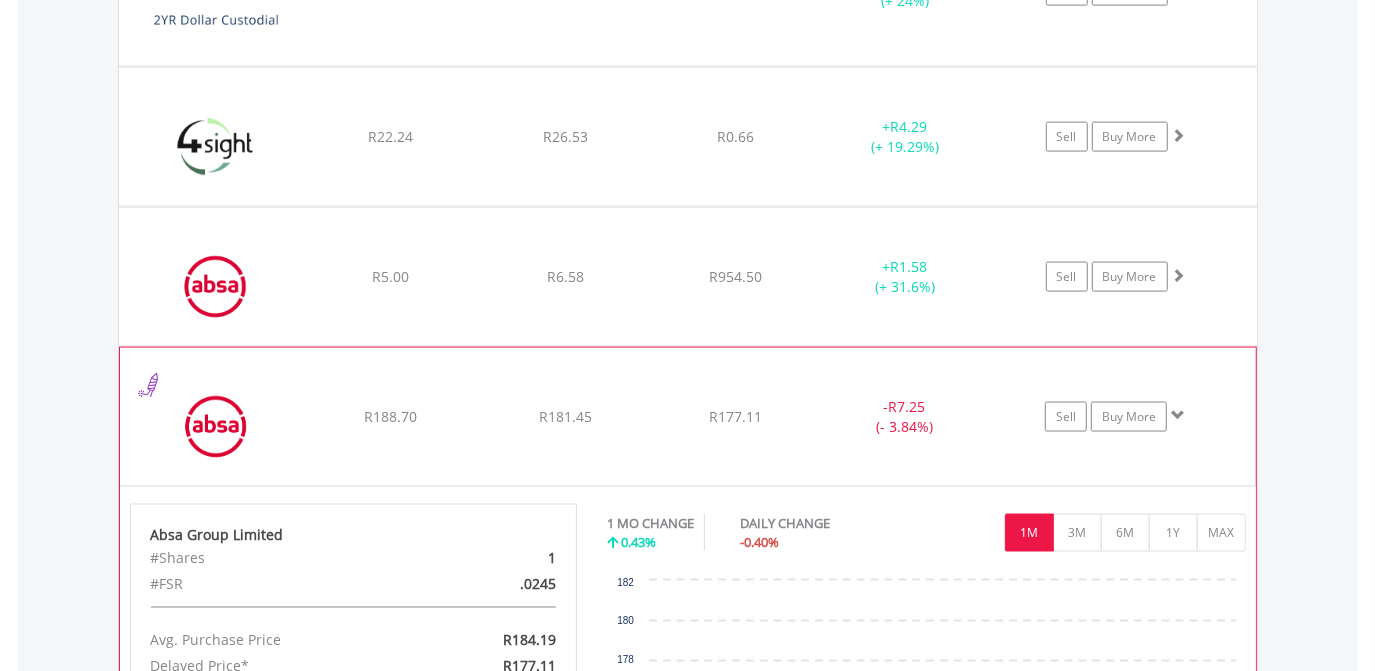 click on "﻿
Absa Group Limited
R188.70
R181.45
R177.11
-  R7.25 (- 3.84%)
Sell
Buy More" at bounding box center (688, -162) 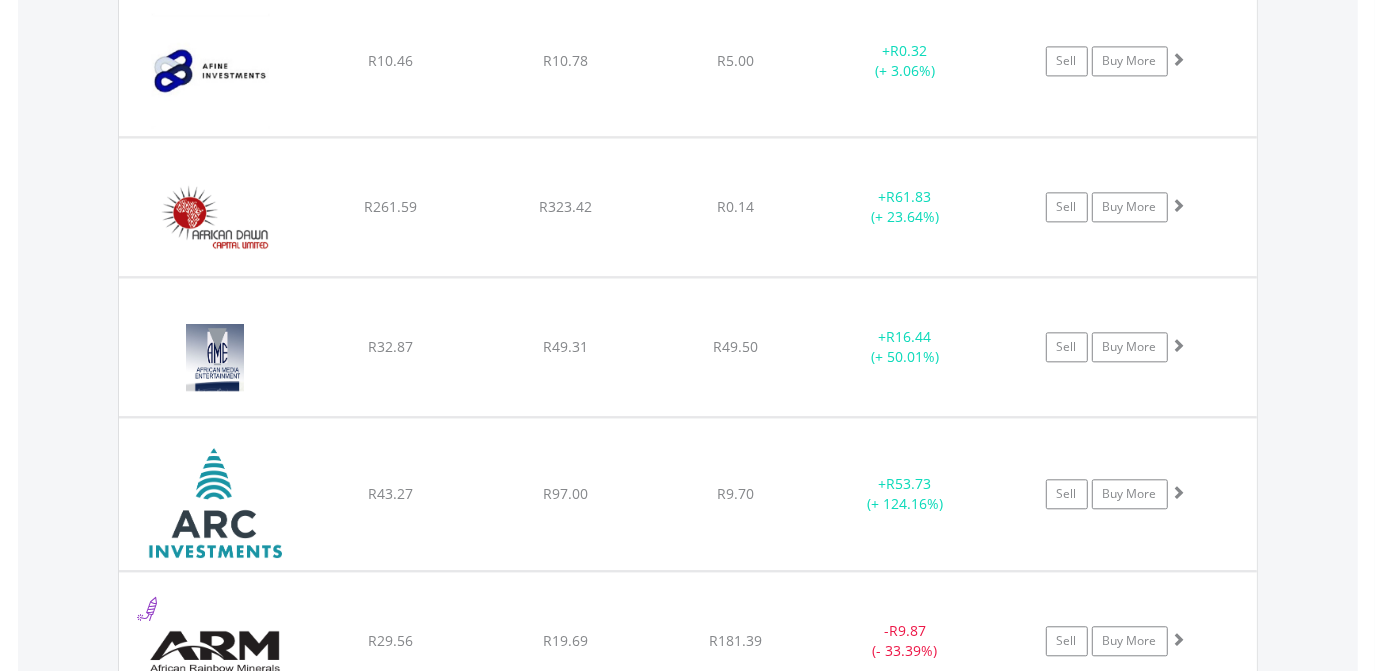 scroll, scrollTop: 2978, scrollLeft: 0, axis: vertical 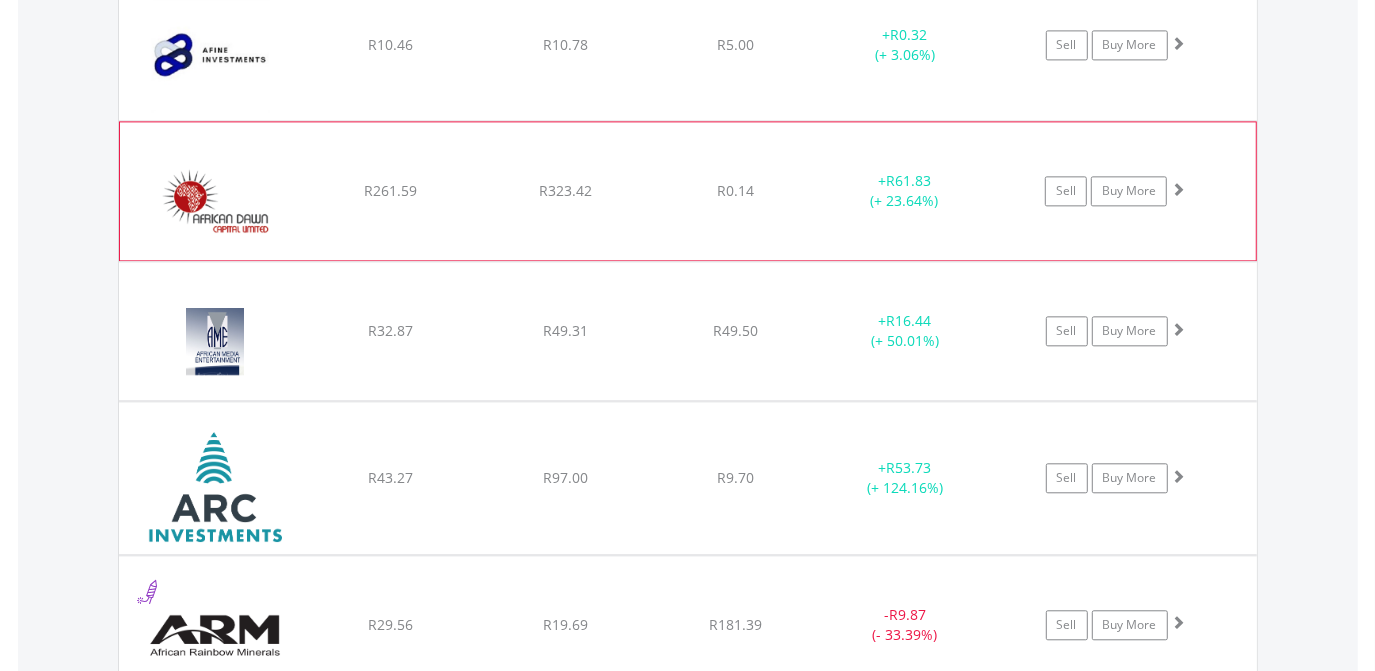 click on "﻿
African [PERSON_NAME] Capital Limited
R261.59
R323.42
R0.14
+  R61.83 (+ 23.64%)
Sell
Buy More" at bounding box center (688, -1241) 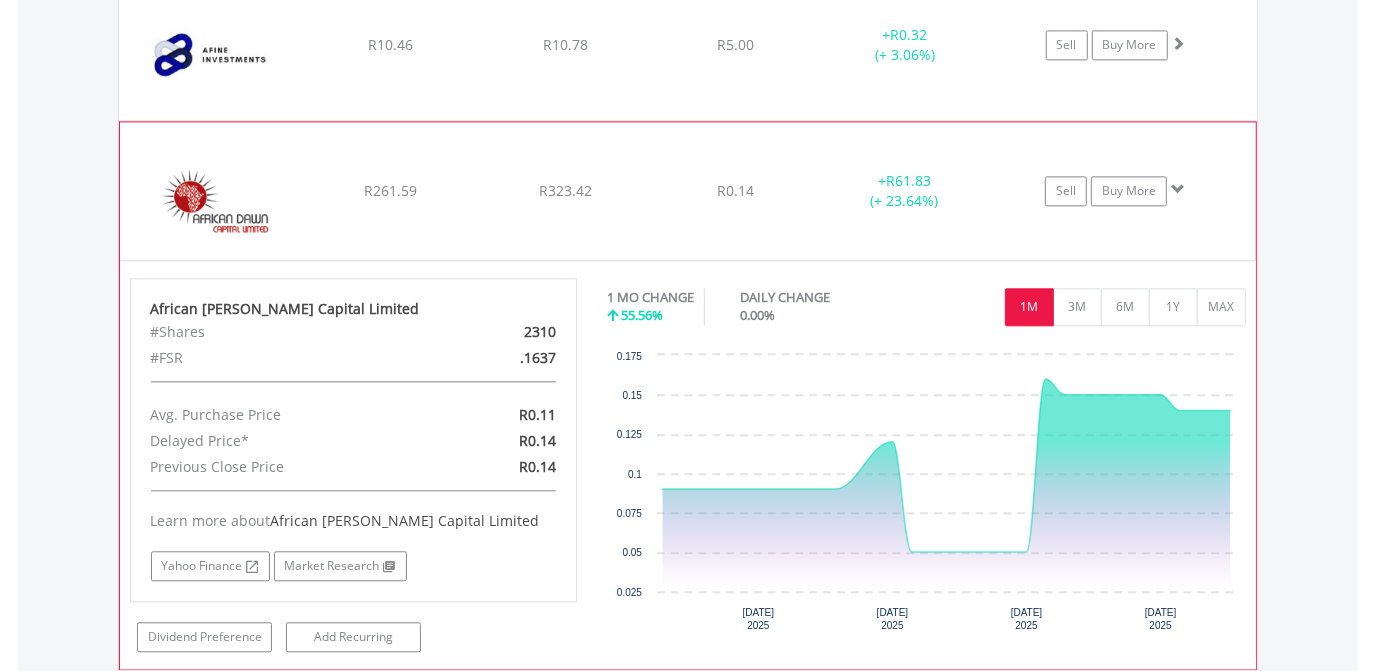 click on "﻿
African [PERSON_NAME] Capital Limited
R261.59
R323.42
R0.14
+  R61.83 (+ 23.64%)
Sell
Buy More" at bounding box center (688, -1241) 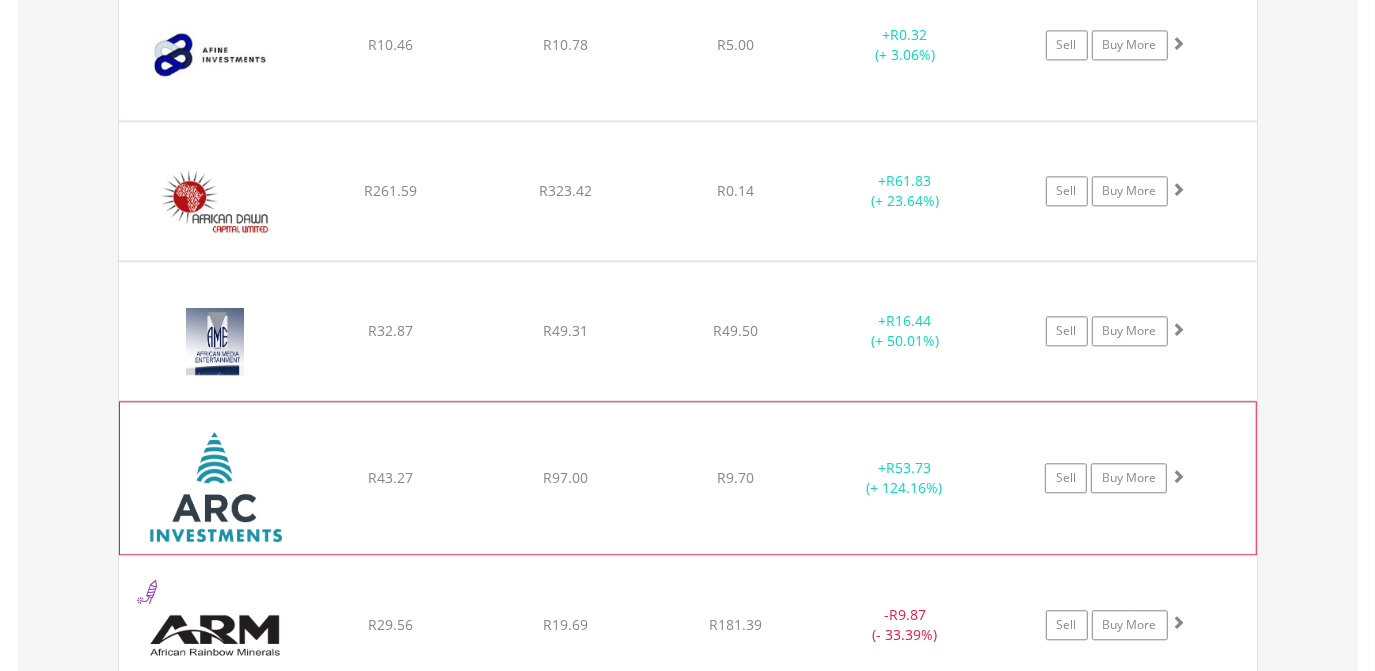 click on "﻿
African Rainbow Capital Investments Limited
R43.27
R97.00
R9.70
+  R53.73 (+ 124.16%)
Sell
Buy More" at bounding box center [688, -1241] 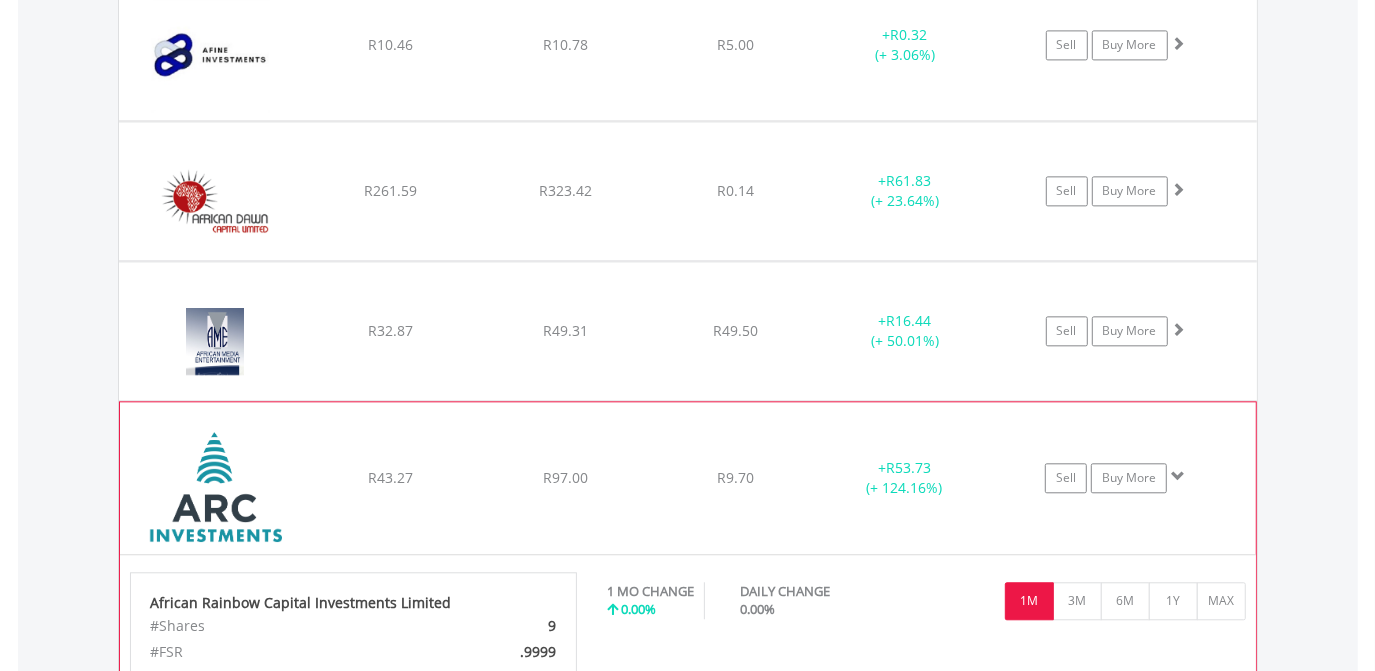 click on "﻿
African Rainbow Capital Investments Limited
R43.27
R97.00
R9.70
+  R53.73 (+ 124.16%)
Sell
Buy More" at bounding box center (688, -1241) 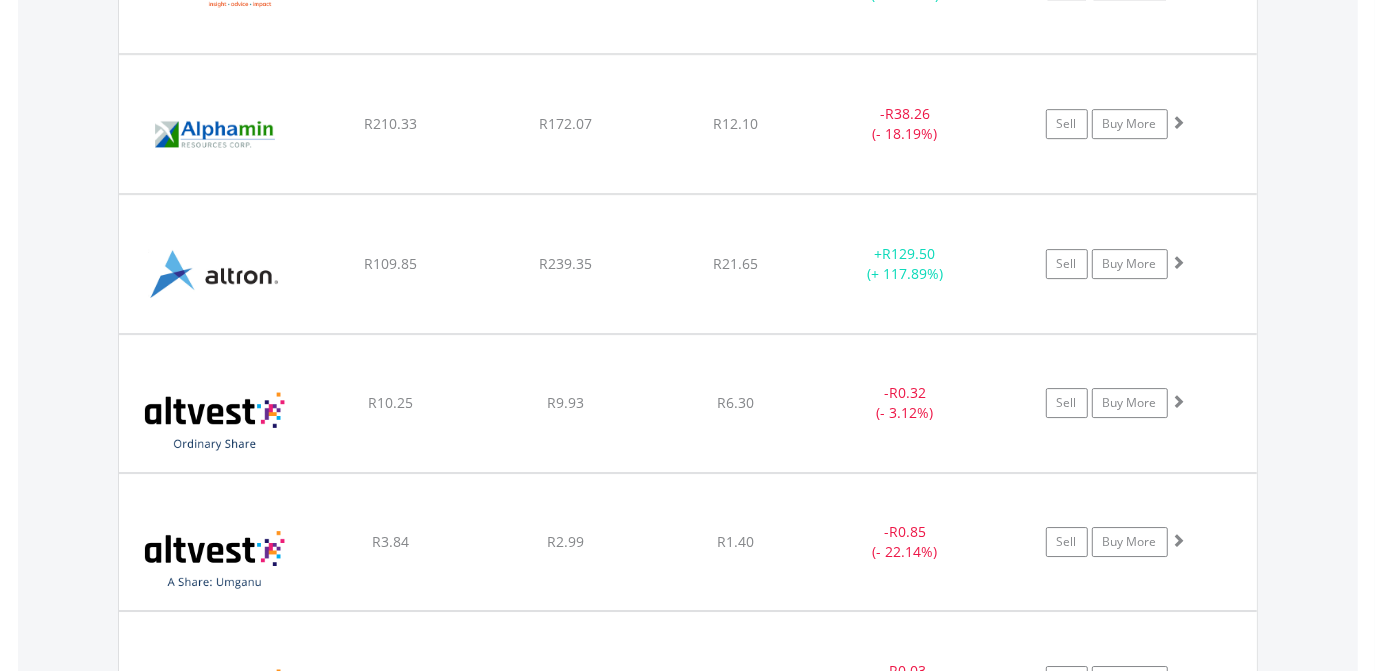 scroll, scrollTop: 4214, scrollLeft: 0, axis: vertical 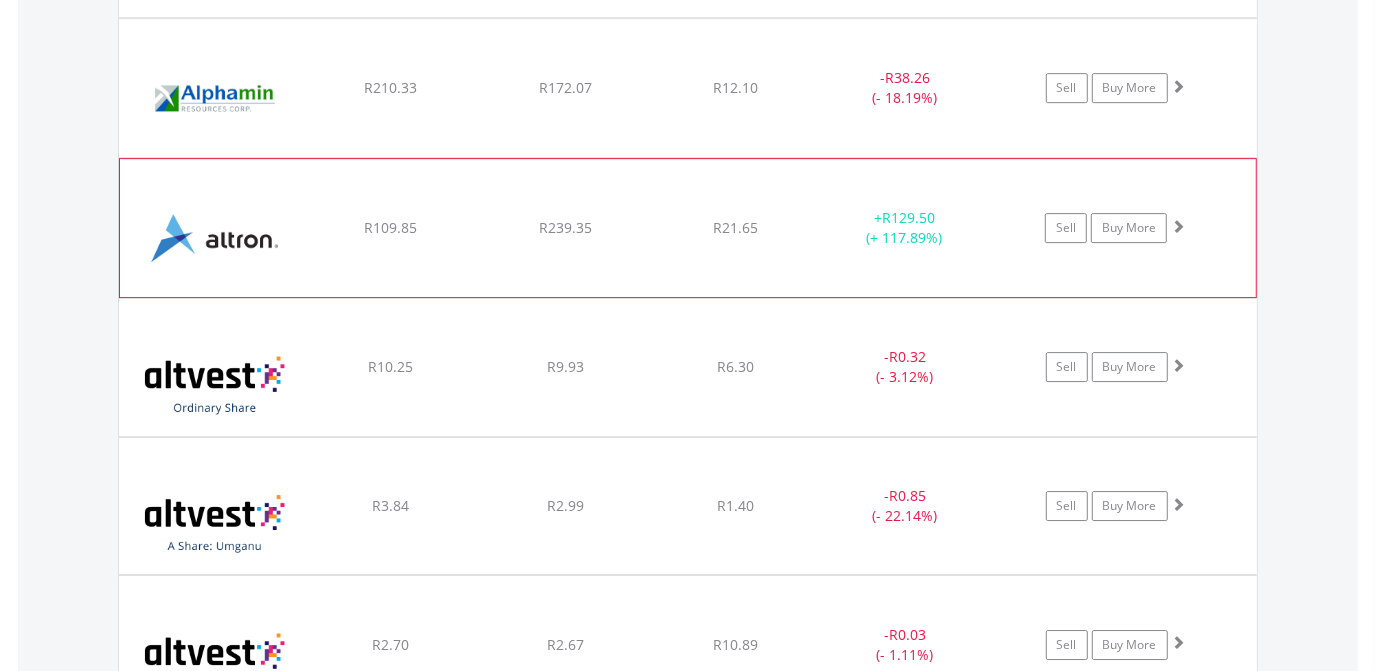 click on "﻿
Altron Limited
R109.85
R239.35
R21.65
+  R129.50 (+ 117.89%)
Sell
Buy More" at bounding box center [688, -2477] 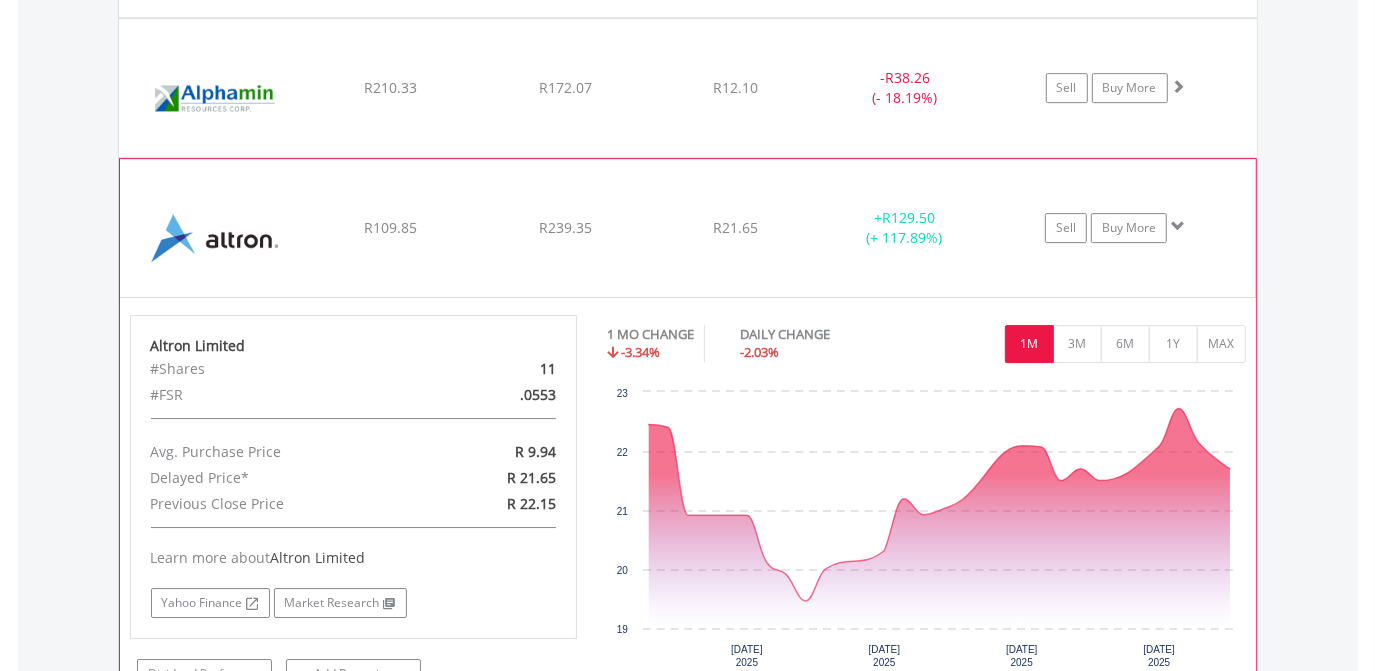 click on "﻿
Altron Limited
R109.85
R239.35
R21.65
+  R129.50 (+ 117.89%)
Sell
Buy More" at bounding box center (688, -2477) 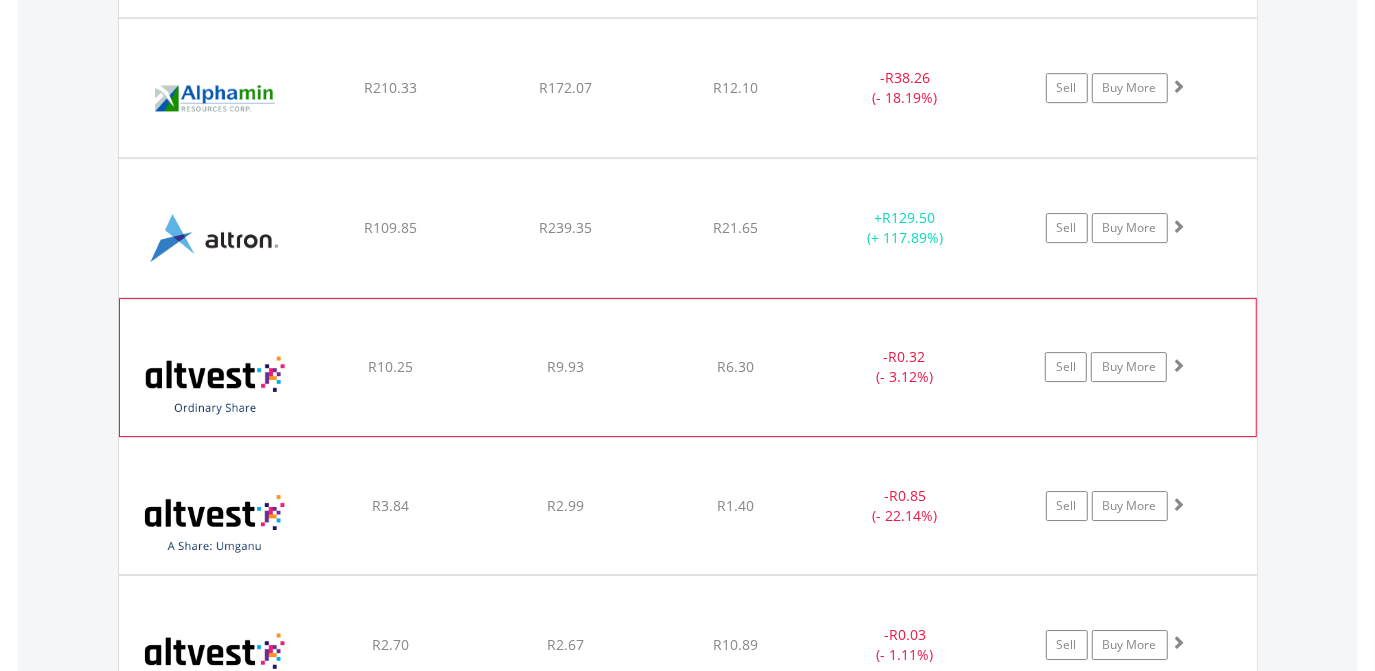click on "R6.30" at bounding box center (735, -2477) 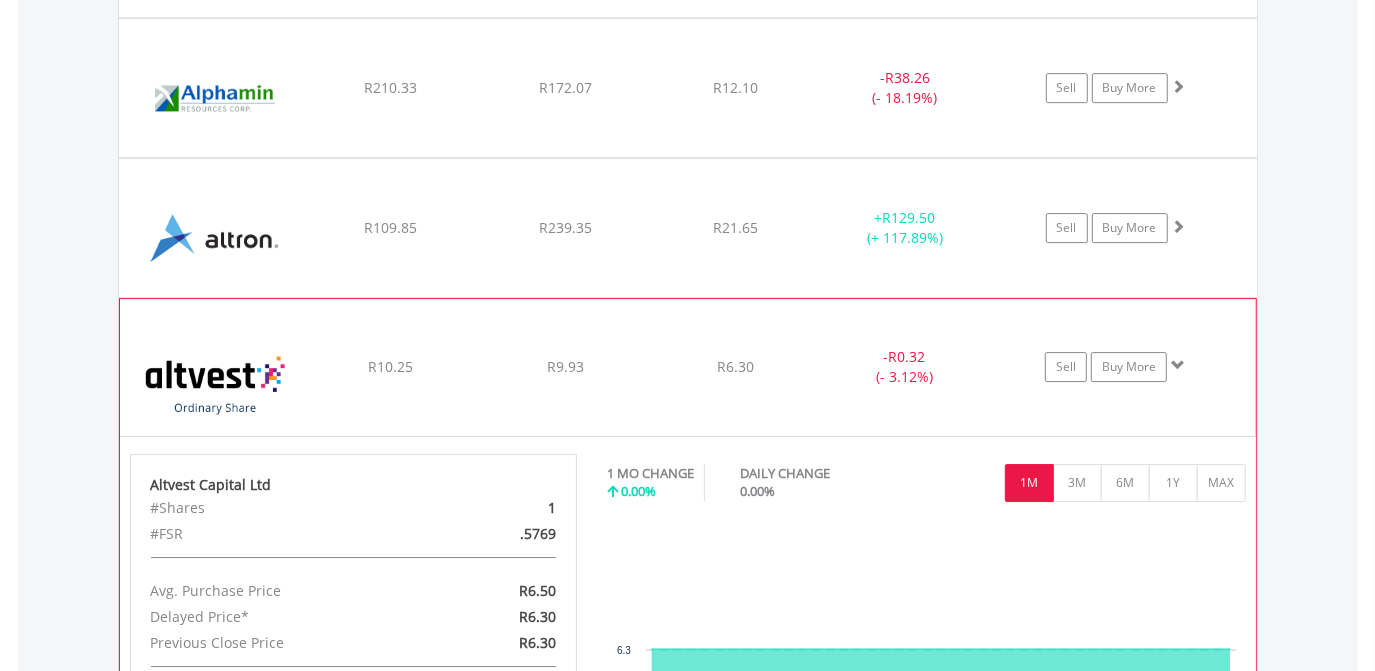click on "R6.30" at bounding box center (735, -2477) 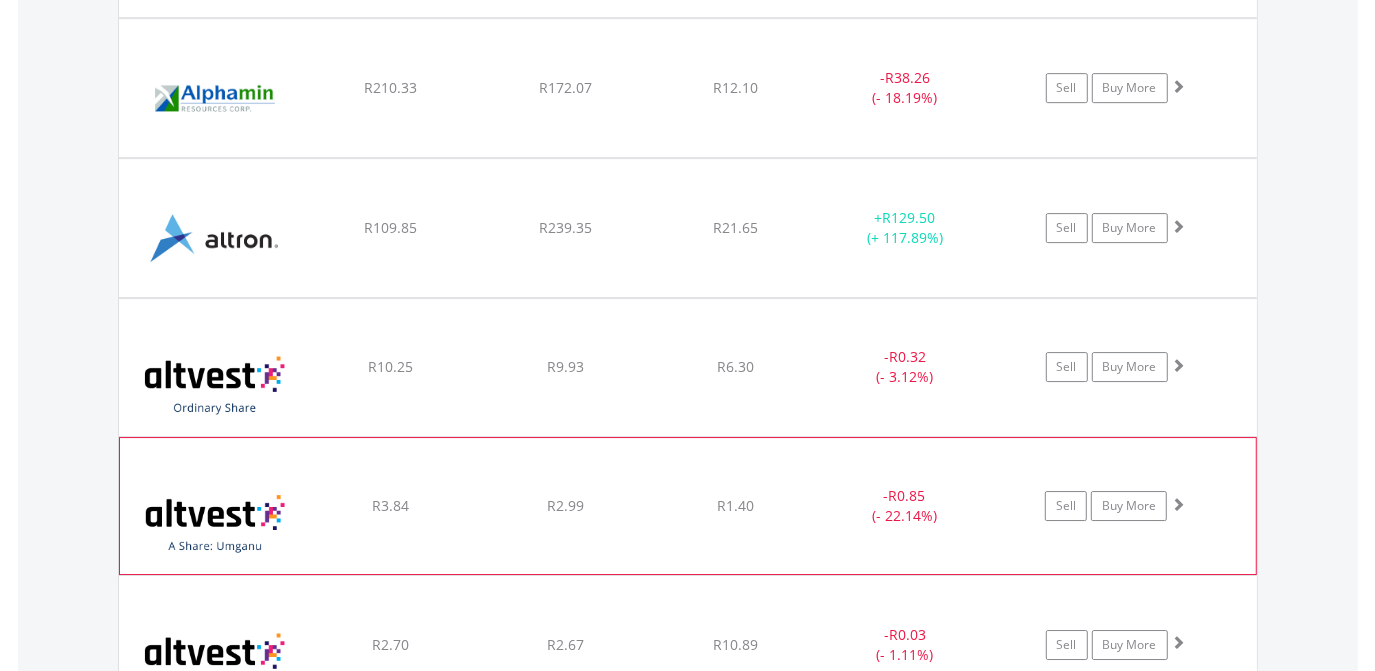 click on "R1.40" at bounding box center (735, -2477) 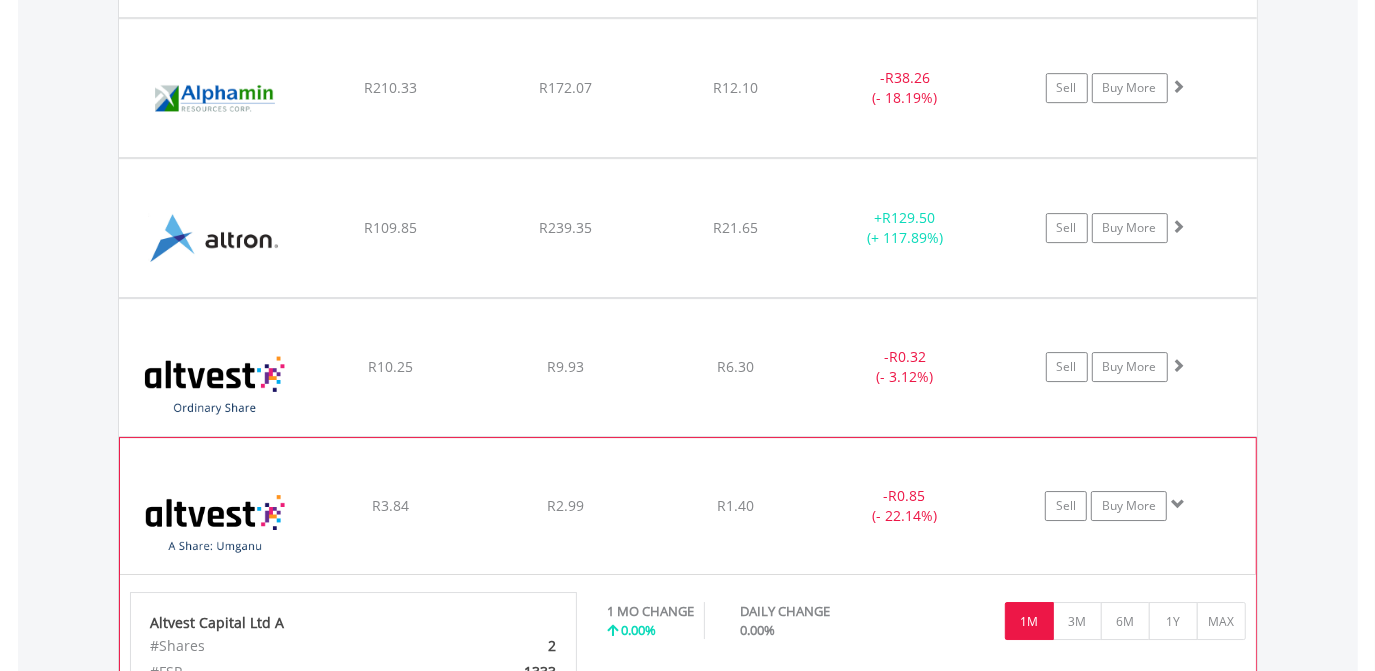 click on "R1.40" at bounding box center (735, -2477) 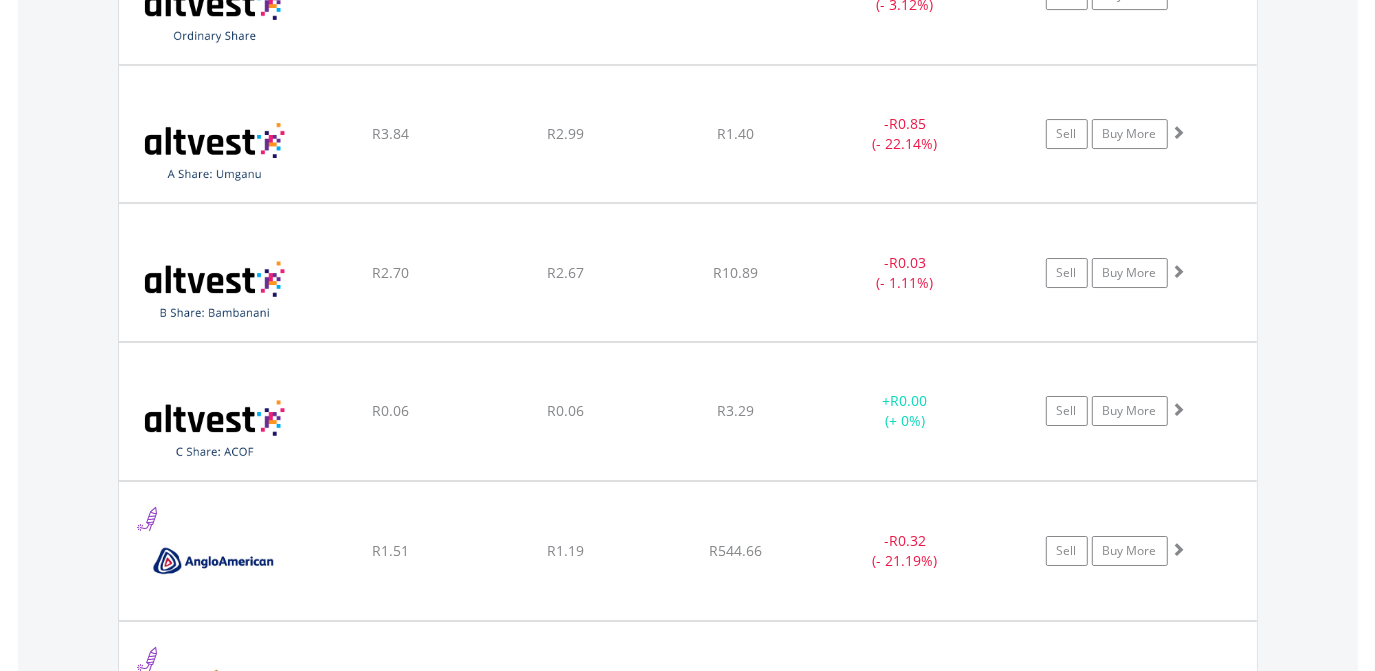 scroll, scrollTop: 4589, scrollLeft: 0, axis: vertical 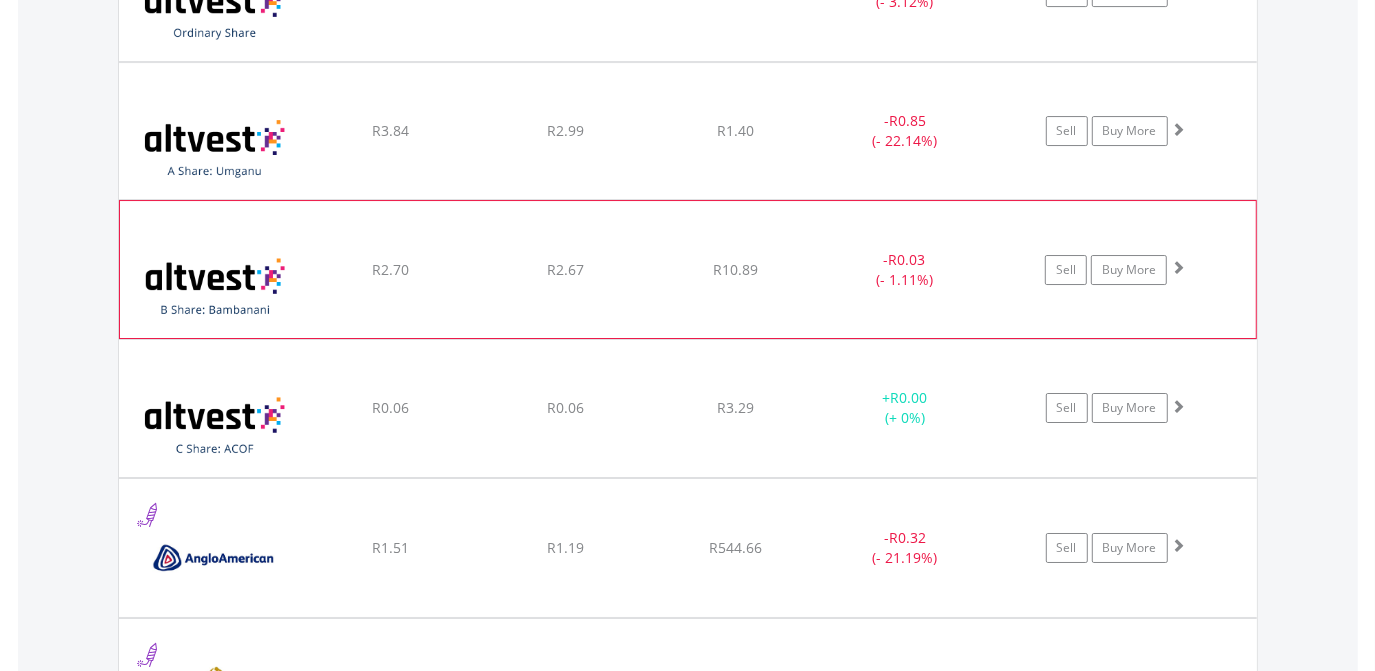 click on "﻿
Altvest Capital Ltd B
R2.70
R2.67
R10.89
-  R0.03 (- 1.11%)
Sell
Buy More" at bounding box center [688, -2852] 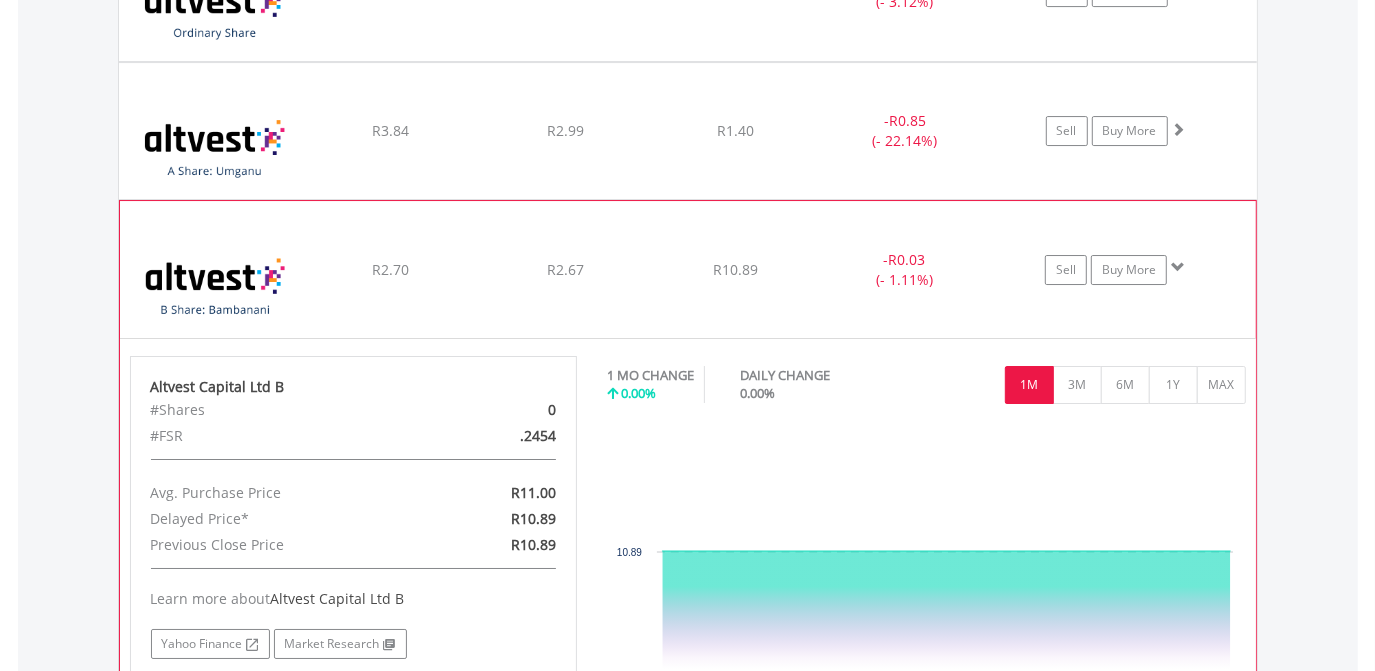 click on "﻿
Altvest Capital Ltd B
R2.70
R2.67
R10.89
-  R0.03 (- 1.11%)
Sell
Buy More" at bounding box center [688, -2852] 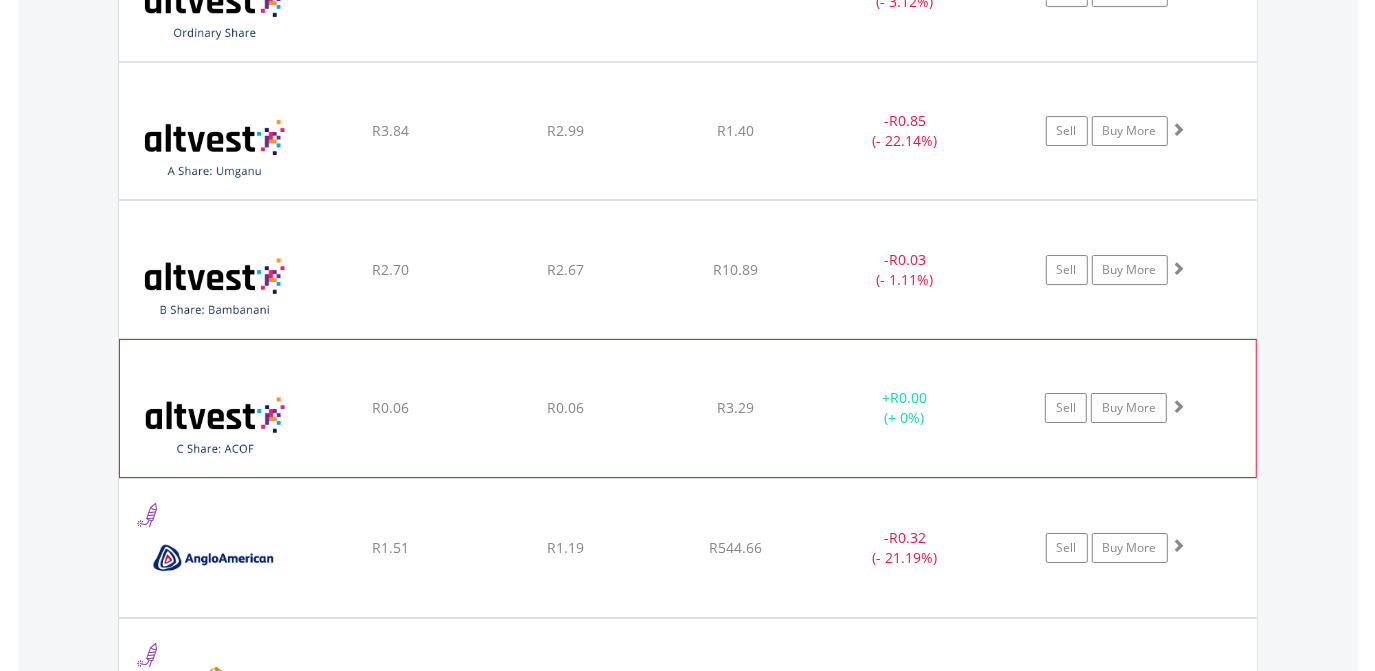 click on "R0.06" at bounding box center [565, -2852] 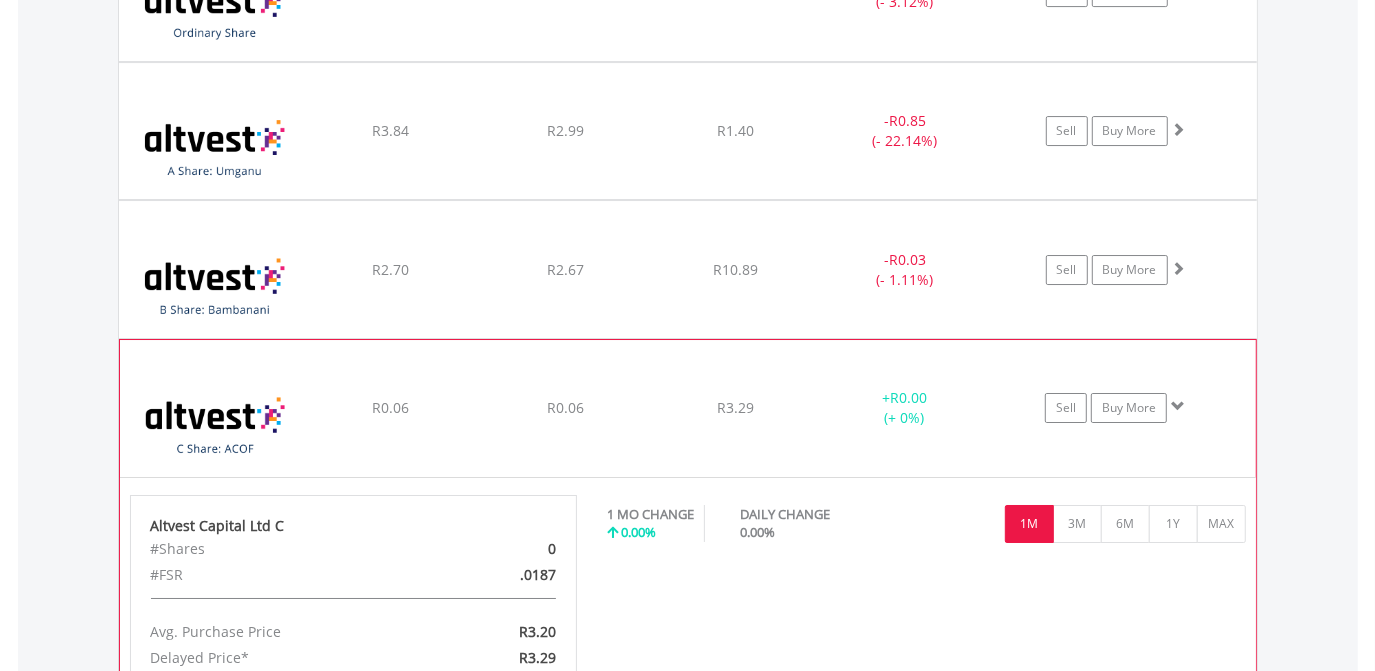 click on "R0.06" at bounding box center [565, -2852] 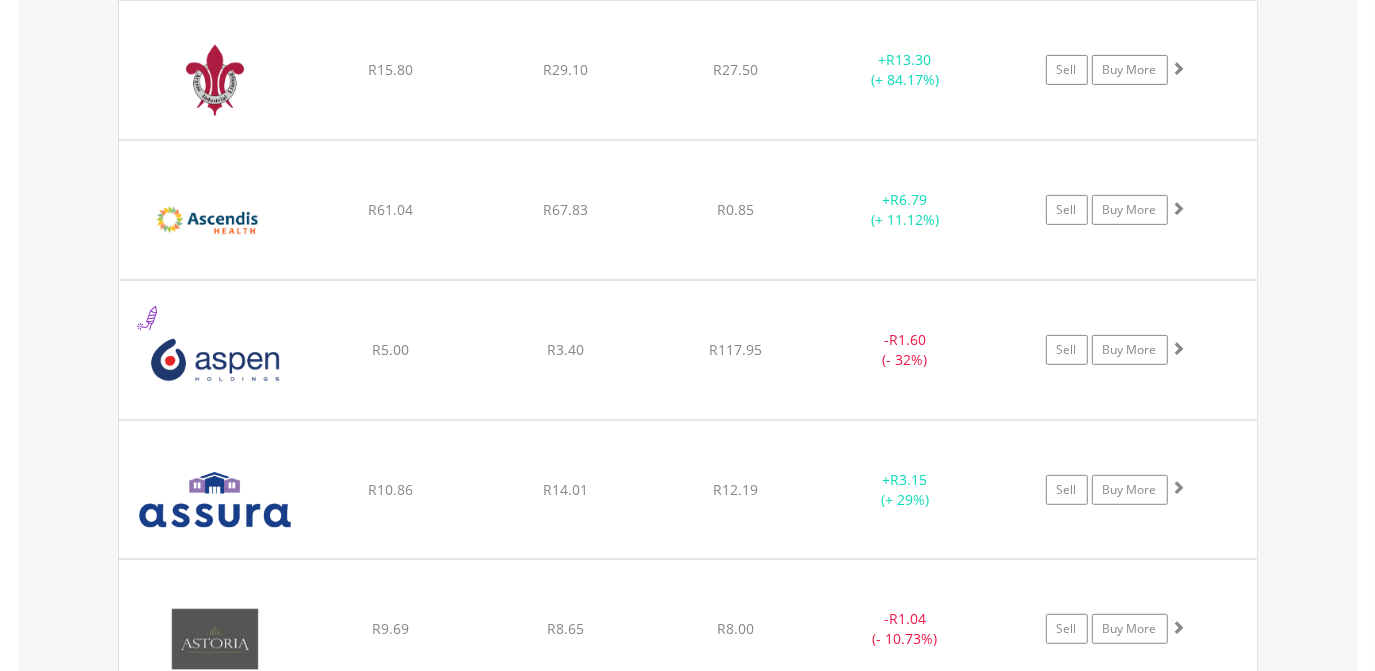 scroll, scrollTop: 5523, scrollLeft: 0, axis: vertical 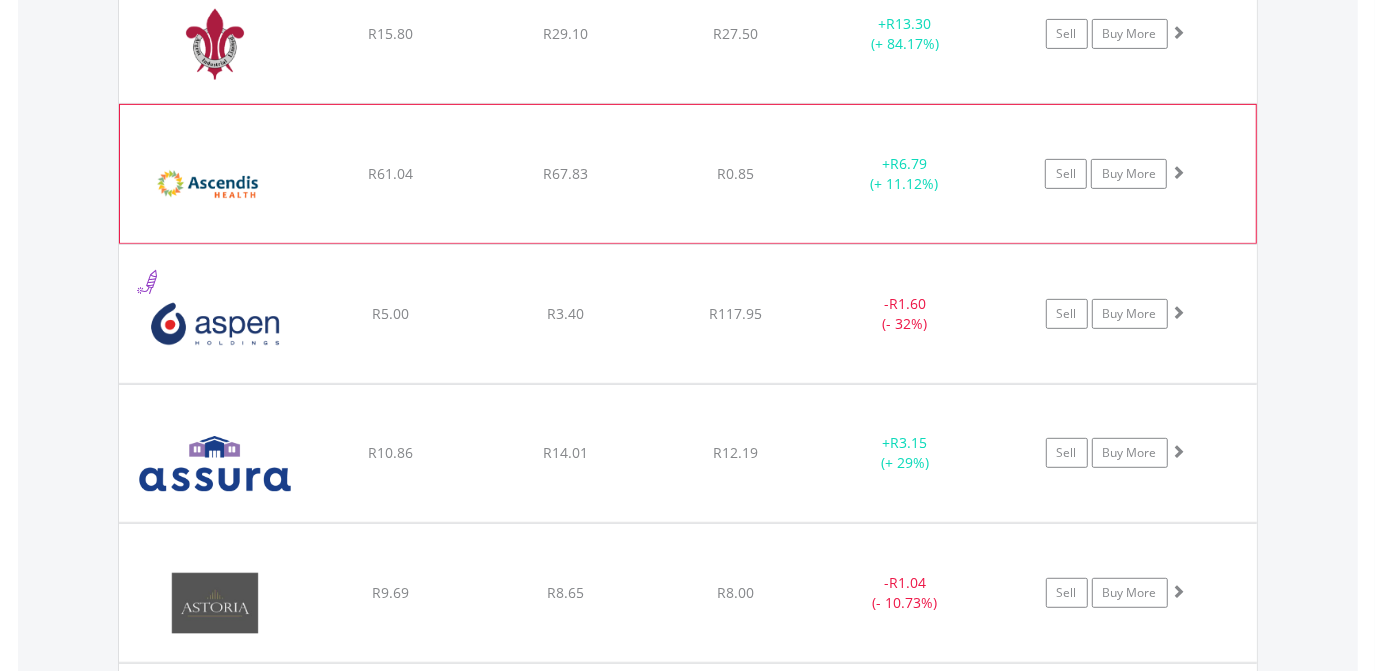 click on "﻿
Ascendis Health Limited
R61.04
R67.83
R0.85
+  R6.79 (+ 11.12%)
Sell
Buy More" at bounding box center [688, -3786] 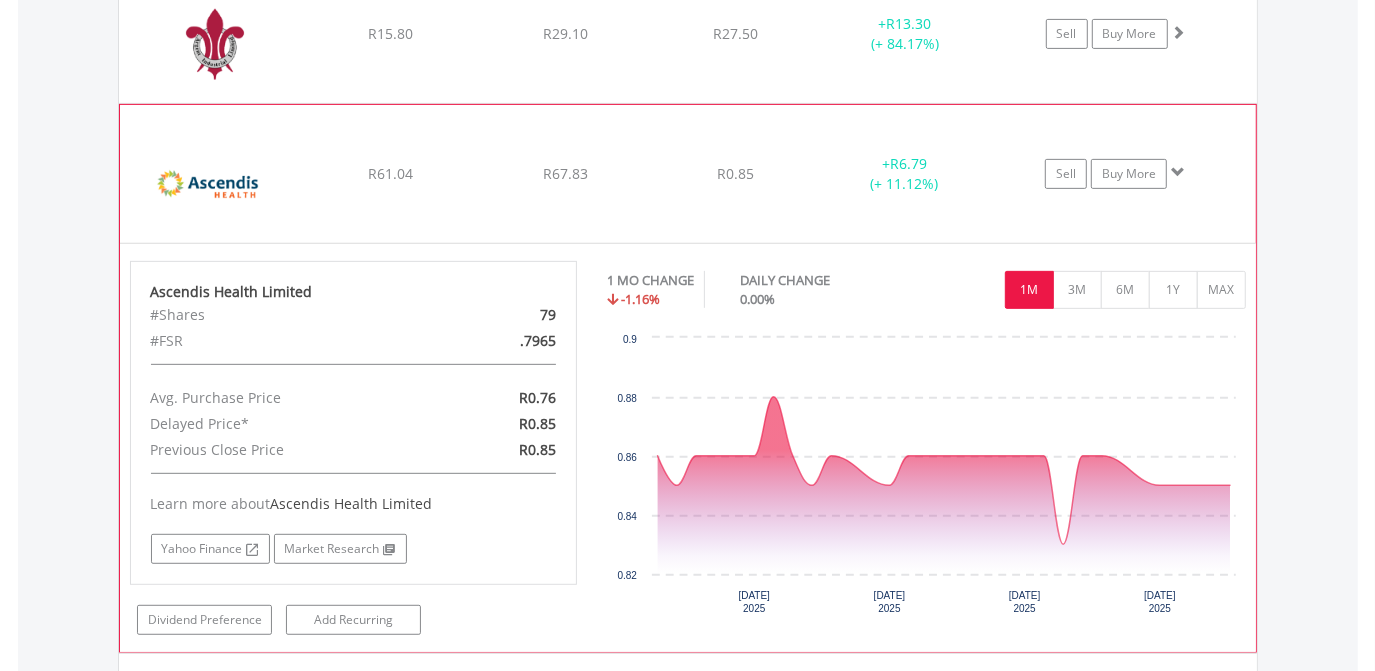 click on "﻿
Ascendis Health Limited
R61.04
R67.83
R0.85
+  R6.79 (+ 11.12%)
Sell
Buy More" at bounding box center [688, -3786] 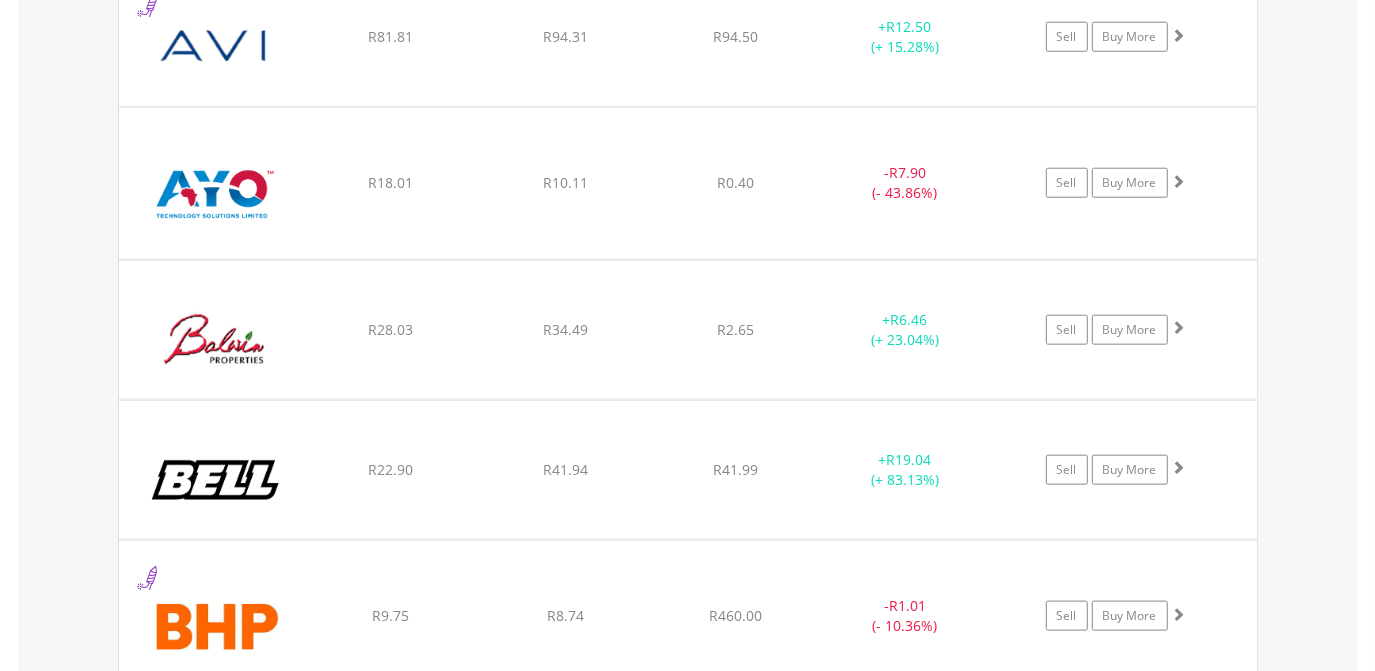scroll, scrollTop: 6360, scrollLeft: 0, axis: vertical 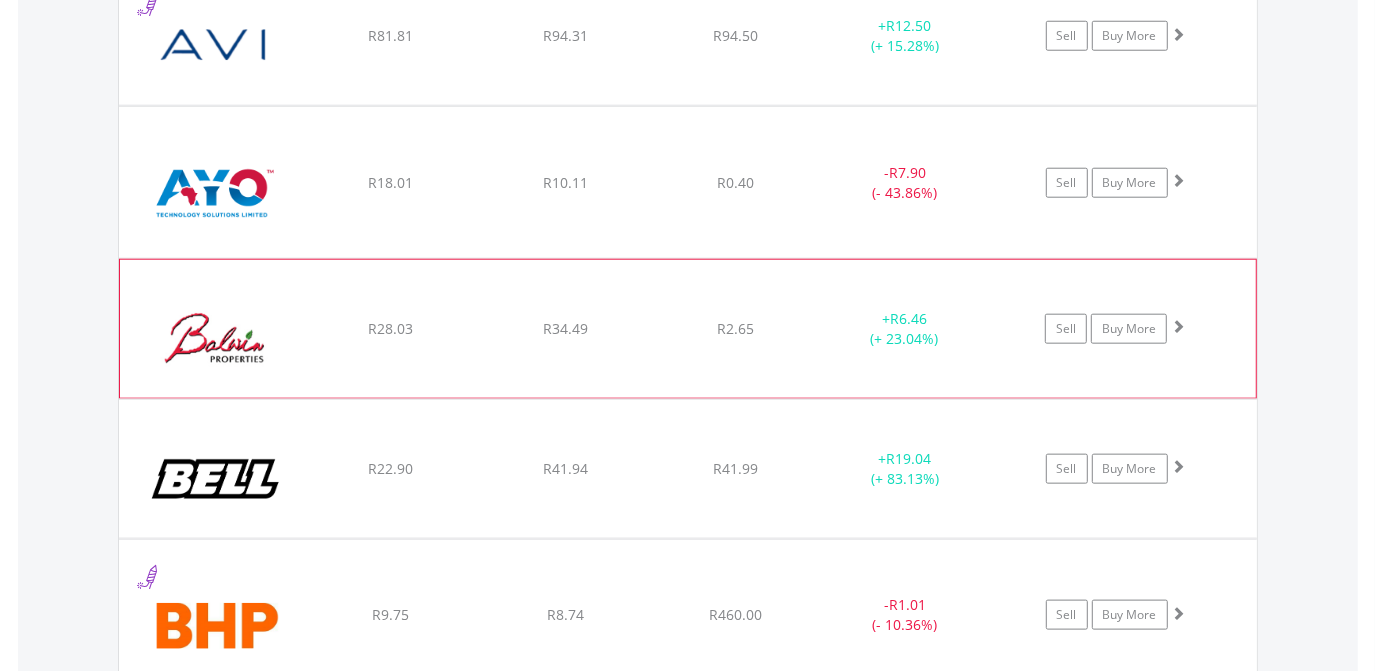 click on "﻿
[PERSON_NAME] Properties Limited
R28.03
R34.49
R2.65
+  R6.46 (+ 23.04%)
Sell
Buy More" at bounding box center (688, -4623) 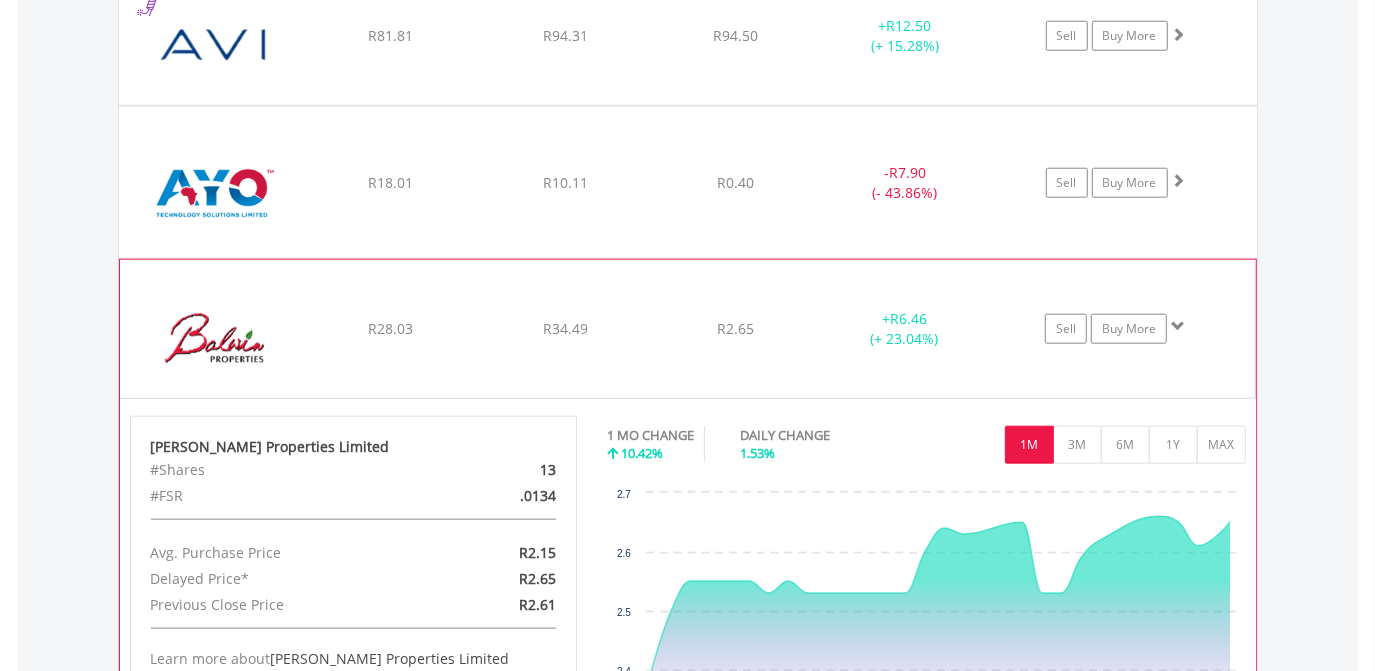 click on "﻿
[PERSON_NAME] Properties Limited
R28.03
R34.49
R2.65
+  R6.46 (+ 23.04%)
Sell
Buy More" at bounding box center (688, -4623) 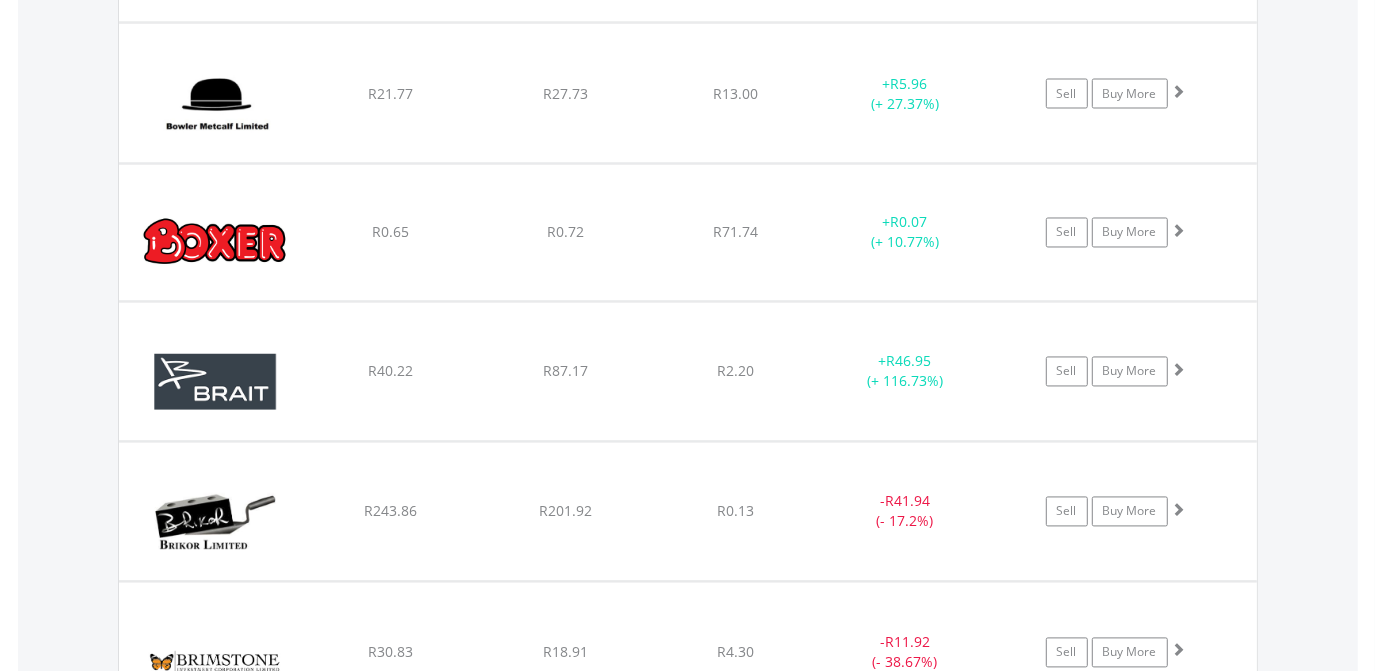 scroll, scrollTop: 7450, scrollLeft: 0, axis: vertical 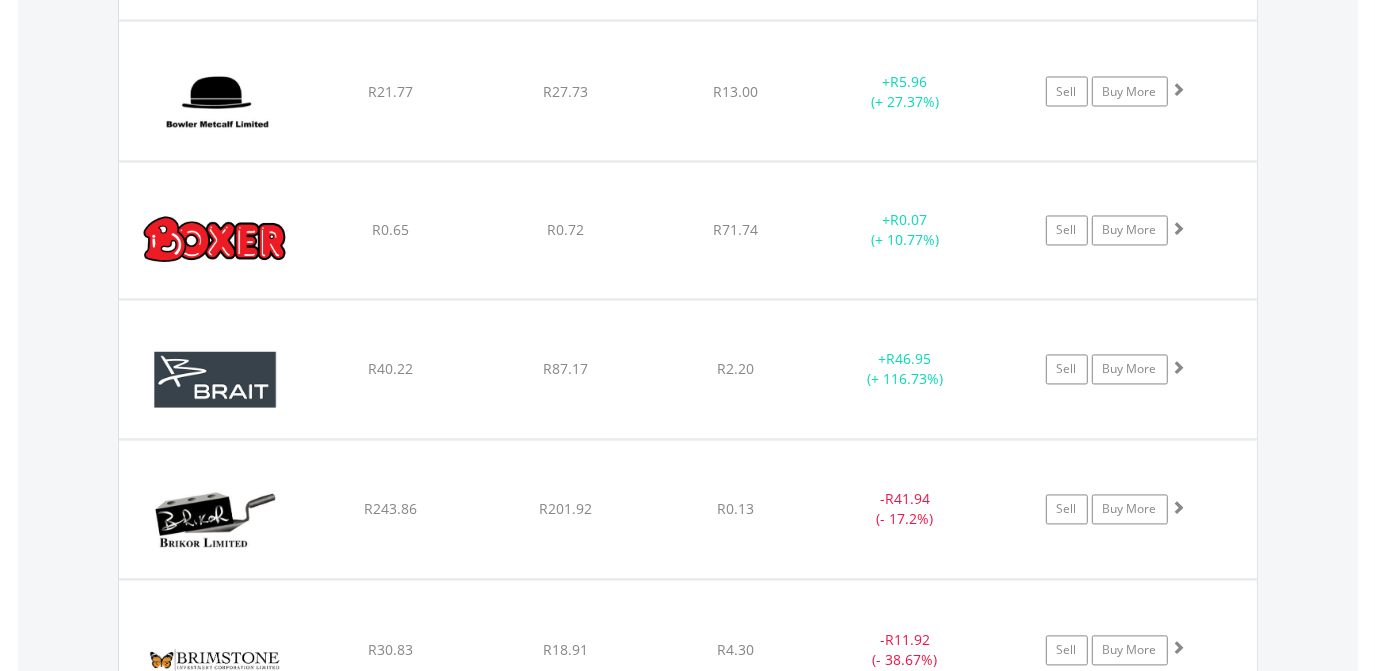 click on "R87.17" at bounding box center [565, -5713] 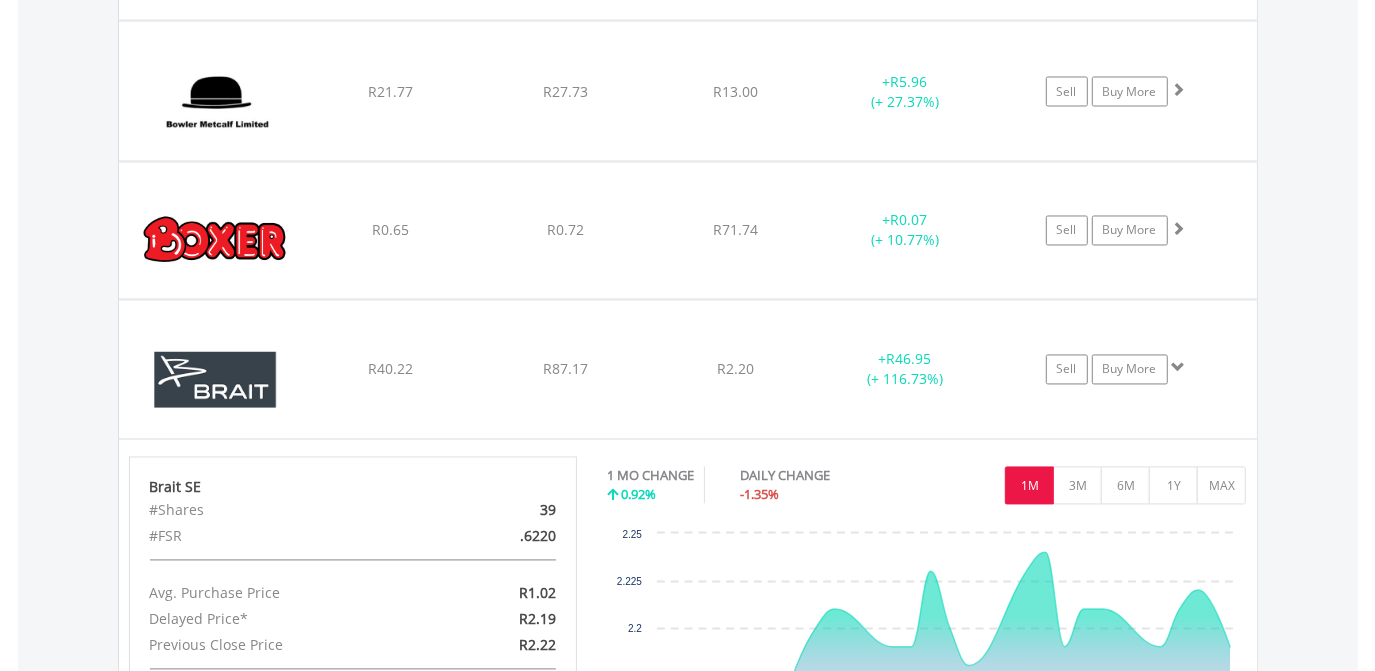 click on "R87.17" at bounding box center (565, -5713) 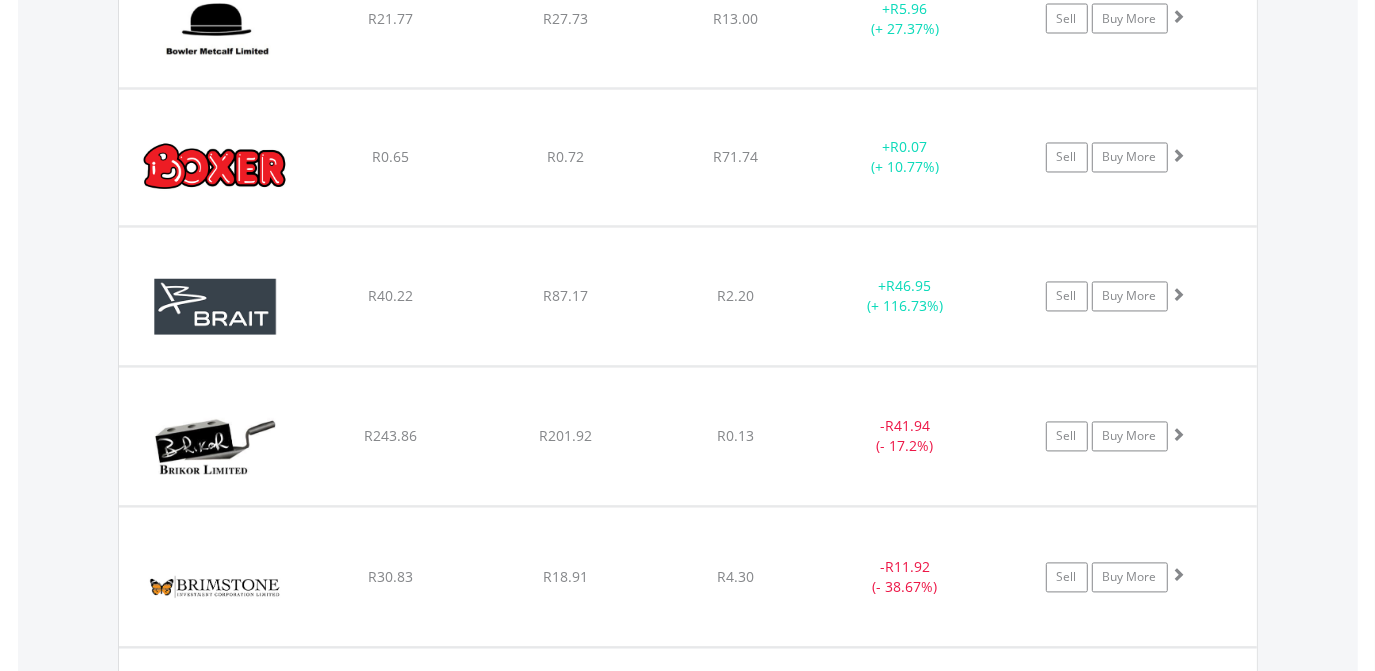 scroll, scrollTop: 7560, scrollLeft: 0, axis: vertical 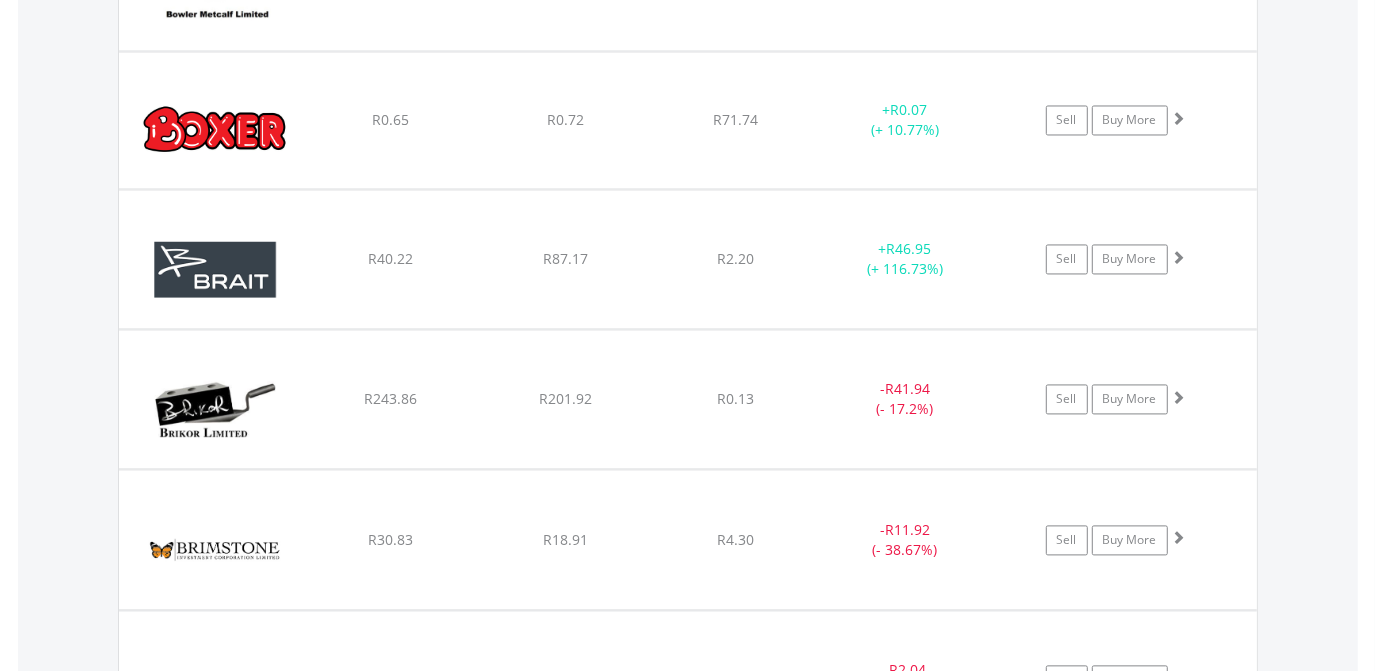 click on "﻿
Brikor Limited
R243.86
R201.92
R0.13
-  R41.94 (- 17.2%)
Sell
Buy More" at bounding box center [688, -5823] 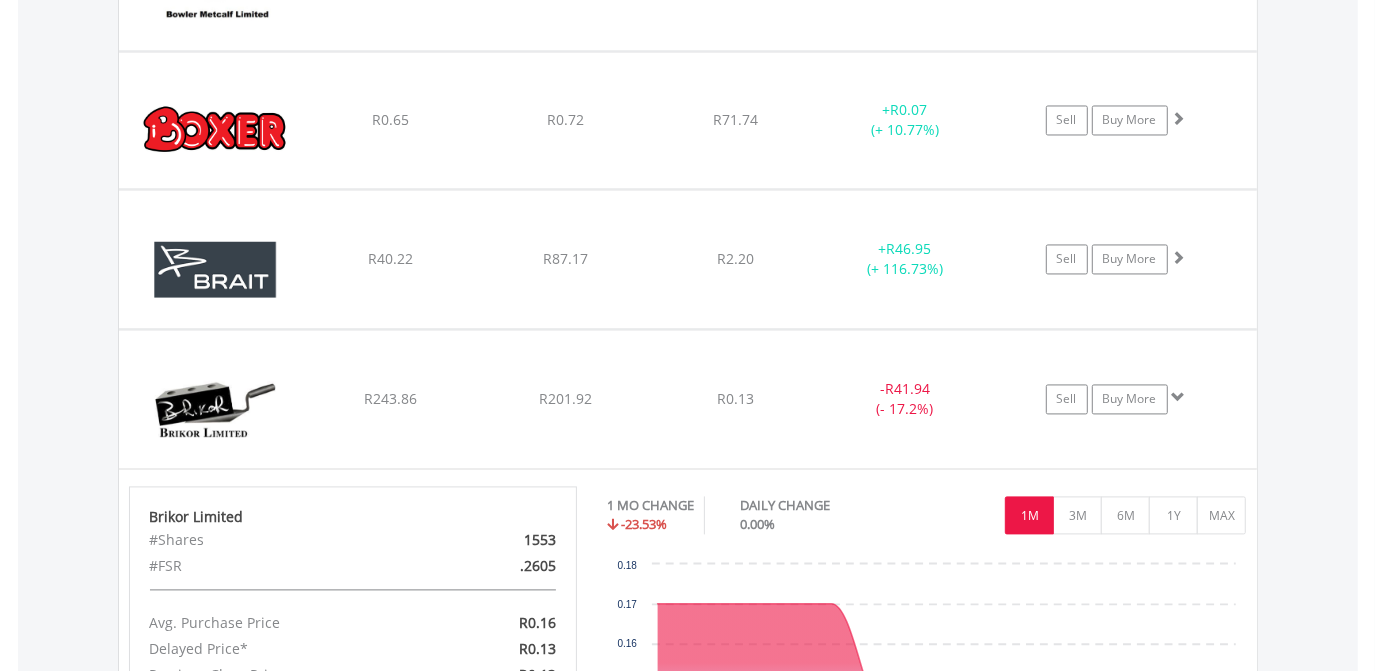 click on "﻿
Brikor Limited
R243.86
R201.92
R0.13
-  R41.94 (- 17.2%)
Sell
Buy More" at bounding box center (688, -5823) 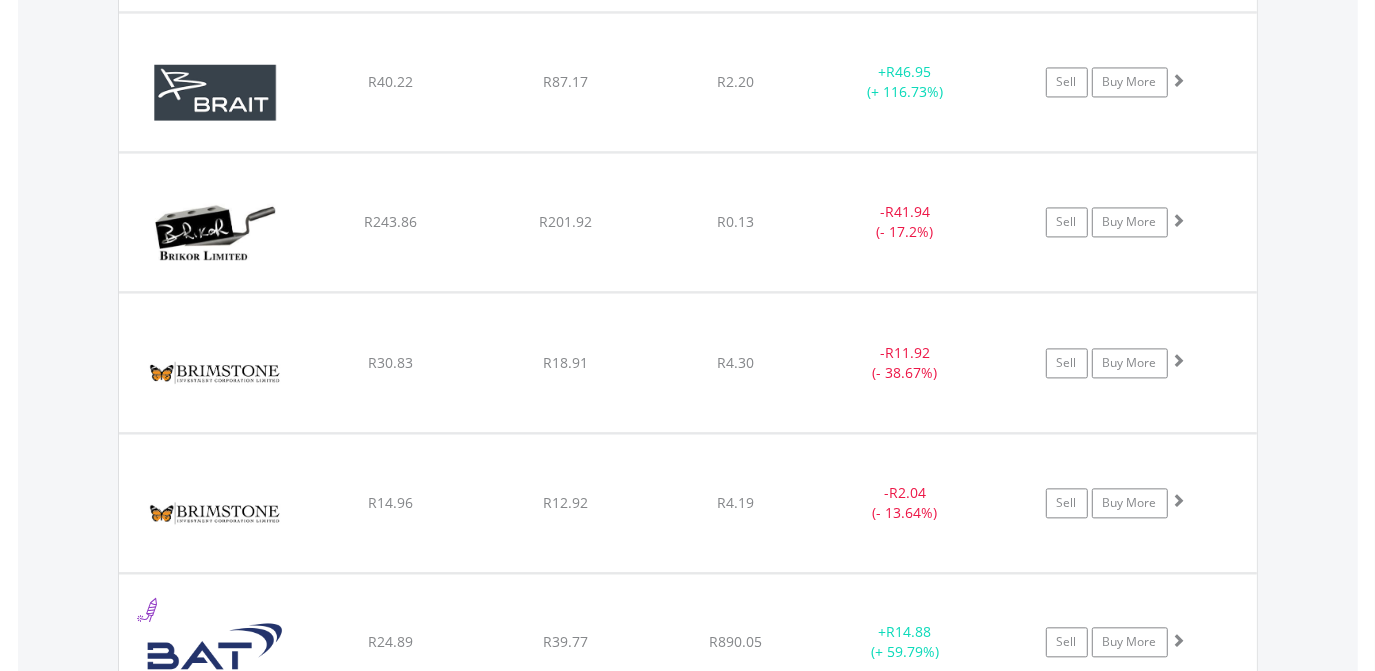 scroll, scrollTop: 7741, scrollLeft: 0, axis: vertical 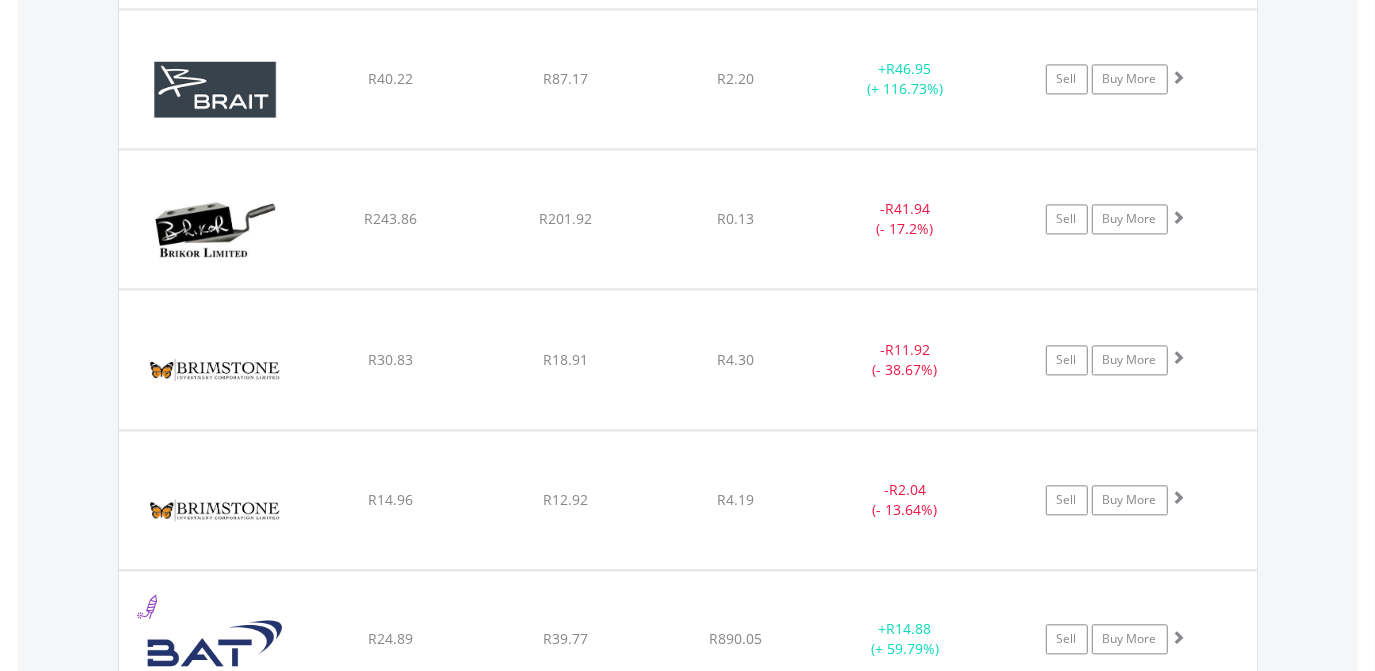 click on "﻿
Brimstone Investment Corporation Limited
R30.83
R18.91
R4.30
-  R11.92 (- 38.67%)
Sell
Buy More" at bounding box center [688, -6004] 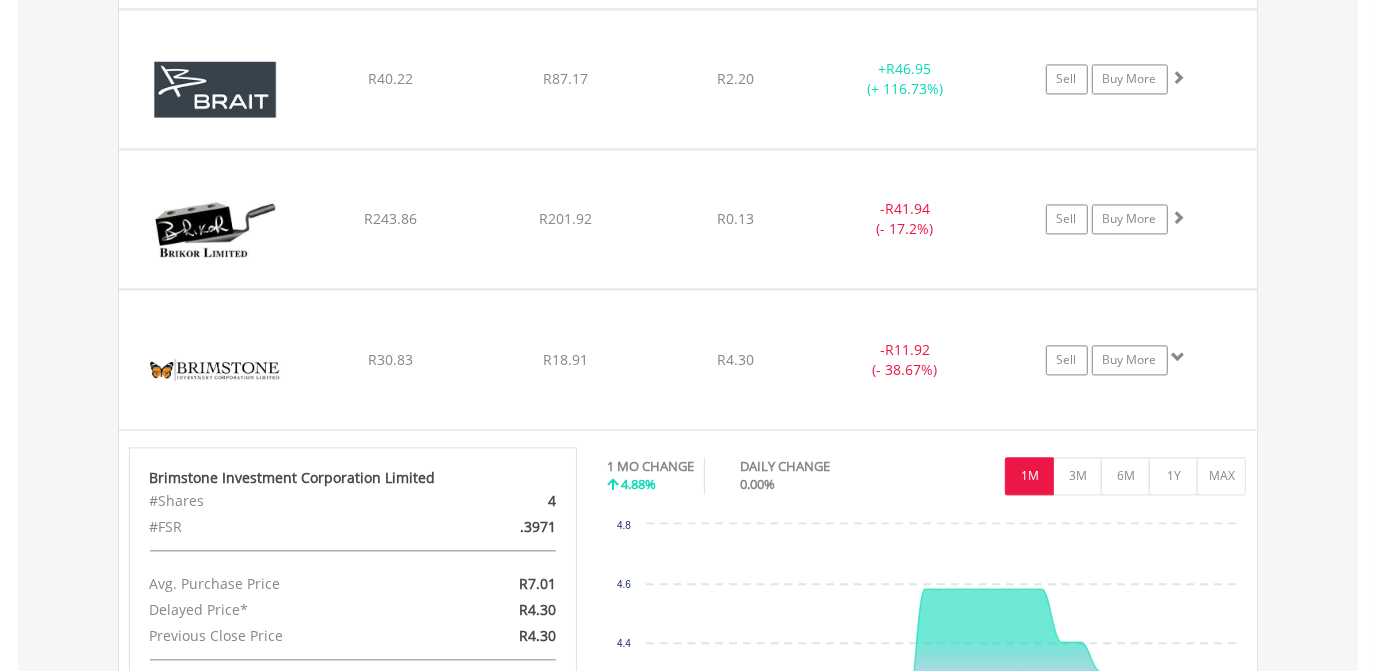 click on "﻿
Brimstone Investment Corporation Limited
R30.83
R18.91
R4.30
-  R11.92 (- 38.67%)
Sell
Buy More" at bounding box center [688, -6004] 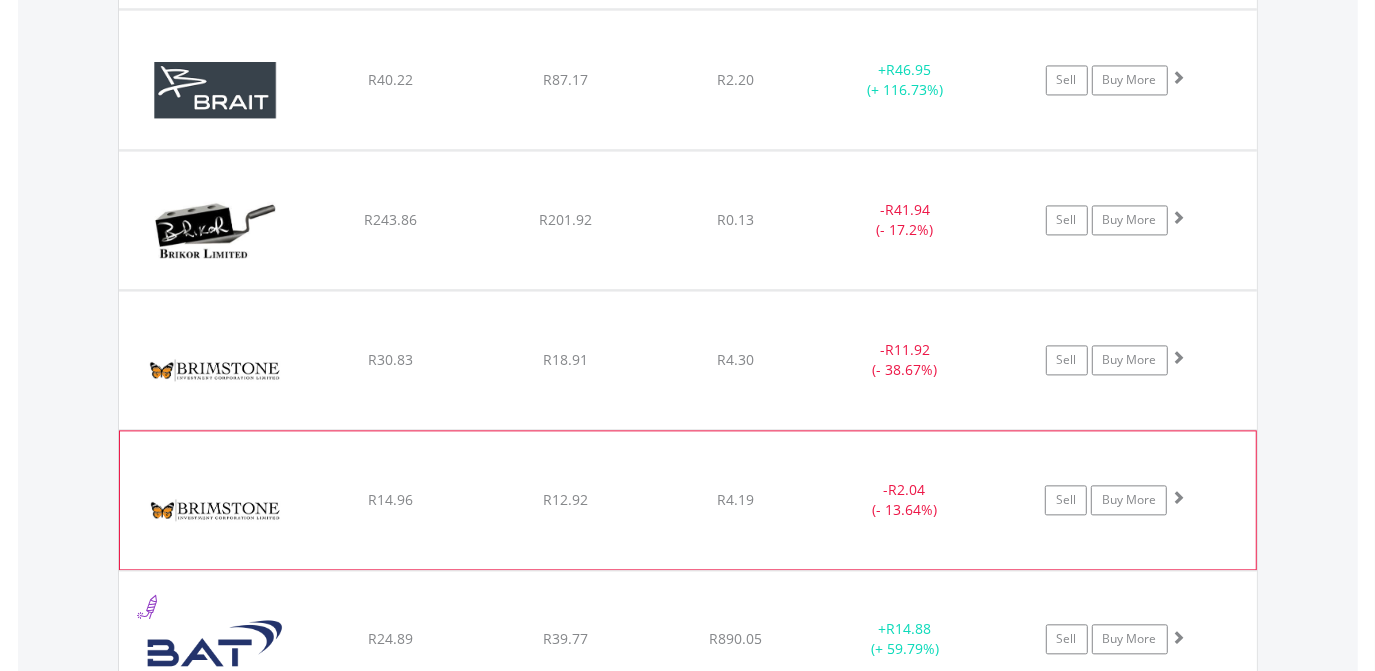 click on "﻿
Brimstone Investment Corporation Limited (N)
R14.96
R12.92
R4.19
-  R2.04 (- 13.64%)
Sell
Buy More" at bounding box center [688, -6004] 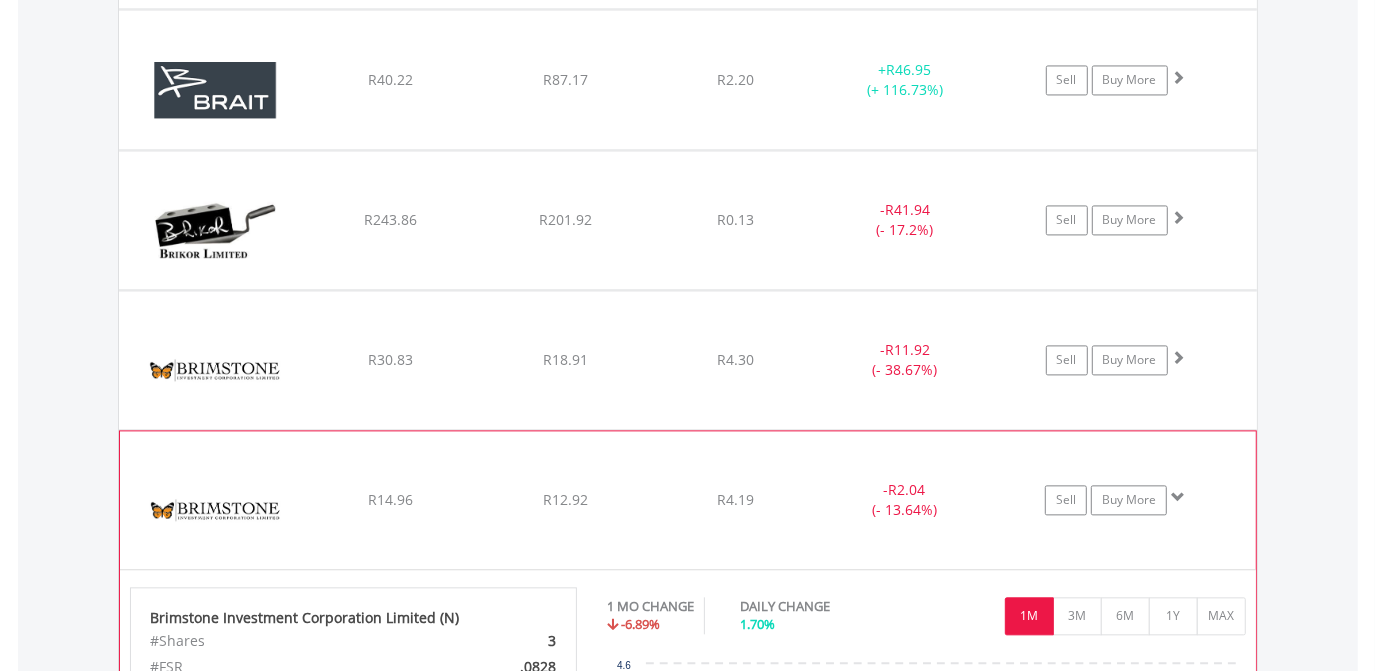 click on "﻿
Brimstone Investment Corporation Limited (N)
R14.96
R12.92
R4.19
-  R2.04 (- 13.64%)
Sell
Buy More" at bounding box center [688, -6004] 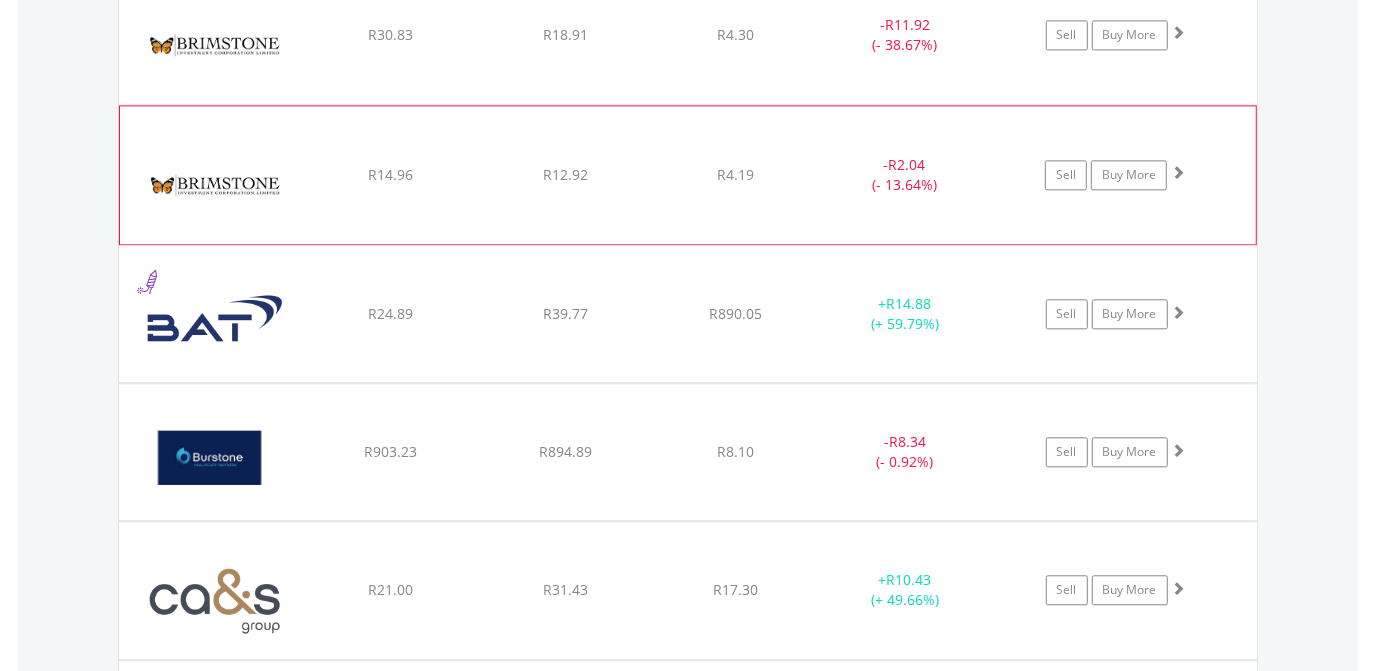 scroll, scrollTop: 8069, scrollLeft: 0, axis: vertical 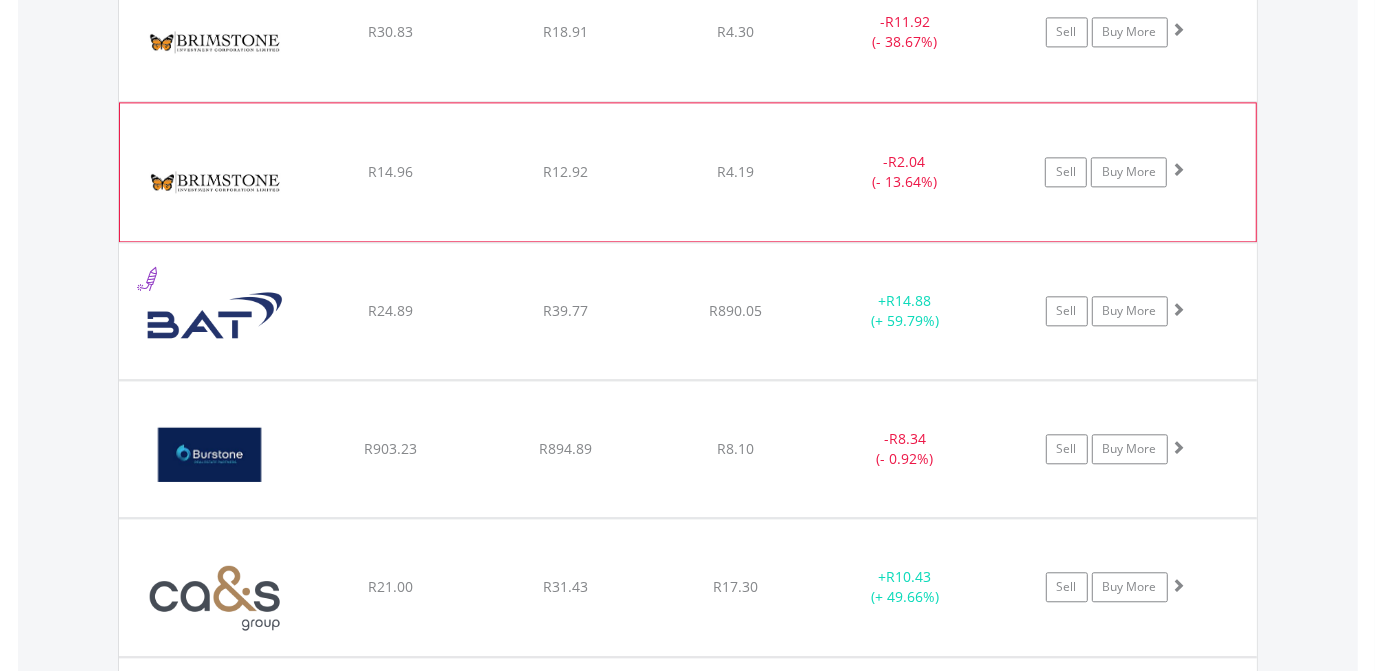click on "﻿
Burstone Group Limited
R903.23
R894.89
R8.10
-  R8.34 (- 0.92%)
Sell
Buy More" at bounding box center (688, -6332) 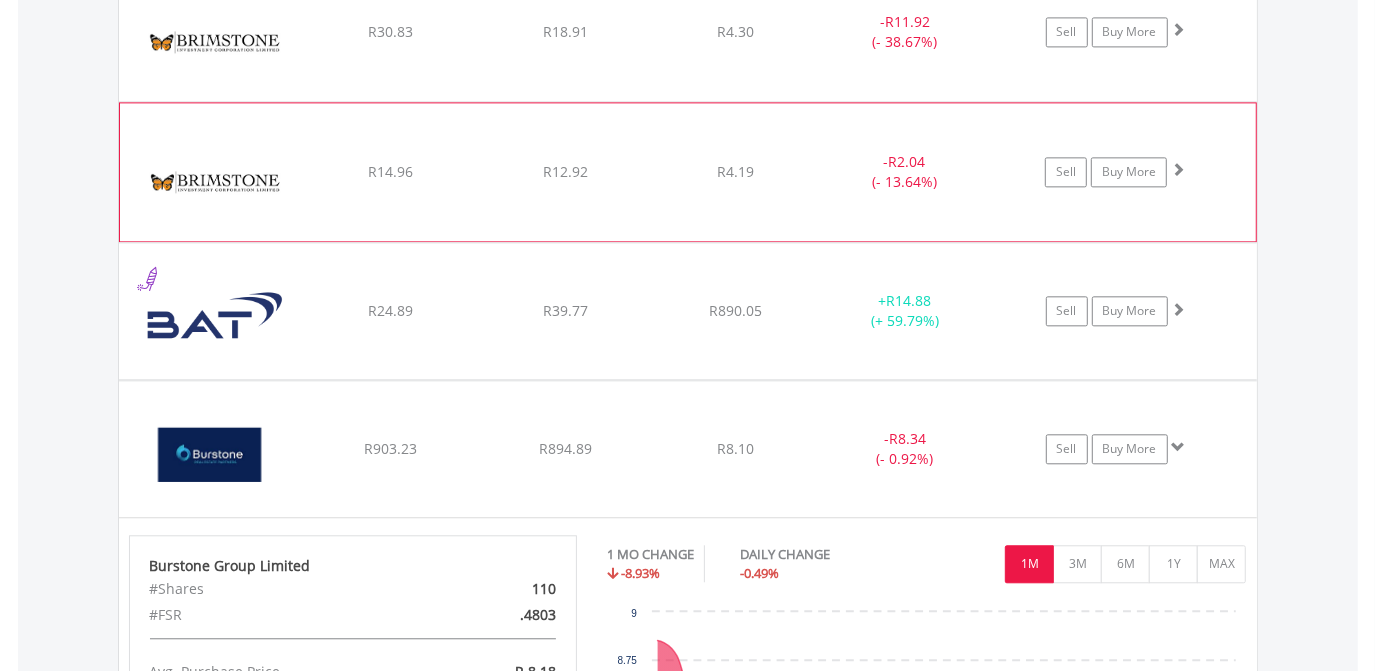 click on "﻿
Burstone Group Limited
R903.23
R894.89
R8.10
-  R8.34 (- 0.92%)
Sell
Buy More" at bounding box center (688, -6332) 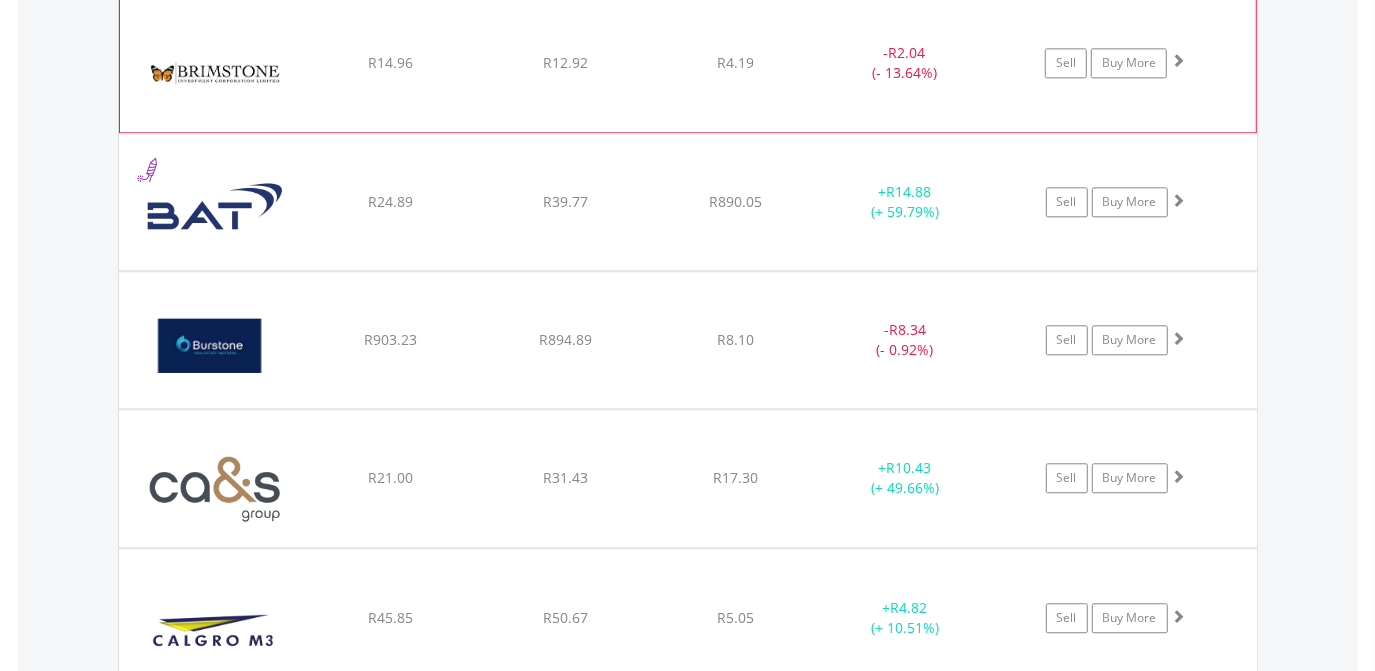 scroll, scrollTop: 8214, scrollLeft: 0, axis: vertical 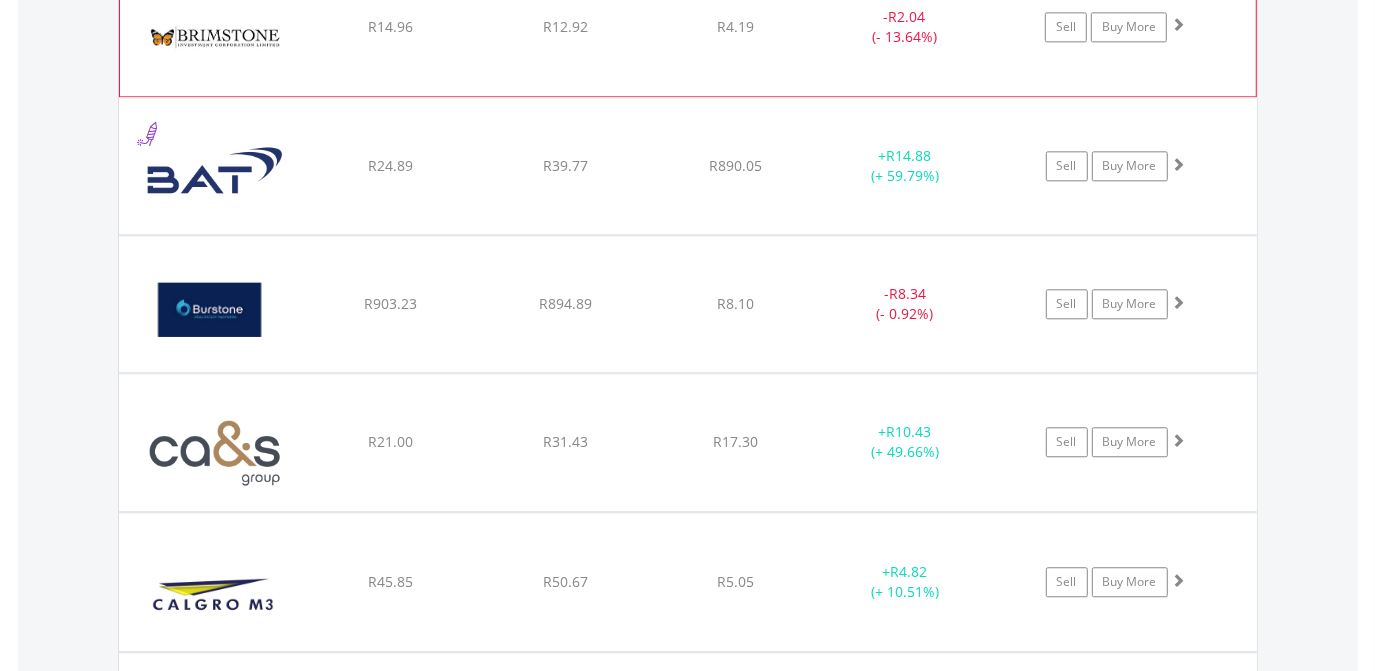 click on "﻿
CA Sales Holdings Limited
R21.00
R31.43
R17.30
+  R10.43 (+ 49.66%)
Sell
Buy More" at bounding box center (688, -6477) 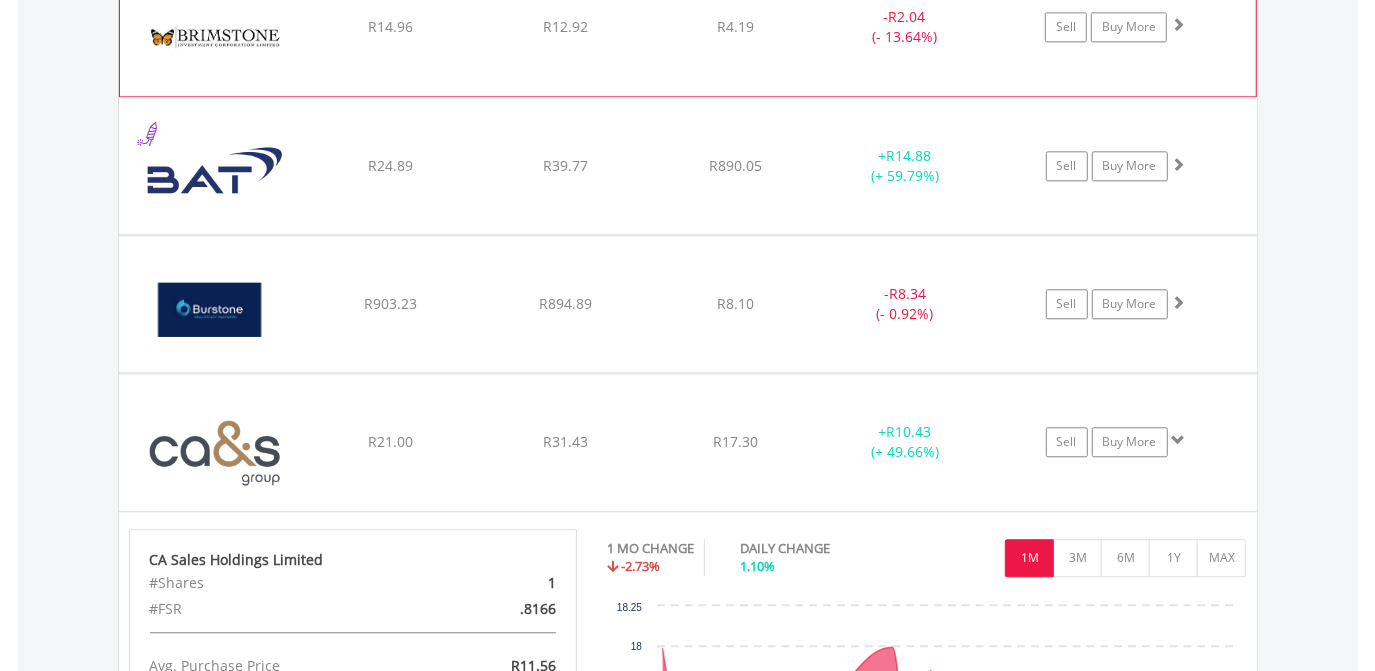 click on "﻿
CA Sales Holdings Limited
R21.00
R31.43
R17.30
+  R10.43 (+ 49.66%)
Sell
Buy More" at bounding box center [688, -6477] 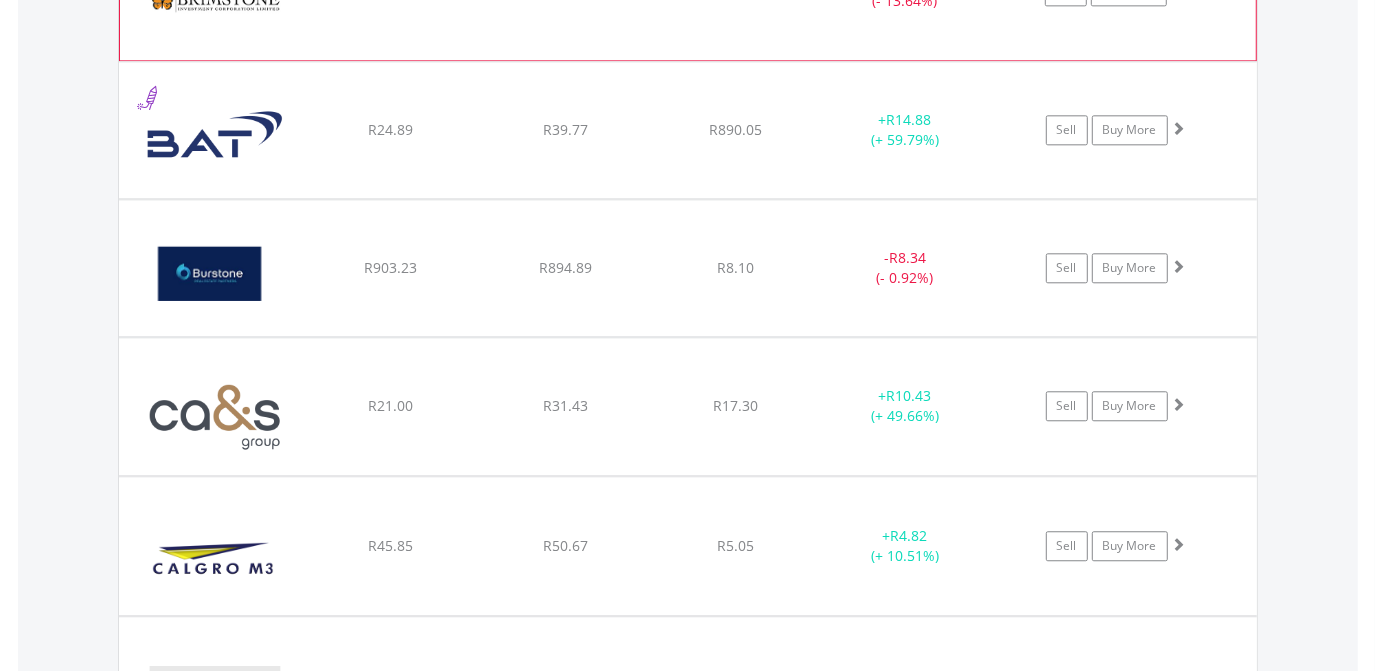 scroll, scrollTop: 8287, scrollLeft: 0, axis: vertical 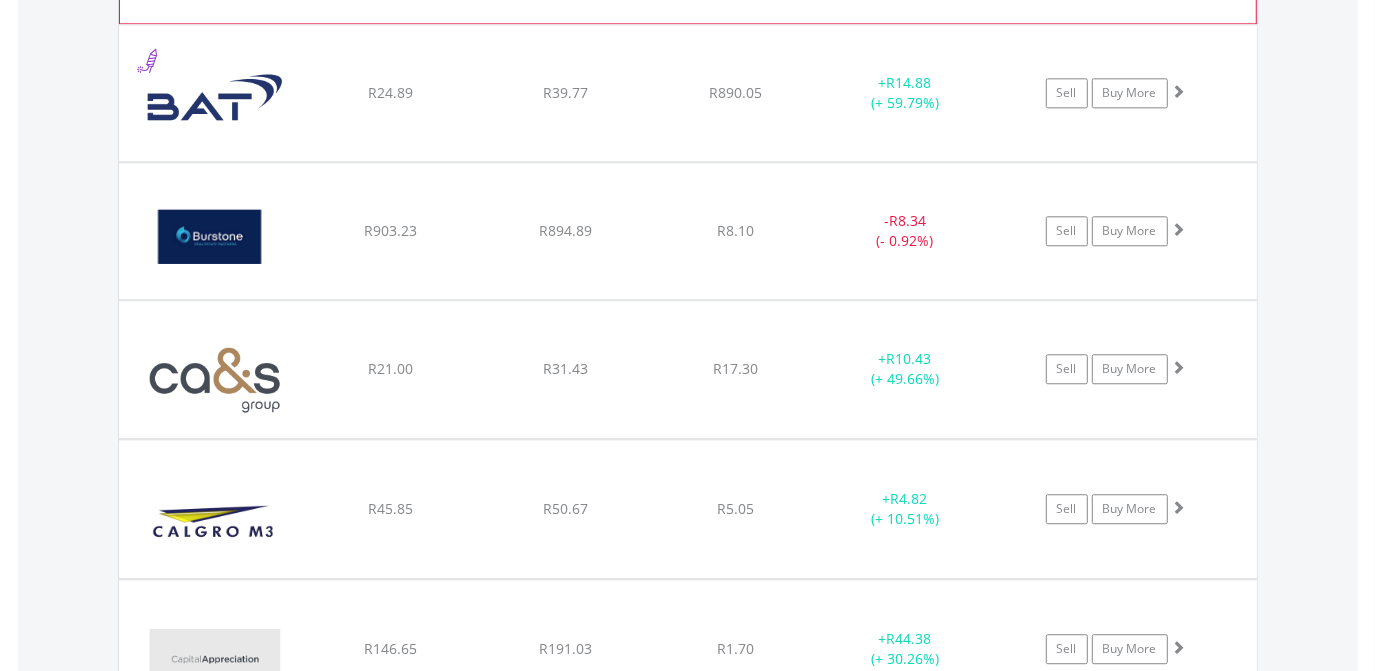 click on "﻿
Calgro M3 Holdings Limited
R45.85
R50.67
R5.05
+  R4.82 (+ 10.51%)
Sell
Buy More" at bounding box center (688, -6550) 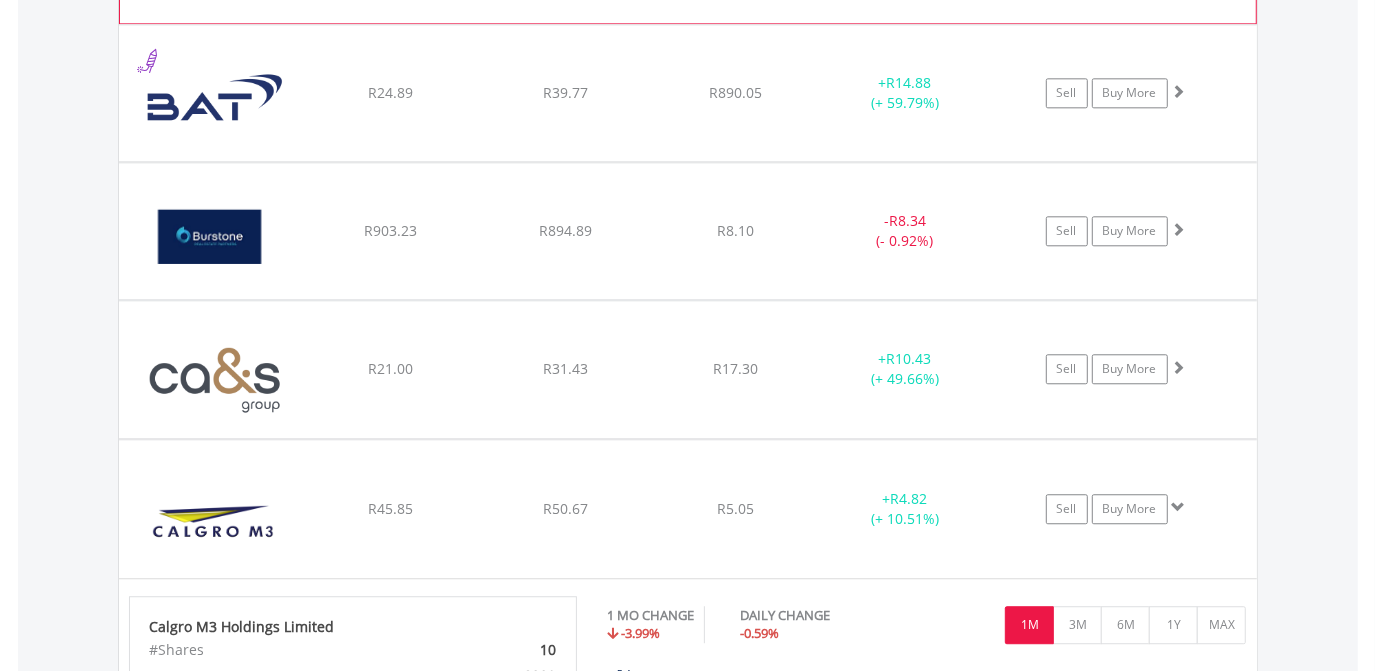 click on "﻿
Calgro M3 Holdings Limited
R45.85
R50.67
R5.05
+  R4.82 (+ 10.51%)
Sell
Buy More" at bounding box center (688, -6550) 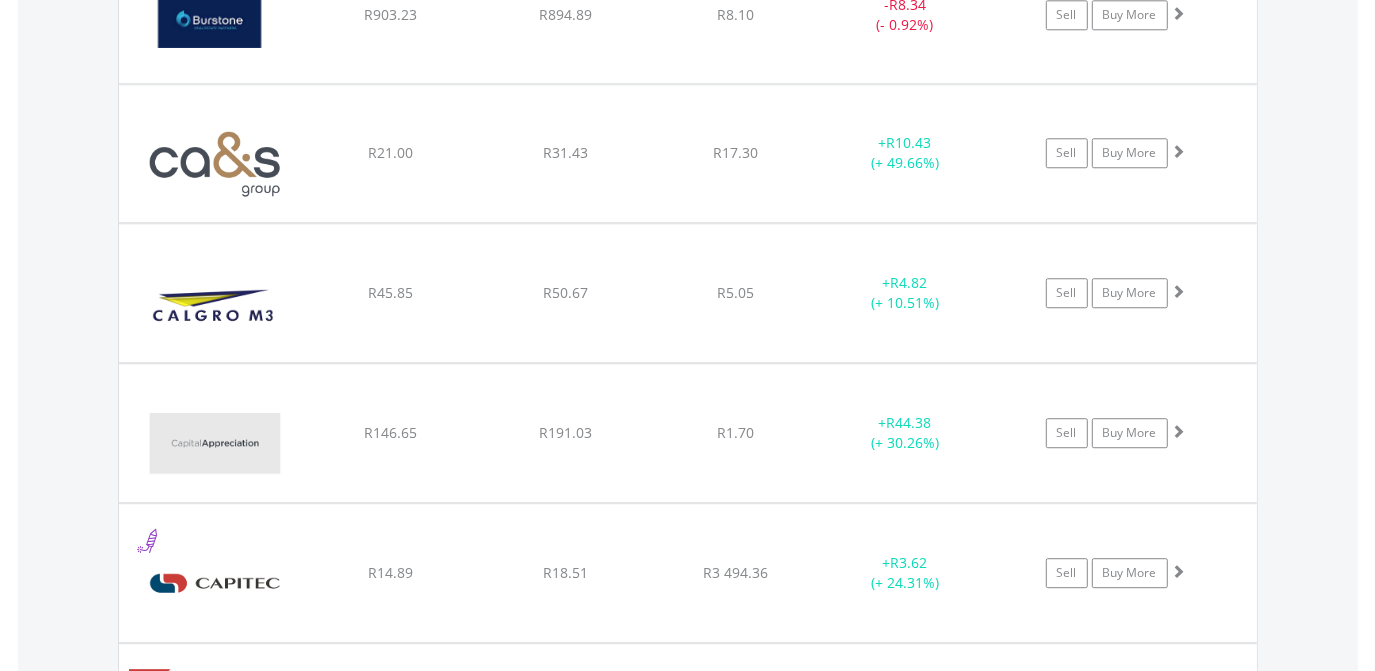 scroll, scrollTop: 8505, scrollLeft: 0, axis: vertical 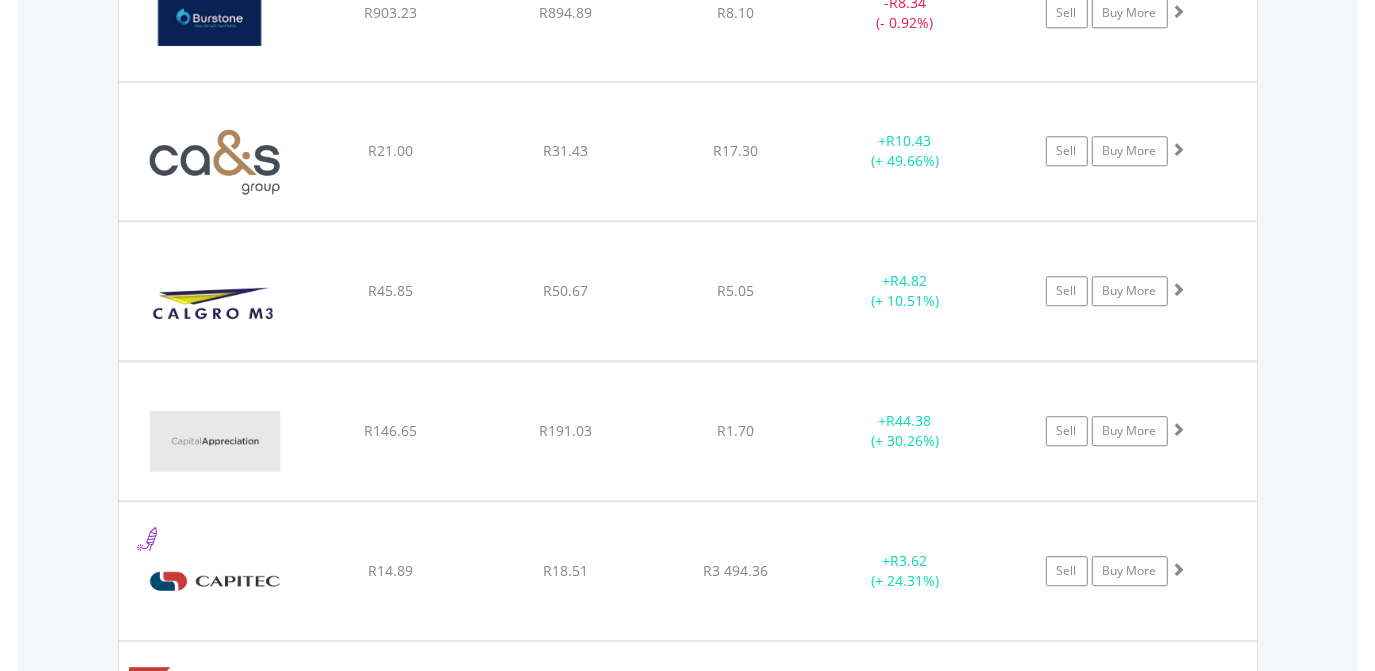 click on "﻿
Capital Appreciation Limited
R146.65
R191.03
R1.70
+  R44.38 (+ 30.26%)
Sell
Buy More" at bounding box center [688, -6768] 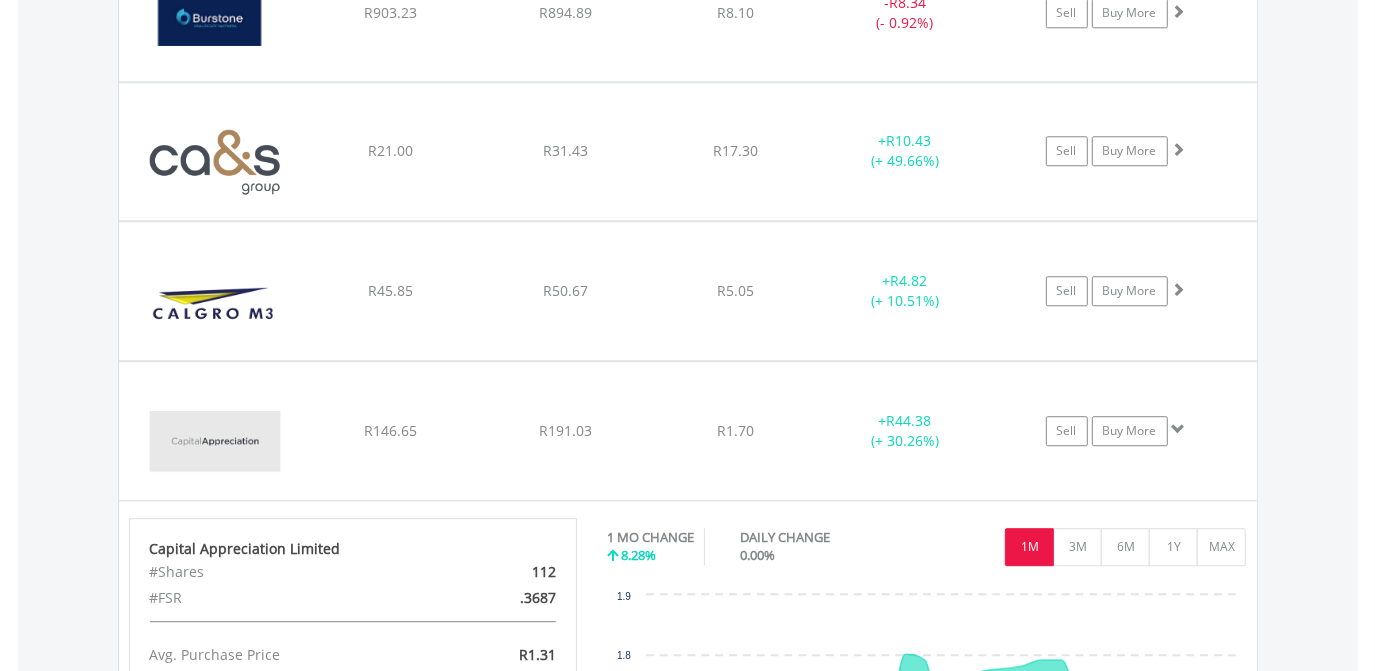 click on "﻿
Capital Appreciation Limited
R146.65
R191.03
R1.70
+  R44.38 (+ 30.26%)
Sell
Buy More" at bounding box center (688, -6768) 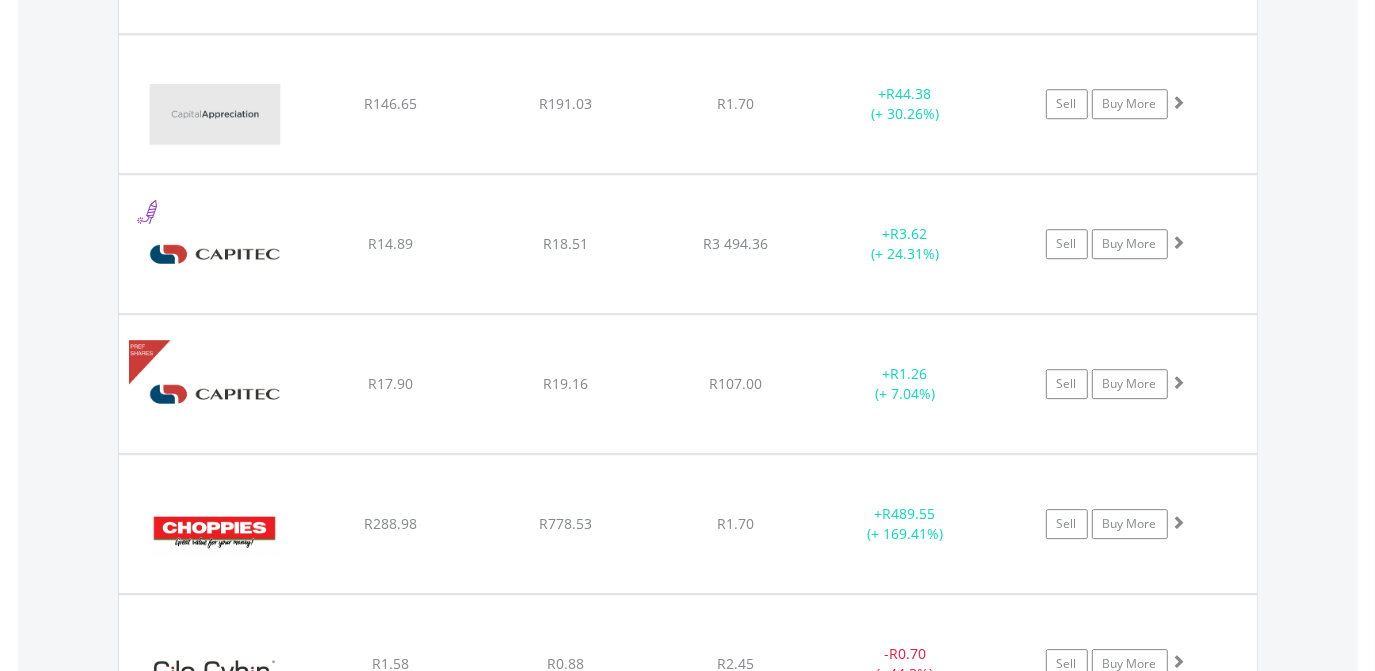 scroll, scrollTop: 8869, scrollLeft: 0, axis: vertical 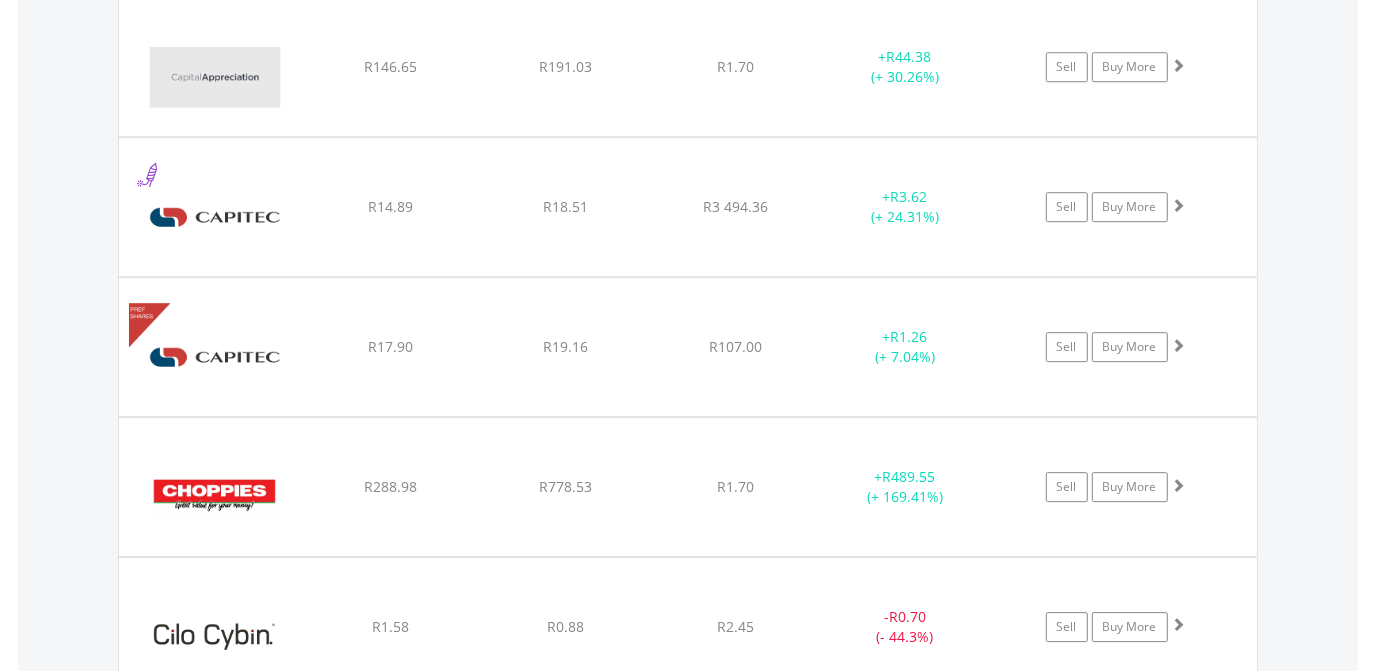 click on "﻿
Choppies Enterprises Ltd
R288.98
R778.53
R1.70
+  R489.55 (+ 169.41%)
Sell
Buy More" at bounding box center (688, -7132) 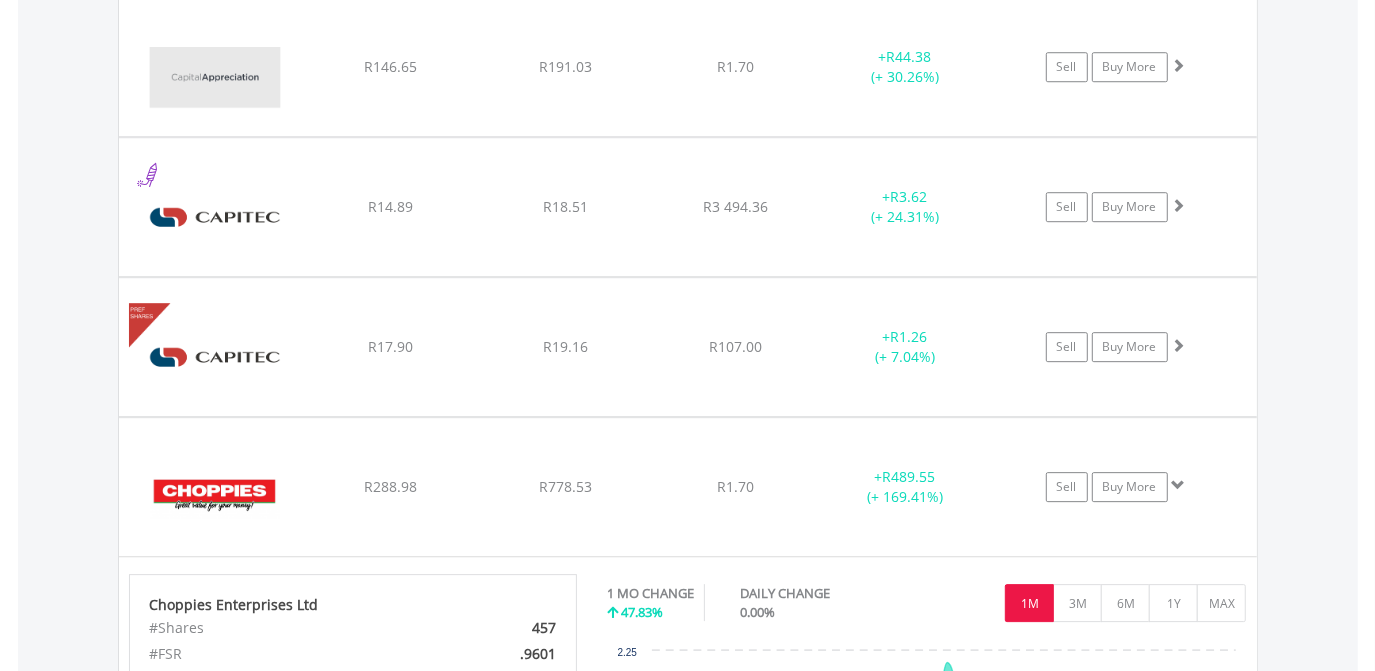 click on "﻿
Choppies Enterprises Ltd
R288.98
R778.53
R1.70
+  R489.55 (+ 169.41%)
Sell
Buy More" at bounding box center [688, -7132] 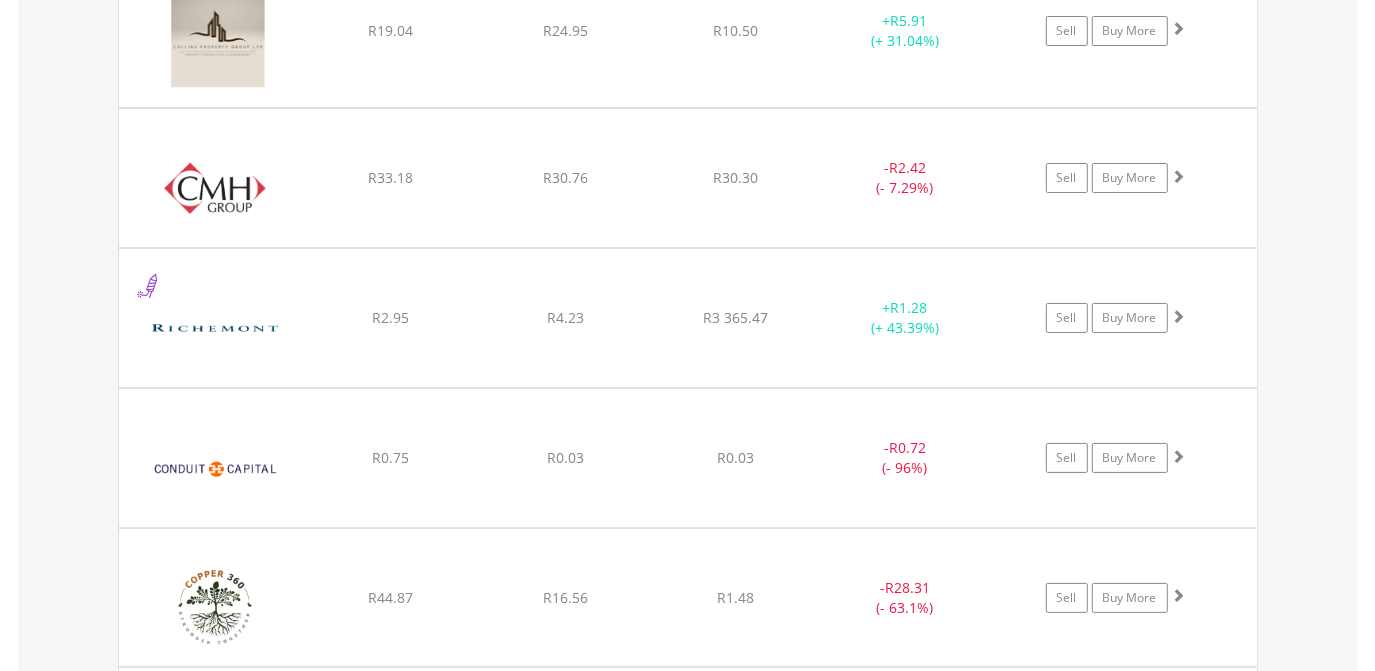 scroll, scrollTop: 10069, scrollLeft: 0, axis: vertical 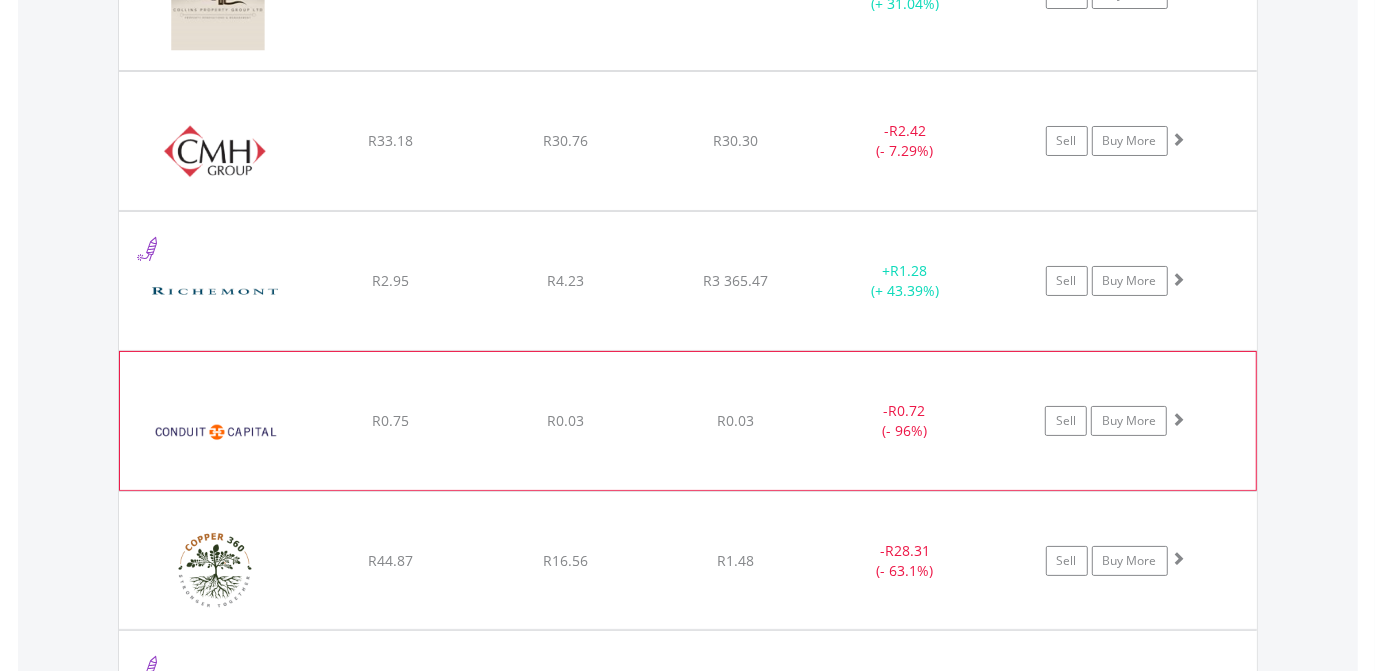 click on "﻿
Conduit Capital Limited
R0.75
R0.03
R0.03
-  R0.72 (- 96%)
Sell
Buy More" at bounding box center (688, -8332) 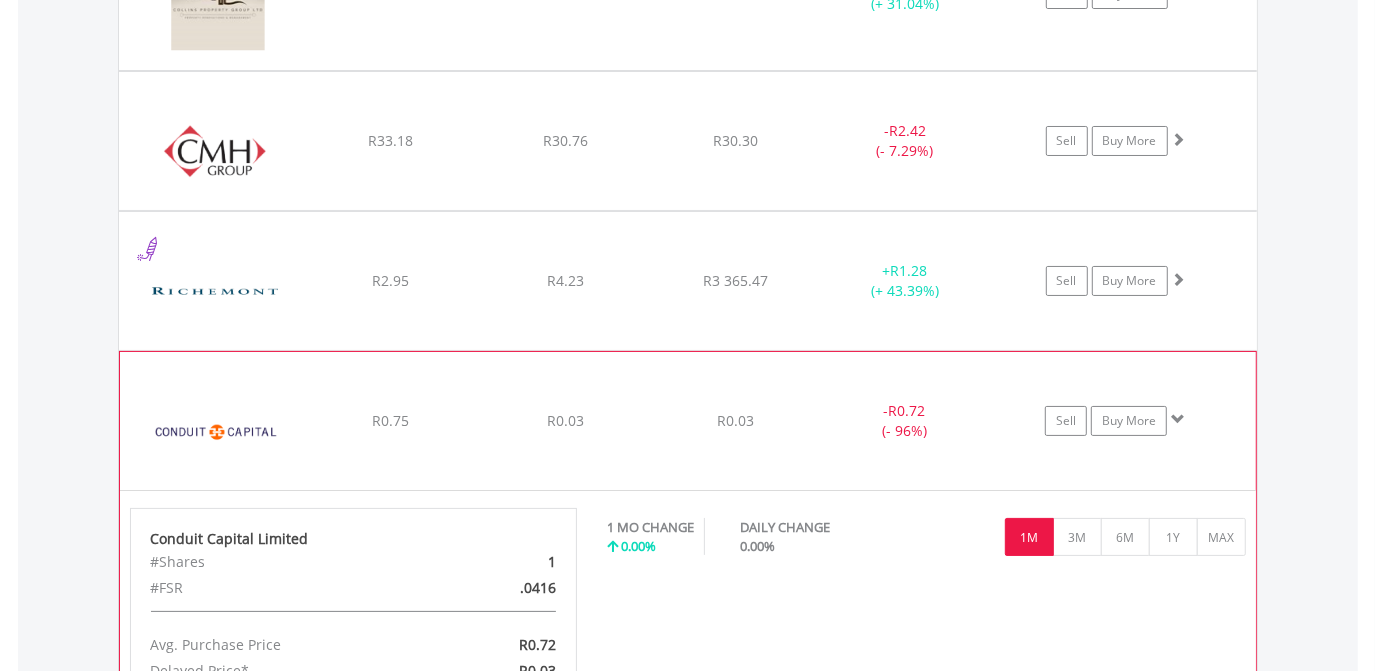 click on "﻿
Conduit Capital Limited
R0.75
R0.03
R0.03
-  R0.72 (- 96%)
Sell
Buy More" at bounding box center (688, -8332) 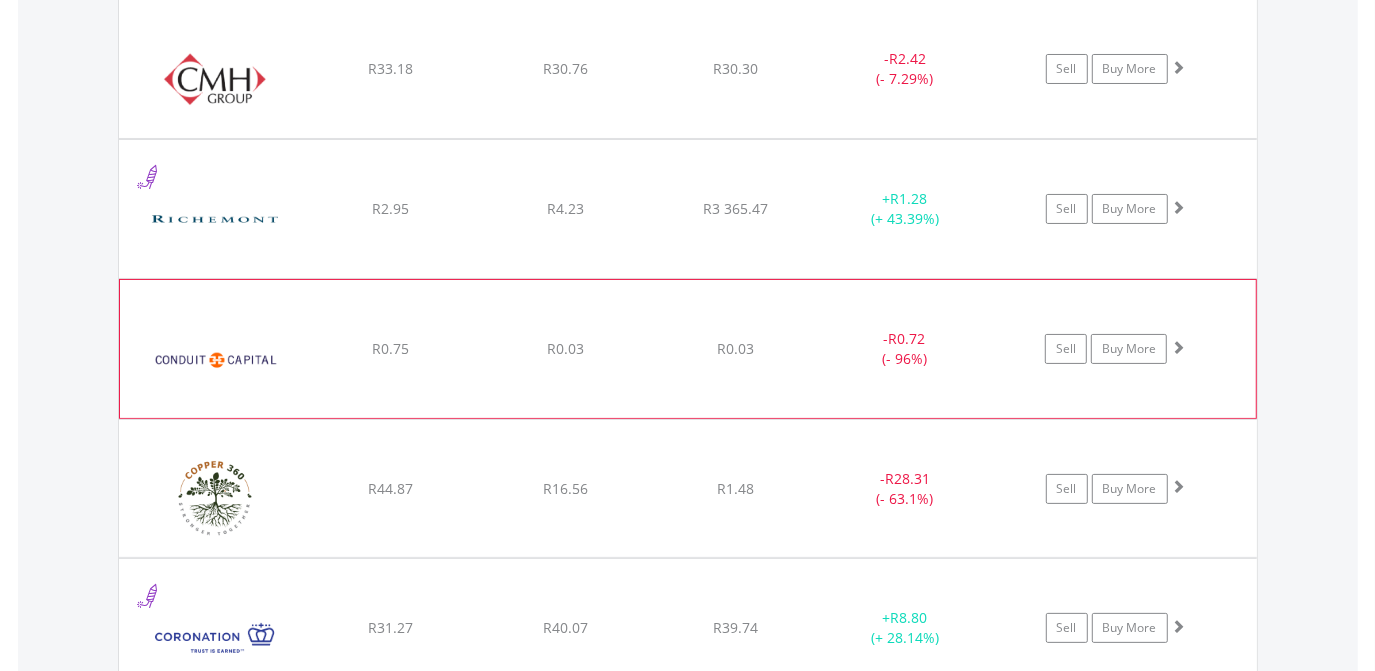 scroll, scrollTop: 10178, scrollLeft: 0, axis: vertical 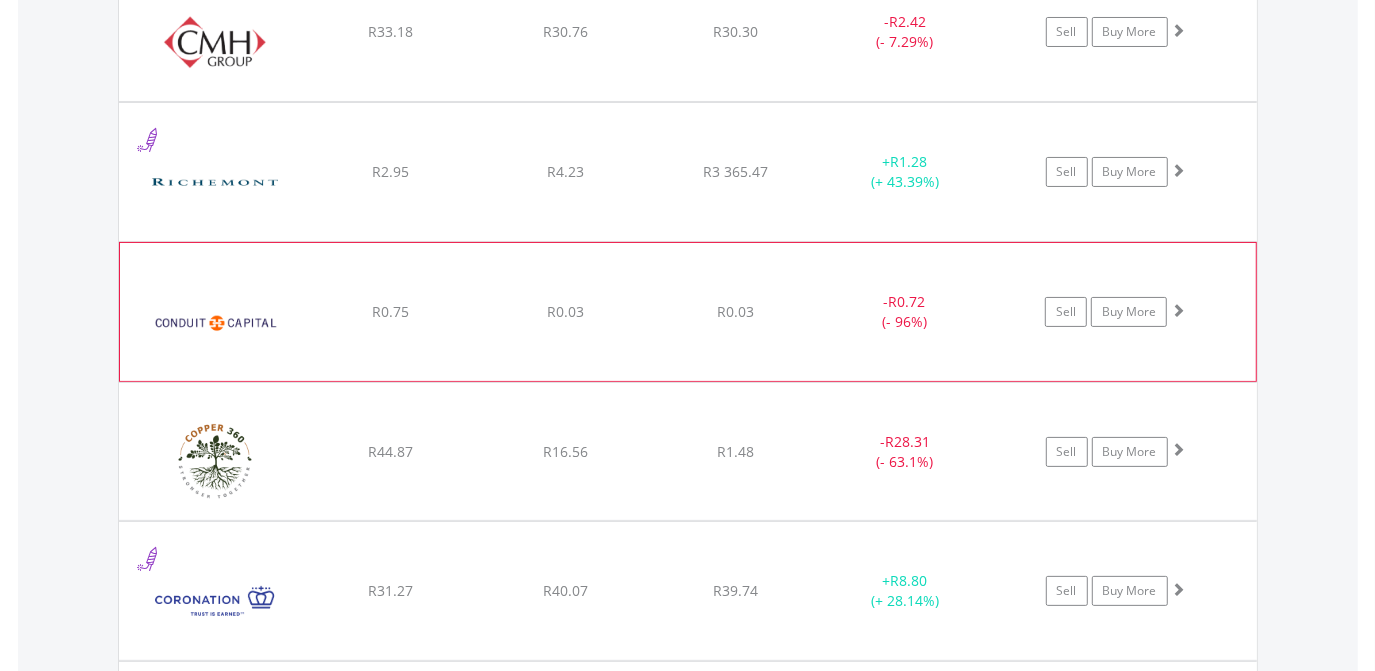 click on "R16.56" at bounding box center [565, -8441] 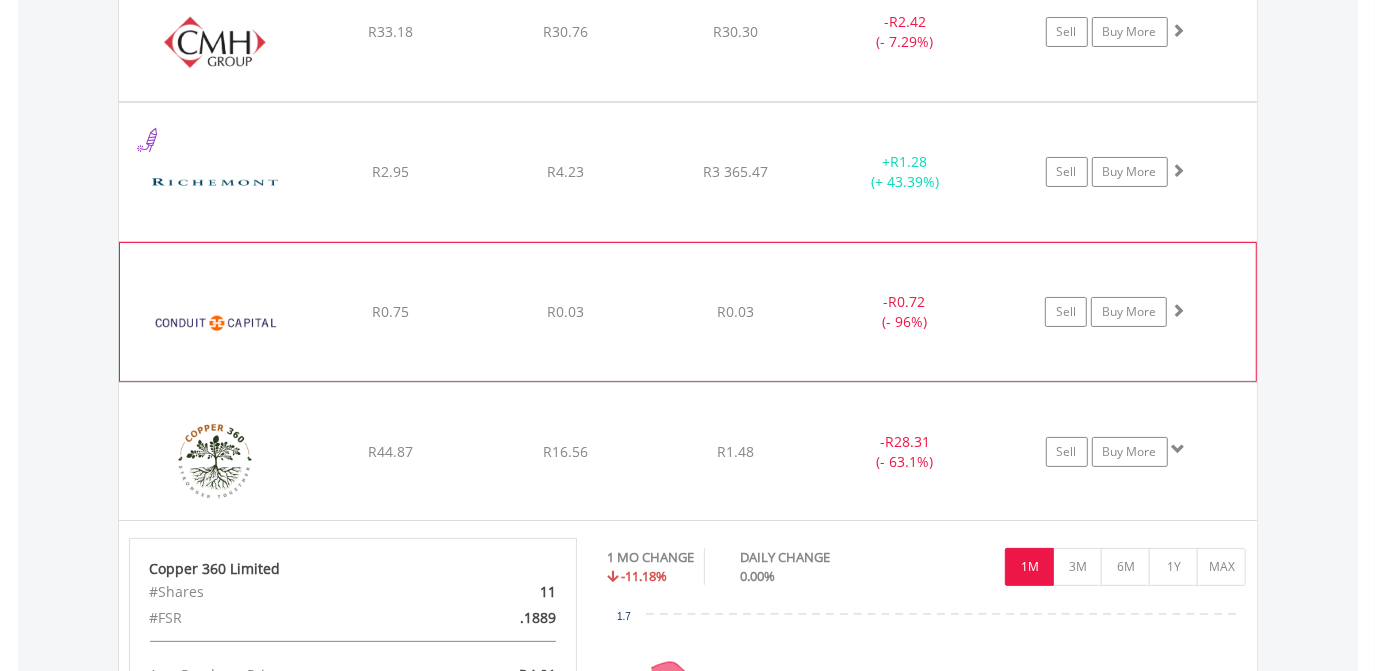 click on "R16.56" at bounding box center (565, -8441) 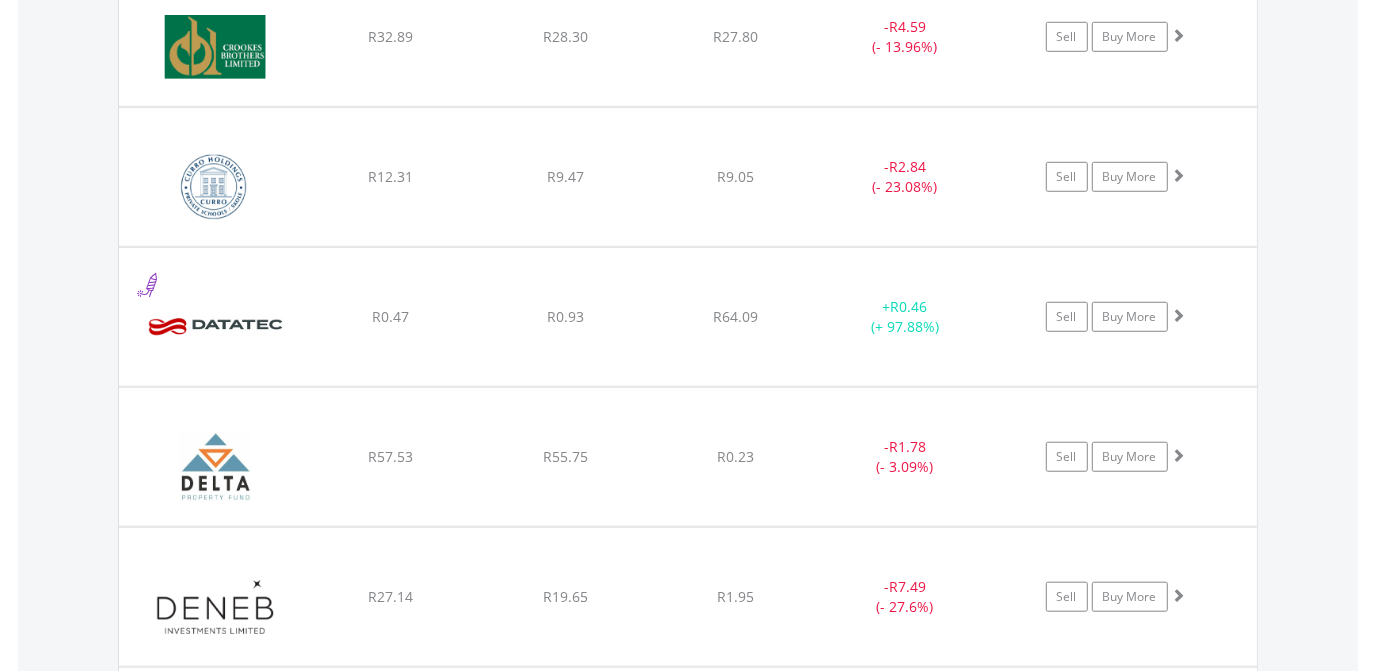 scroll, scrollTop: 11014, scrollLeft: 0, axis: vertical 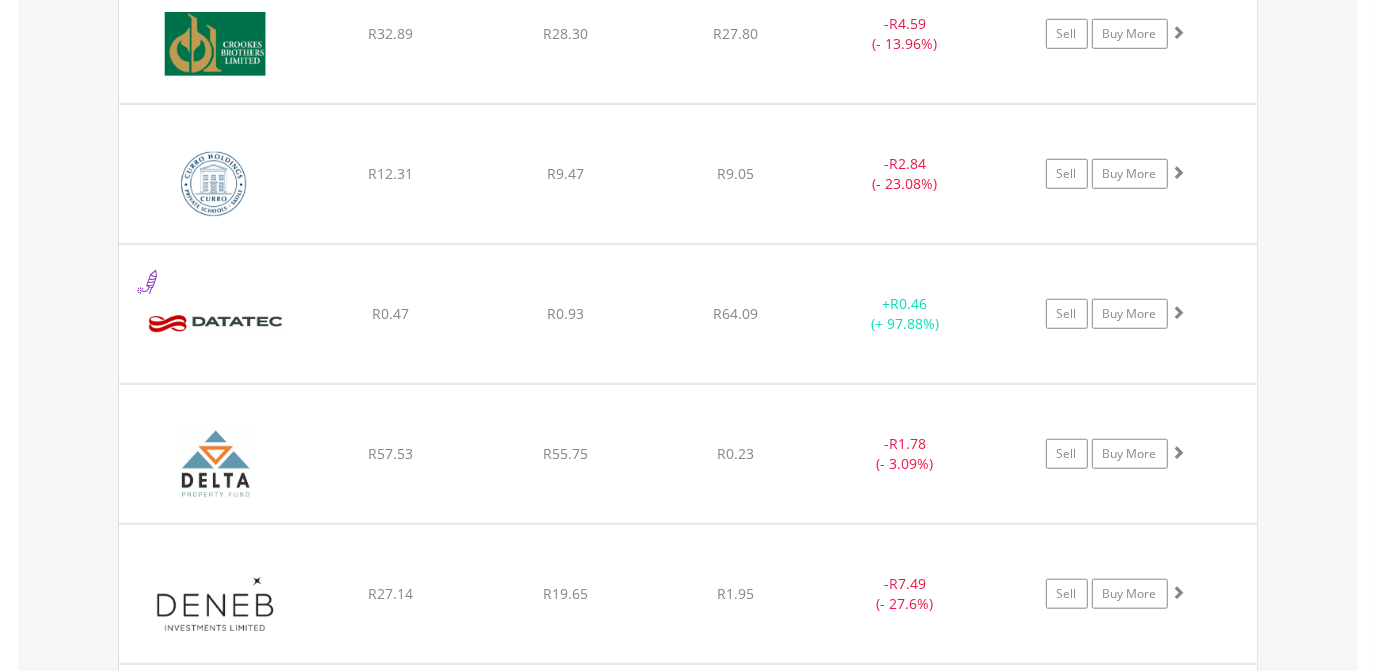 click on "R55.75" at bounding box center [565, -9277] 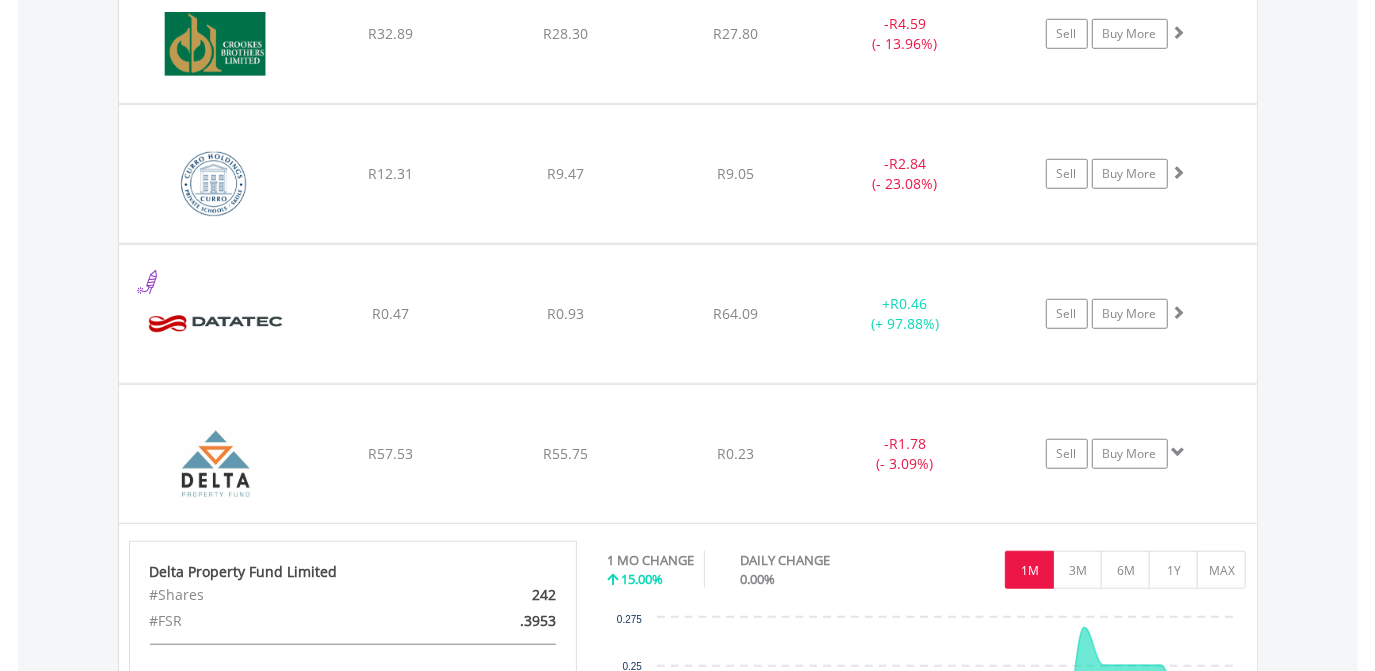 click on "R55.75" at bounding box center (565, -9277) 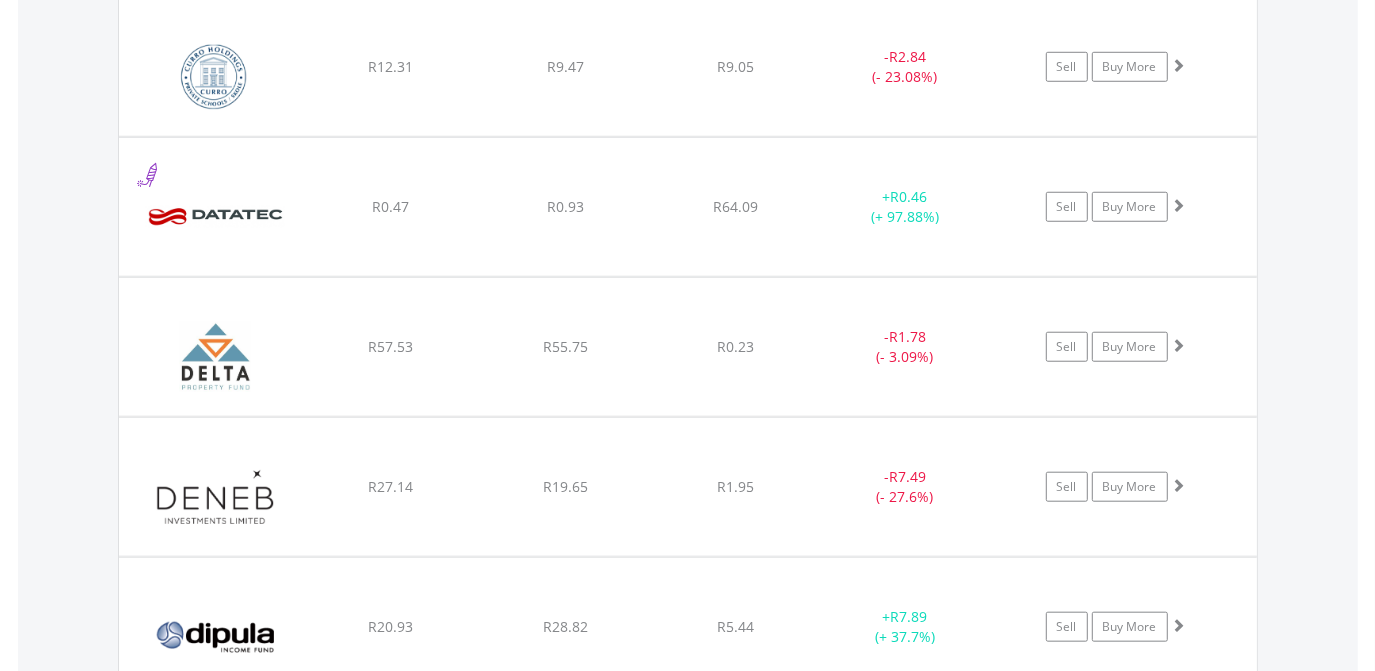scroll, scrollTop: 11123, scrollLeft: 0, axis: vertical 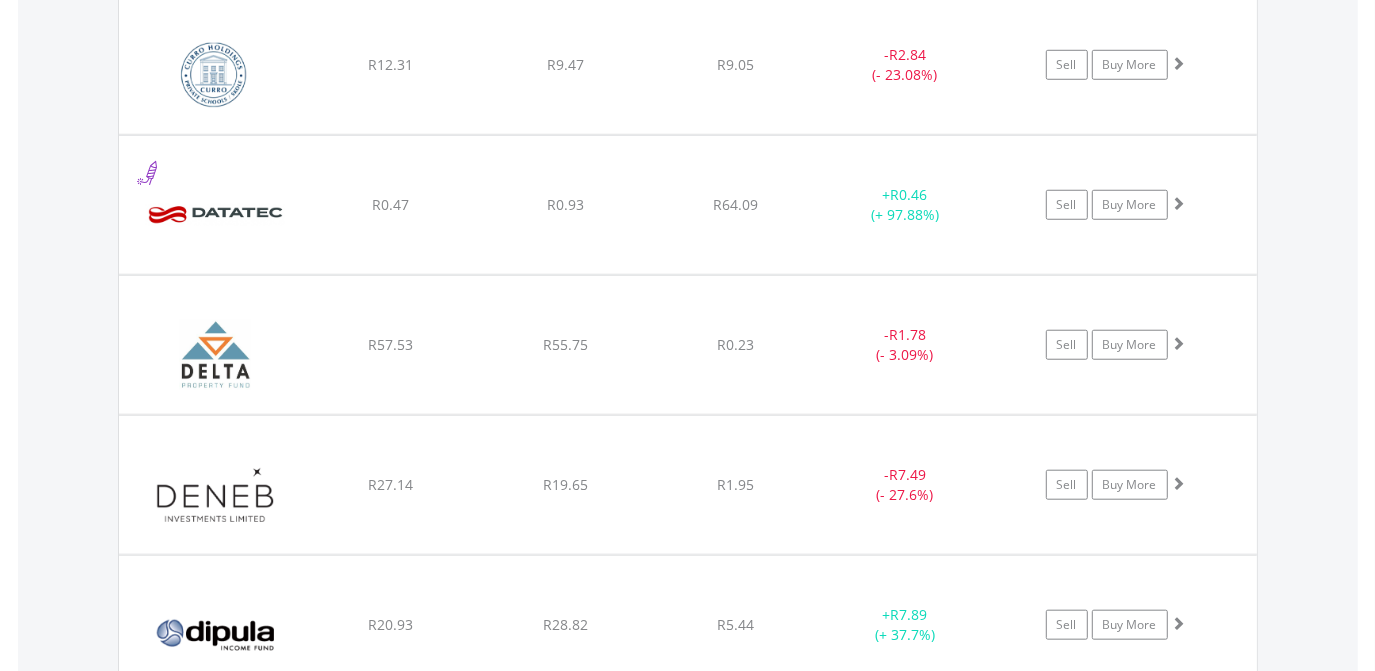 click on "﻿
Deneb Investments Ltd
R27.14
R19.65
R1.95
-  R7.49 (- 27.6%)
Sell
Buy More" at bounding box center (688, -9386) 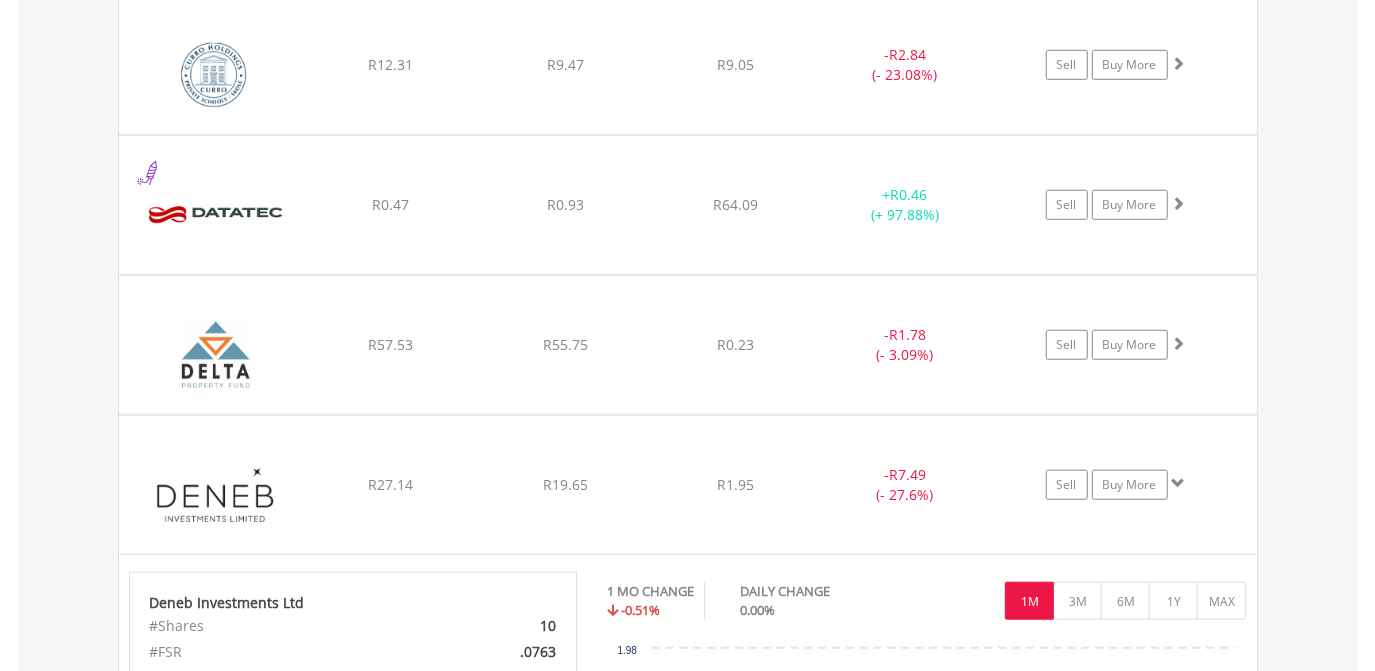 click on "﻿
Deneb Investments Ltd
R27.14
R19.65
R1.95
-  R7.49 (- 27.6%)
Sell
Buy More" at bounding box center (688, -9386) 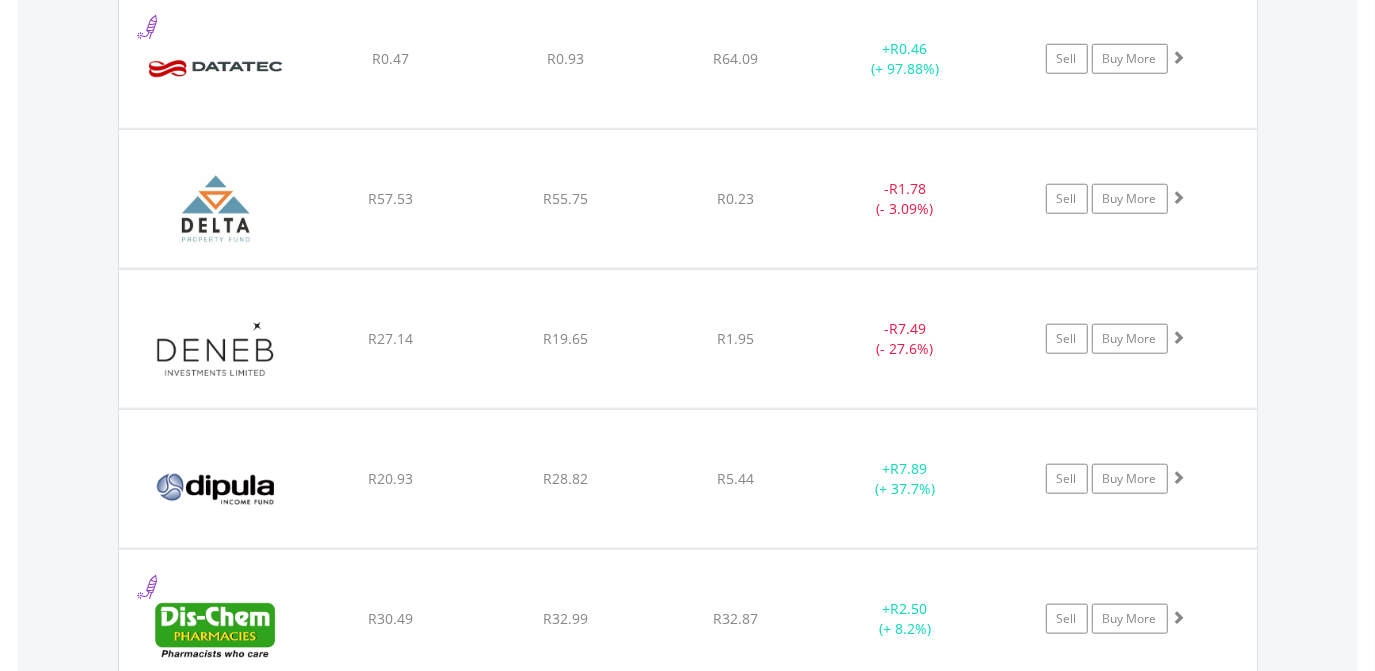 scroll, scrollTop: 11305, scrollLeft: 0, axis: vertical 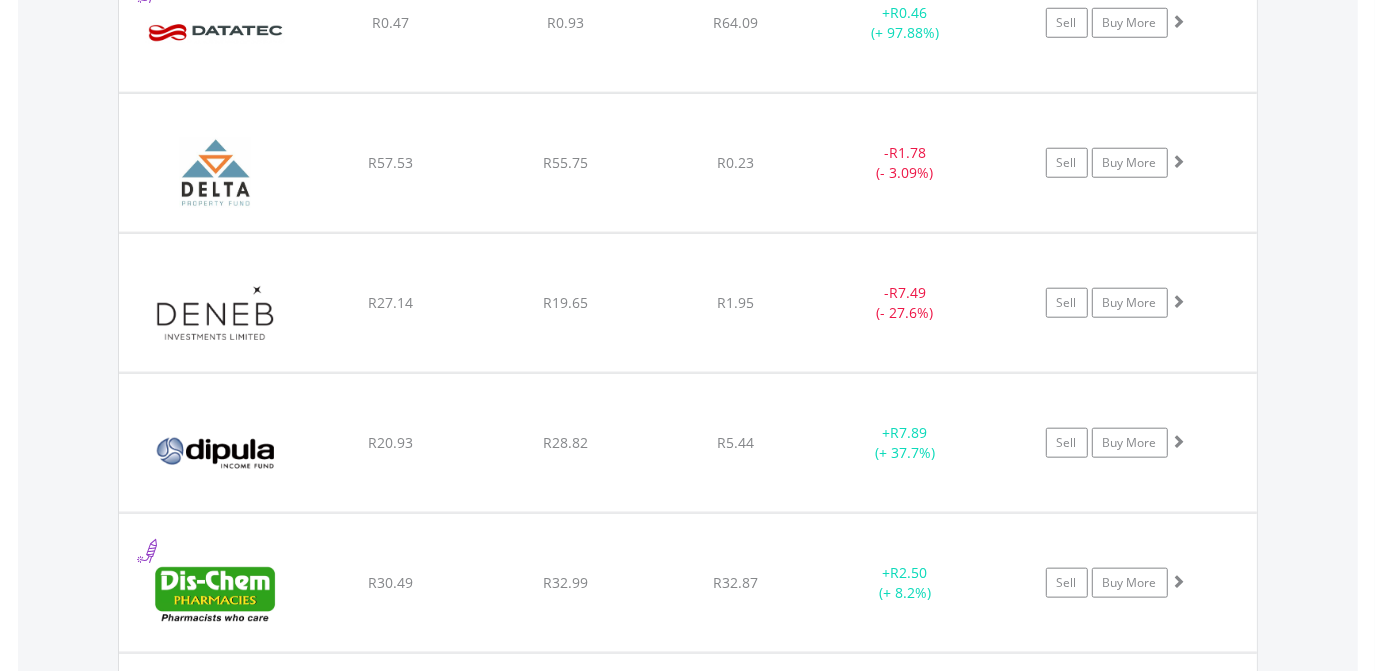 click on "﻿
Dipula Properties Limited
R20.93
R28.82
R5.44
+  R7.89 (+ 37.7%)
Sell
Buy More" at bounding box center [688, -9568] 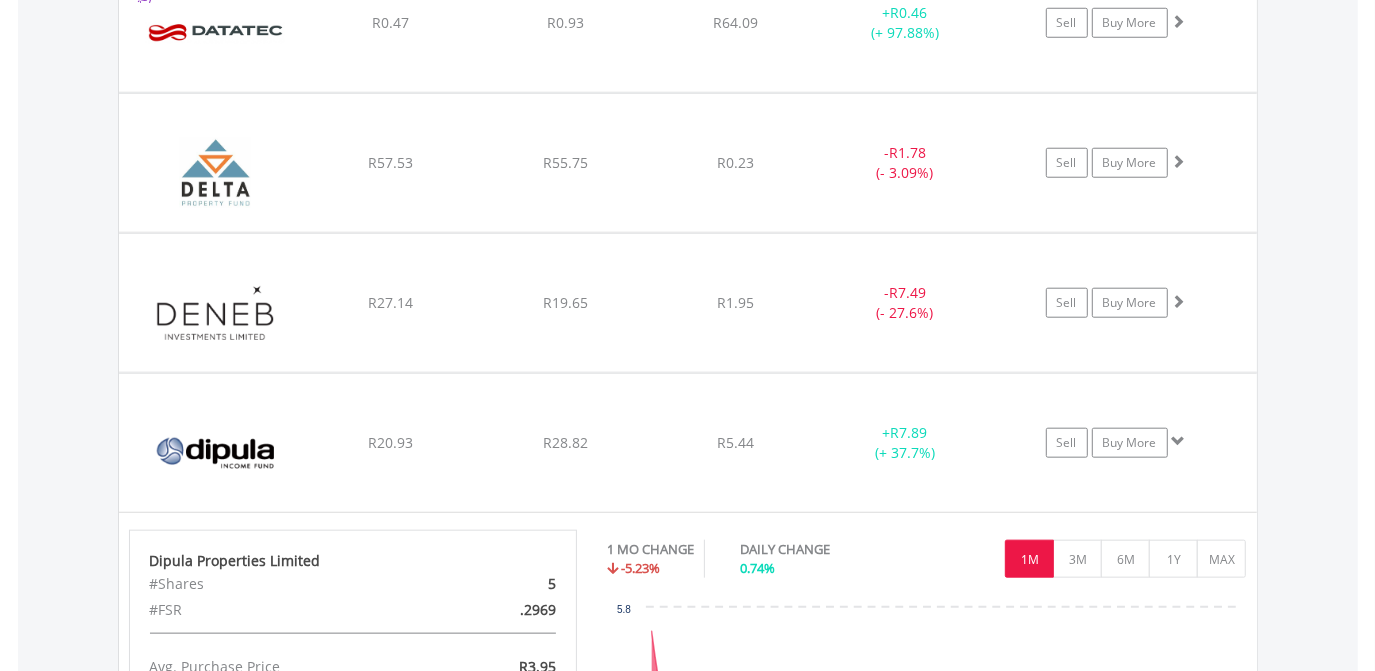 click on "﻿
Dipula Properties Limited
R20.93
R28.82
R5.44
+  R7.89 (+ 37.7%)
Sell
Buy More" at bounding box center (688, -9568) 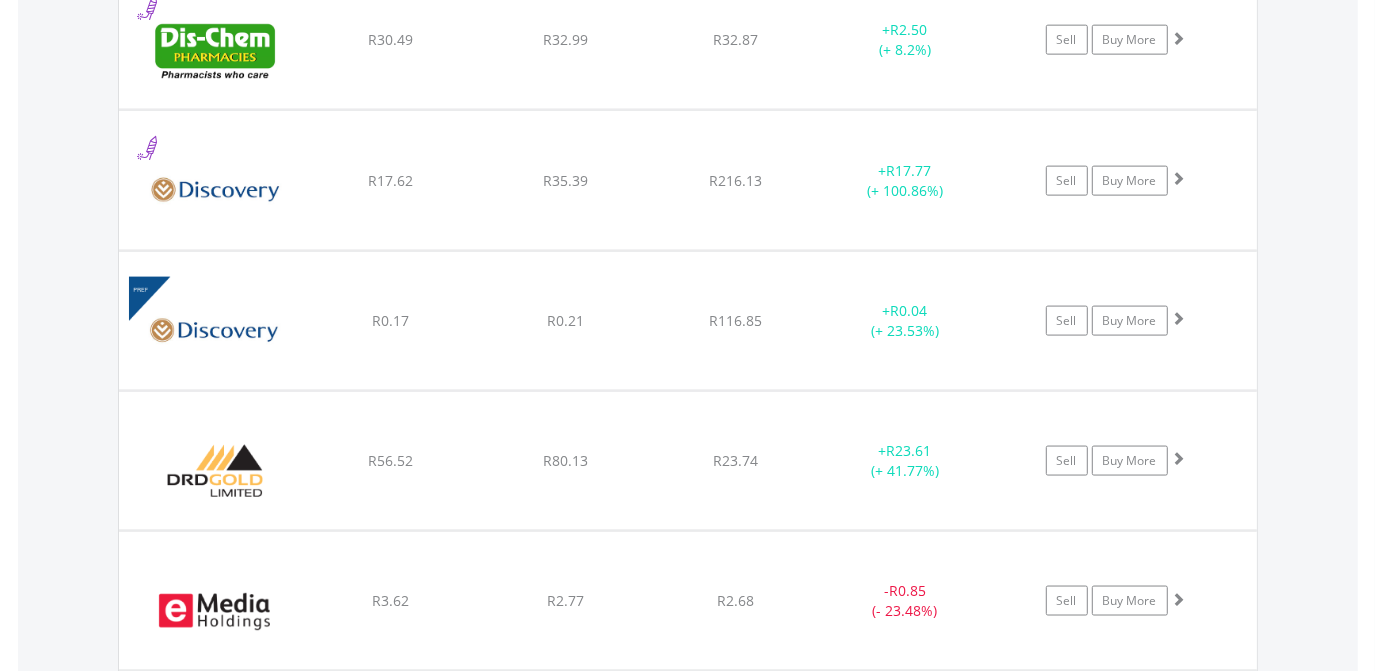 scroll, scrollTop: 11850, scrollLeft: 0, axis: vertical 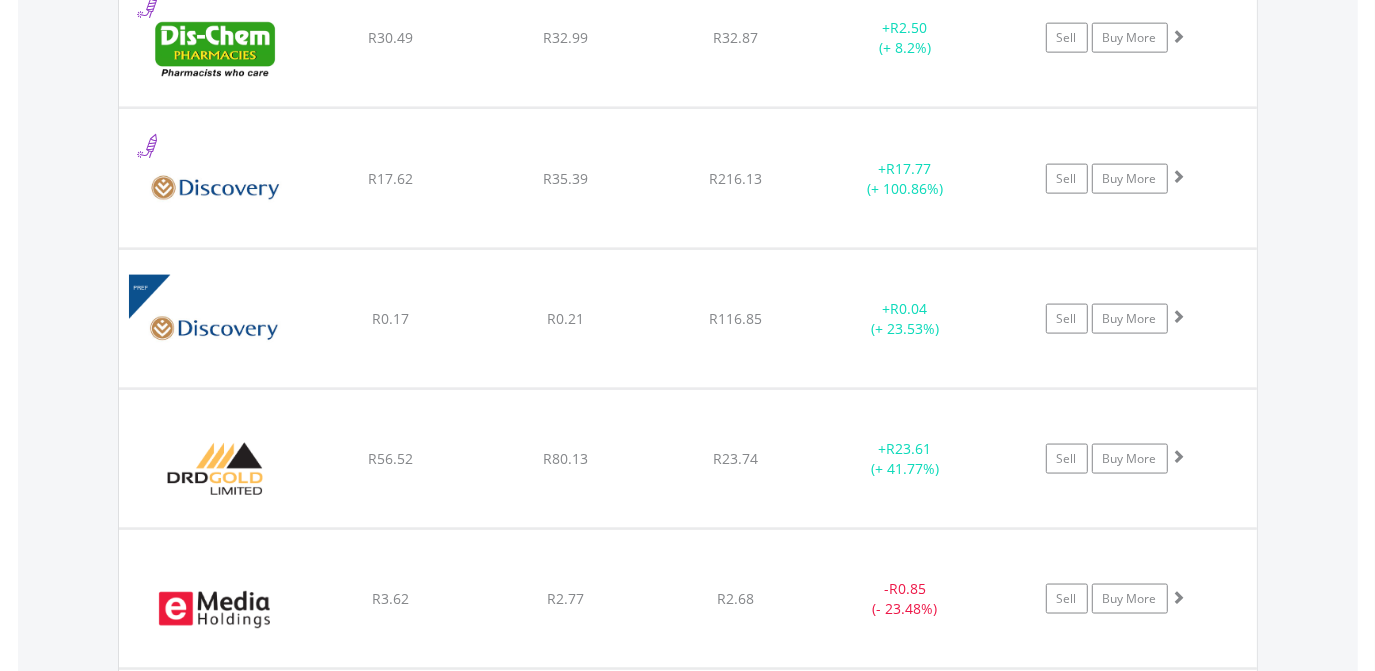 click on "R80.13" at bounding box center (565, -10113) 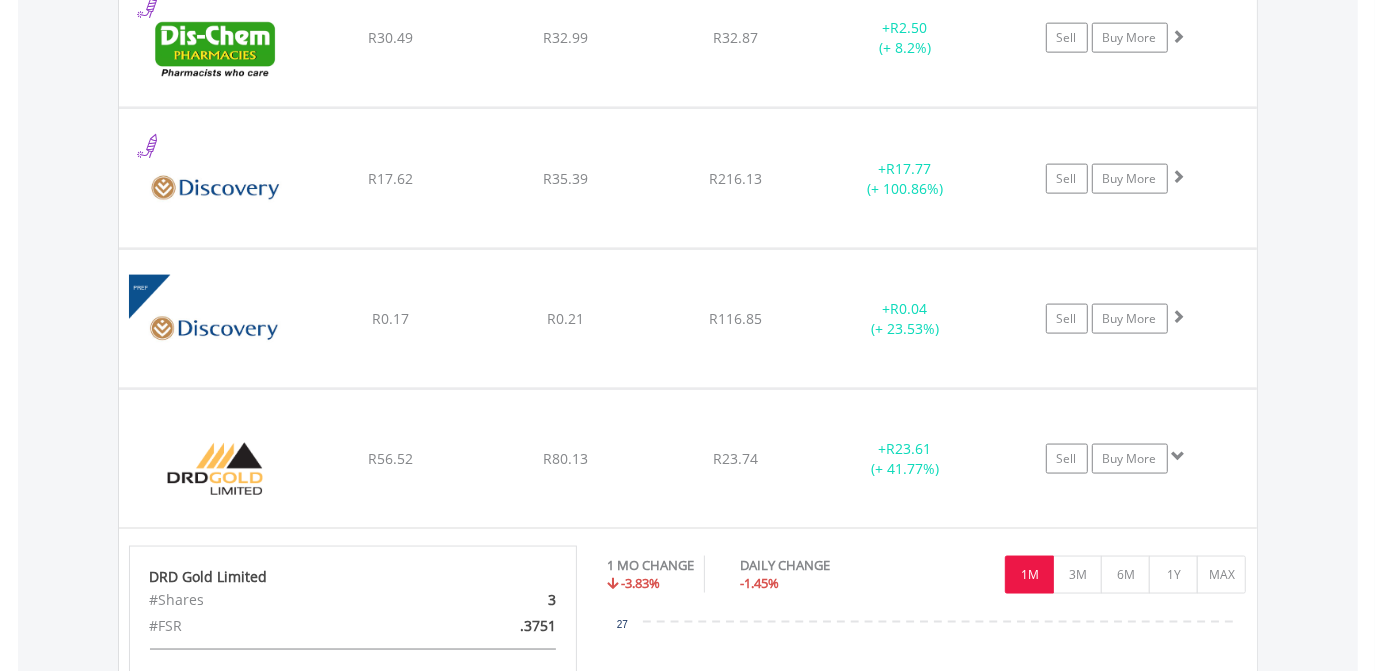 click on "R80.13" at bounding box center (565, -10113) 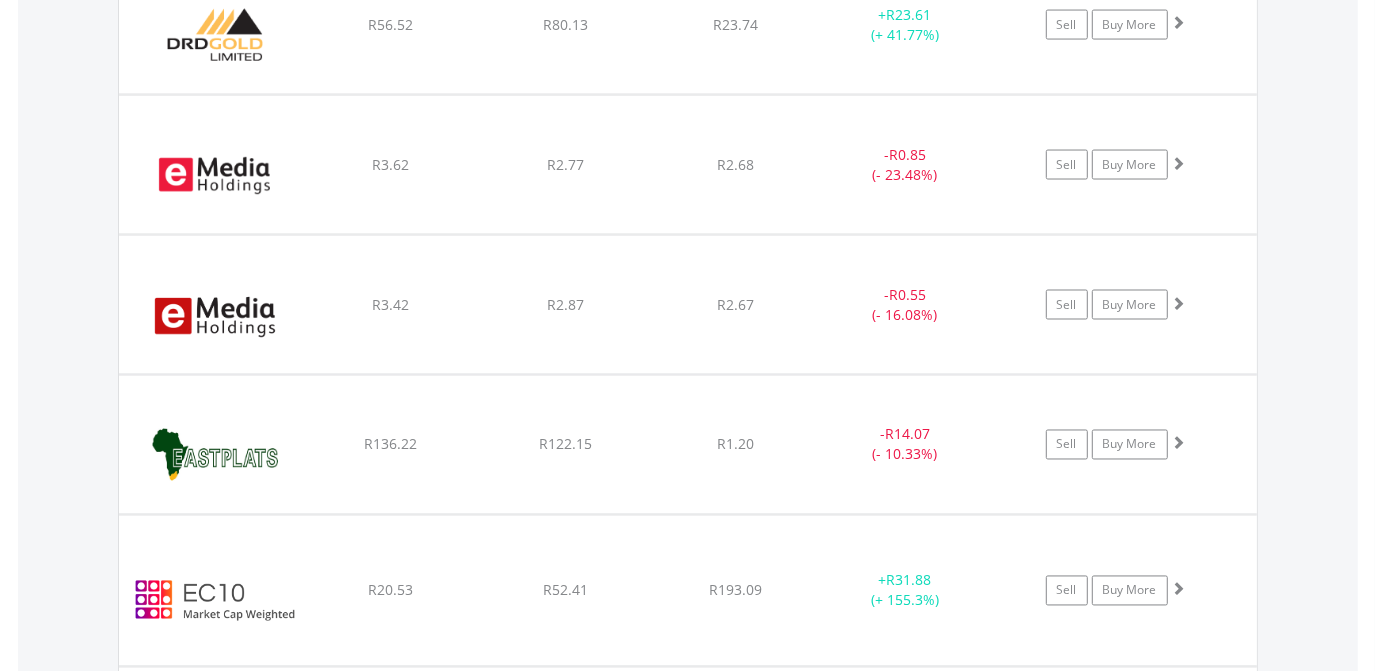 scroll, scrollTop: 12287, scrollLeft: 0, axis: vertical 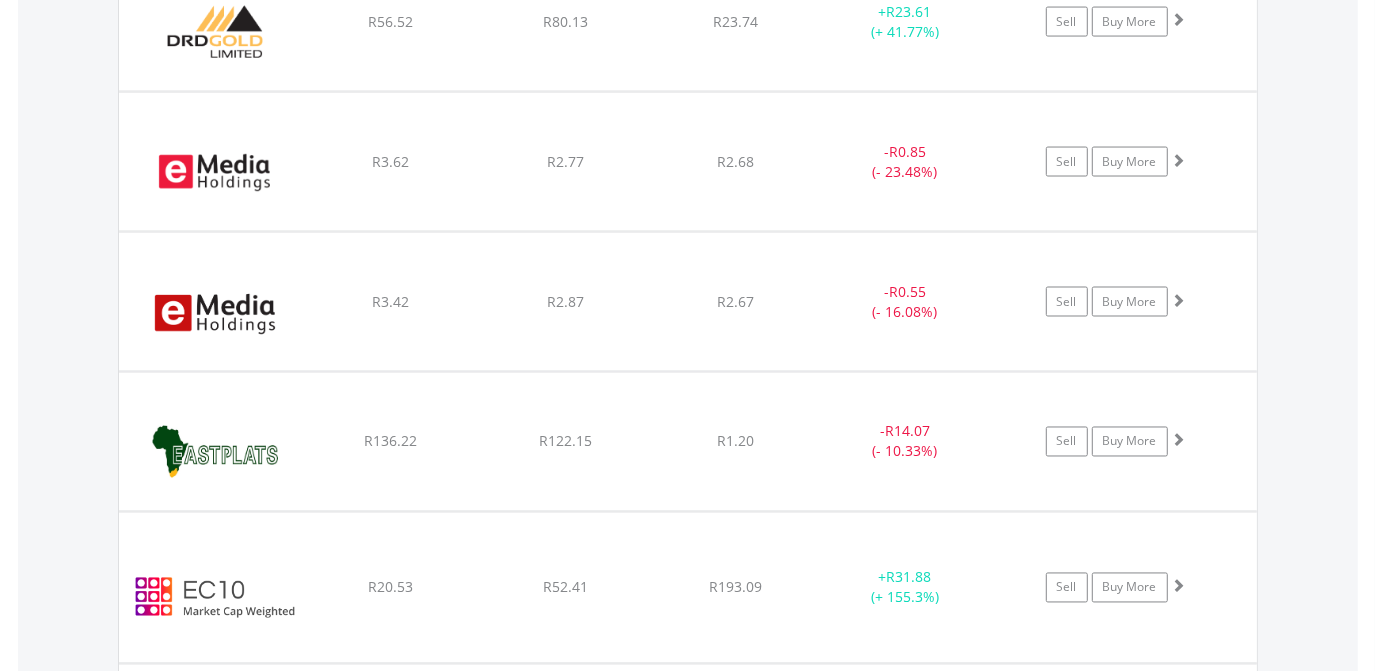click on "﻿
Eastern Platinum Limited
R136.22
R122.15
R1.20
-  R14.07 (- 10.33%)
Sell
Buy More" at bounding box center (688, -10550) 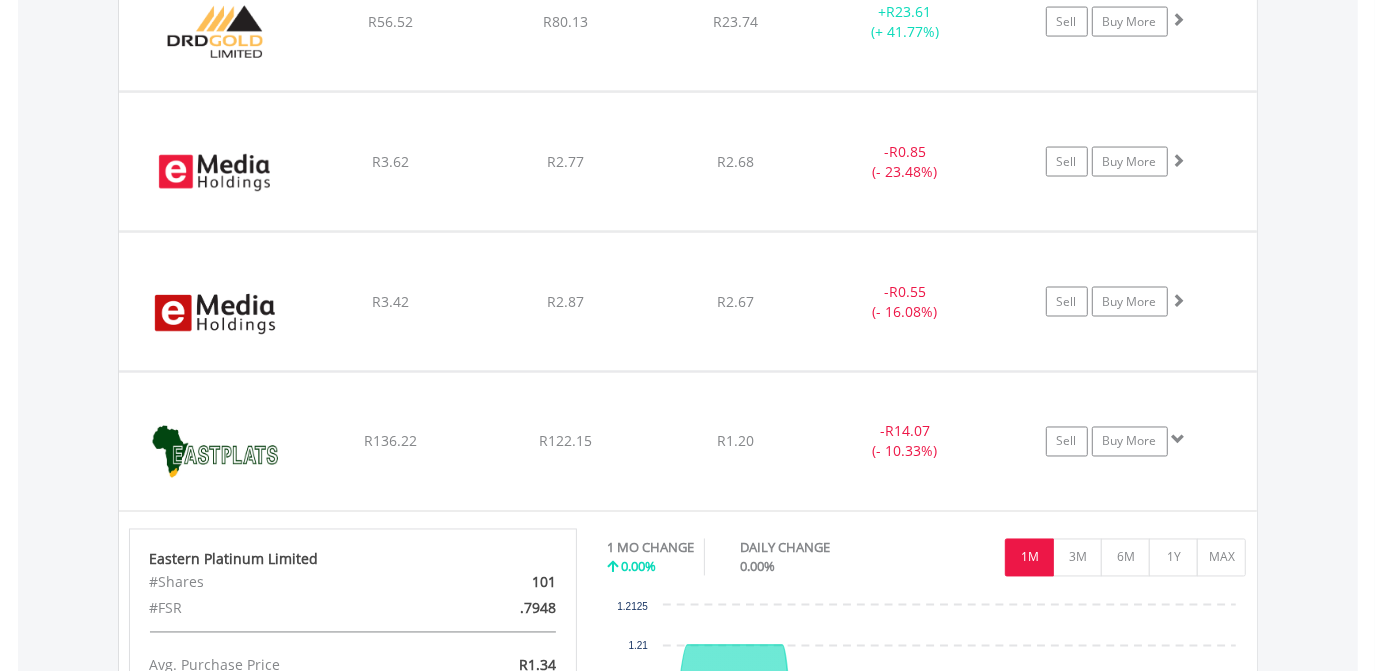 click on "﻿
Eastern Platinum Limited
R136.22
R122.15
R1.20
-  R14.07 (- 10.33%)
Sell
Buy More" at bounding box center [688, -10550] 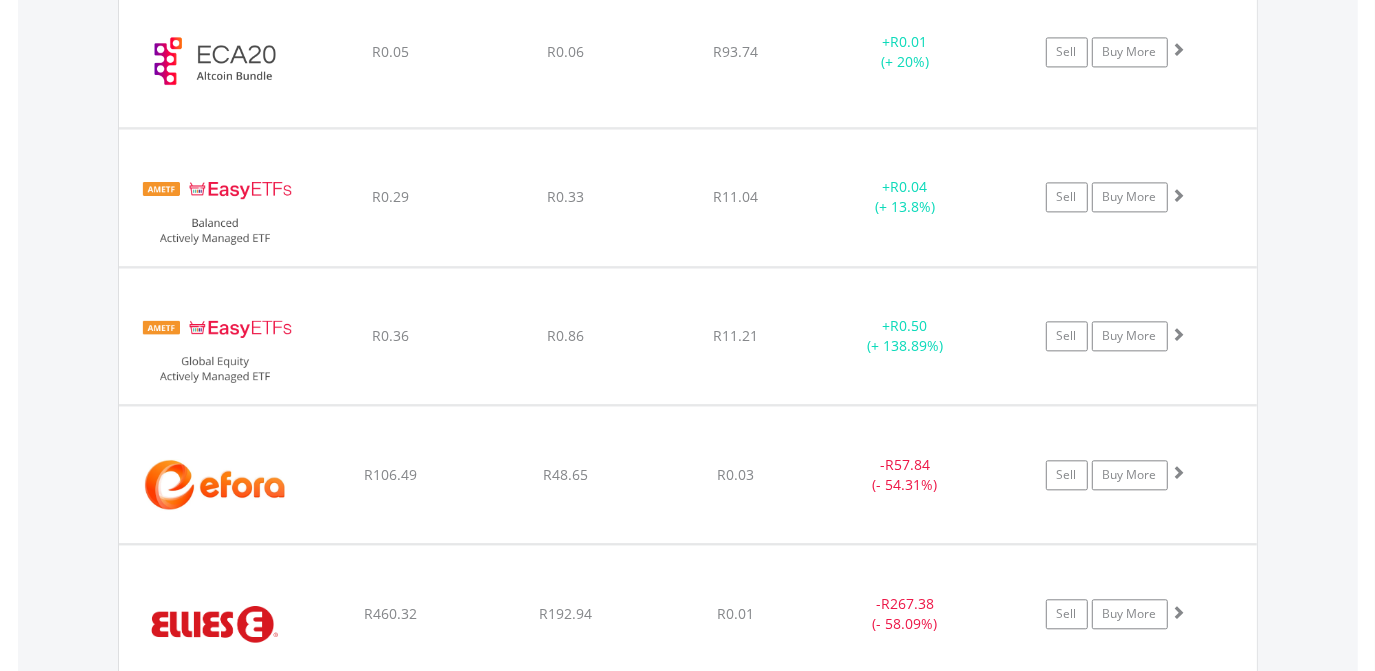 scroll, scrollTop: 12978, scrollLeft: 0, axis: vertical 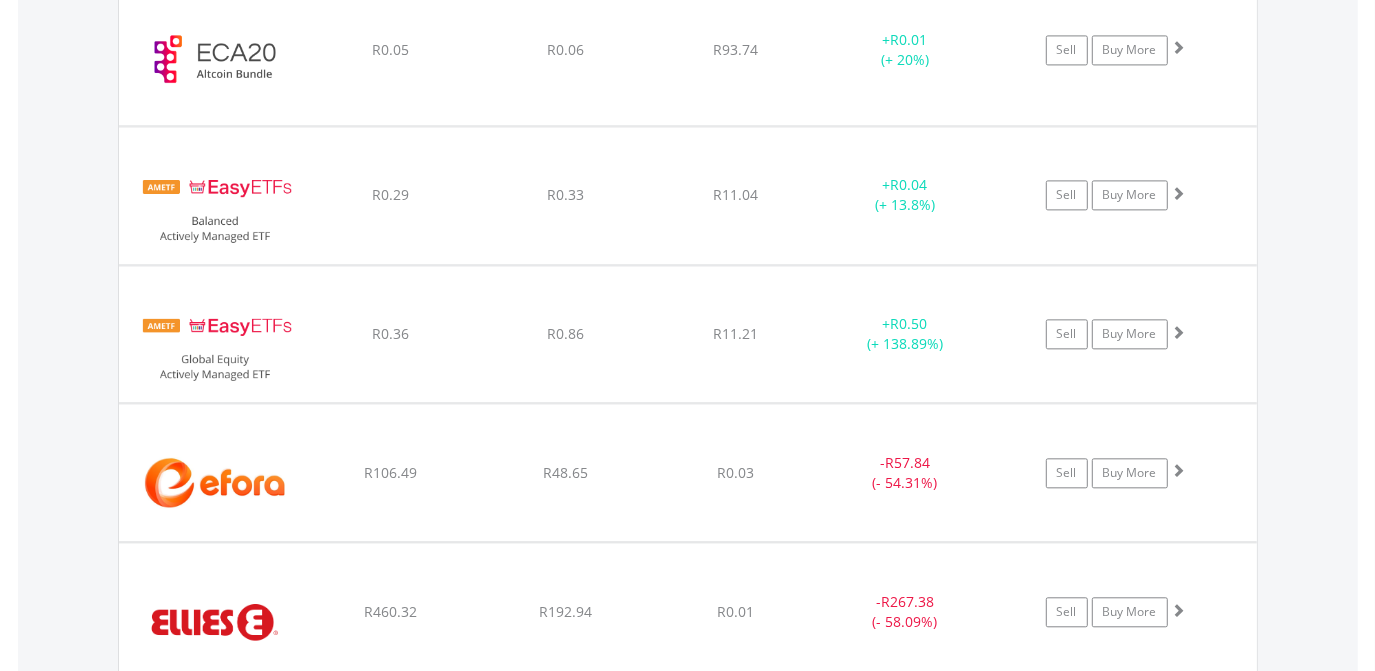 click on "R48.65" at bounding box center (565, -11241) 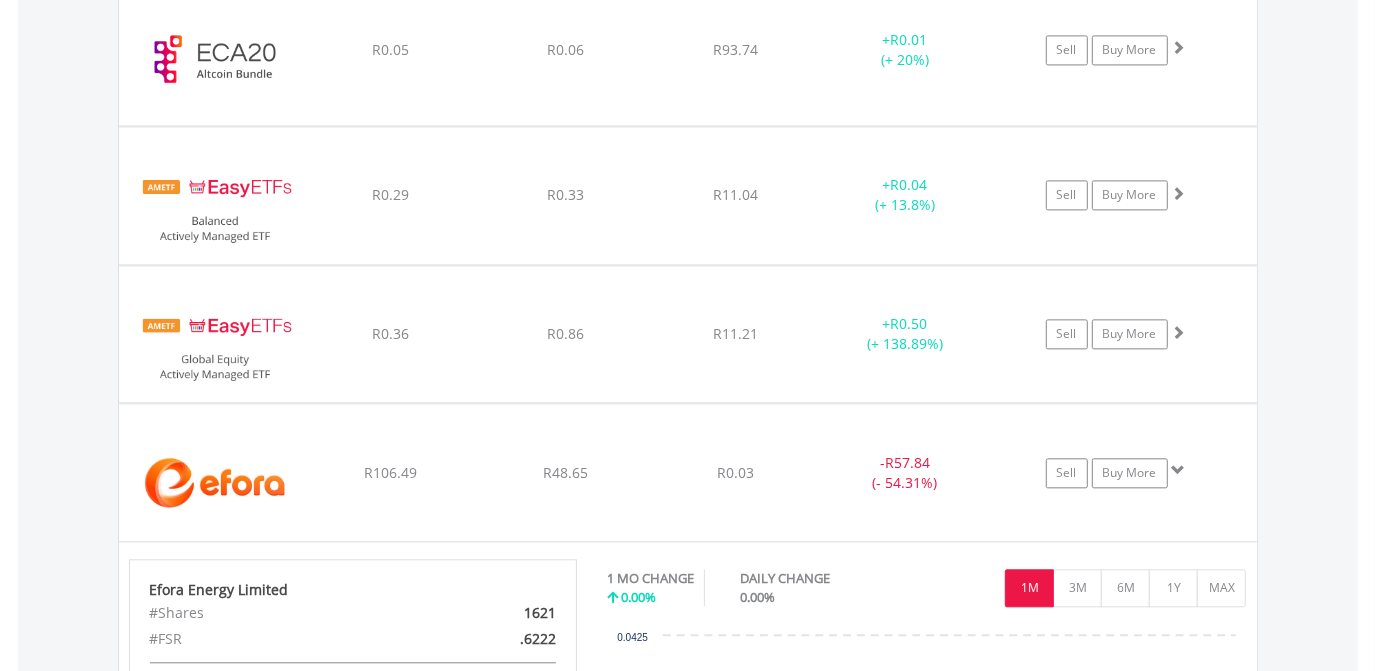 click on "R48.65" at bounding box center [565, -11241] 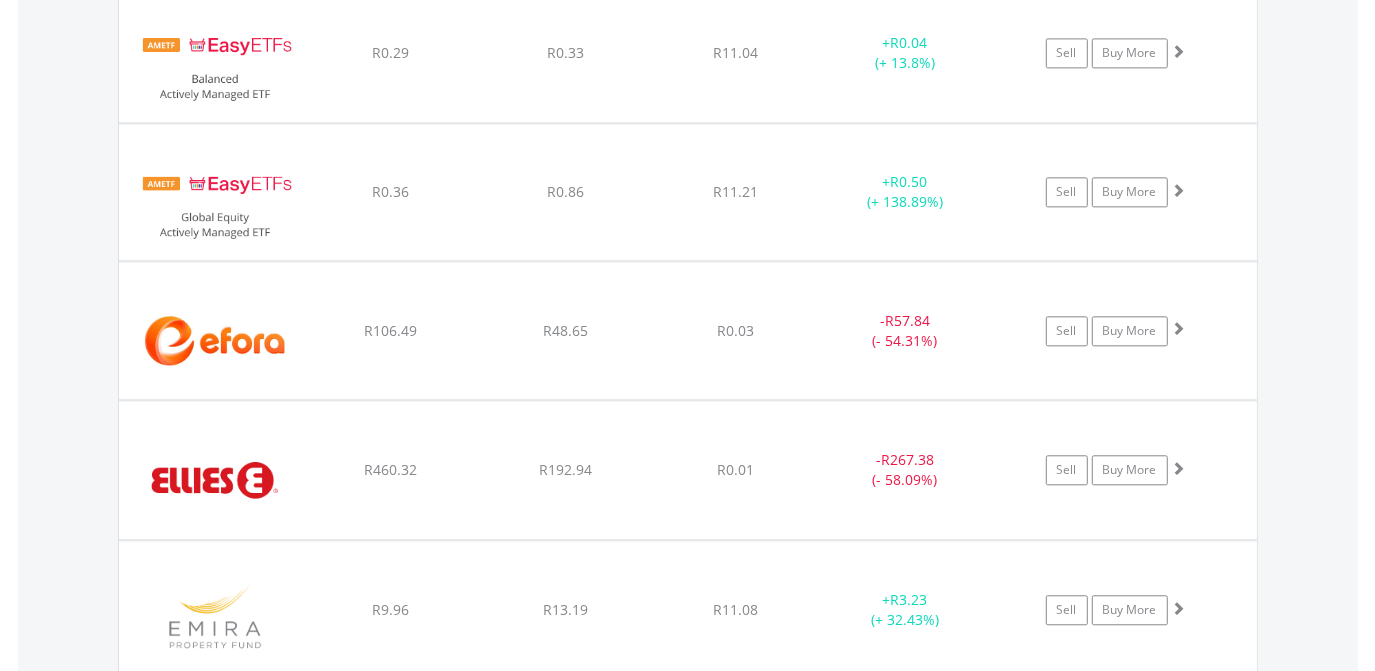 scroll, scrollTop: 13123, scrollLeft: 0, axis: vertical 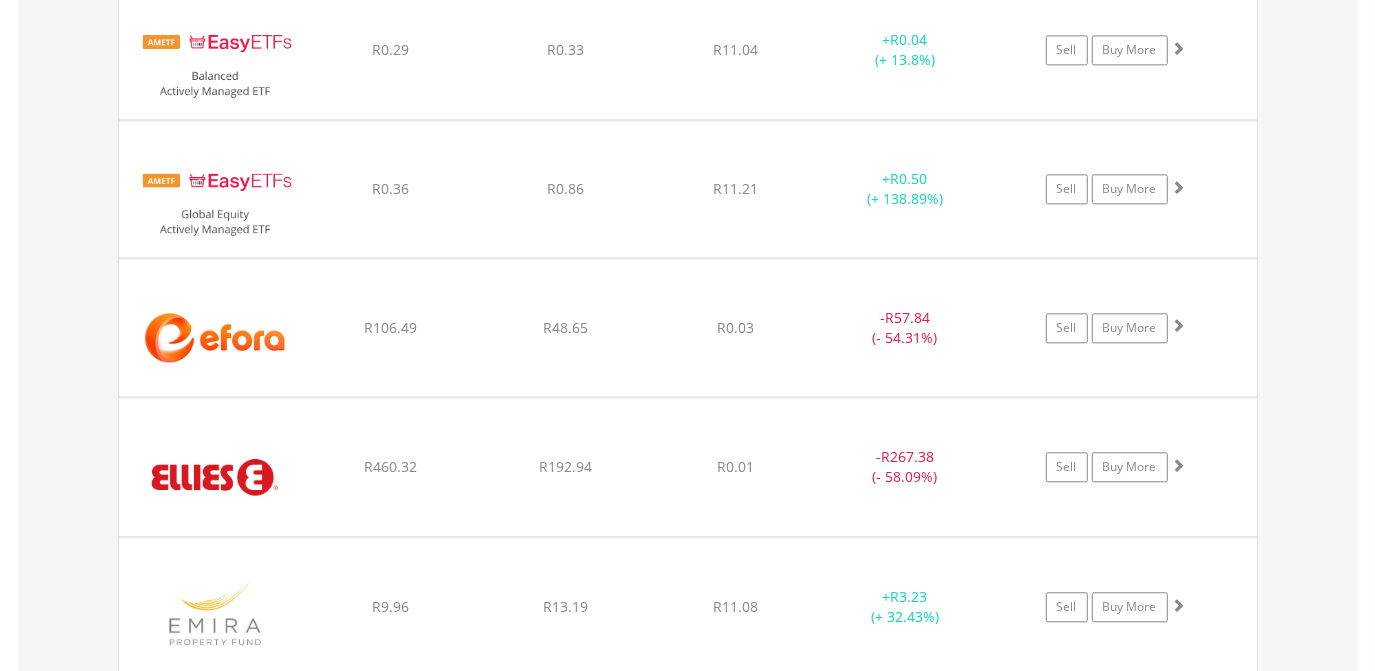 click on "R192.94" at bounding box center [565, -11386] 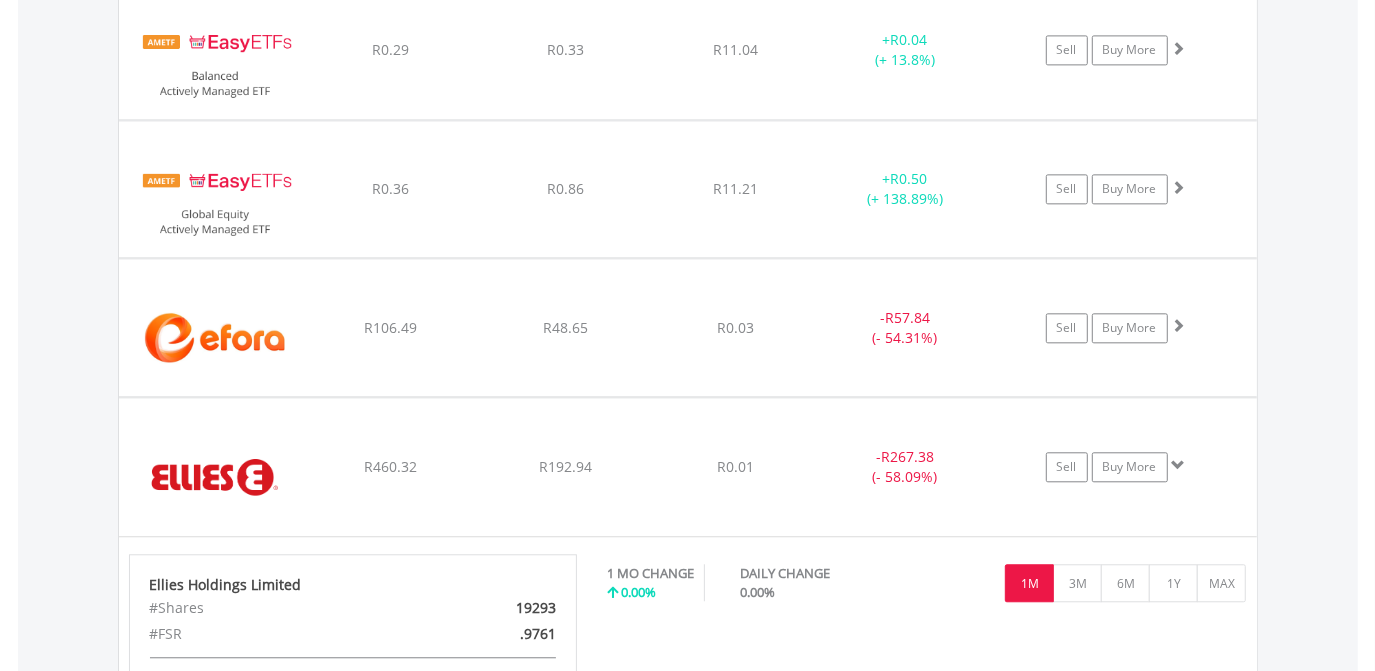click on "R192.94" at bounding box center (565, -11386) 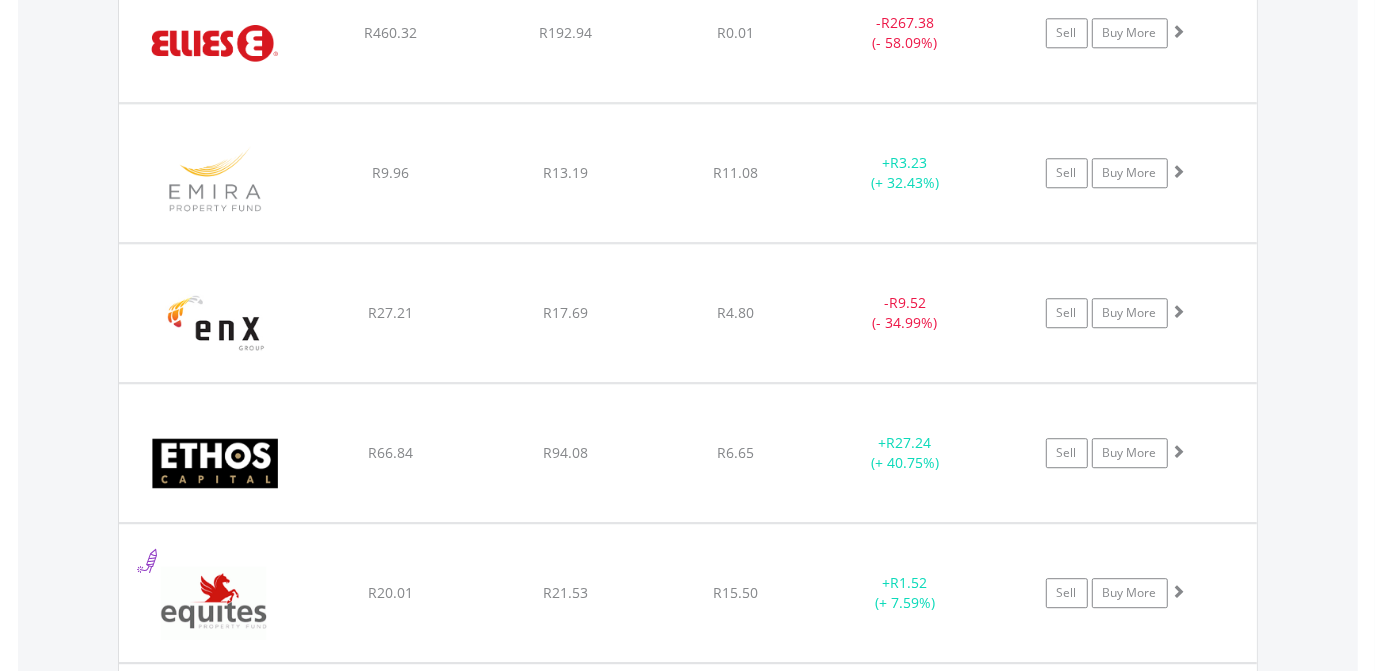 scroll, scrollTop: 13560, scrollLeft: 0, axis: vertical 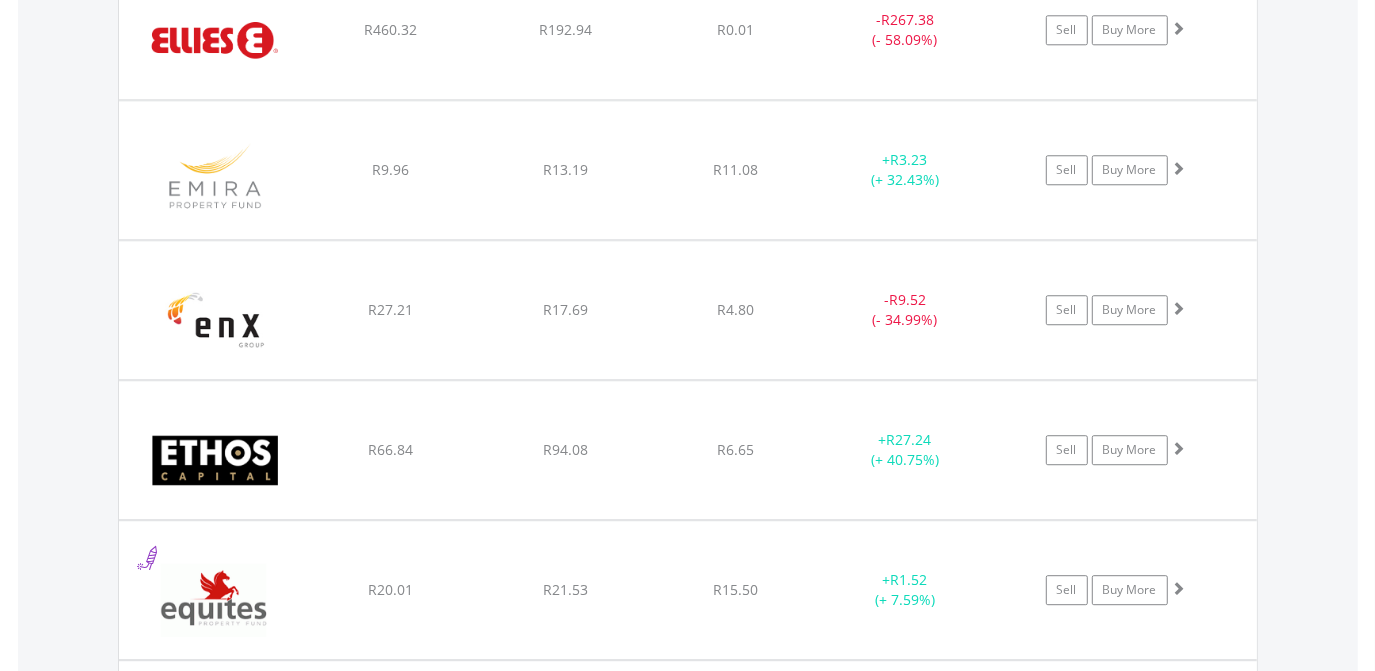 click on "﻿
EPE Capital Partners Limited (Ethos)
R66.84
R94.08
R6.65
+  R27.24 (+ 40.75%)
Sell
Buy More" at bounding box center (688, -11823) 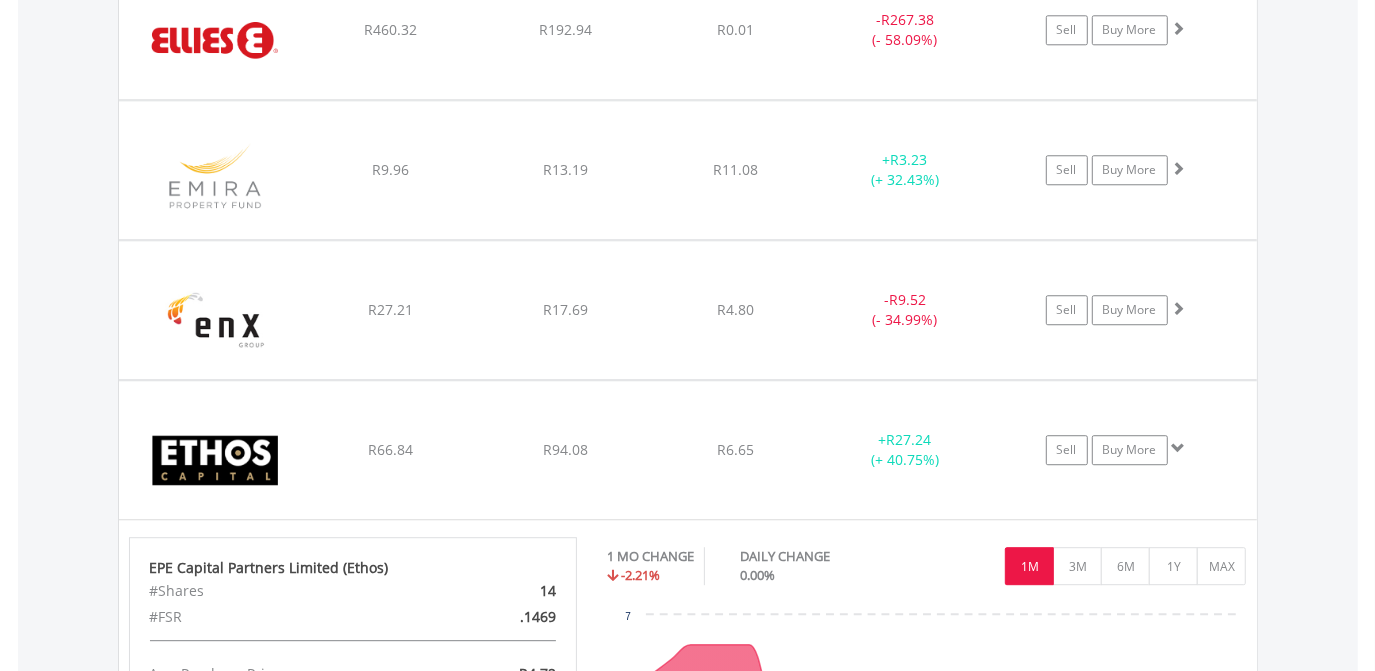 click on "﻿
EPE Capital Partners Limited (Ethos)
R66.84
R94.08
R6.65
+  R27.24 (+ 40.75%)
Sell
Buy More" at bounding box center (688, -11823) 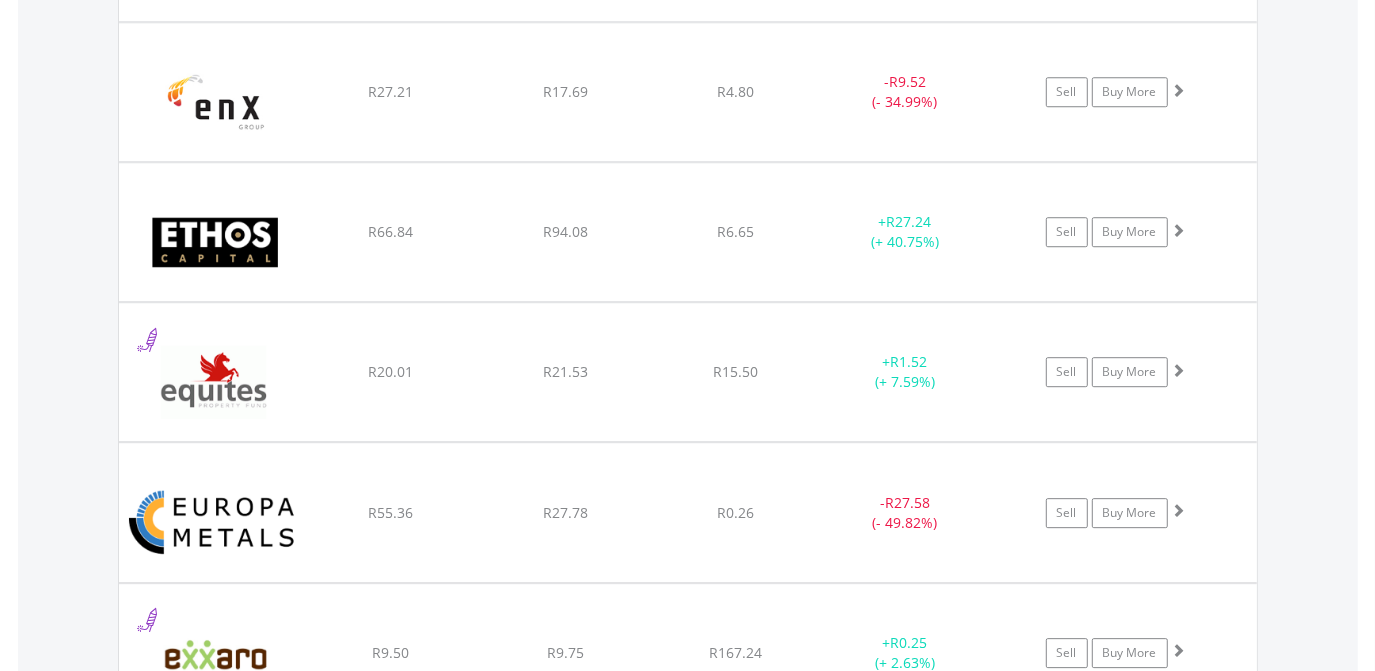 scroll, scrollTop: 13814, scrollLeft: 0, axis: vertical 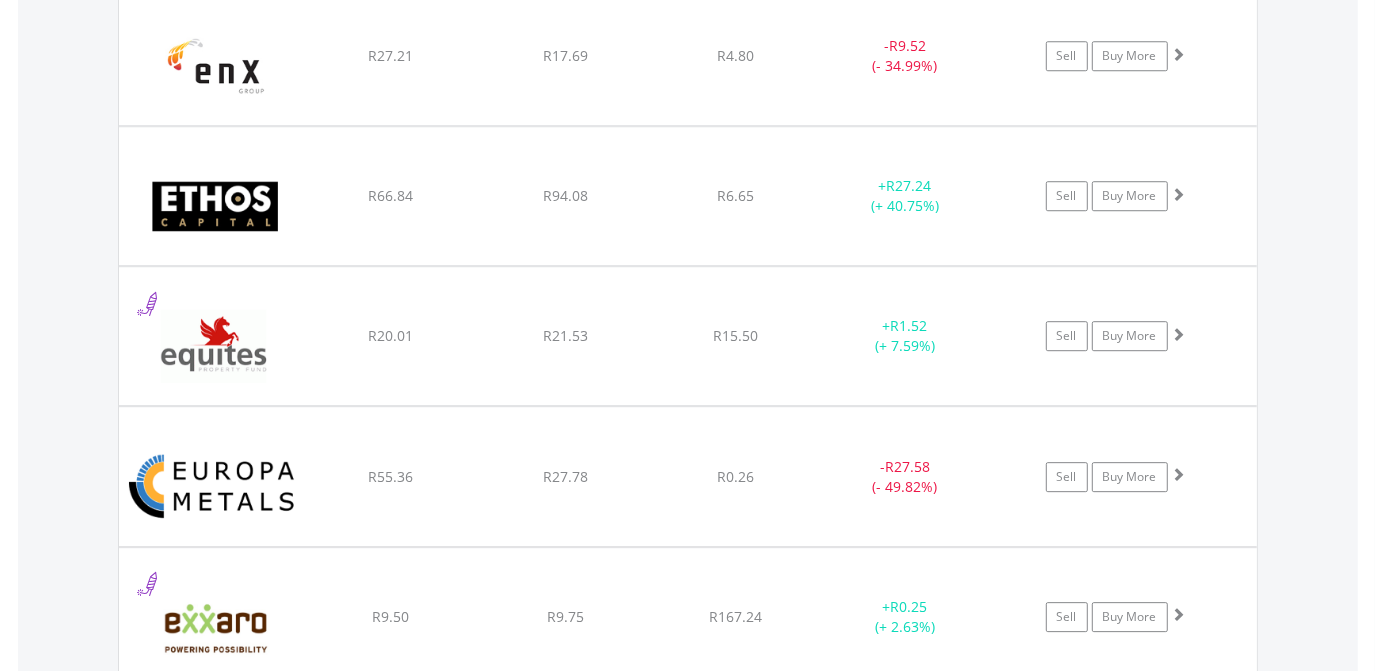 click on "﻿
Europa Metals Limited
R55.36
R27.78
R0.26
-  R27.58 (- 49.82%)
Sell
Buy More" at bounding box center [688, -12077] 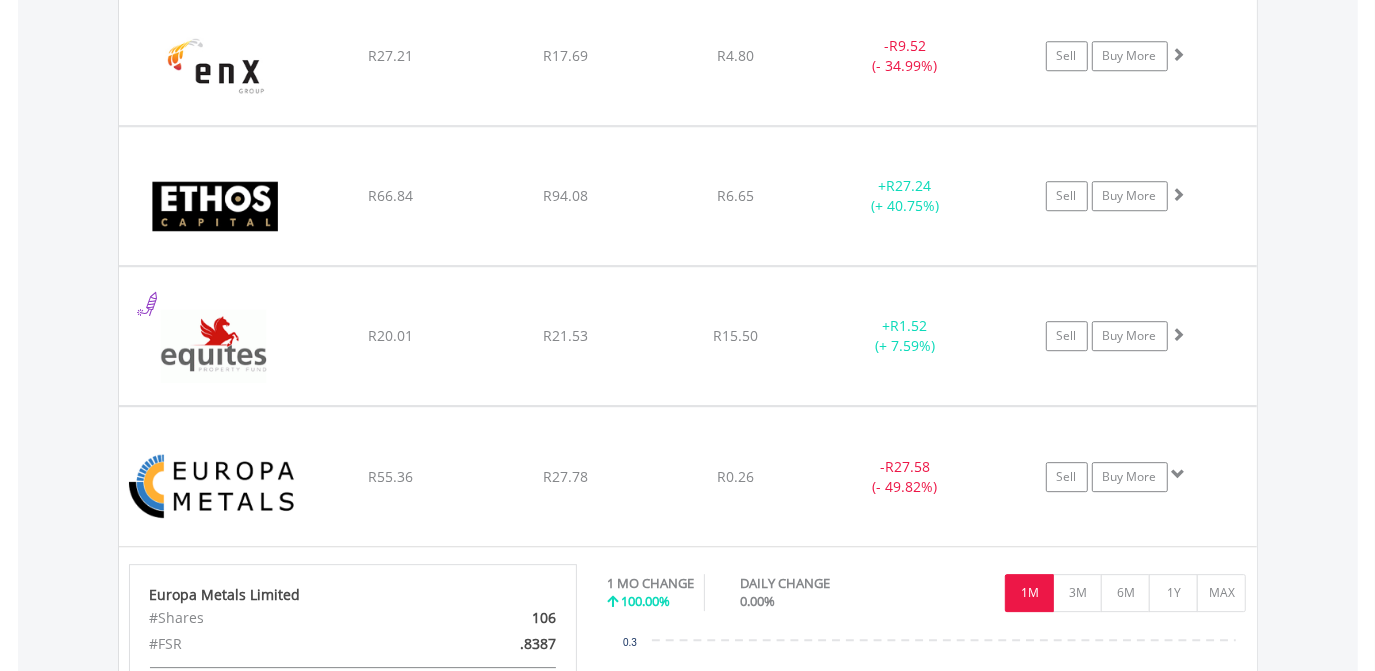 click on "﻿
Europa Metals Limited
R55.36
R27.78
R0.26
-  R27.58 (- 49.82%)
Sell
Buy More" at bounding box center [688, -12077] 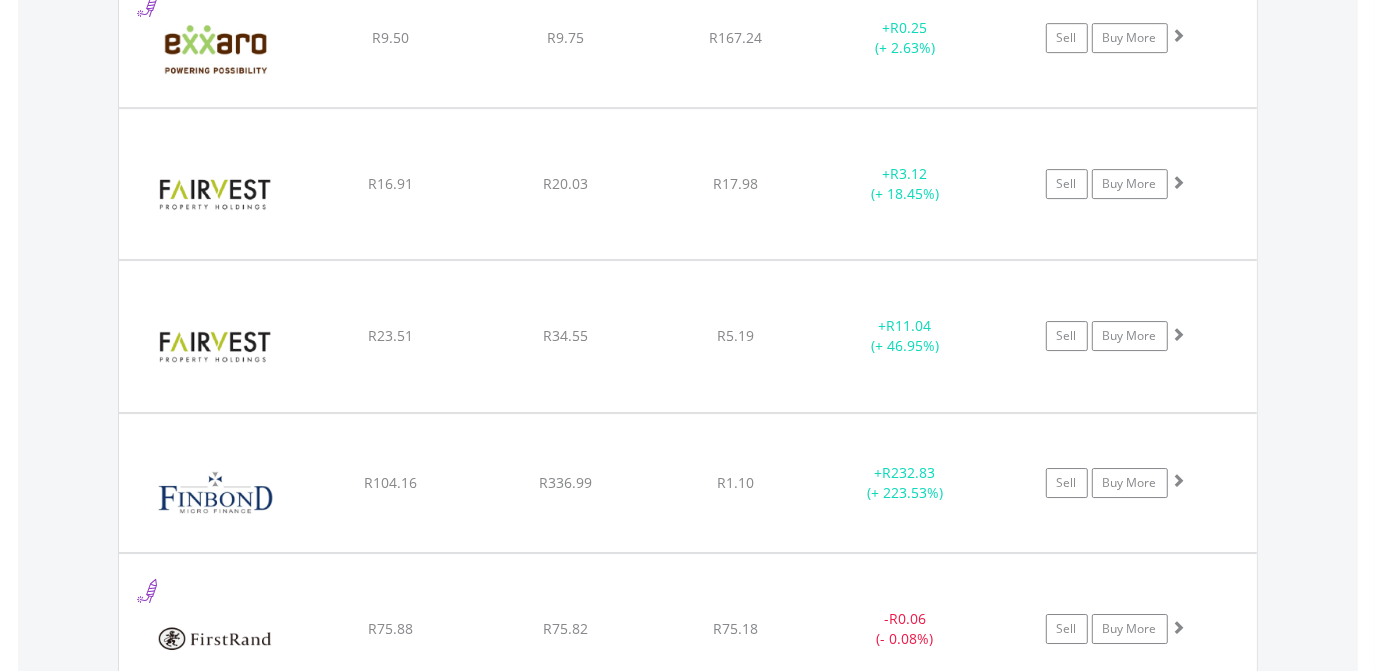 scroll, scrollTop: 14396, scrollLeft: 0, axis: vertical 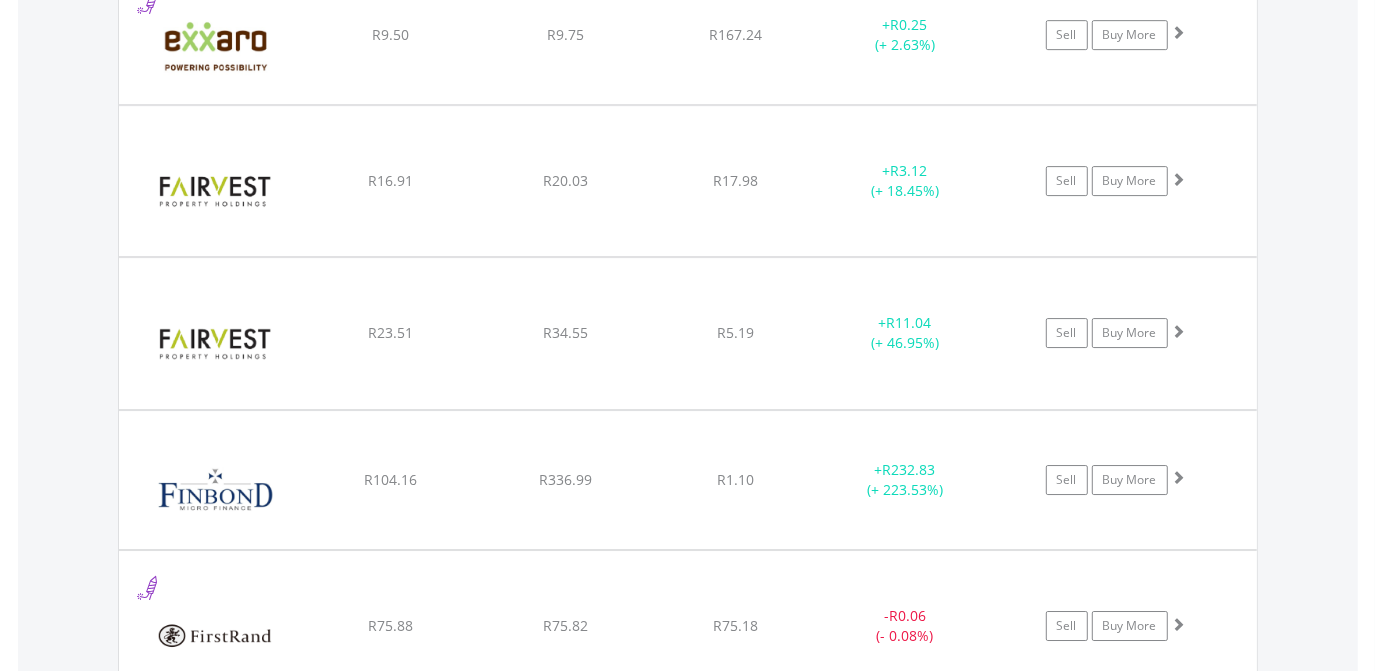click on "﻿
Finbond Group Limited
R104.16
R336.99
R1.10
+  R232.83 (+ 223.53%)
Sell
Buy More" at bounding box center (688, -12659) 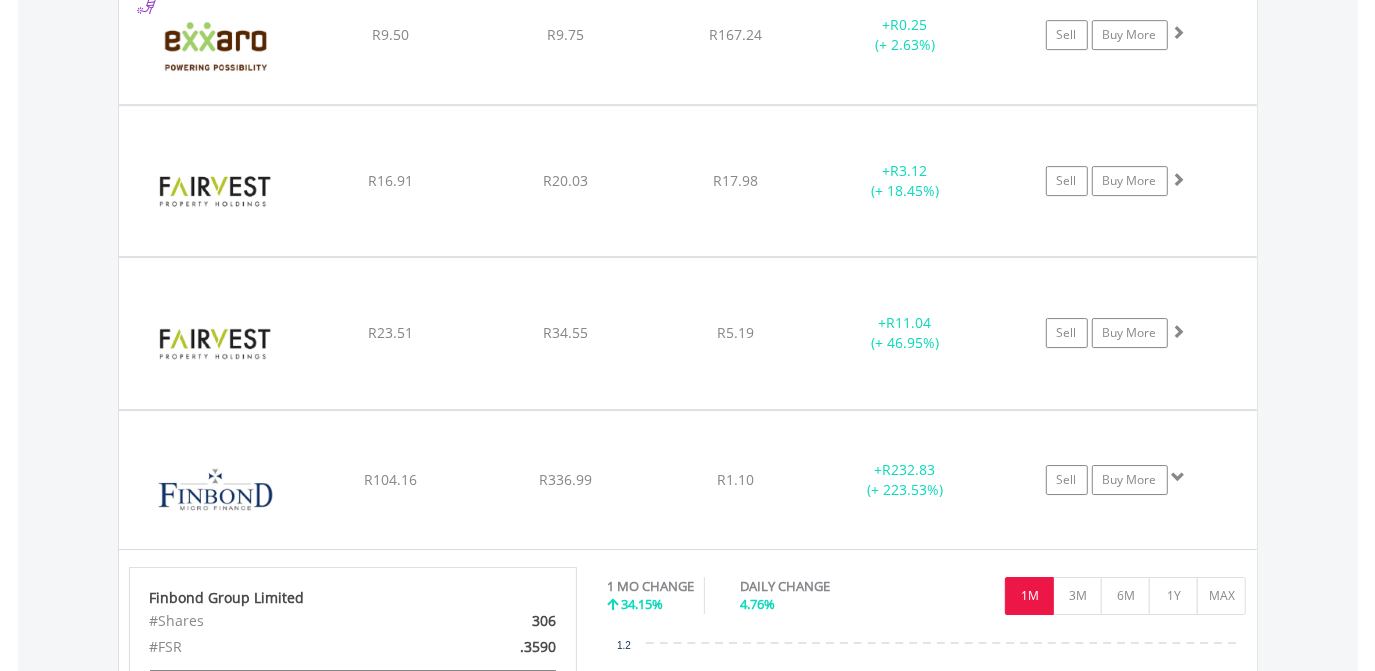 click on "﻿
Finbond Group Limited
R104.16
R336.99
R1.10
+  R232.83 (+ 223.53%)
Sell
Buy More" at bounding box center [688, -12659] 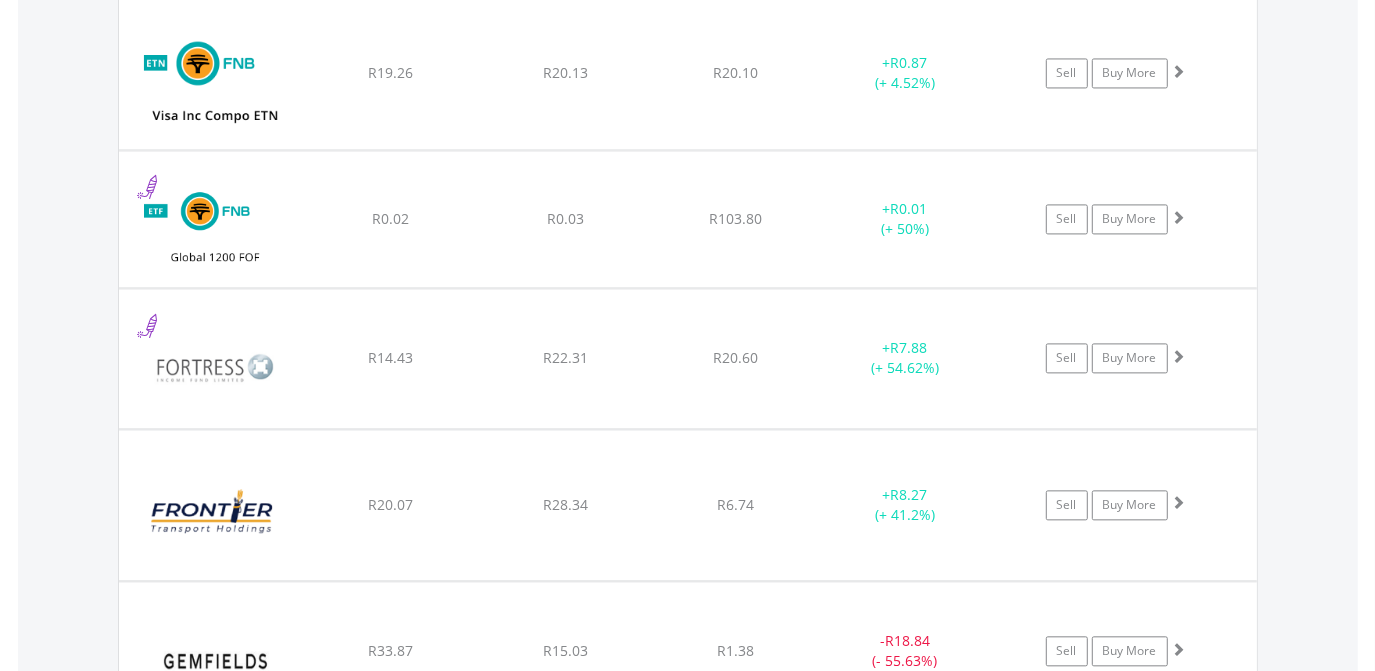 scroll, scrollTop: 17850, scrollLeft: 0, axis: vertical 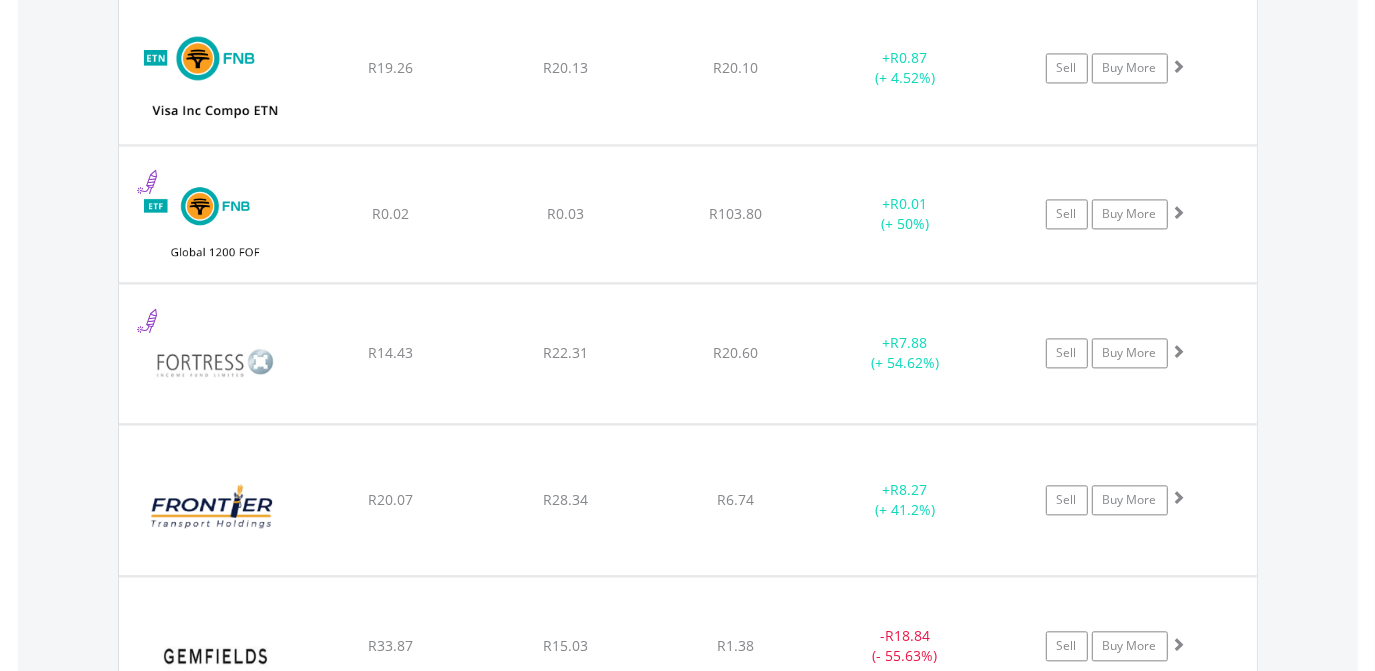 click on "﻿
Frontier Transport Holdings Limited
R20.07
R28.34
R6.74
+  R8.27 (+ 41.2%)
Sell
Buy More" at bounding box center (688, -16113) 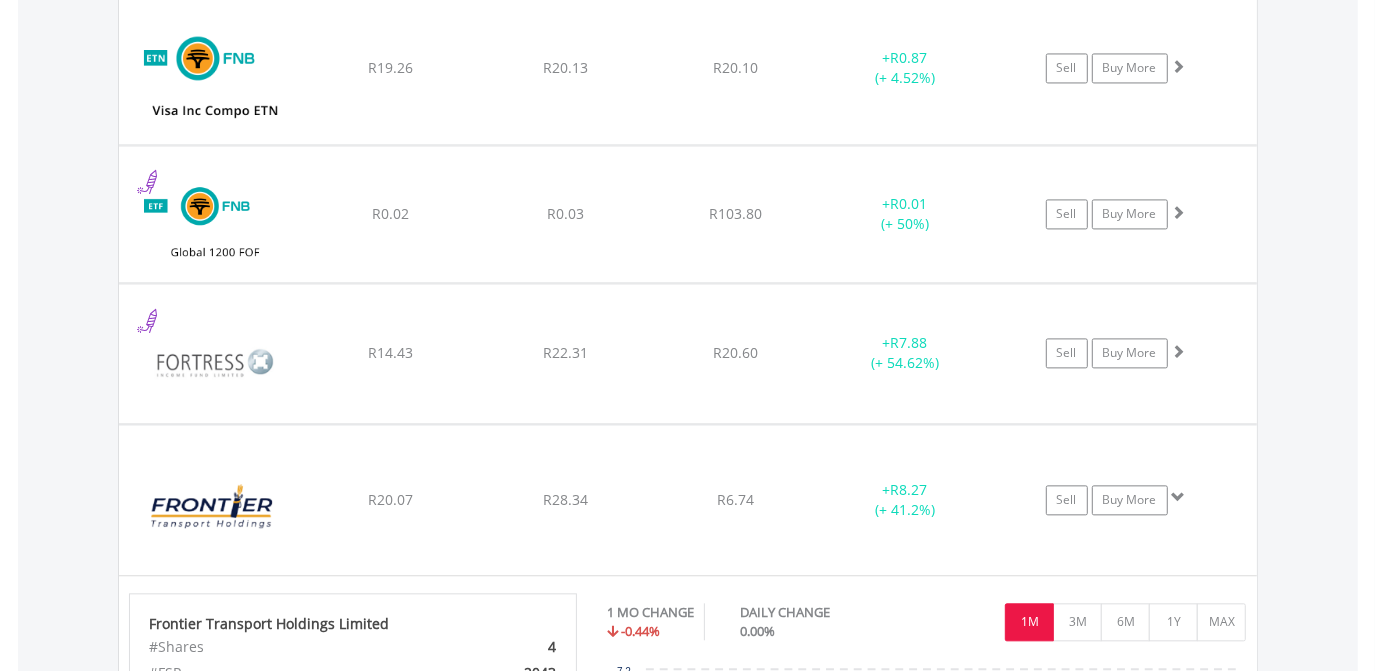 click on "﻿
Frontier Transport Holdings Limited
R20.07
R28.34
R6.74
+  R8.27 (+ 41.2%)
Sell
Buy More" at bounding box center (688, -16113) 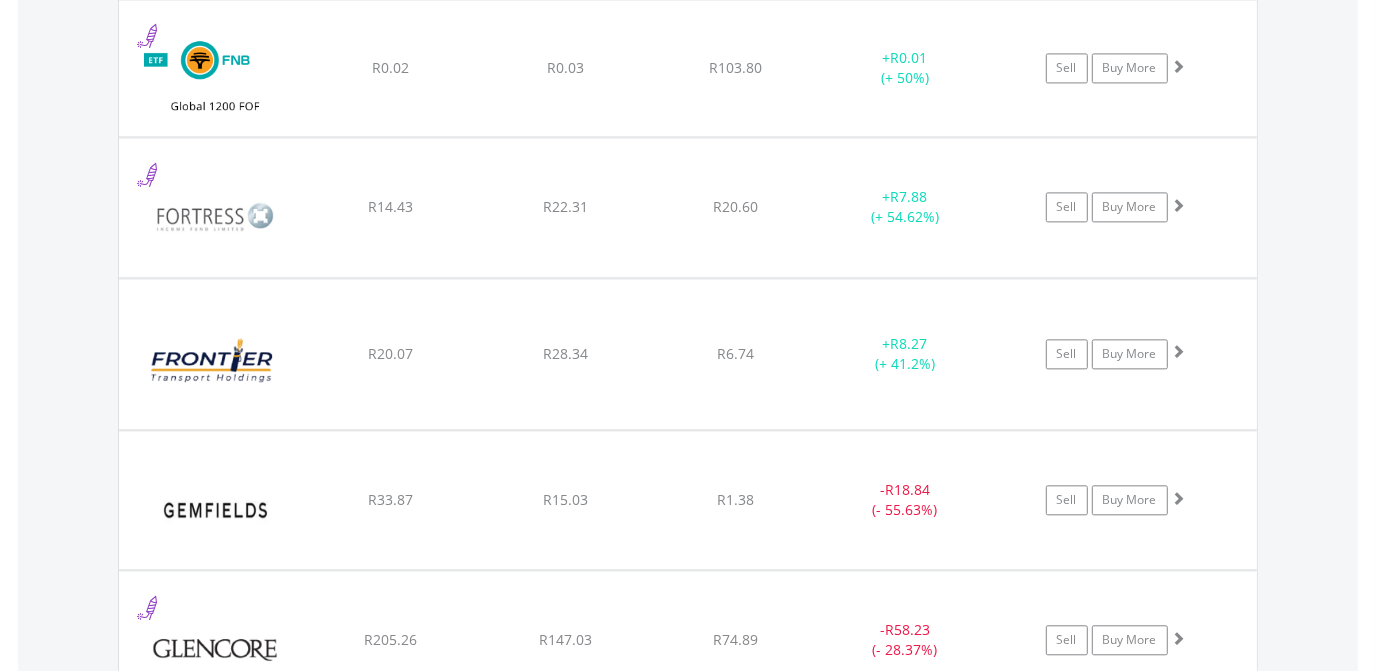 scroll, scrollTop: 18032, scrollLeft: 0, axis: vertical 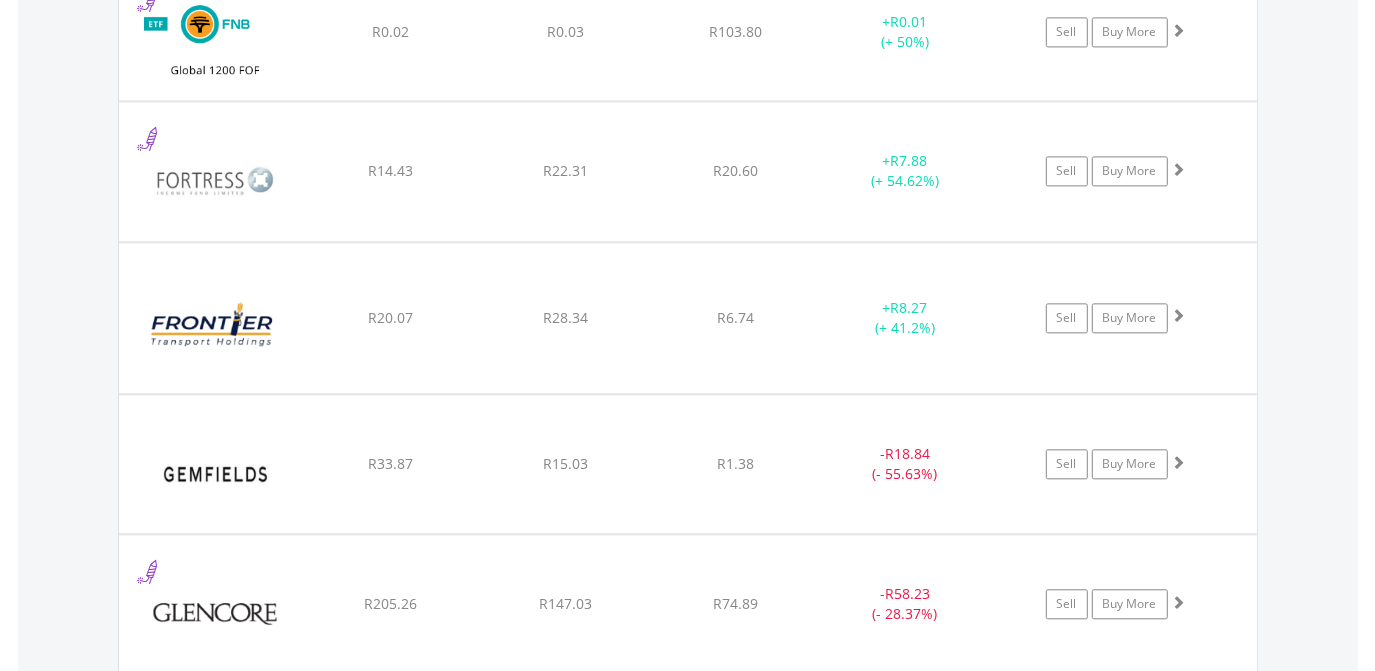 click on "﻿
Gemfields Group Limited
R33.87
R15.03
R1.38
-  R18.84 (- 55.63%)
Sell
Buy More" at bounding box center [688, -16295] 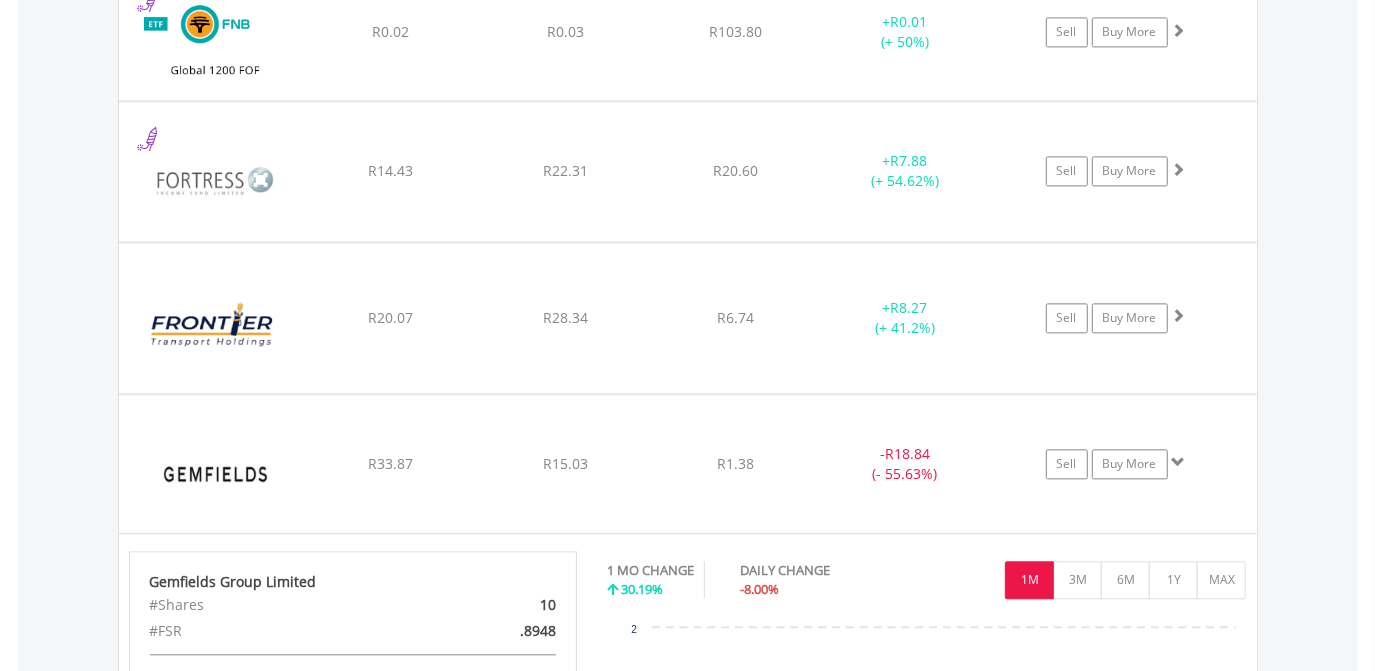click on "﻿
Gemfields Group Limited
R33.87
R15.03
R1.38
-  R18.84 (- 55.63%)
Sell
Buy More" at bounding box center (688, -16295) 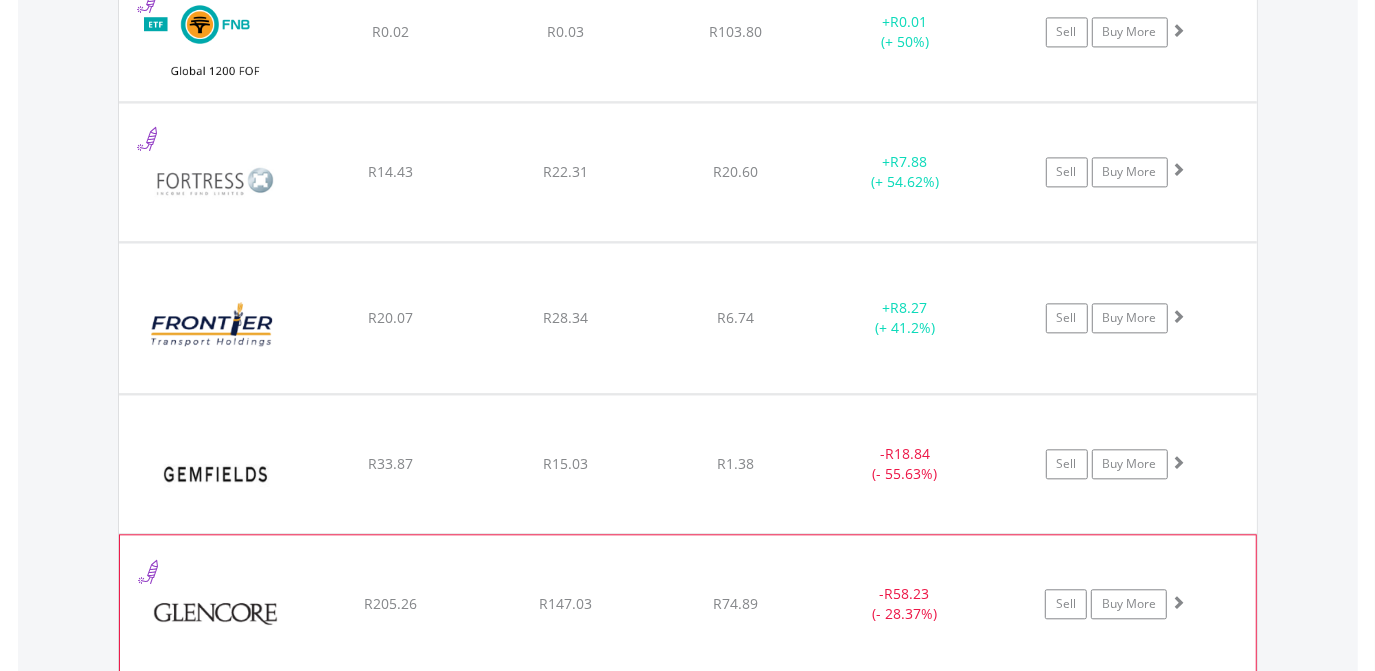 click on "R147.03" at bounding box center [565, -16295] 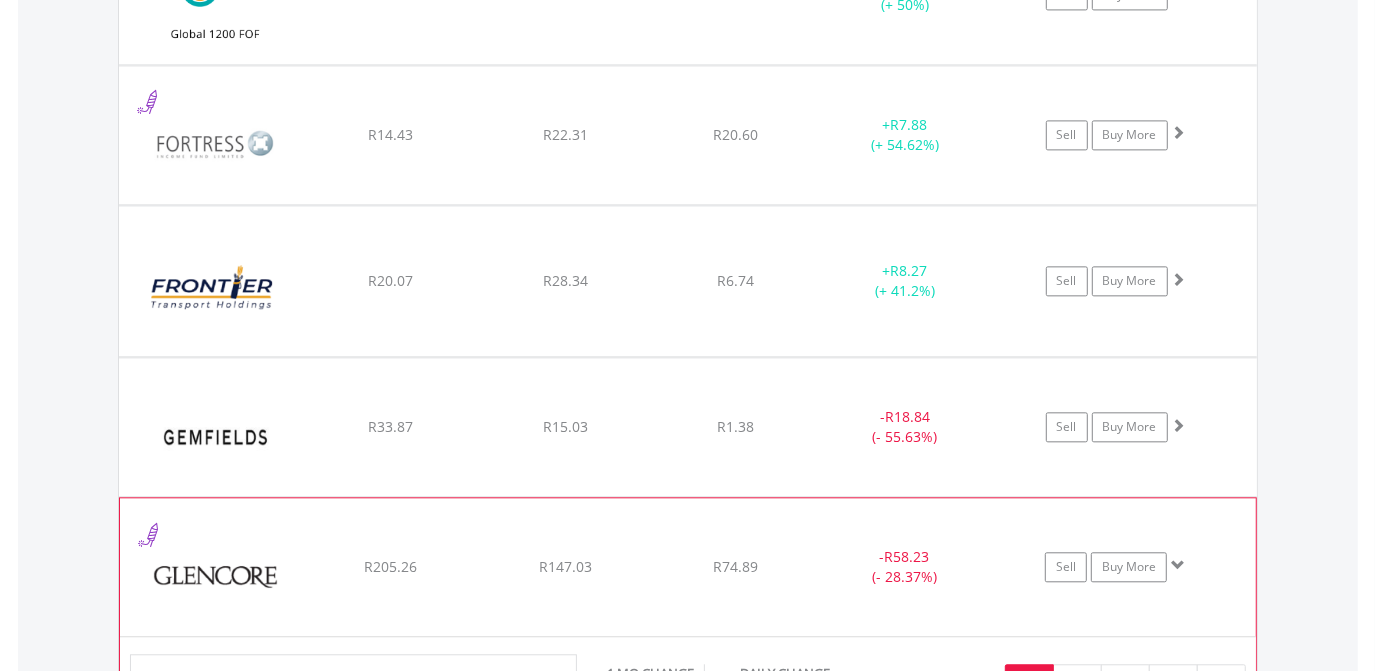 scroll, scrollTop: 18105, scrollLeft: 0, axis: vertical 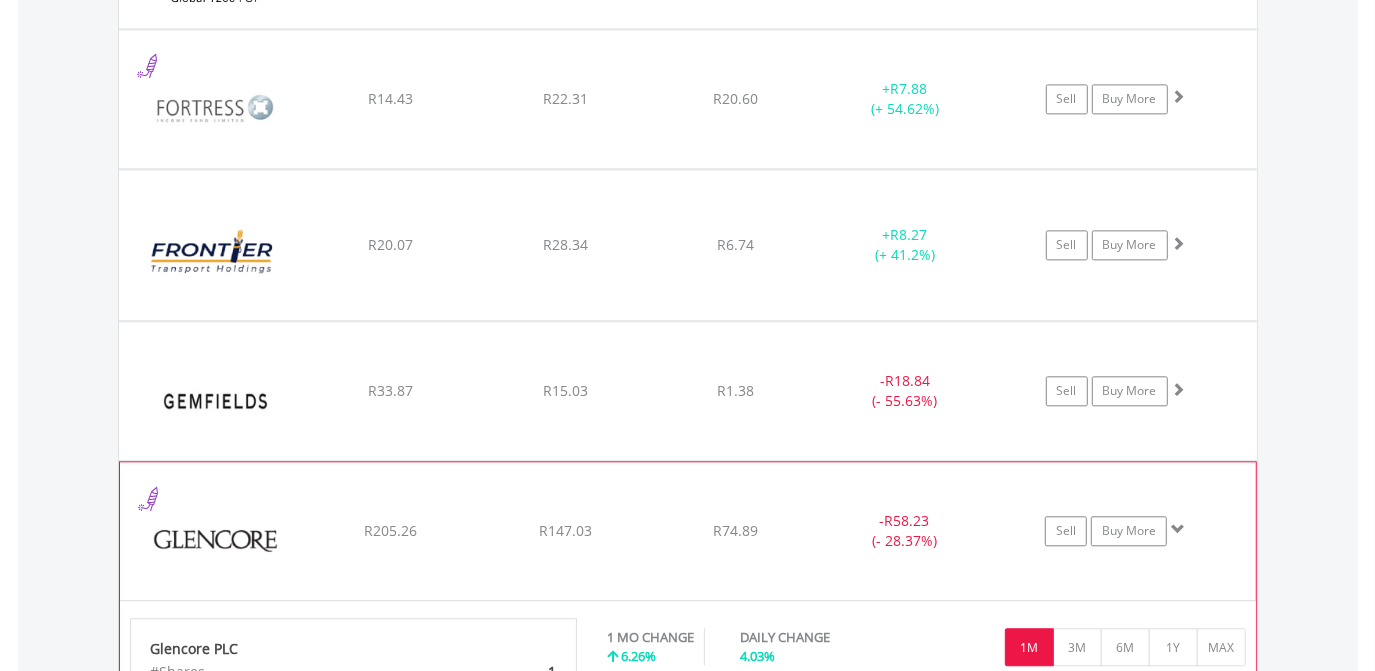 click on "﻿
Glencore PLC
R205.26
R147.03
R74.89
-  R58.23 (- 28.37%)
Sell
Buy More" at bounding box center [688, -16368] 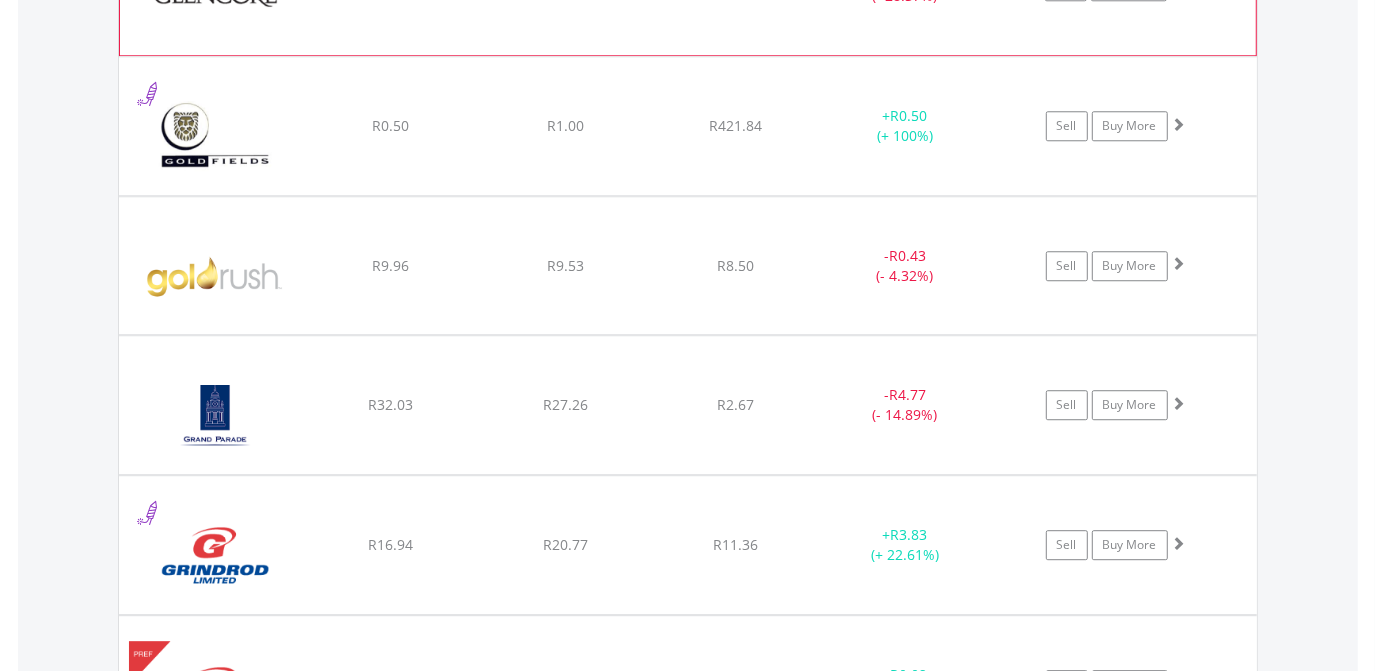 scroll, scrollTop: 18687, scrollLeft: 0, axis: vertical 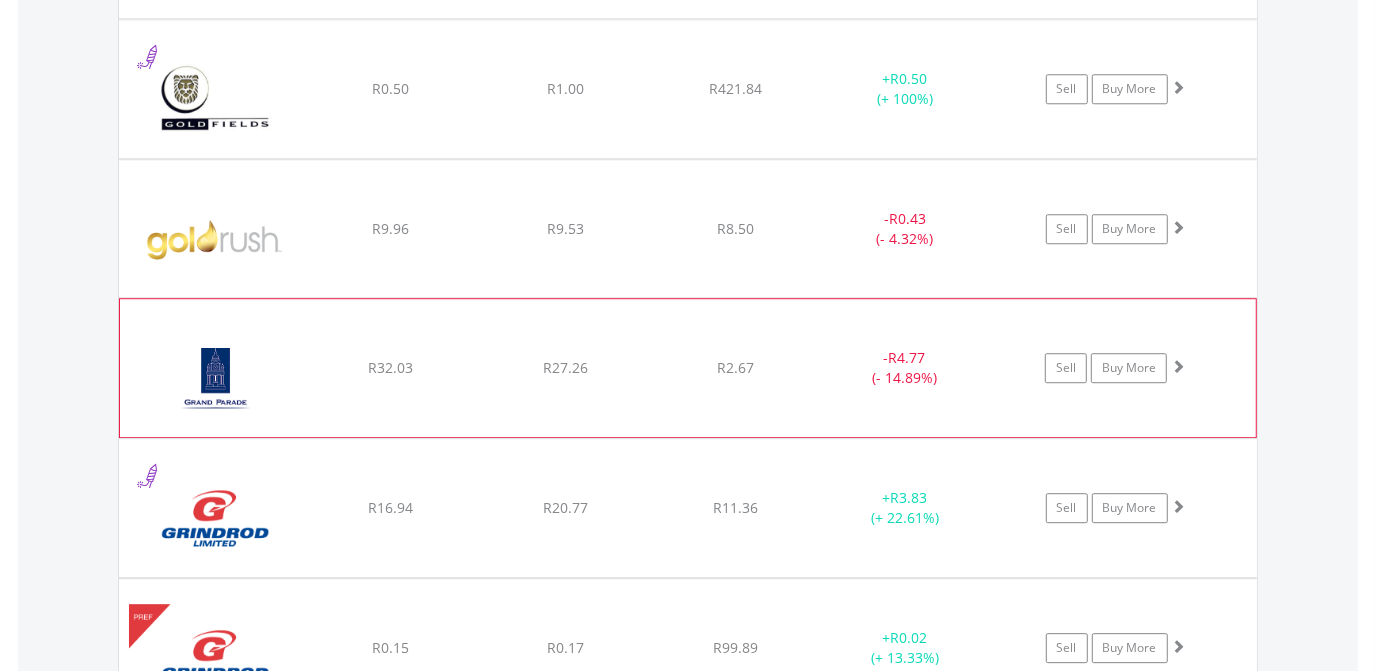click on "﻿
Grand Parade Investments Limited
R32.03
R27.26
R2.67
-  R4.77 (- 14.89%)
Sell
Buy More" at bounding box center [688, -16950] 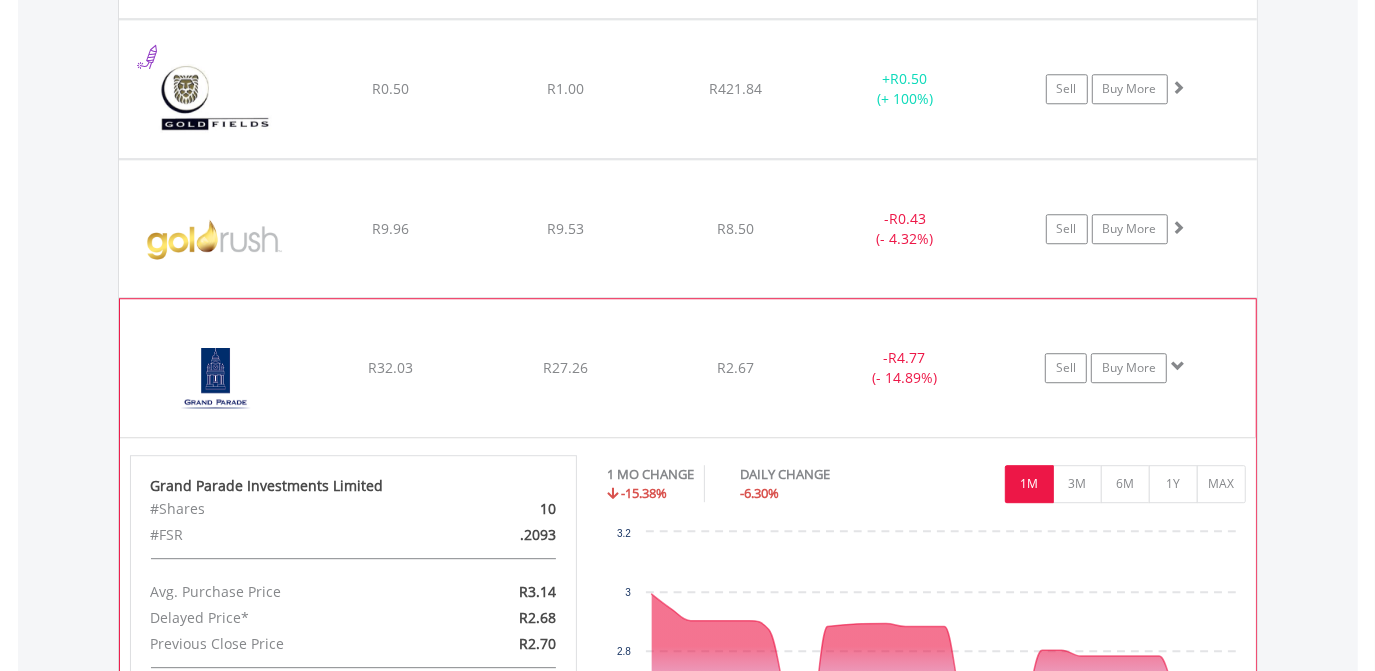 click on "﻿
Grand Parade Investments Limited
R32.03
R27.26
R2.67
-  R4.77 (- 14.89%)
Sell
Buy More" at bounding box center [688, -16950] 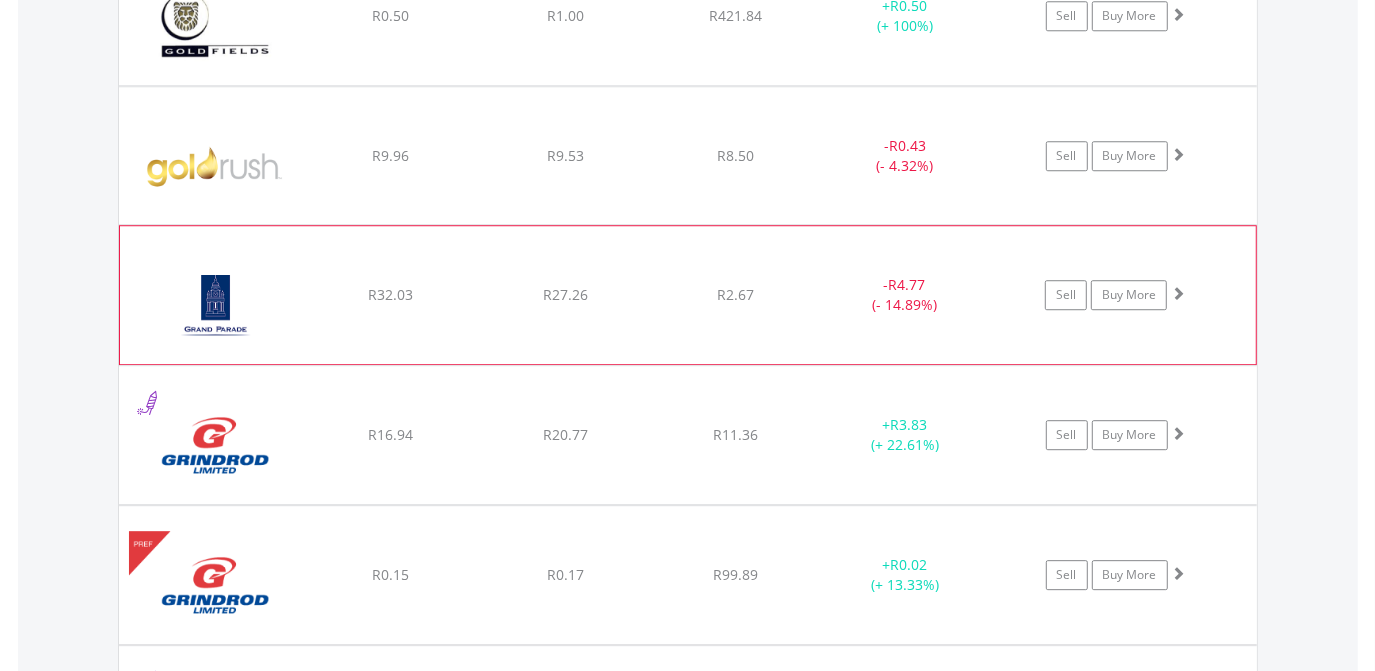 scroll, scrollTop: 18796, scrollLeft: 0, axis: vertical 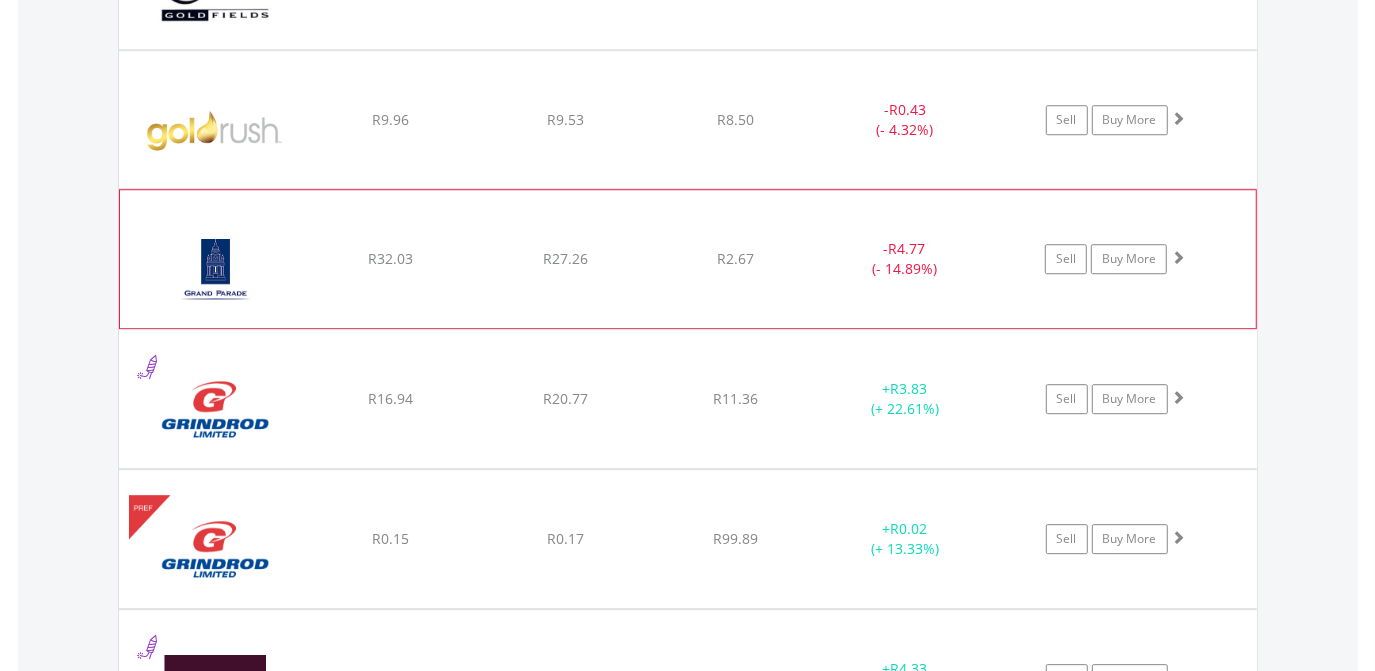 click on "R20.77" at bounding box center (565, -17059) 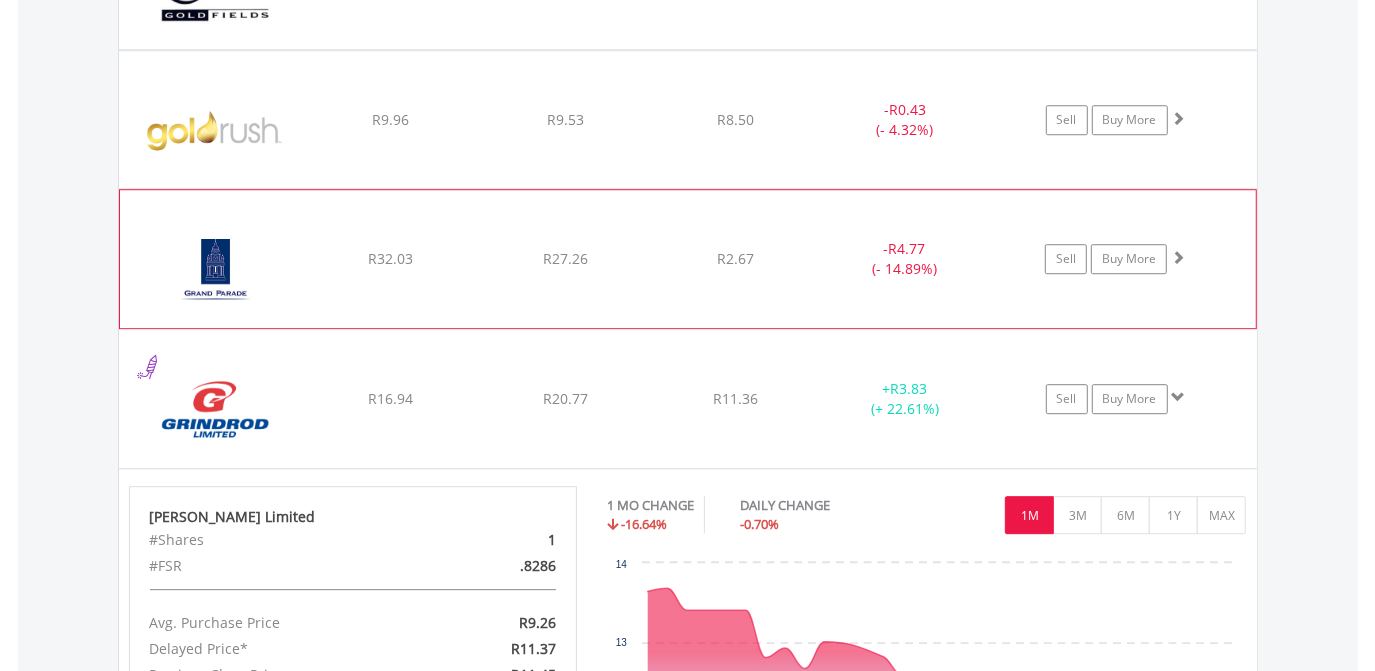 click on "R20.77" at bounding box center (565, -17059) 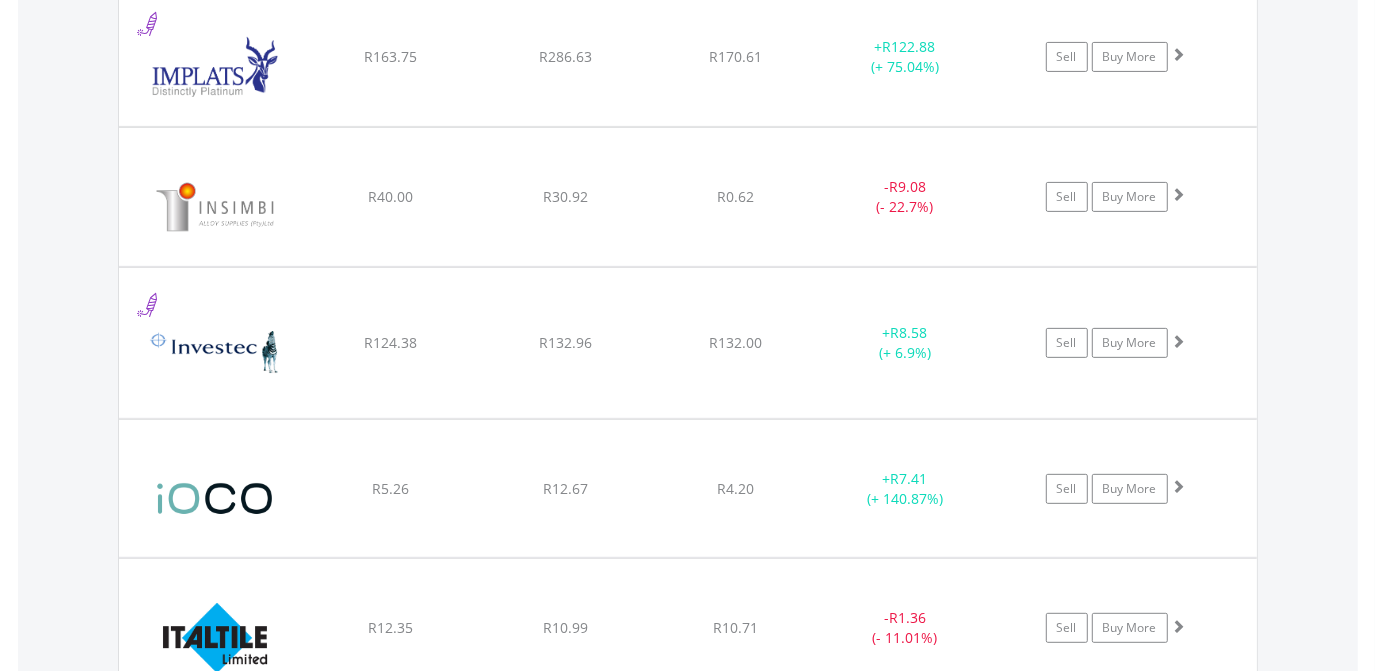 scroll, scrollTop: 20541, scrollLeft: 0, axis: vertical 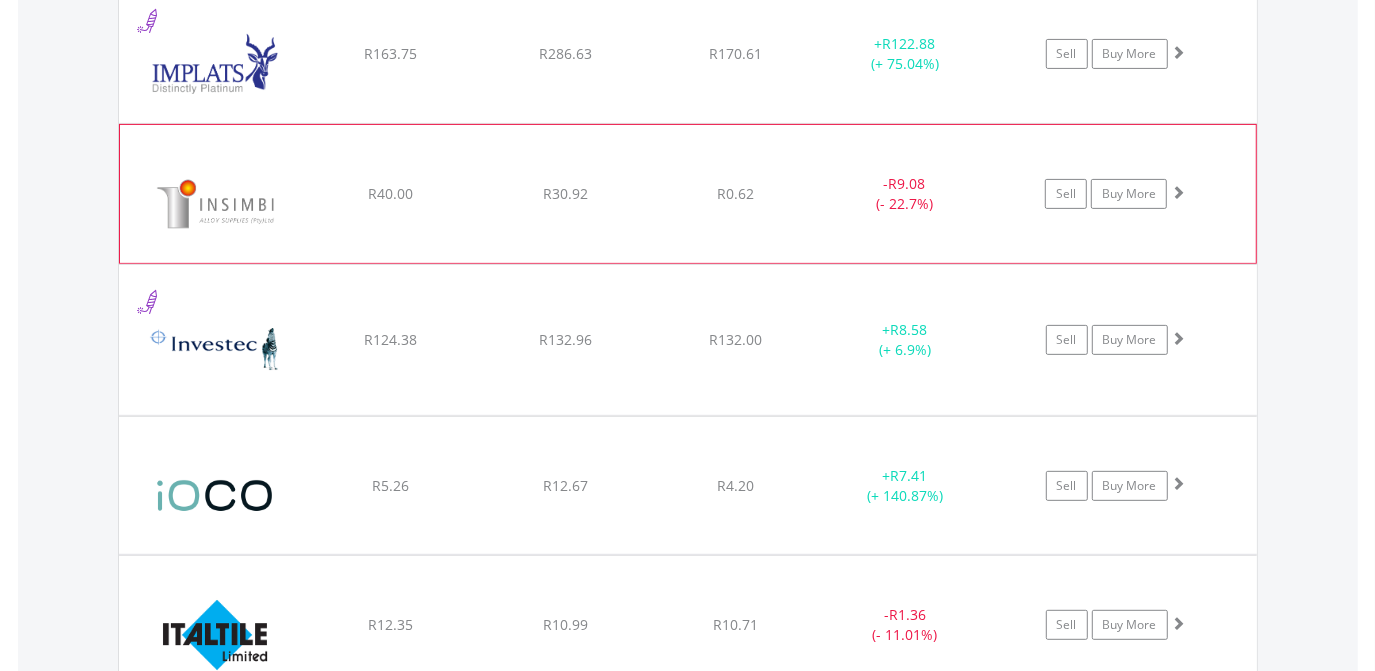 click on "﻿
Insimbi Industrial Holdings Limited
R40.00
R30.92
R0.62
-  R9.08 (- 22.7%)
Sell
Buy More" at bounding box center [688, -18804] 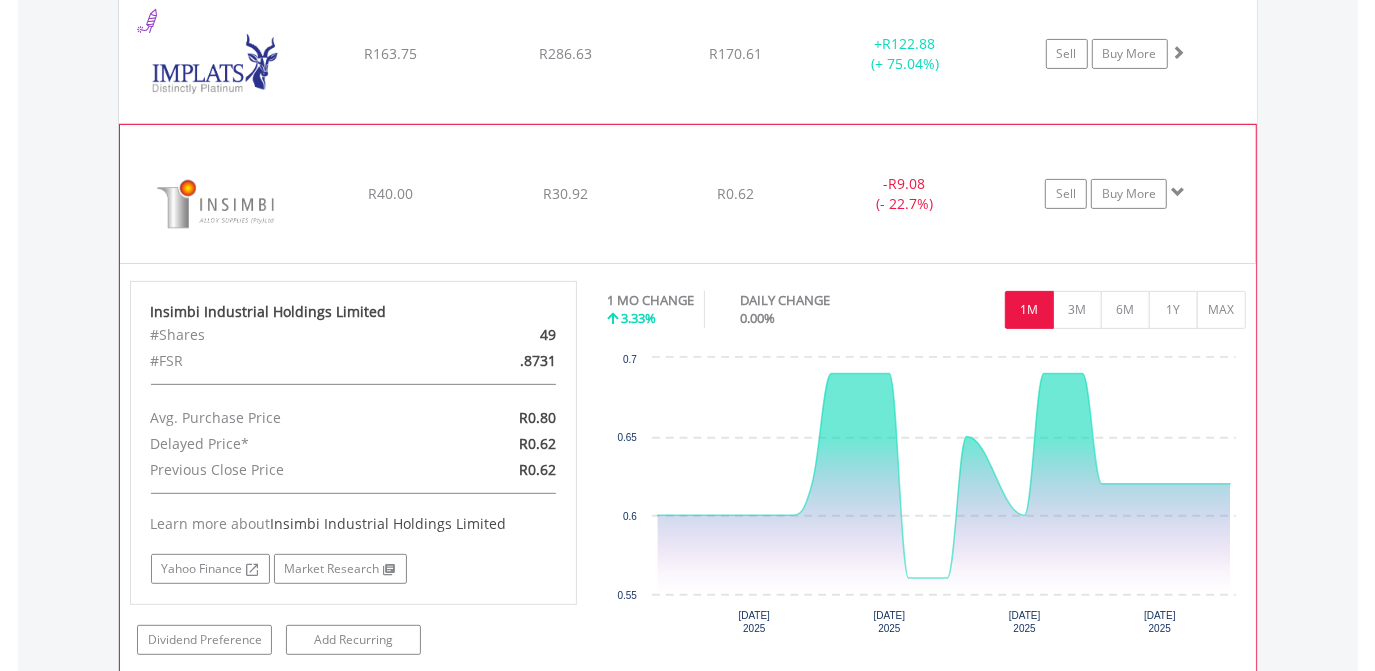click on "﻿
Insimbi Industrial Holdings Limited
R40.00
R30.92
R0.62
-  R9.08 (- 22.7%)
Sell
Buy More" at bounding box center (688, -18804) 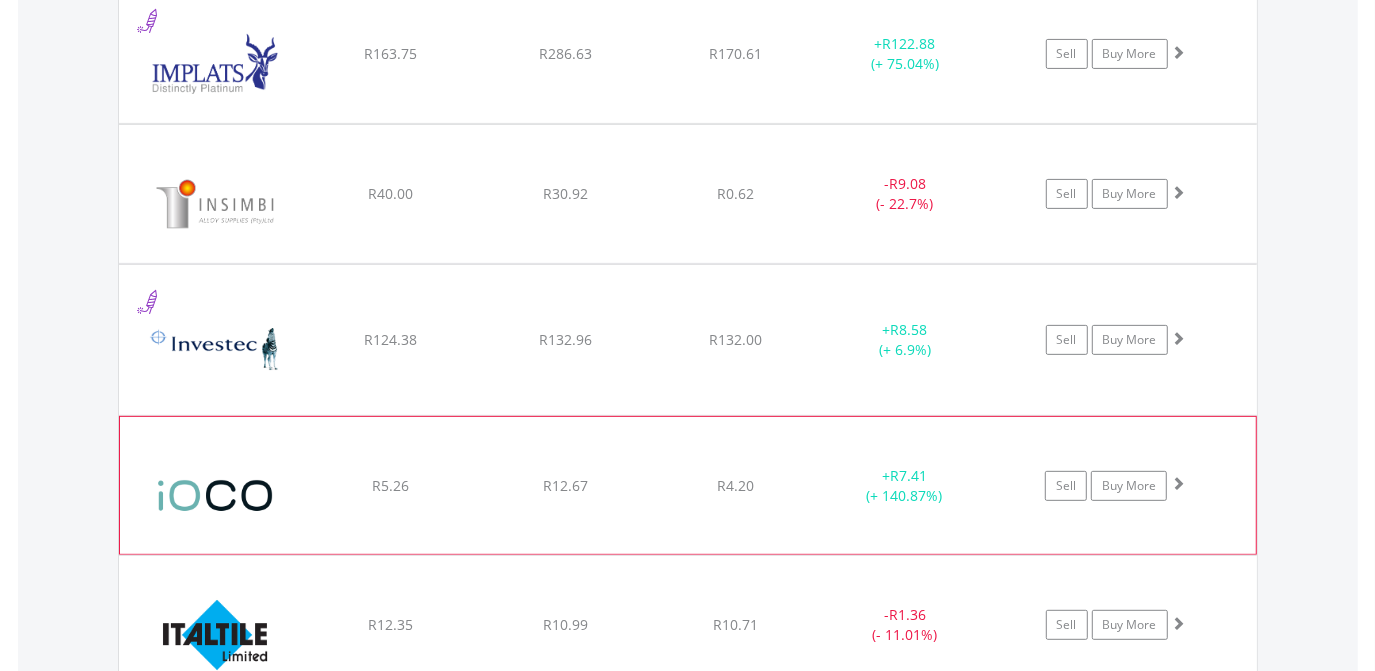 click on "R4.20" at bounding box center [735, -18804] 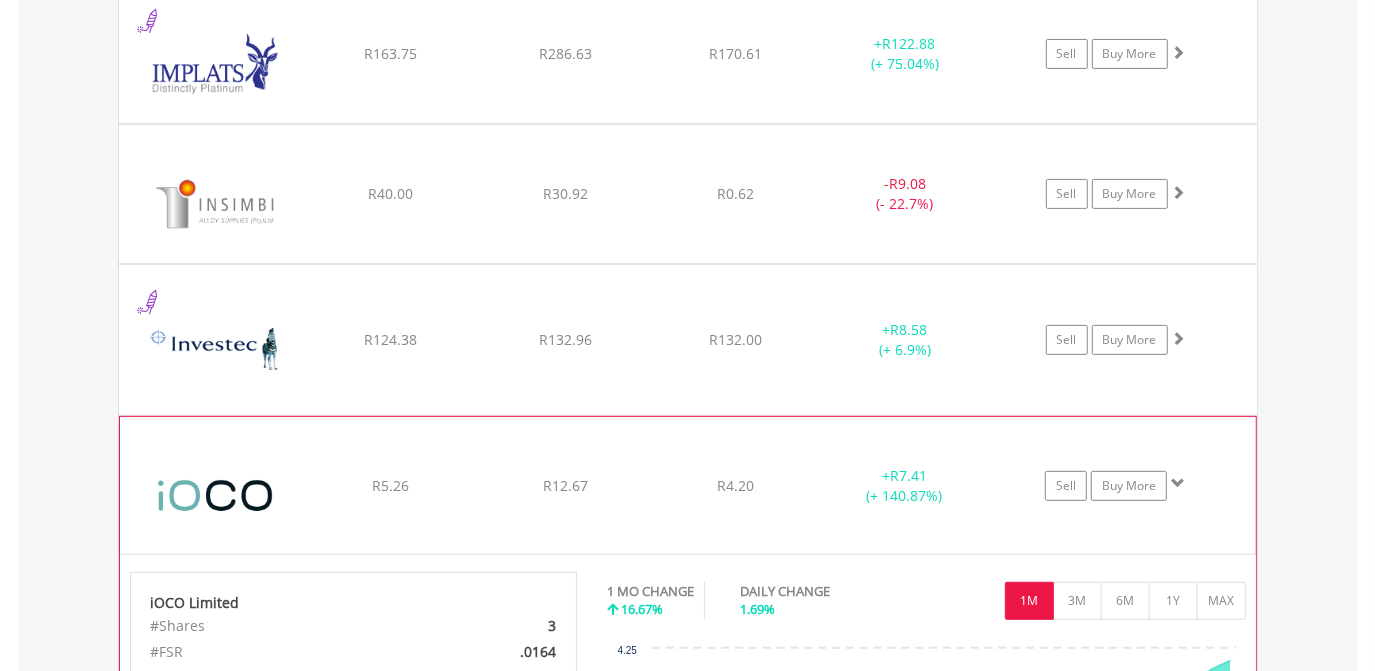click on "R4.20" at bounding box center (735, -18804) 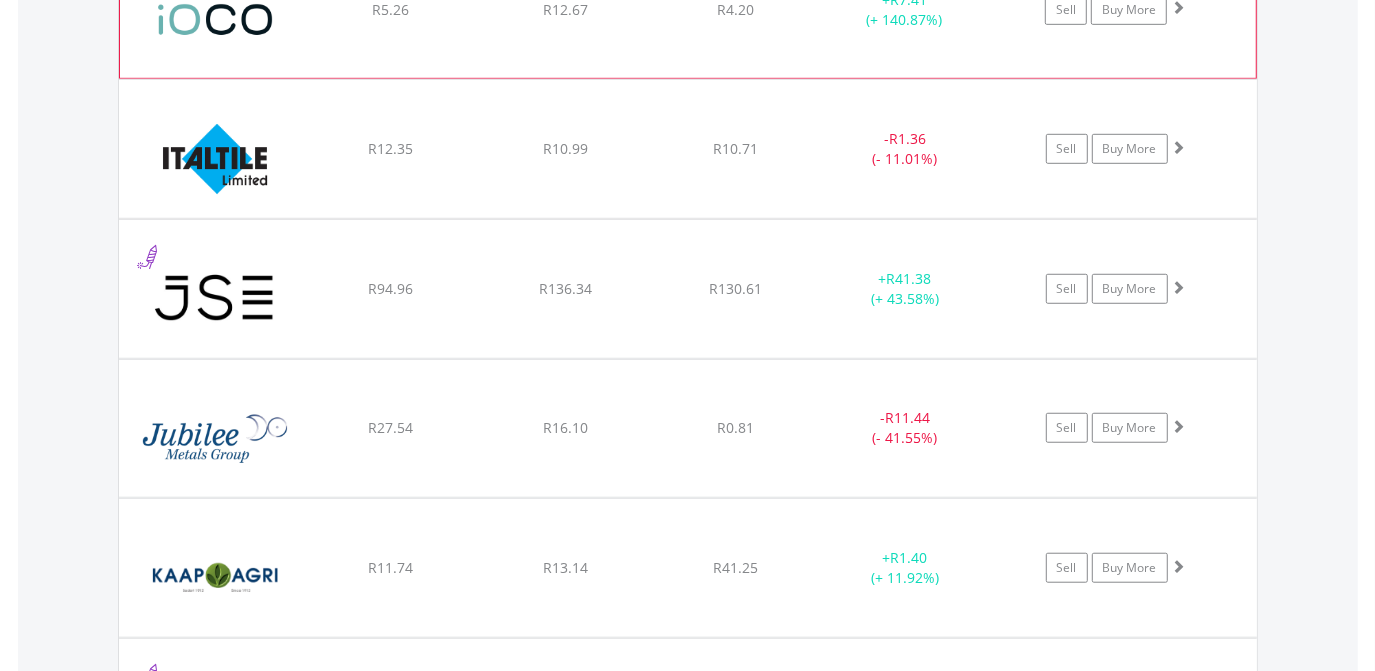 scroll, scrollTop: 21014, scrollLeft: 0, axis: vertical 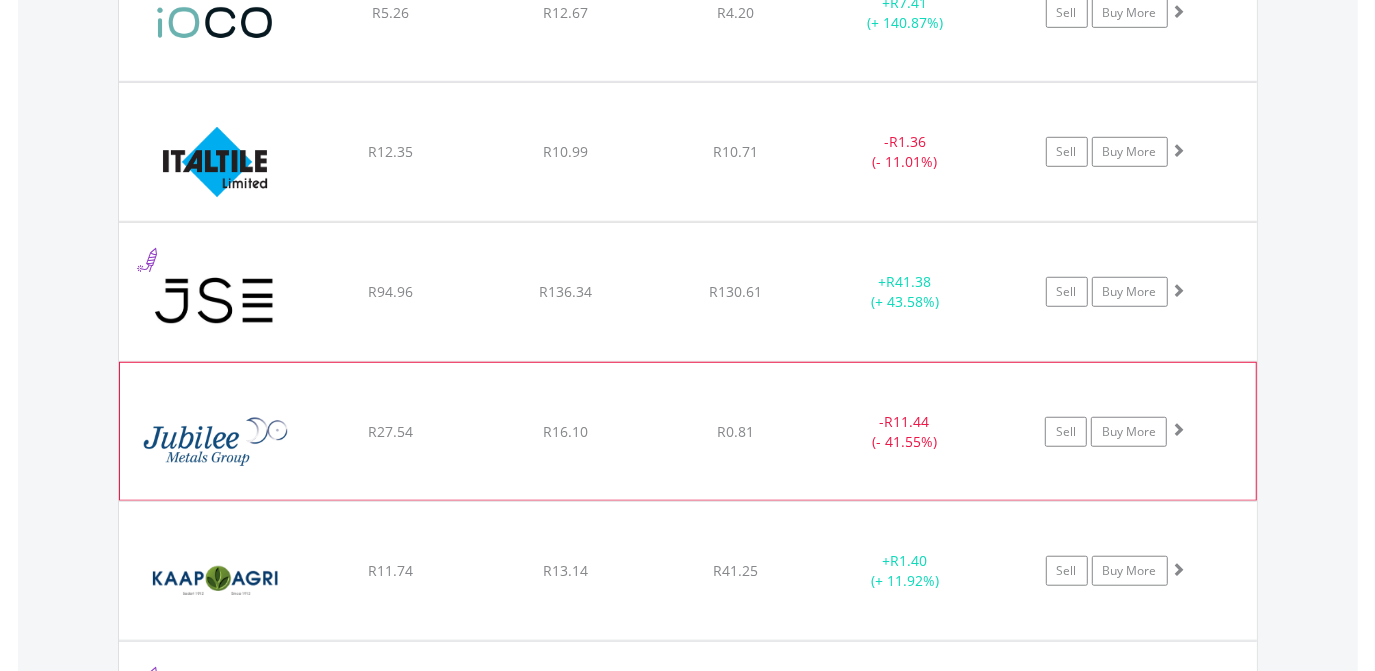 click on "﻿
Jubilee Metals Group PLC
R27.54
R16.10
R0.81
-  R11.44 (- 41.55%)
Sell
Buy More" at bounding box center (688, -19277) 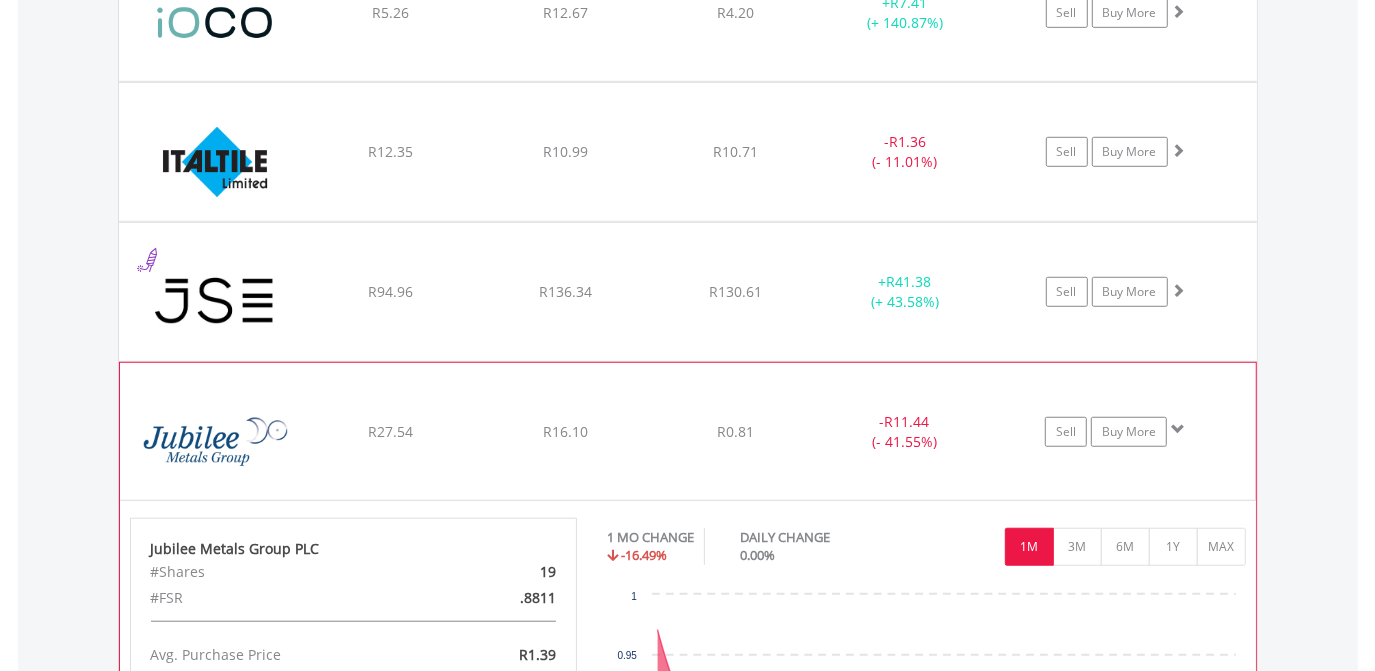 click on "﻿
Jubilee Metals Group PLC
R27.54
R16.10
R0.81
-  R11.44 (- 41.55%)
Sell
Buy More" at bounding box center (688, -19277) 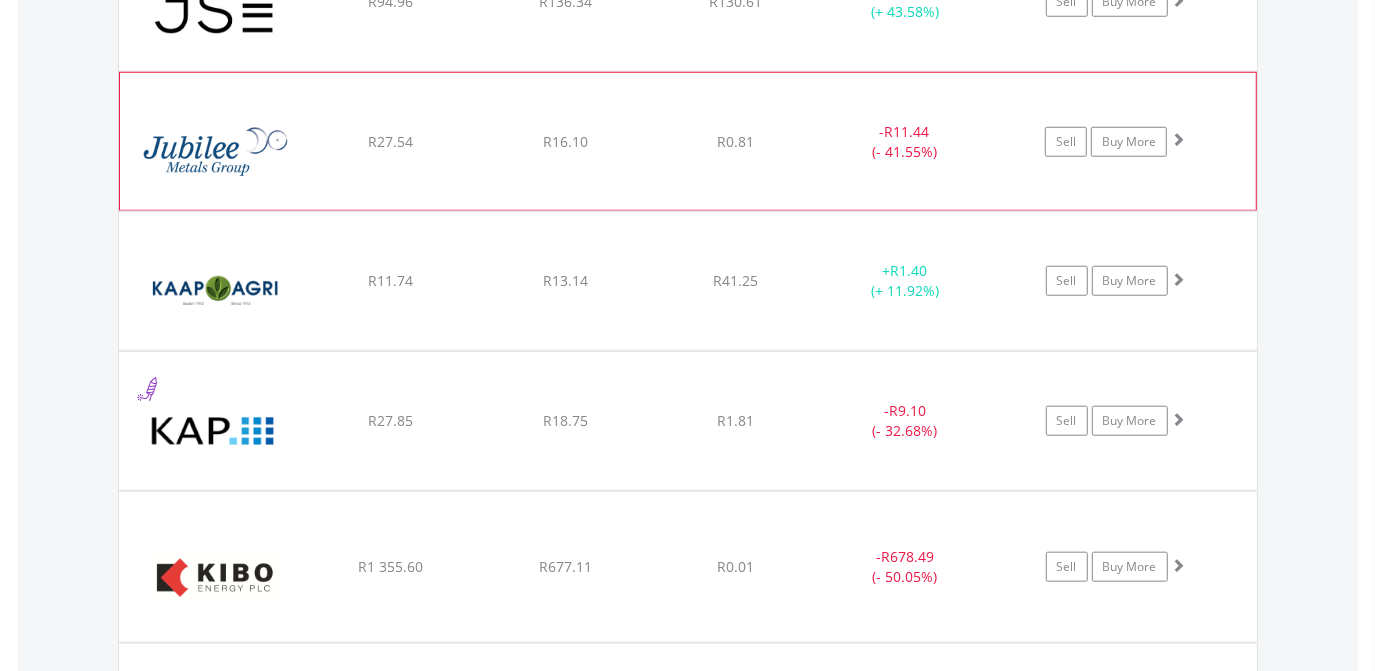 scroll, scrollTop: 21341, scrollLeft: 0, axis: vertical 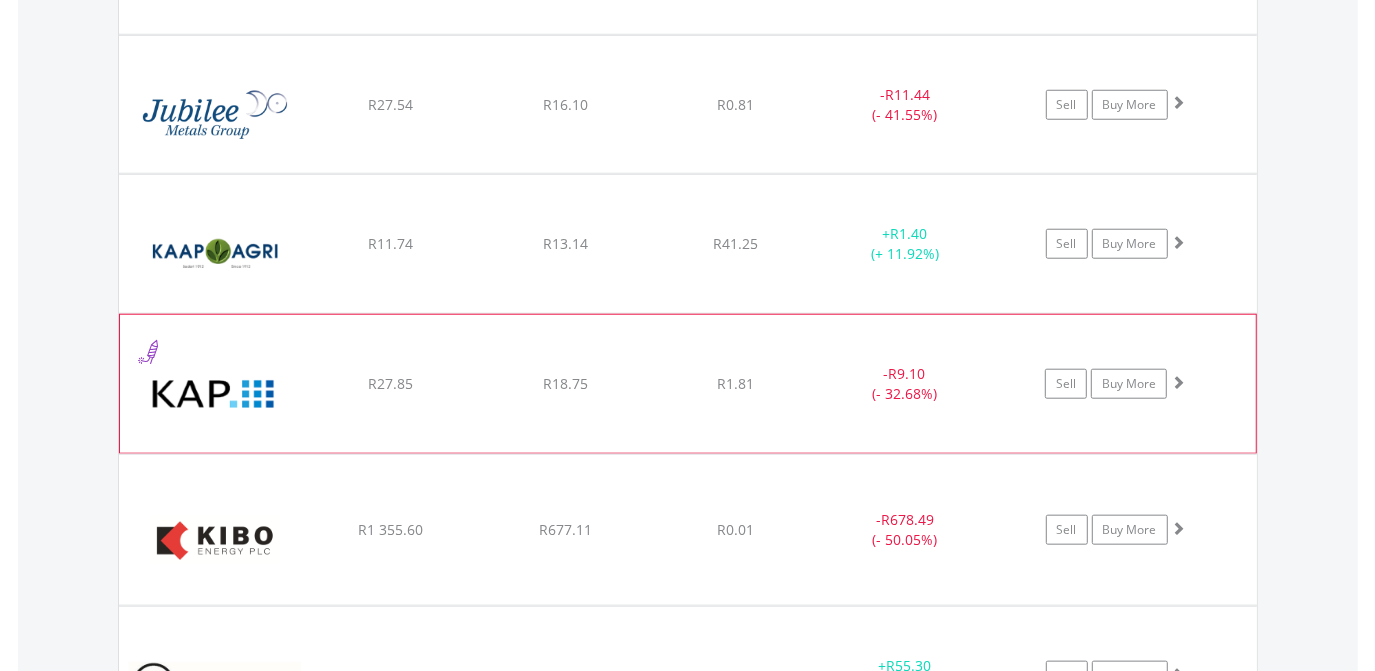 click on "﻿
KAP Industrial Holdings Limited
R27.85
R18.75
R1.81
-  R9.10 (- 32.68%)
Sell
Buy More" at bounding box center [688, -19604] 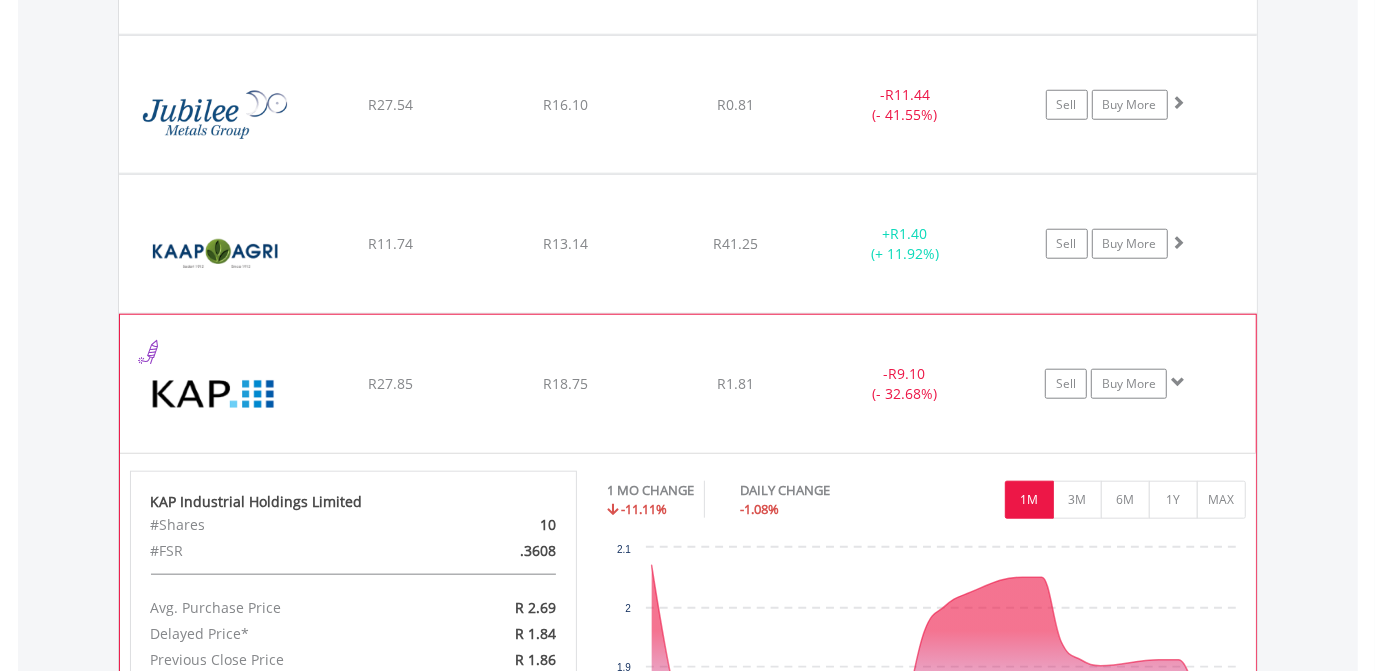 click on "﻿
KAP Industrial Holdings Limited
R27.85
R18.75
R1.81
-  R9.10 (- 32.68%)
Sell
Buy More" at bounding box center [688, -19604] 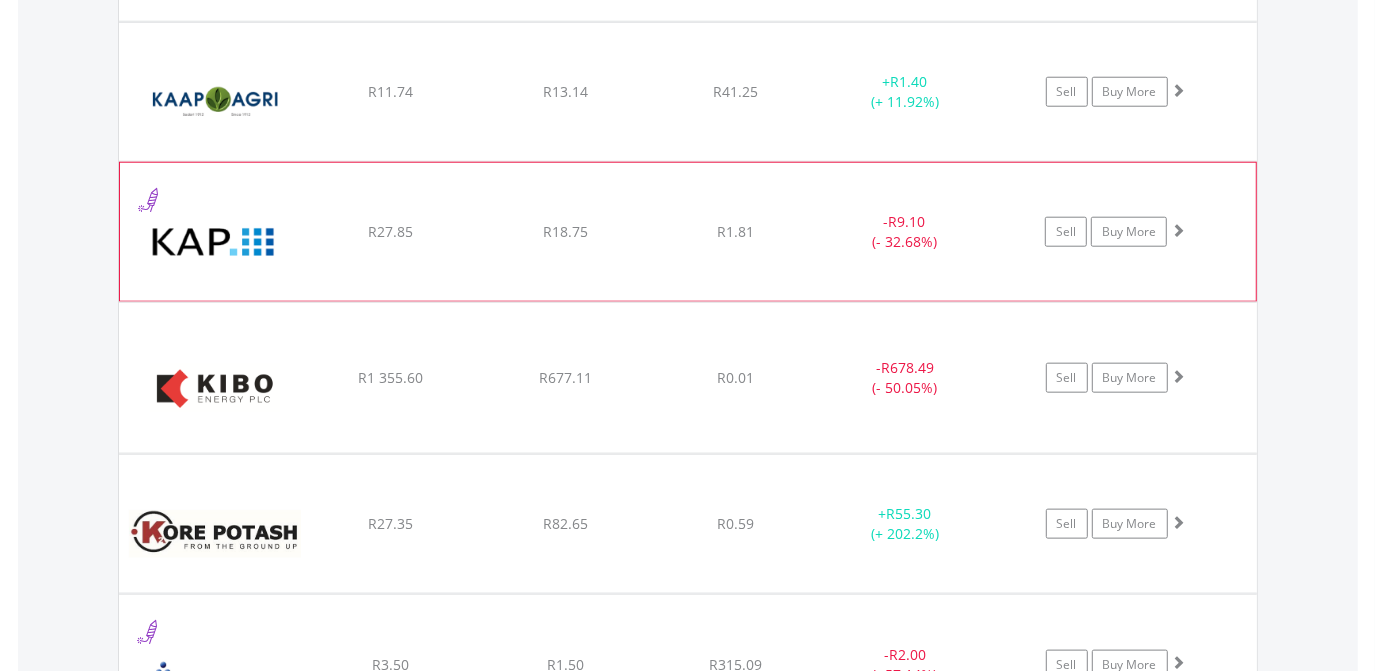 scroll, scrollTop: 21523, scrollLeft: 0, axis: vertical 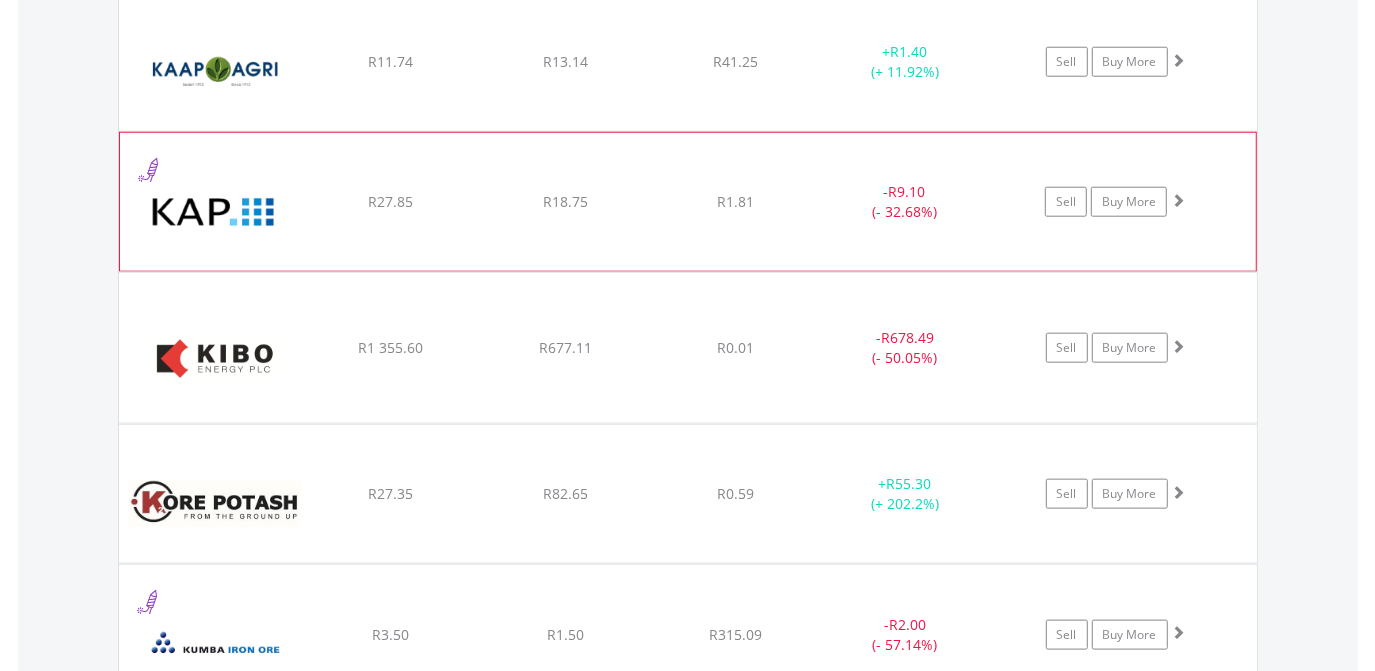 click on "﻿
Kibo Energy PLC
R1 355.60
R677.11
R0.01
-  R678.49 (- 50.05%)
Sell
Buy More" at bounding box center (688, -19786) 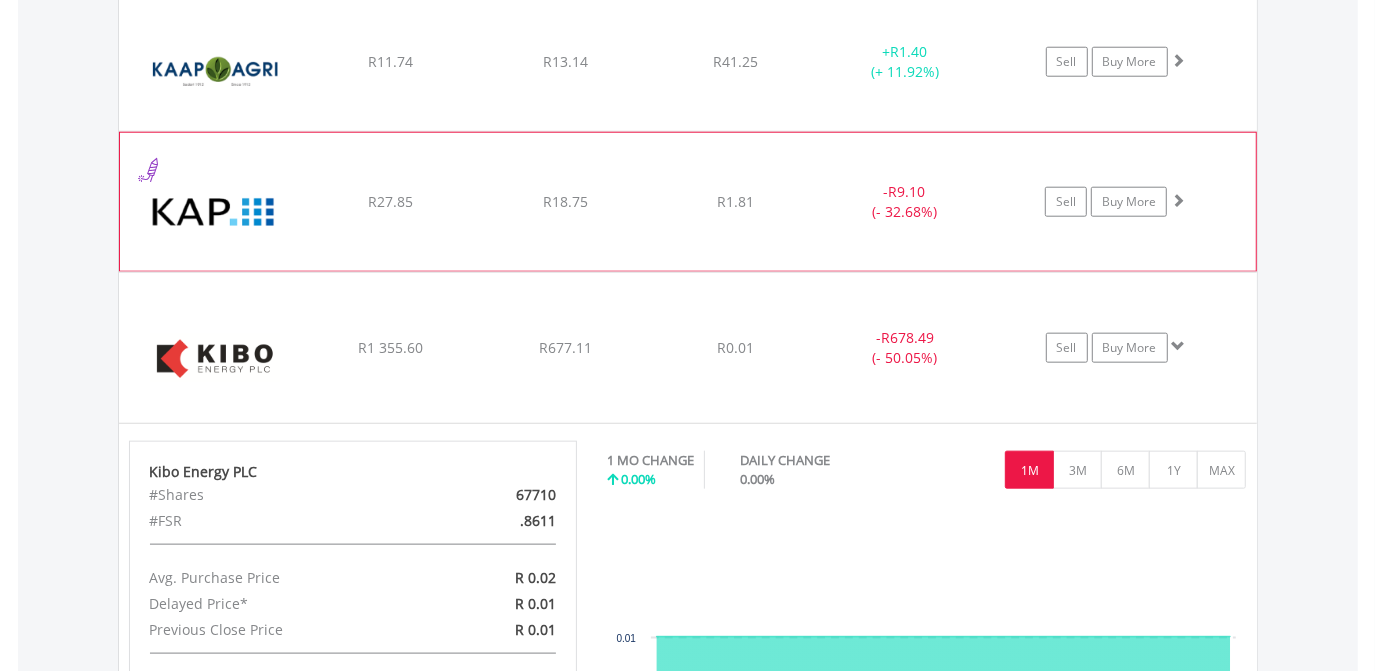 click on "﻿
Kibo Energy PLC
R1 355.60
R677.11
R0.01
-  R678.49 (- 50.05%)
Sell
Buy More" at bounding box center [688, -19786] 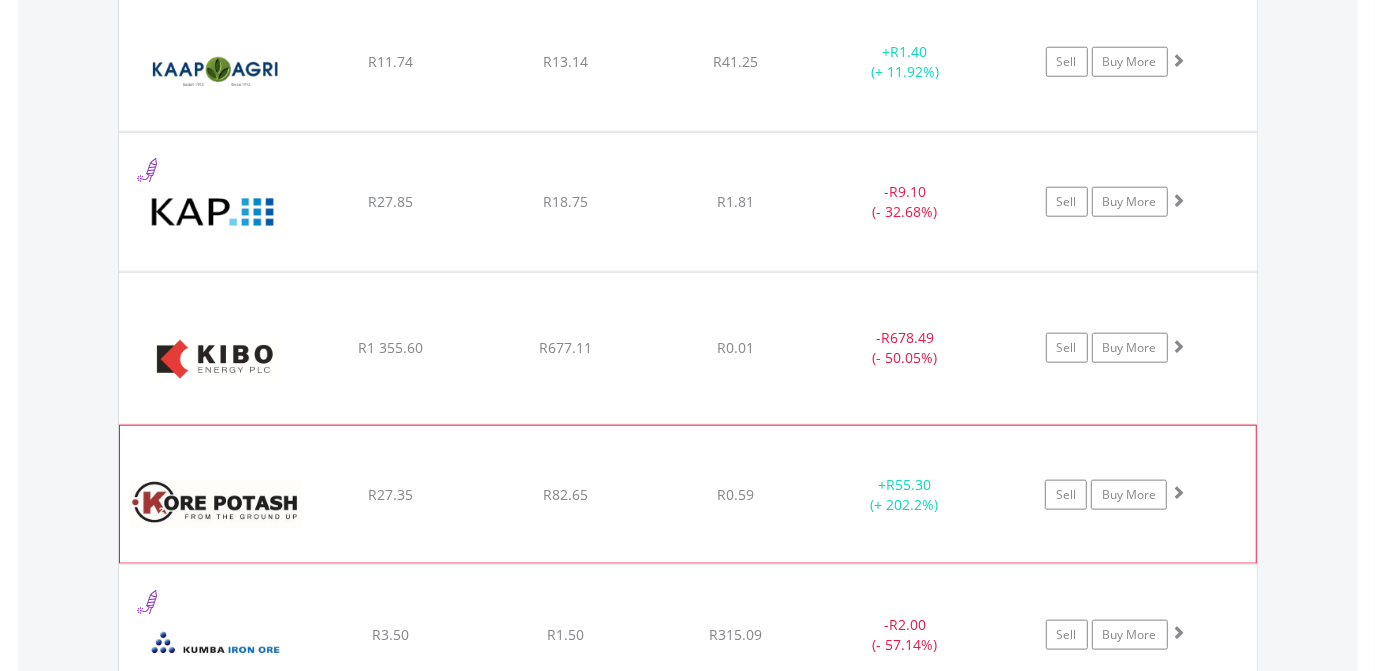 click on "﻿
Kore Potash Plc
R27.35
R82.65
R0.59
+  R55.30 (+ 202.2%)
Sell
Buy More" at bounding box center [688, -19786] 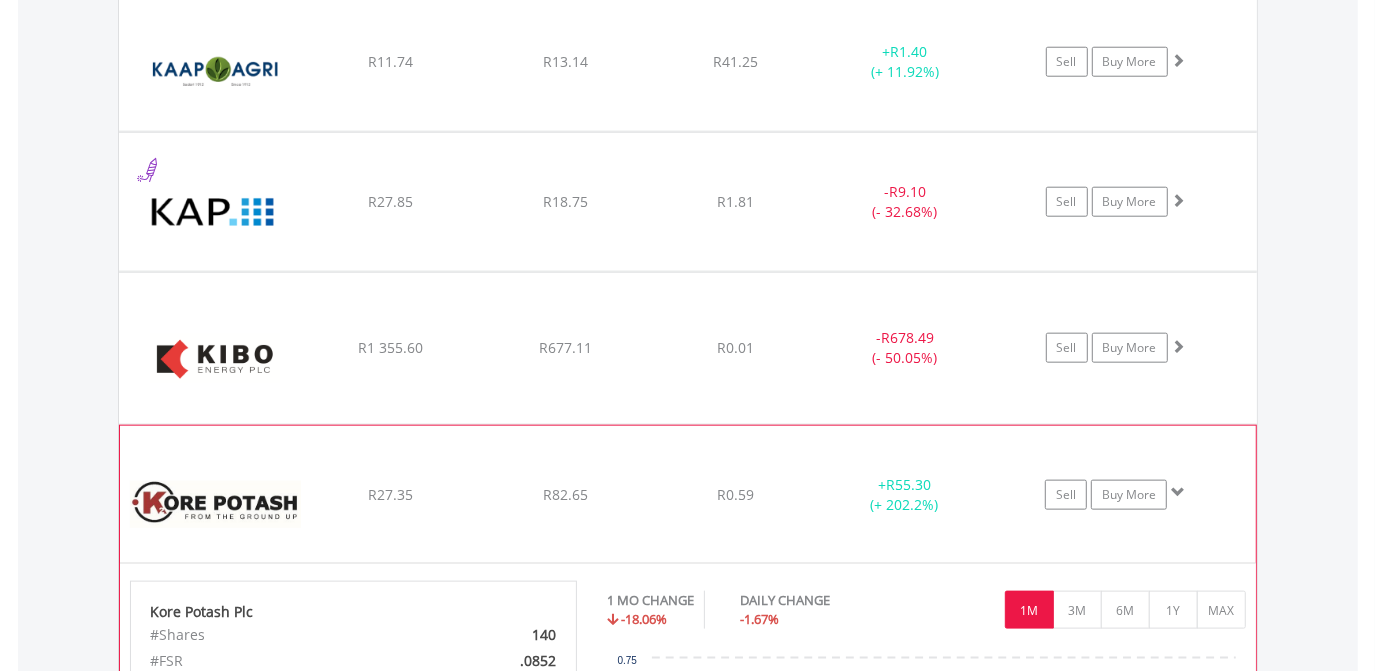 click on "﻿
Kore Potash Plc
R27.35
R82.65
R0.59
+  R55.30 (+ 202.2%)
Sell
Buy More" at bounding box center (688, -19786) 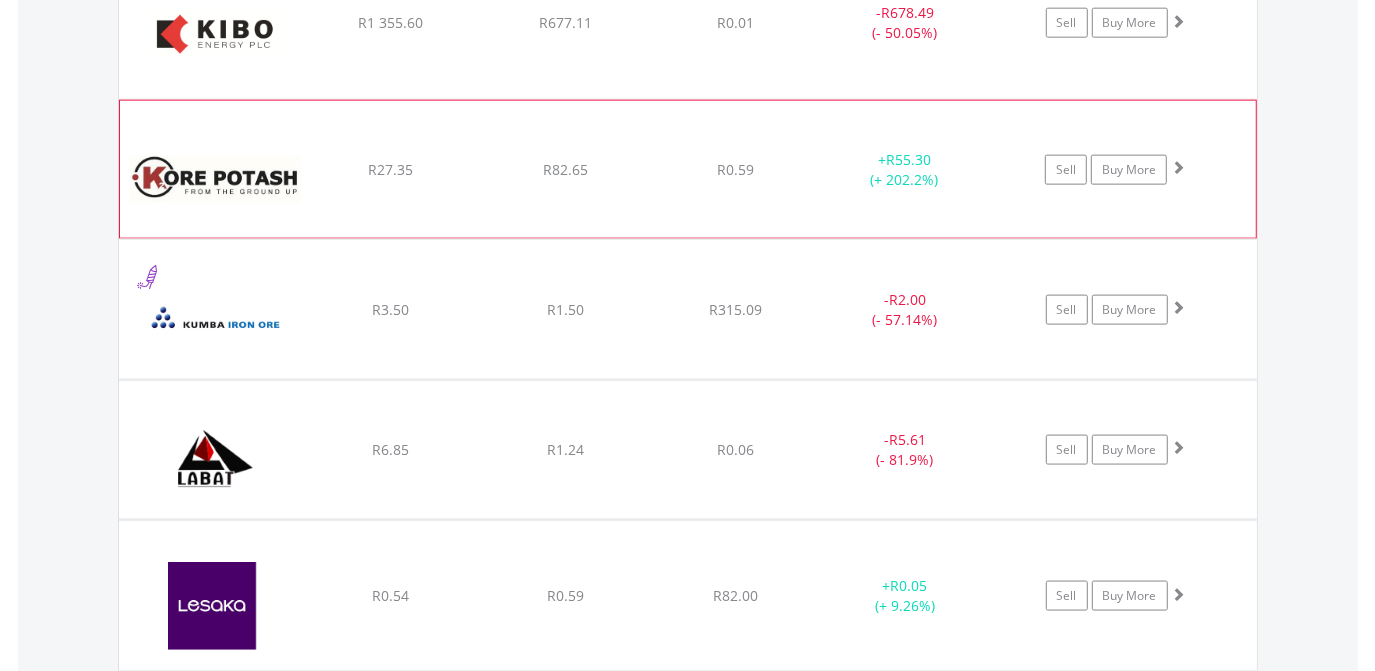 scroll, scrollTop: 21850, scrollLeft: 0, axis: vertical 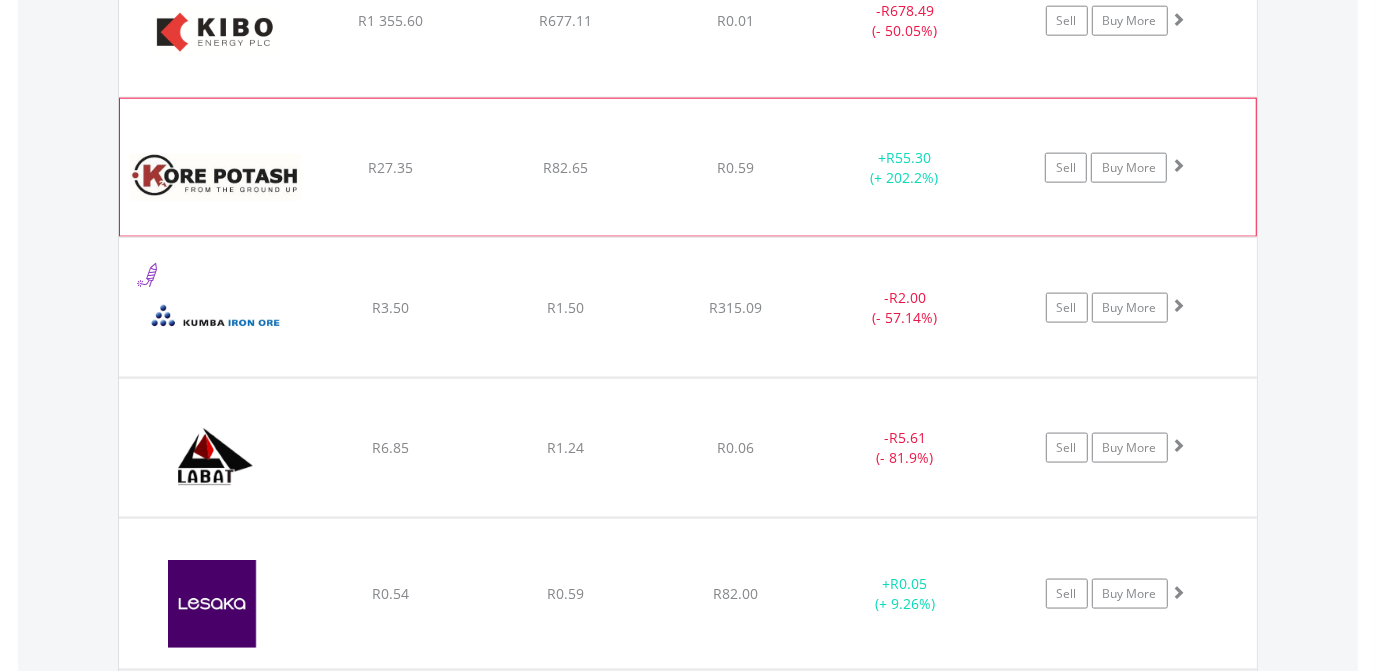 click on "﻿
[PERSON_NAME] Africa Limited
R6.85
R1.24
R0.06
-  R5.61 (- 81.9%)
Sell
Buy More" at bounding box center (688, -20113) 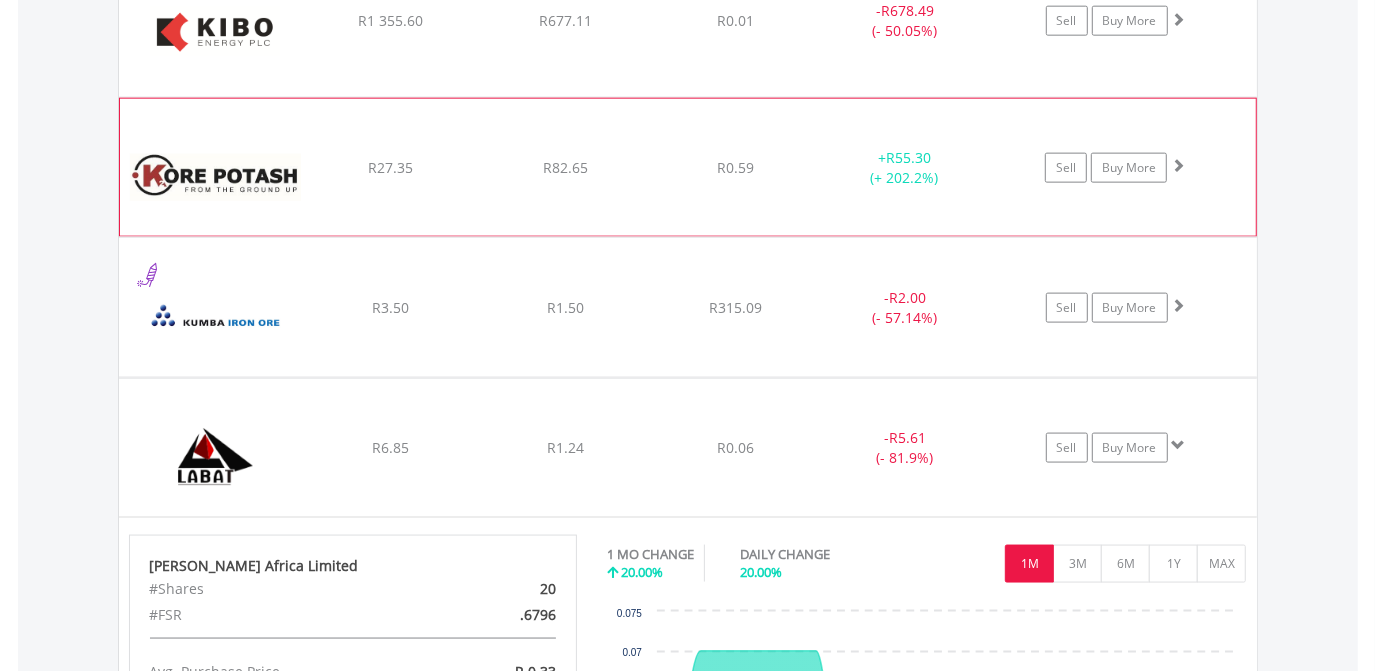 click on "﻿
[PERSON_NAME] Africa Limited
R6.85
R1.24
R0.06
-  R5.61 (- 81.9%)
Sell
Buy More" at bounding box center [688, -20113] 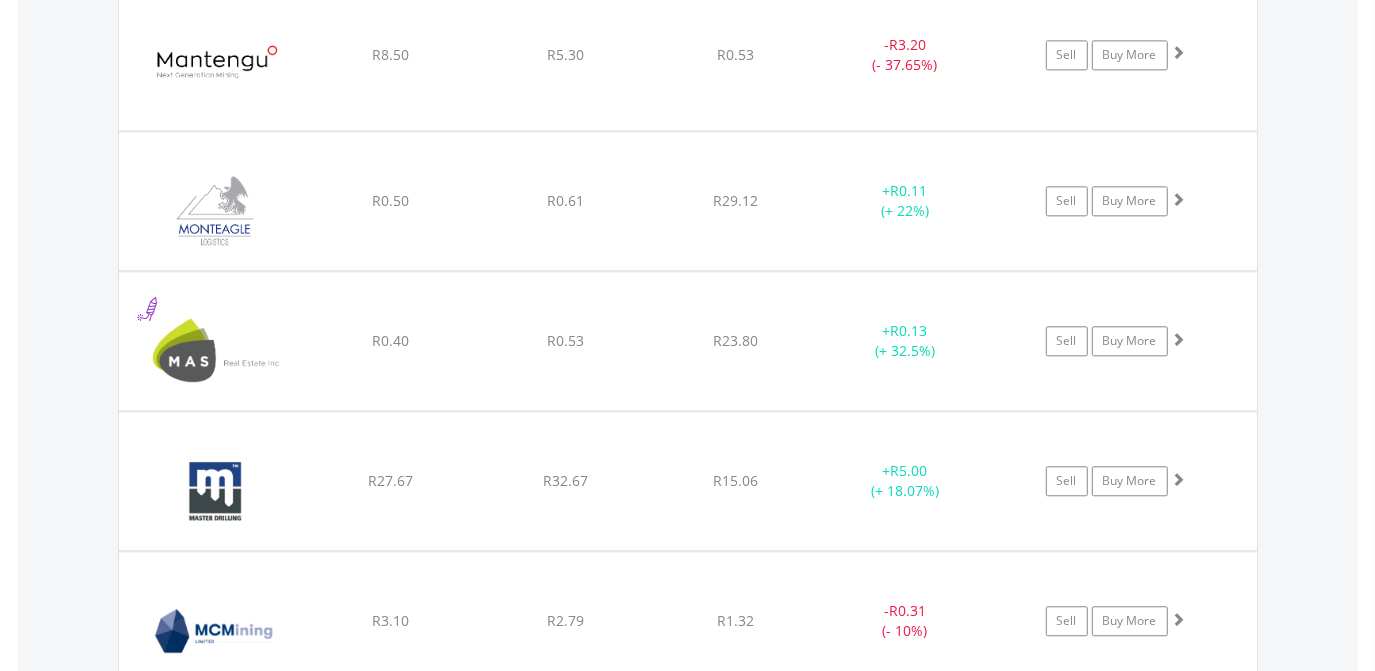 scroll, scrollTop: 23269, scrollLeft: 0, axis: vertical 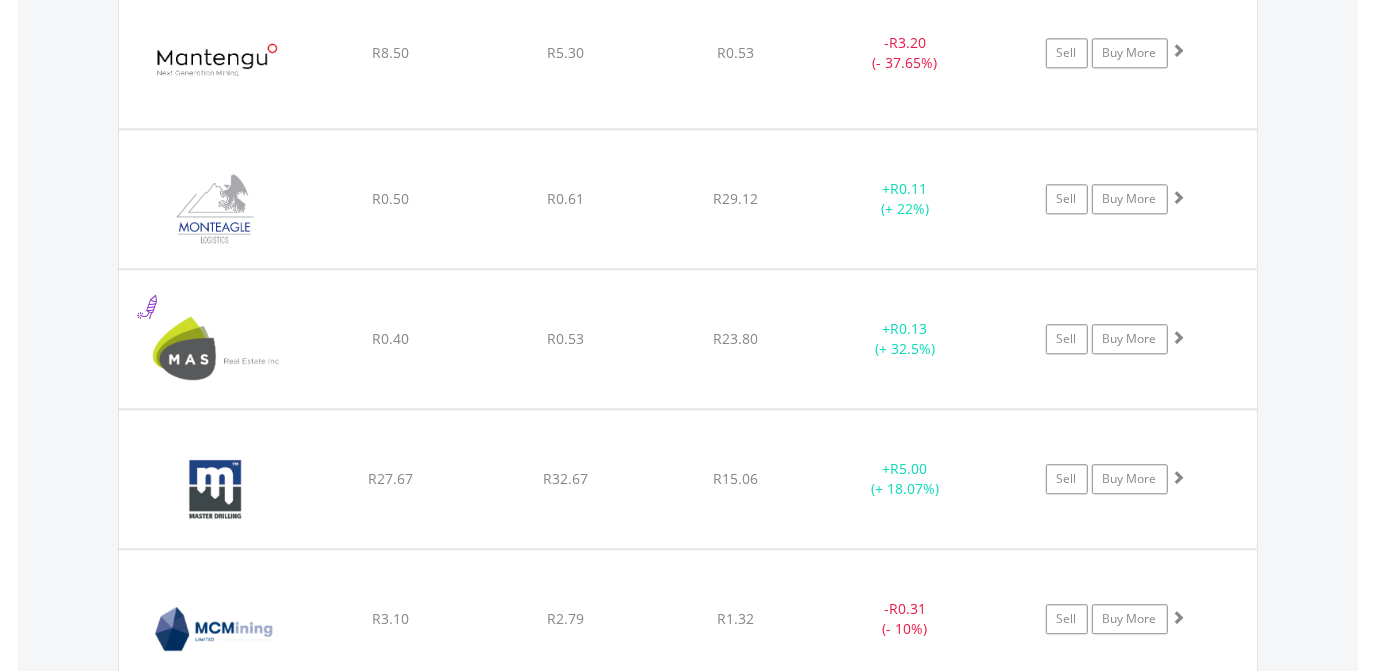 click on "R15.06" at bounding box center [735, -21532] 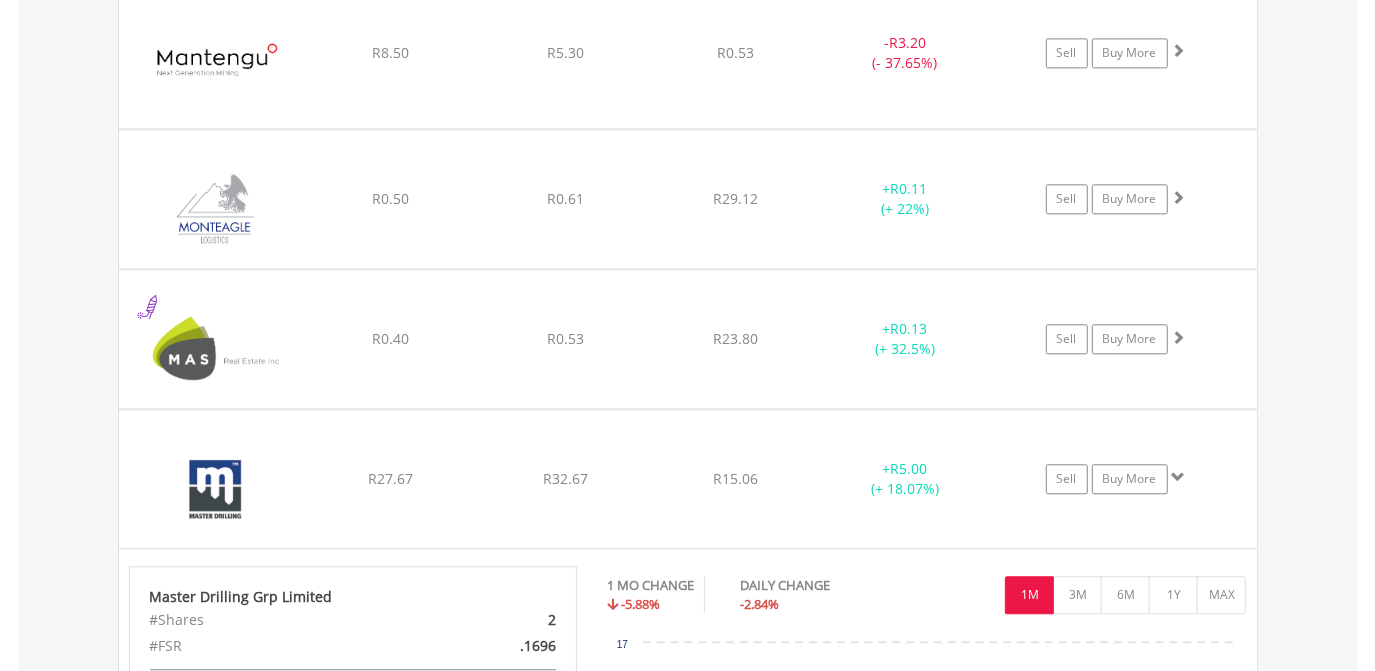 click on "R15.06" at bounding box center [735, -21532] 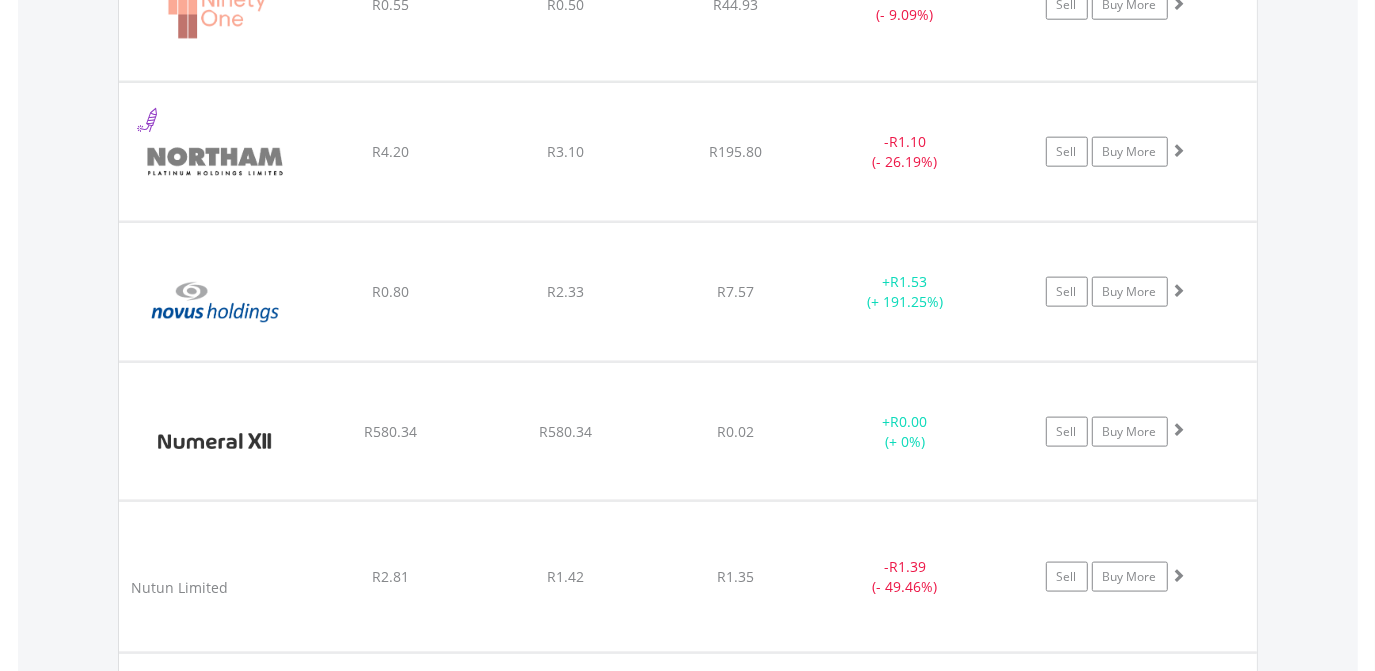 scroll, scrollTop: 26760, scrollLeft: 0, axis: vertical 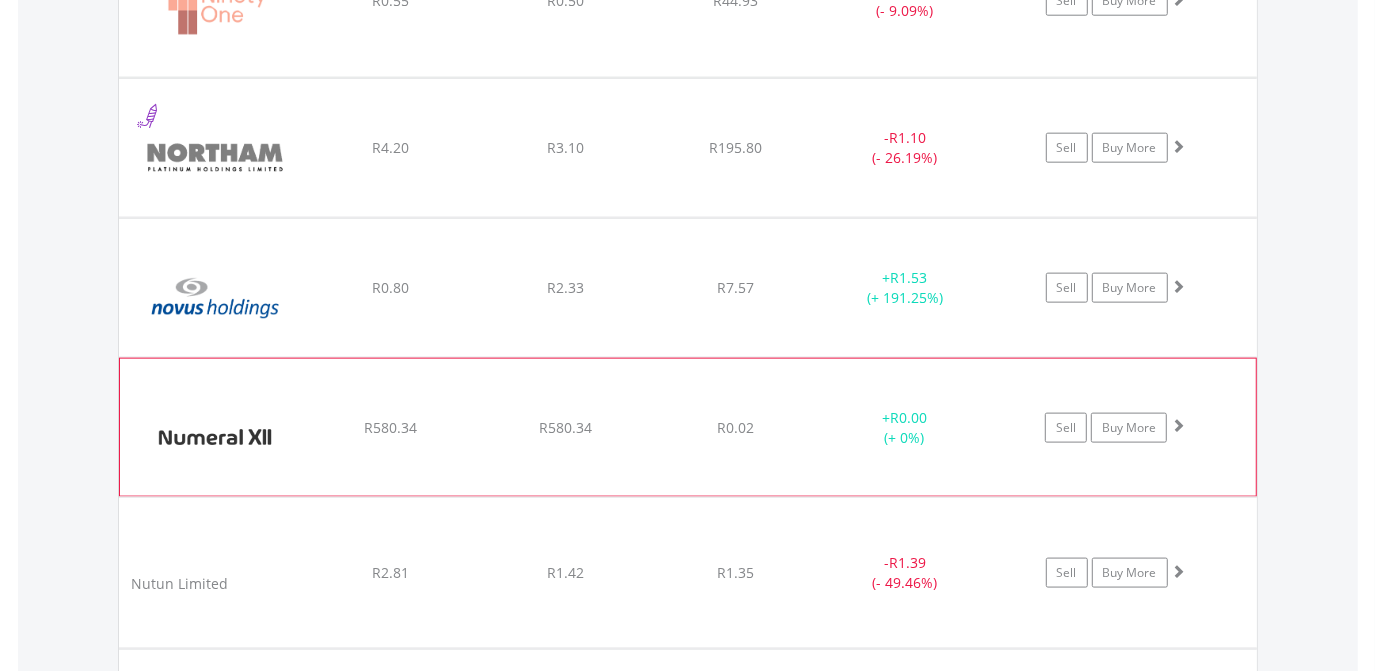 click on "﻿
Numeral Ltd
R580.34
R580.34
R0.02
+  R0.00 (+ 0%)
Sell
Buy More" at bounding box center [688, -25023] 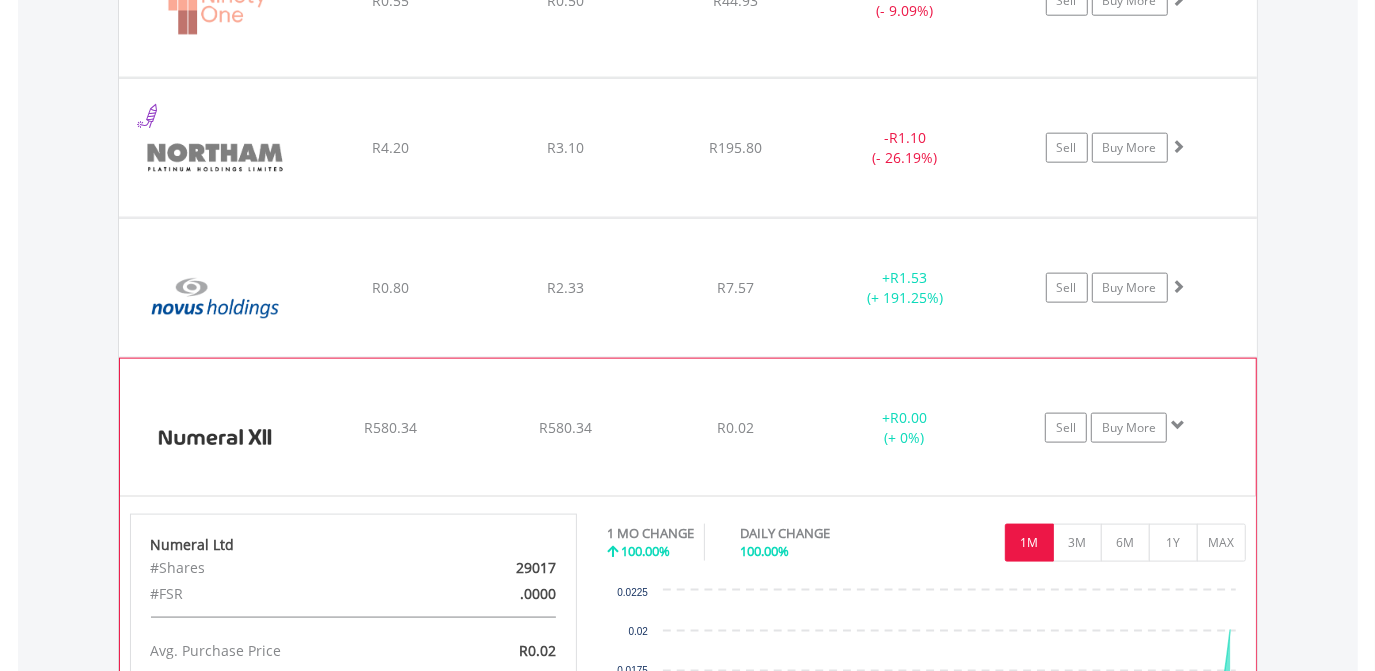 click on "﻿
Numeral Ltd
R580.34
R580.34
R0.02
+  R0.00 (+ 0%)
Sell
Buy More" at bounding box center (688, -25023) 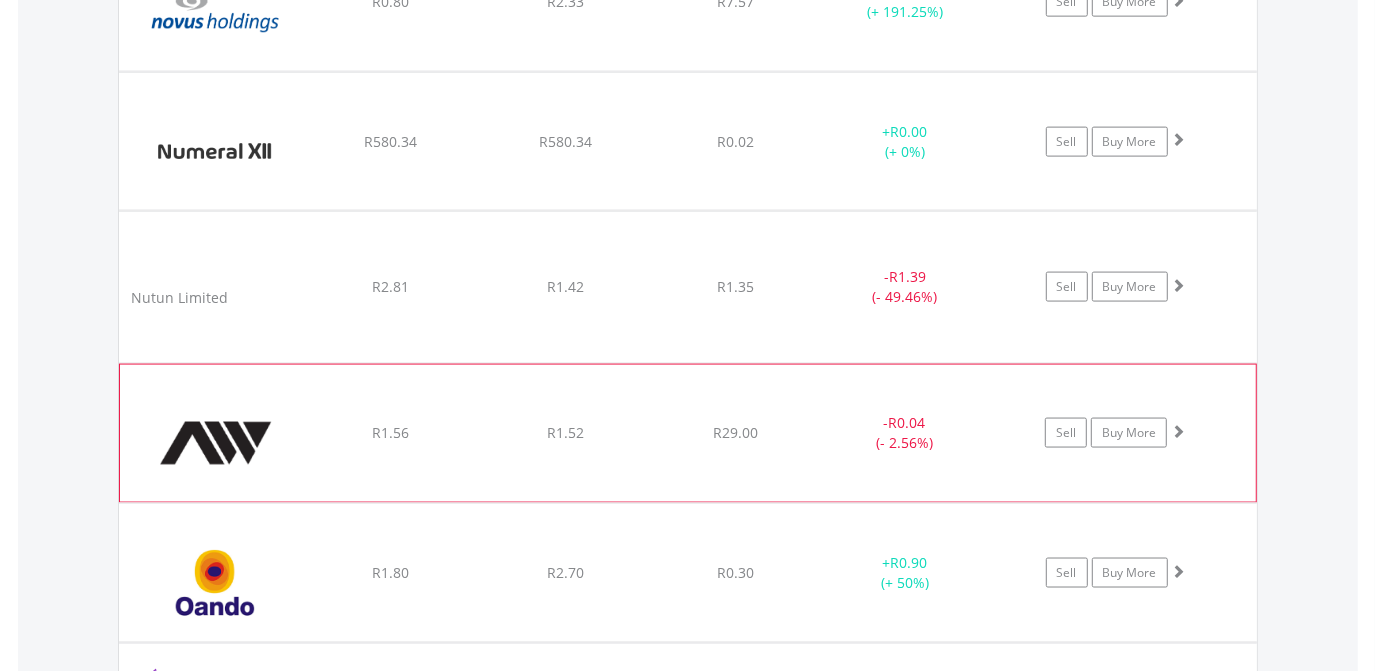 scroll, scrollTop: 27050, scrollLeft: 0, axis: vertical 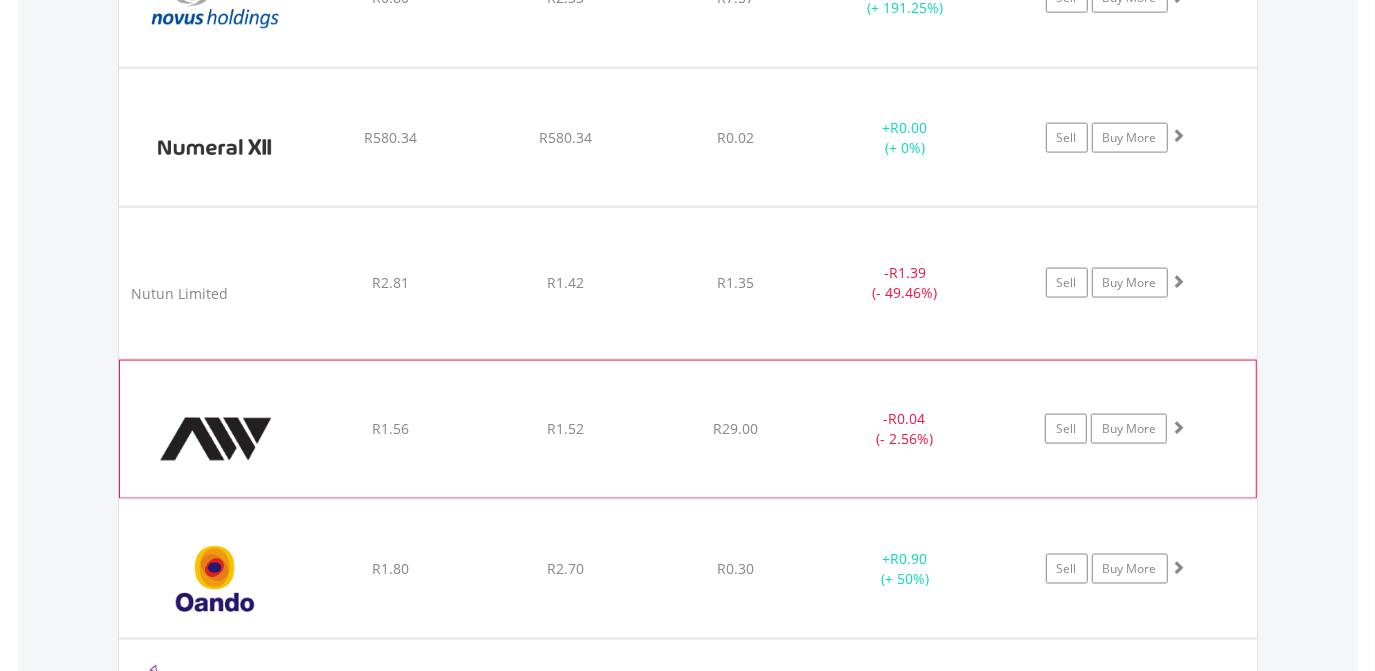 click on "R0.30" at bounding box center [735, -25313] 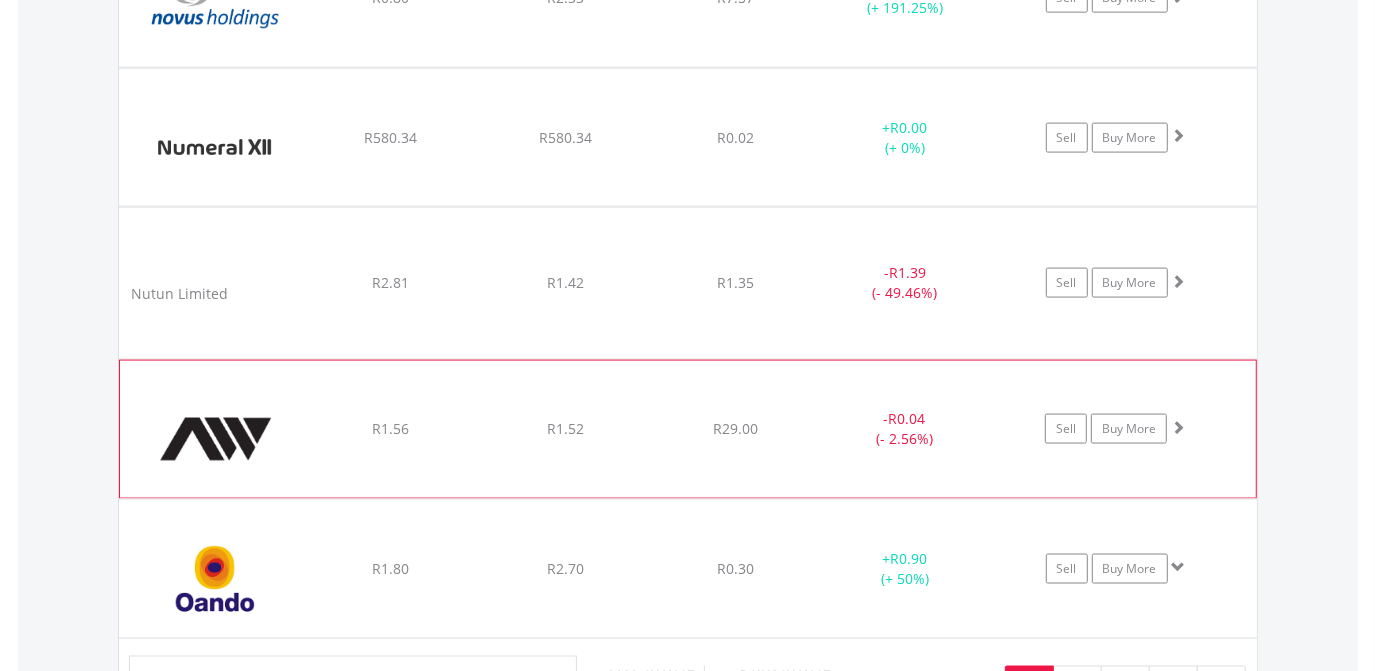 click on "R0.30" at bounding box center (735, -25313) 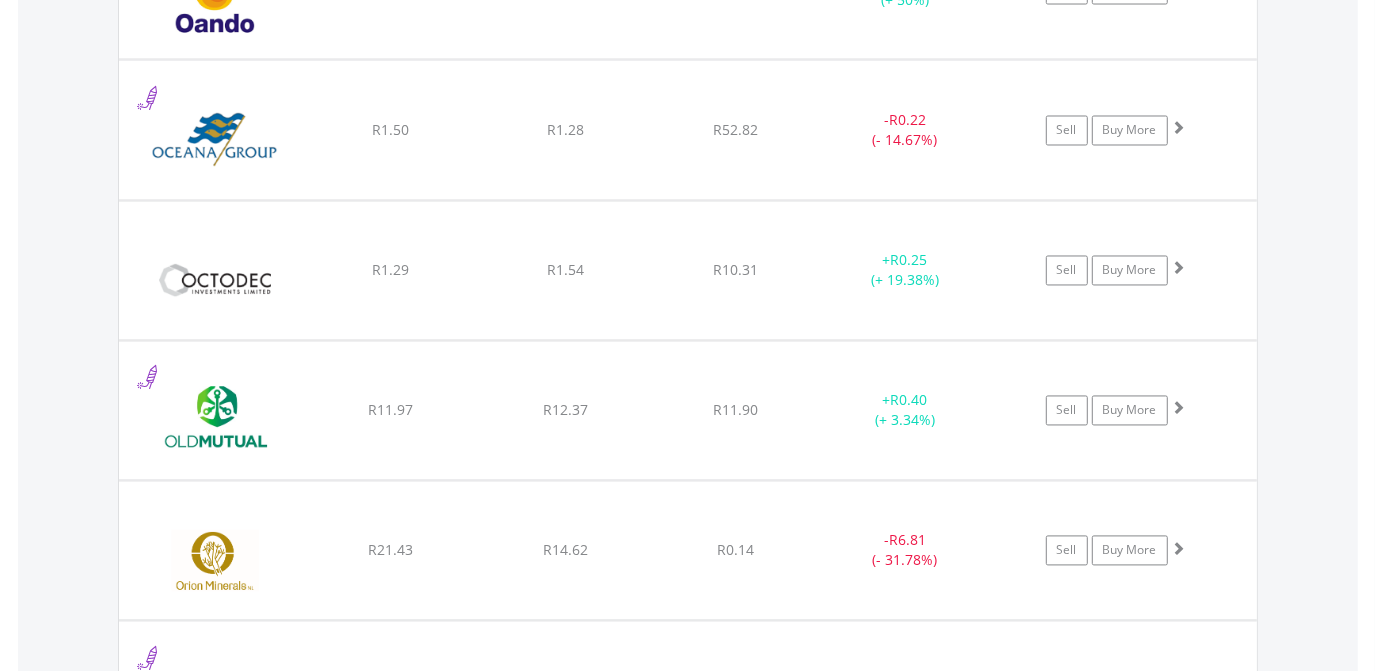 scroll, scrollTop: 27632, scrollLeft: 0, axis: vertical 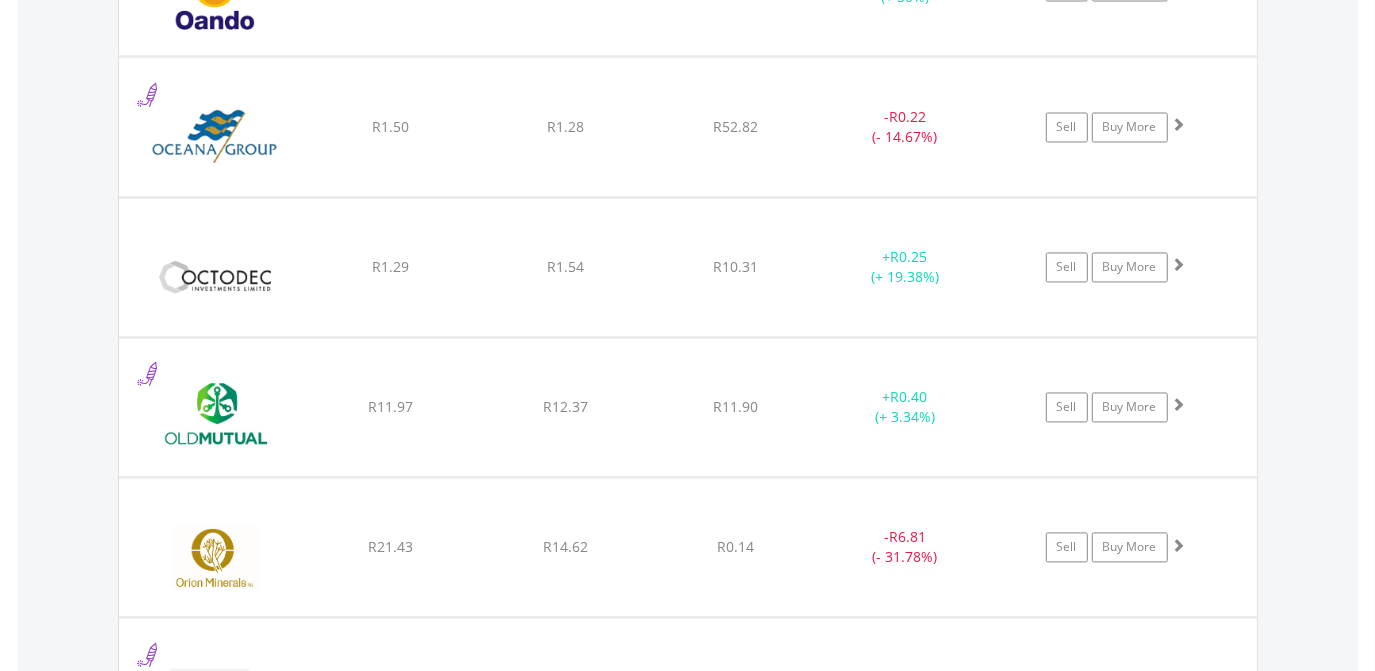 click on "﻿
Orion Minerals
R21.43
R14.62
R0.14
-  R6.81 (- 31.78%)
Sell
Buy More" at bounding box center [688, -25895] 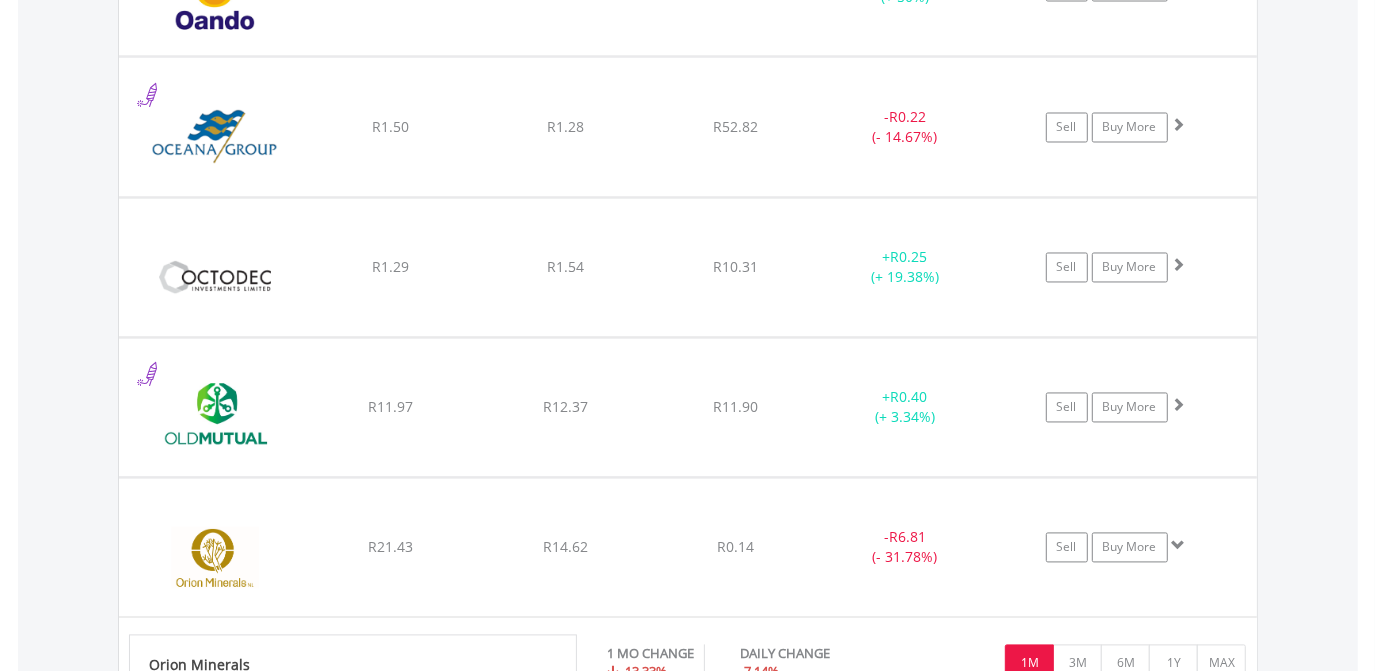 click on "﻿
Orion Minerals
R21.43
R14.62
R0.14
-  R6.81 (- 31.78%)
Sell
Buy More" at bounding box center [688, -25895] 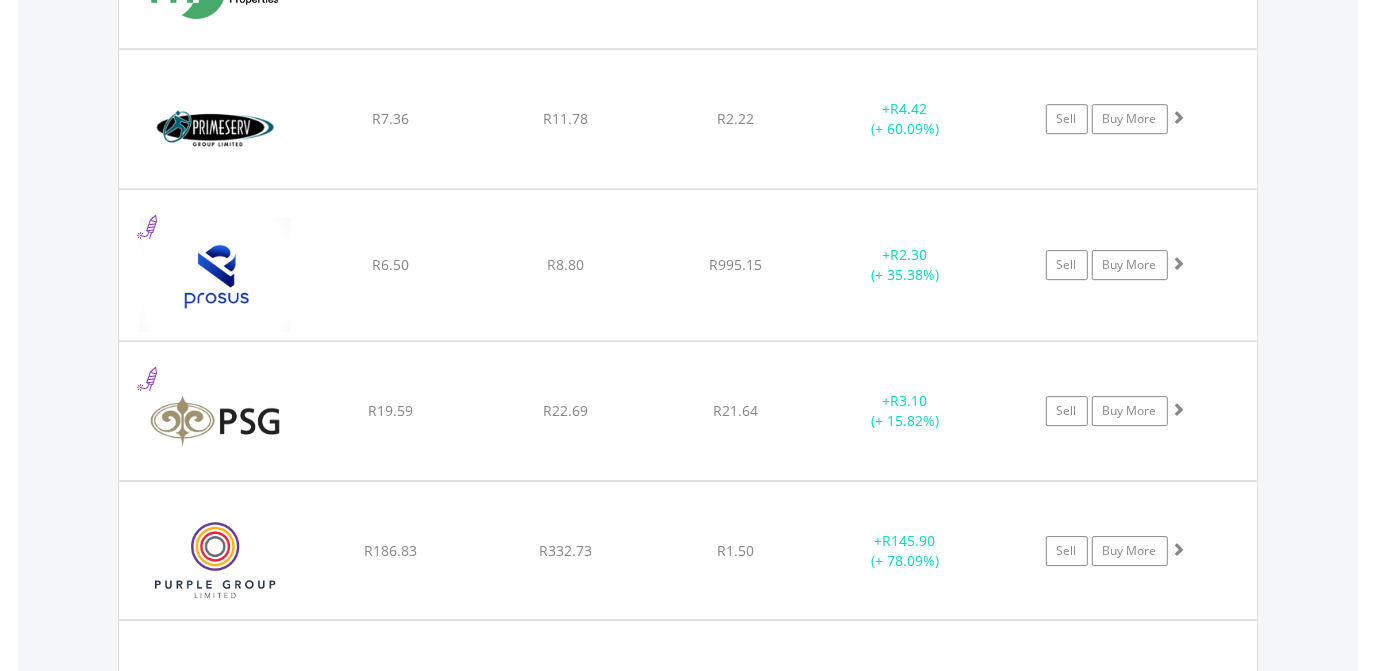scroll, scrollTop: 29196, scrollLeft: 0, axis: vertical 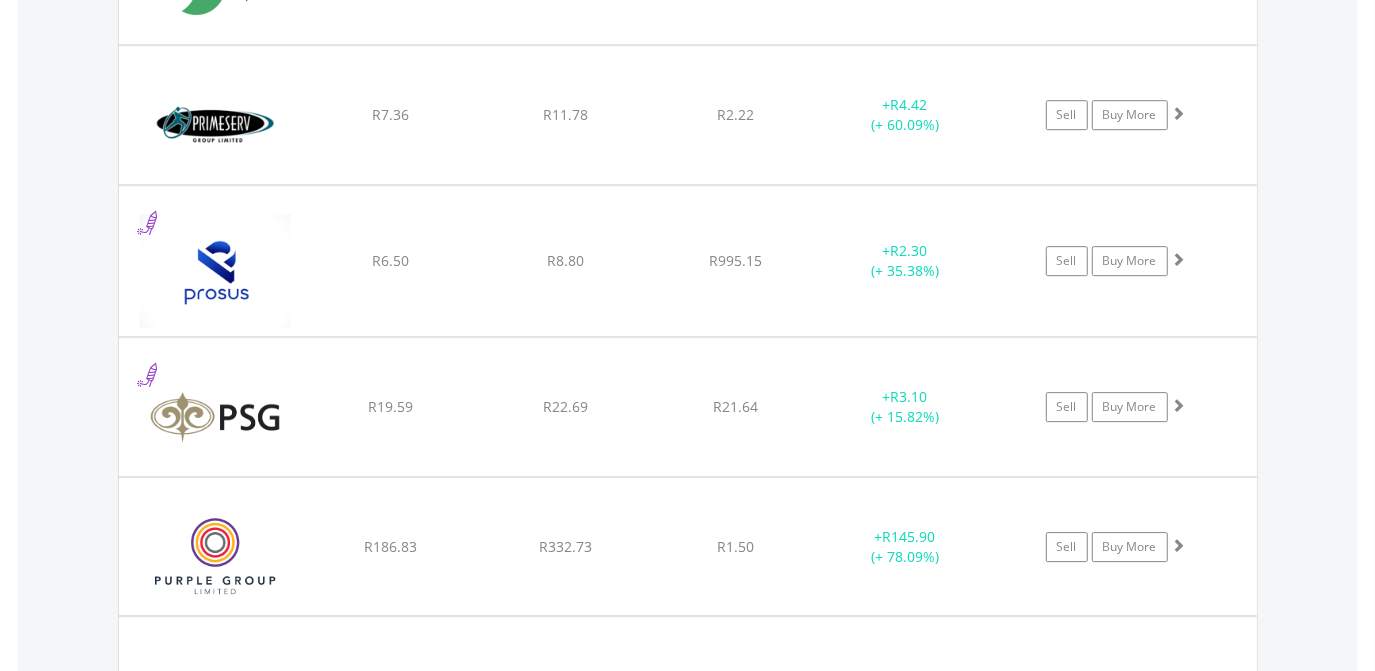 click on "﻿
Purple Group Limited
R186.83
R332.73
R1.50
+  R145.90 (+ 78.09%)
Sell
Buy More" at bounding box center [688, -27459] 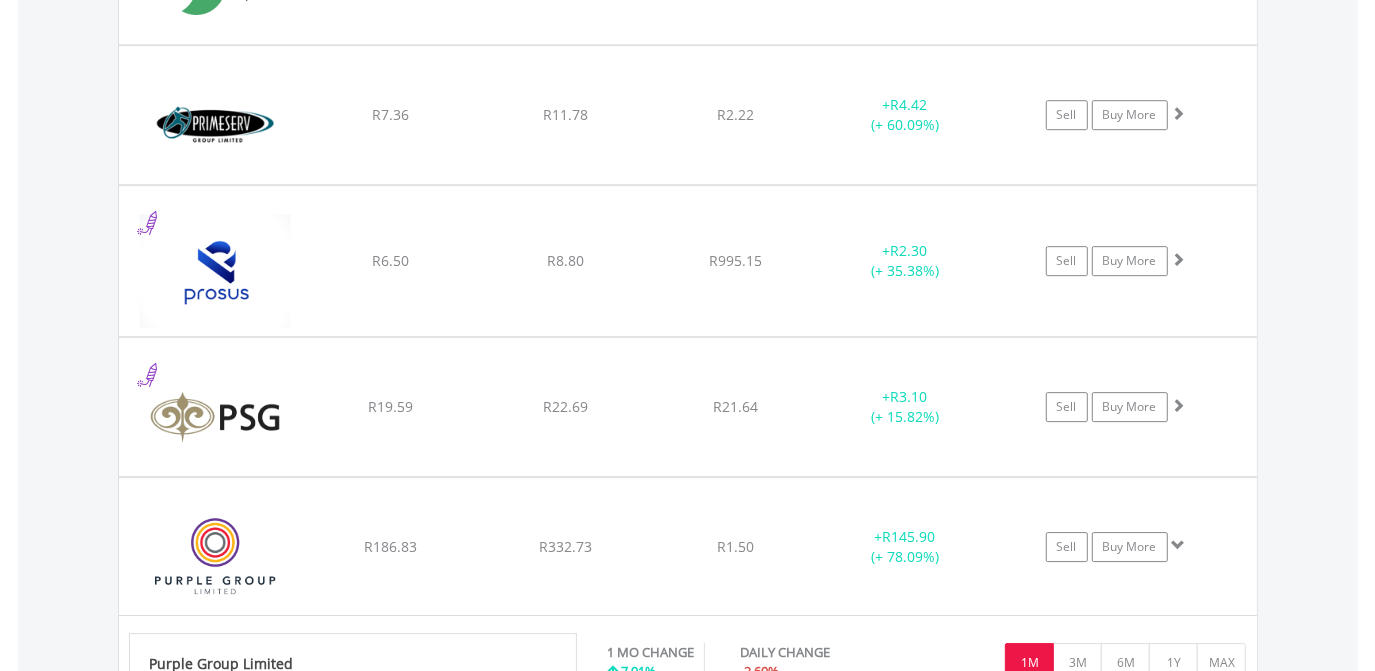 click on "﻿
Purple Group Limited
R186.83
R332.73
R1.50
+  R145.90 (+ 78.09%)
Sell
Buy More" at bounding box center (688, -27459) 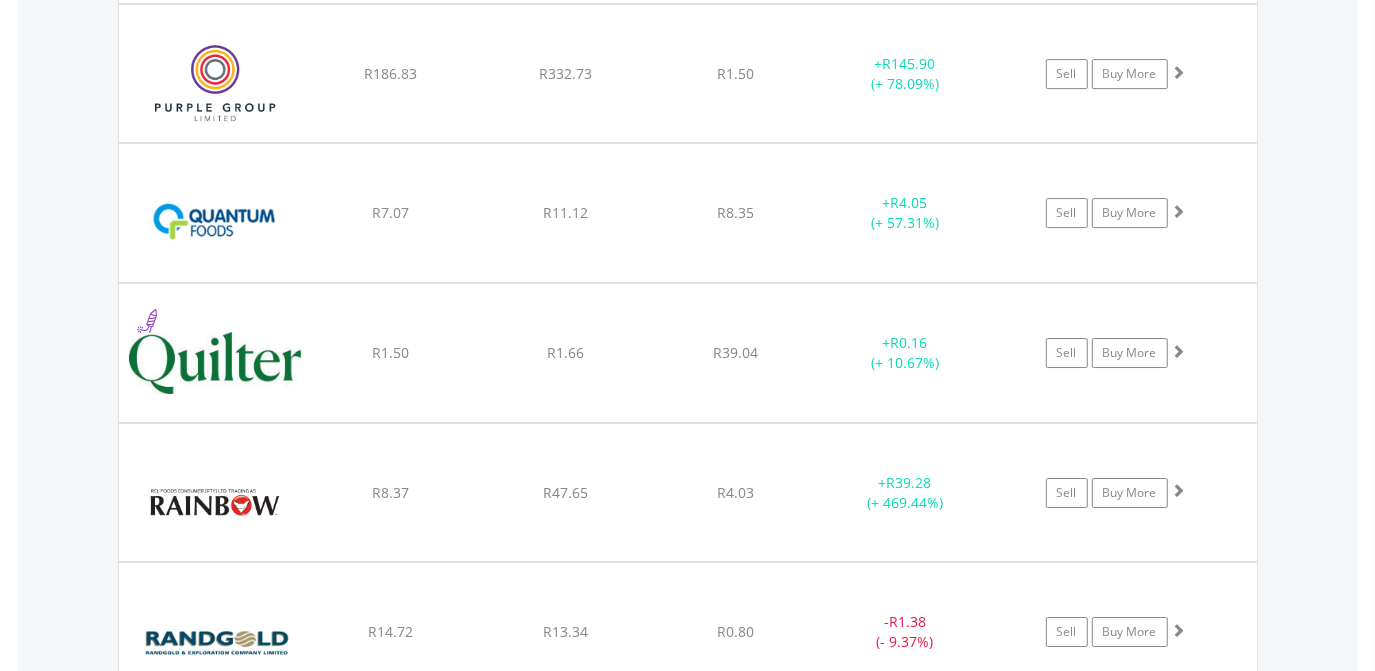 scroll, scrollTop: 29705, scrollLeft: 0, axis: vertical 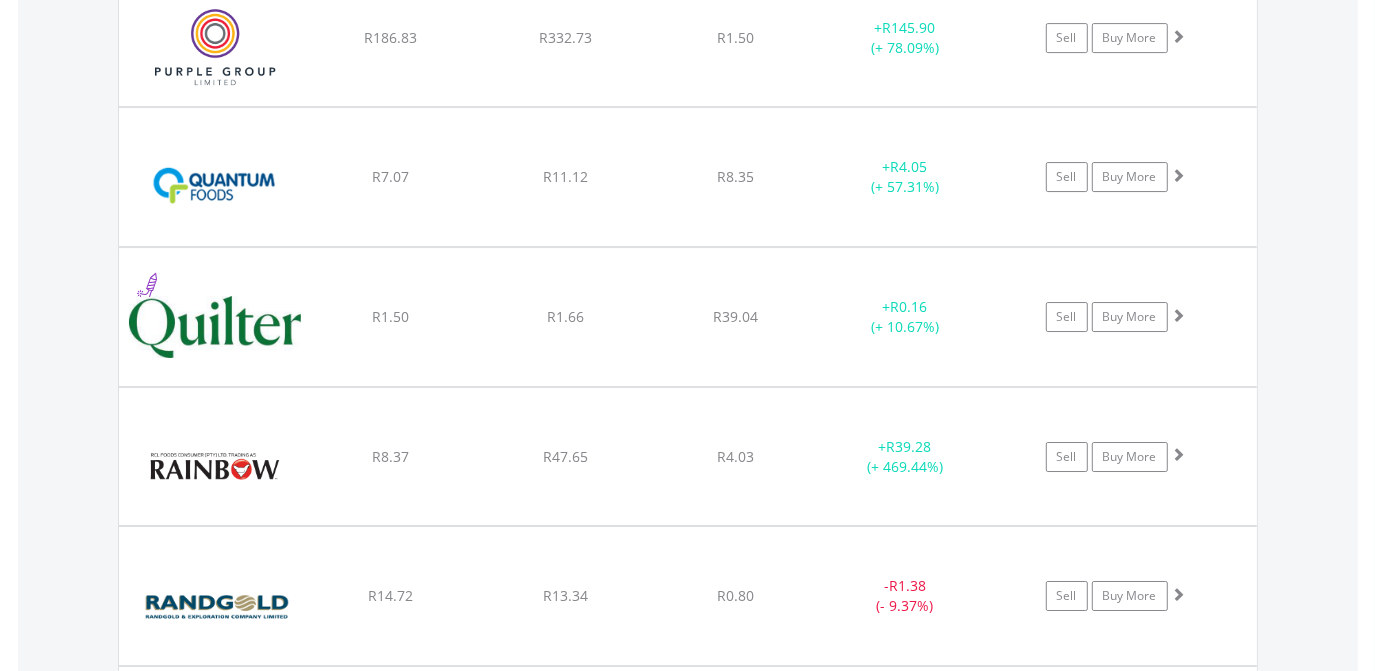 click on "﻿
Randgold & Exploration Company Limited
R14.72
R13.34
R0.80
-  R1.38 (- 9.37%)
Sell
Buy More" at bounding box center (688, -27968) 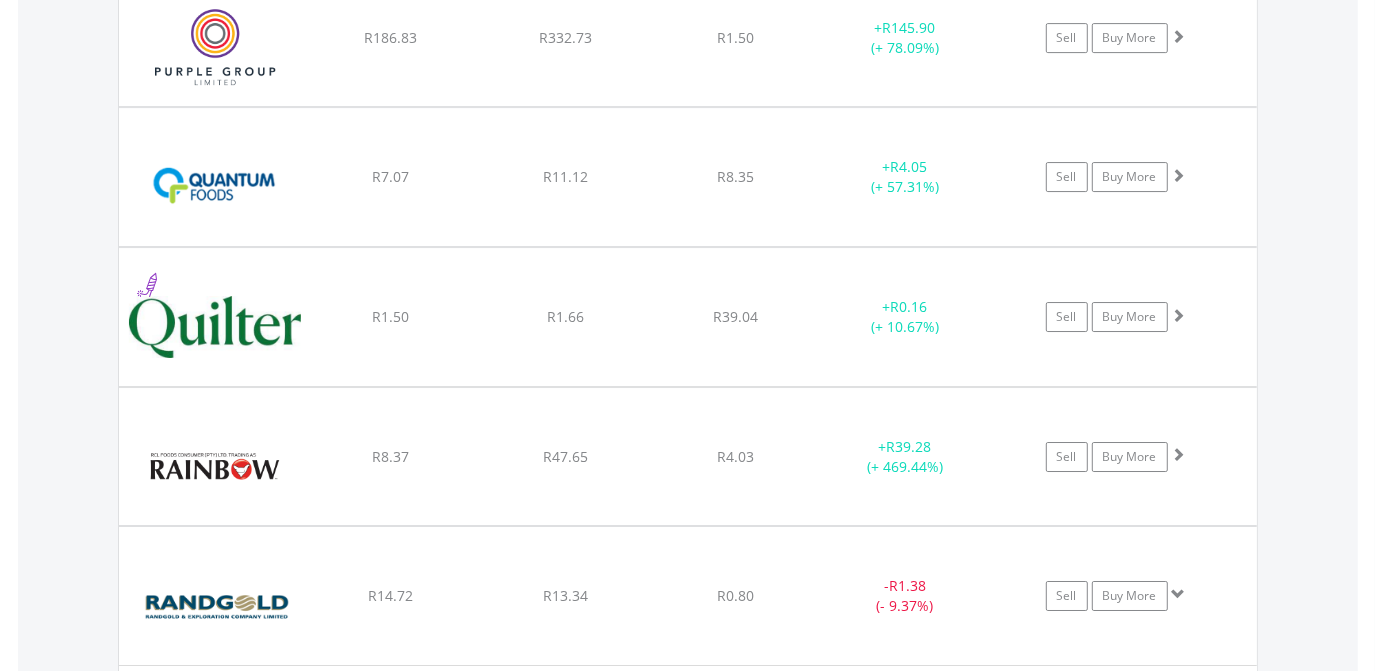 click on "﻿
Randgold & Exploration Company Limited
R14.72
R13.34
R0.80
-  R1.38 (- 9.37%)
Sell
Buy More" at bounding box center (688, -27968) 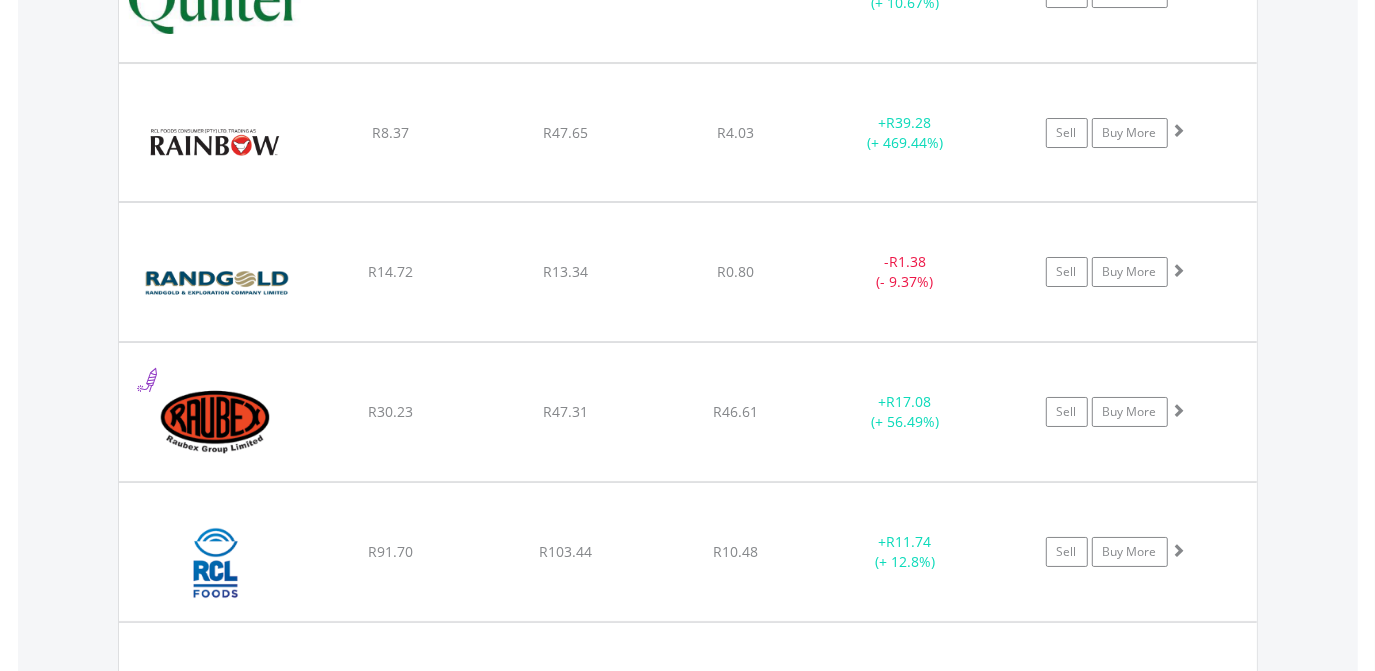 scroll, scrollTop: 30032, scrollLeft: 0, axis: vertical 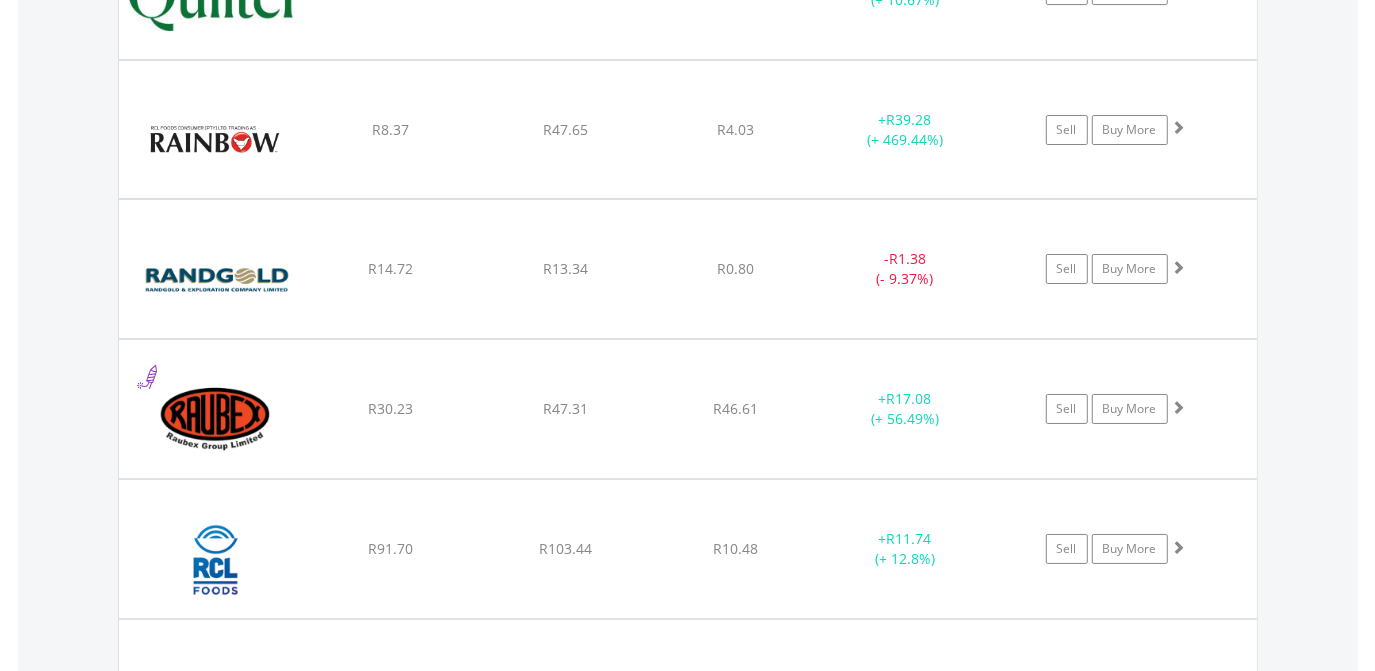click on "﻿
RCL Foods Limited
R91.70
R103.44
R10.48
+  R11.74 (+ 12.8%)
Sell
Buy More" at bounding box center [688, -28295] 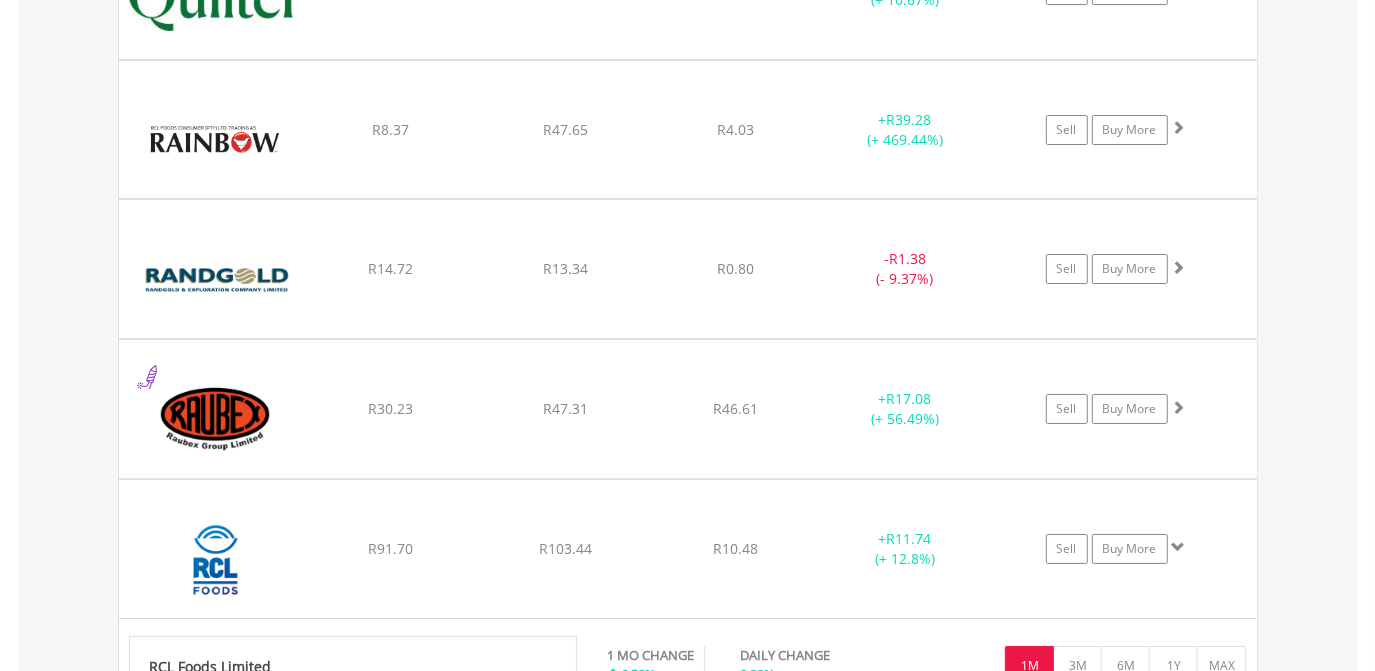click on "﻿
RCL Foods Limited
R91.70
R103.44
R10.48
+  R11.74 (+ 12.8%)
Sell
Buy More" at bounding box center [688, -28295] 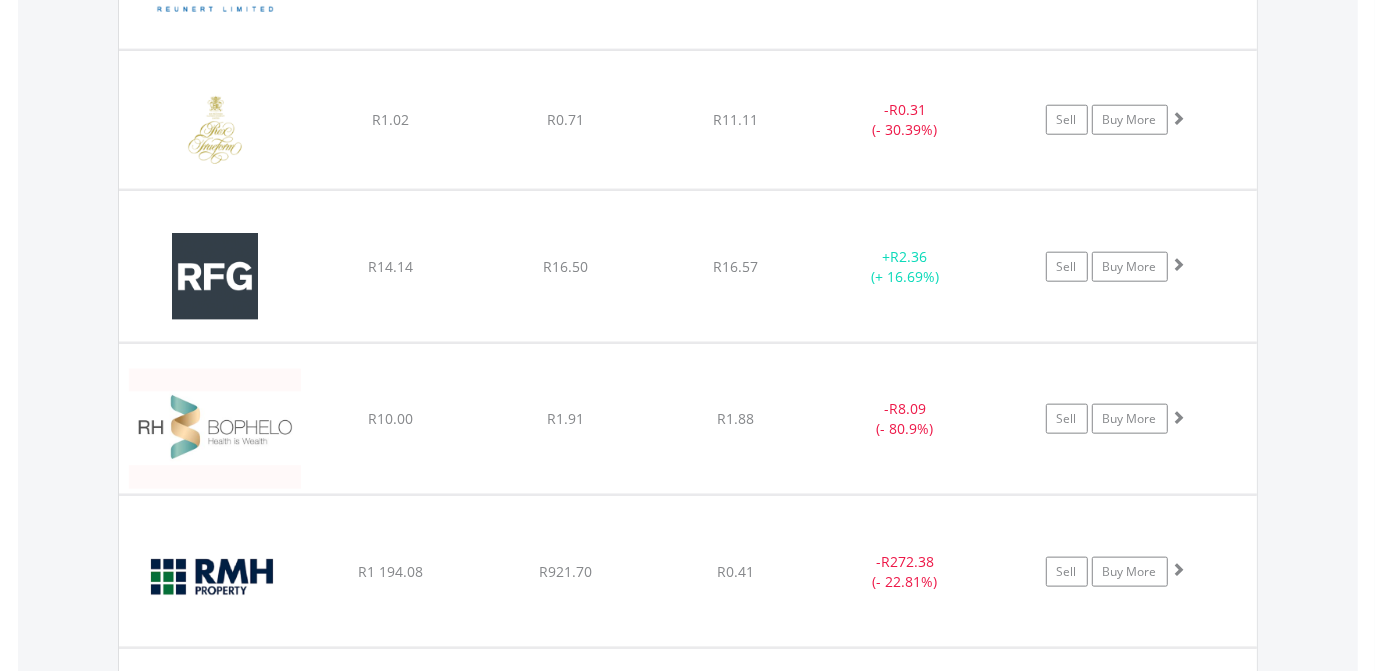 scroll, scrollTop: 31596, scrollLeft: 0, axis: vertical 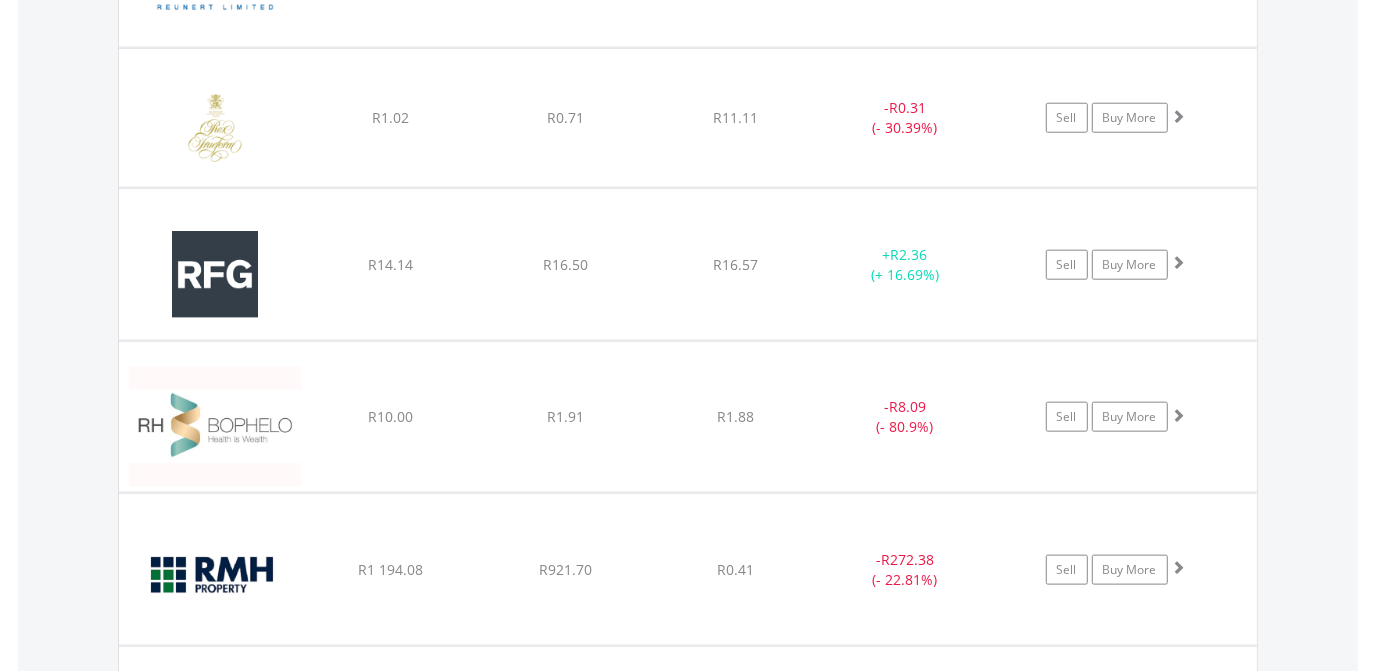 click on "﻿
RMB Holdings Limited
R1 194.08
R921.70
R0.41
-  R272.38 (- 22.81%)
Sell
Buy More" at bounding box center [688, -29859] 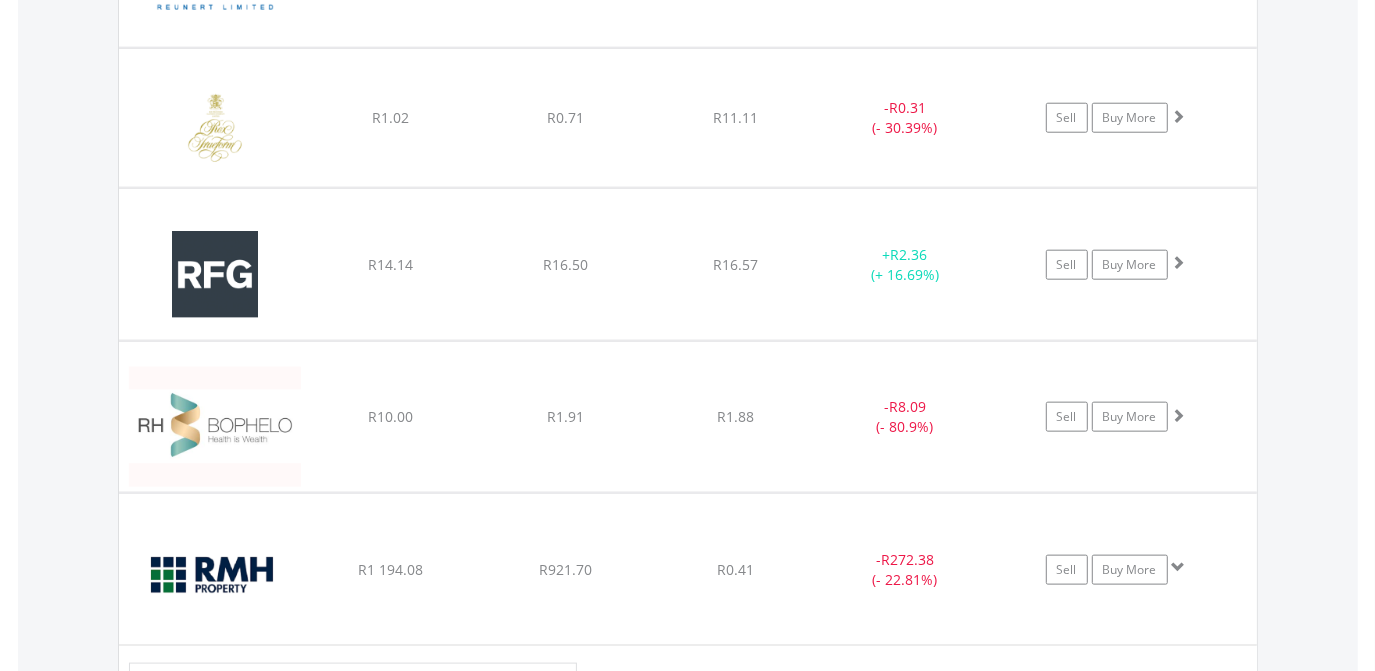 click on "﻿
RMB Holdings Limited
R1 194.08
R921.70
R0.41
-  R272.38 (- 22.81%)
Sell
Buy More" at bounding box center (688, -29859) 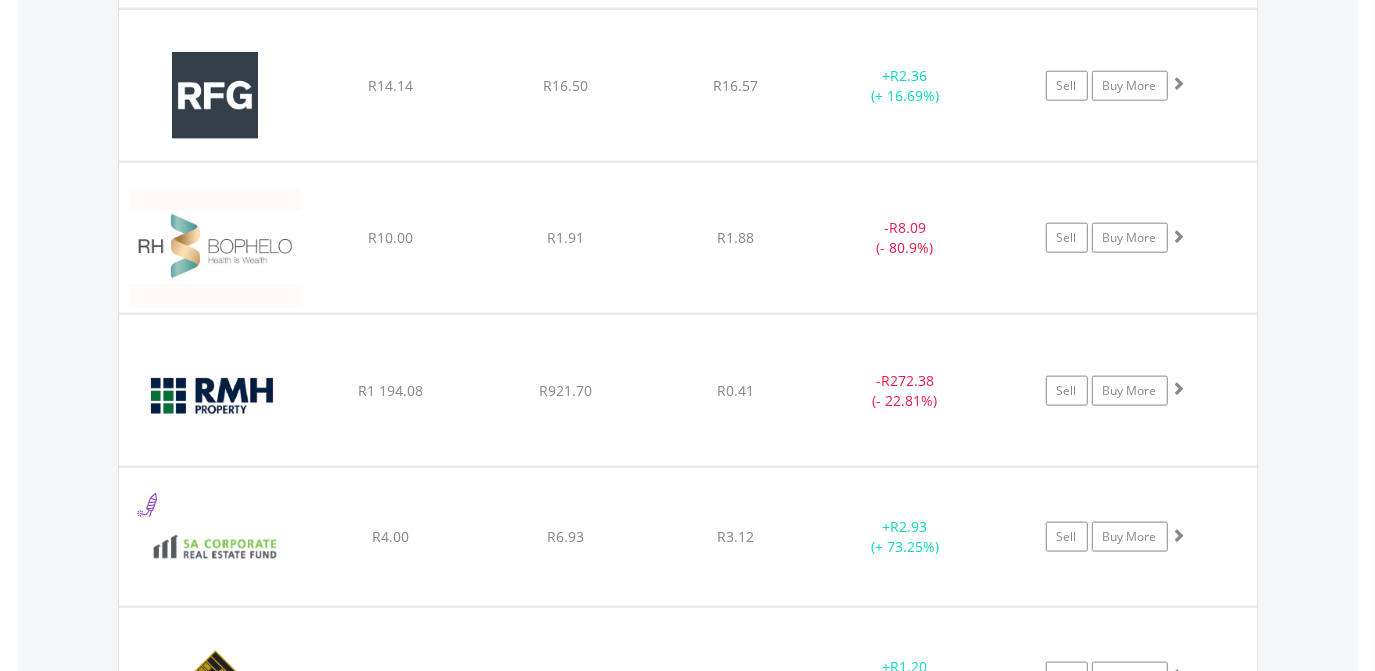 scroll, scrollTop: 31778, scrollLeft: 0, axis: vertical 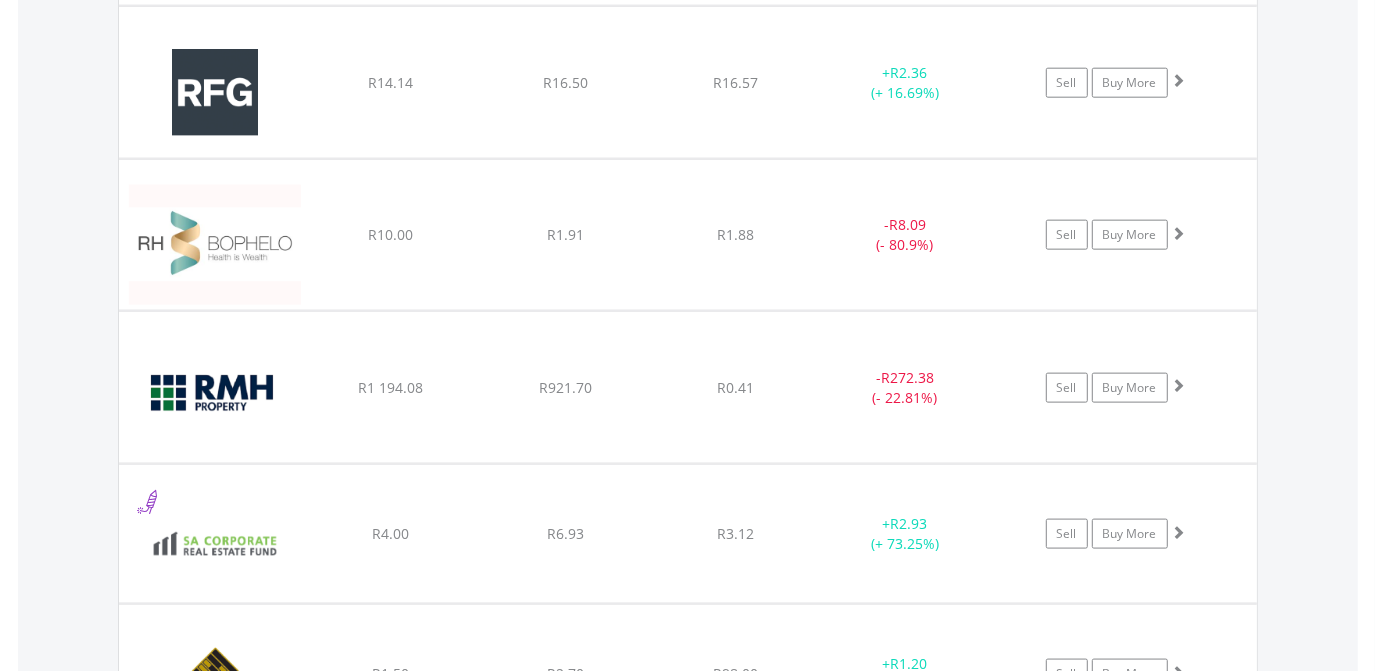 click on "﻿
SA Corp Real Estate Limited
R4.00
R6.93
R3.12
+  R2.93 (+ 73.25%)
Sell
Buy More" at bounding box center [688, -30041] 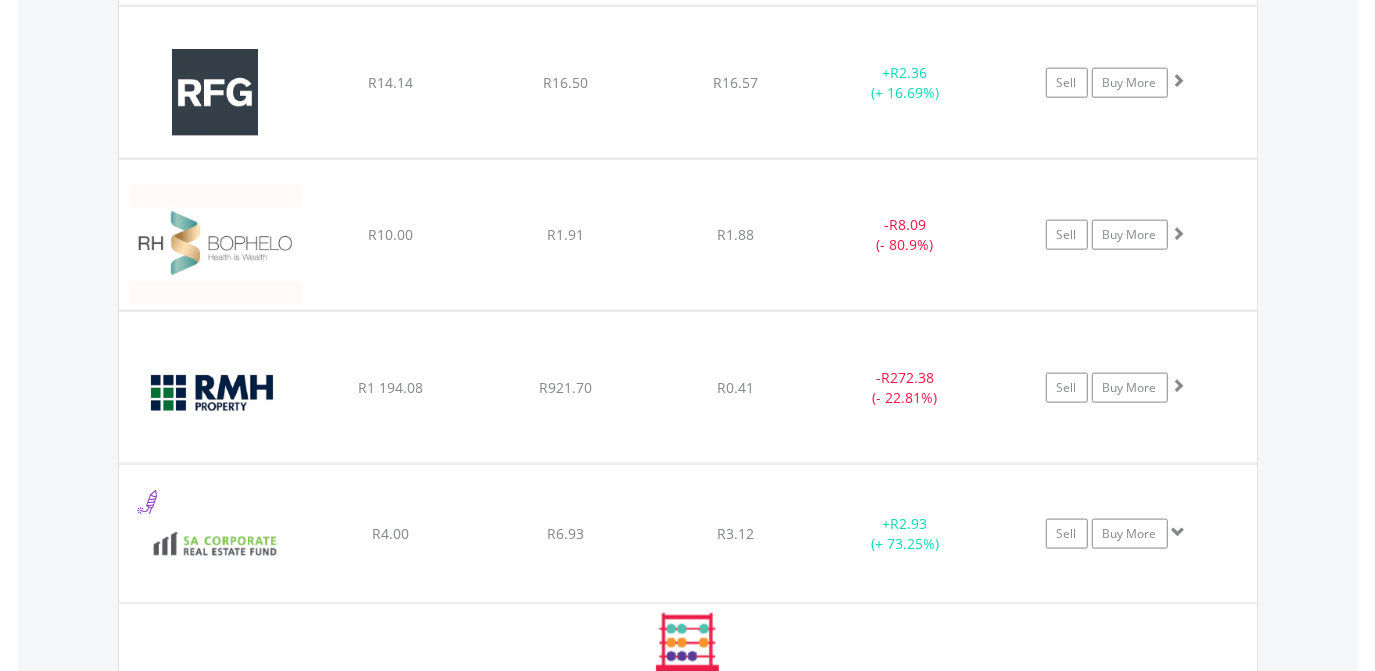 click on "﻿
SA Corp Real Estate Limited
R4.00
R6.93
R3.12
+  R2.93 (+ 73.25%)
Sell
Buy More" at bounding box center [688, -30041] 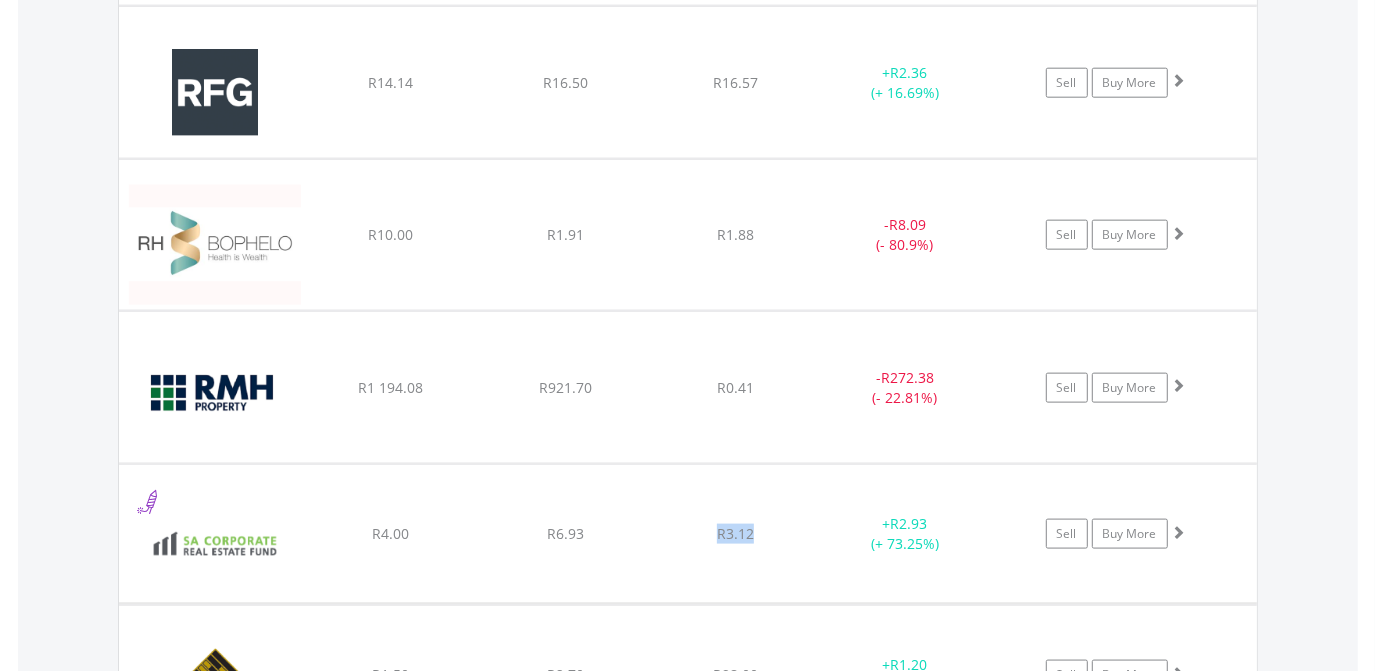 click on "﻿
SA Corp Real Estate Limited
R4.00
R6.93
R3.12
+  R2.93 (+ 73.25%)
Sell
Buy More" at bounding box center [688, -30041] 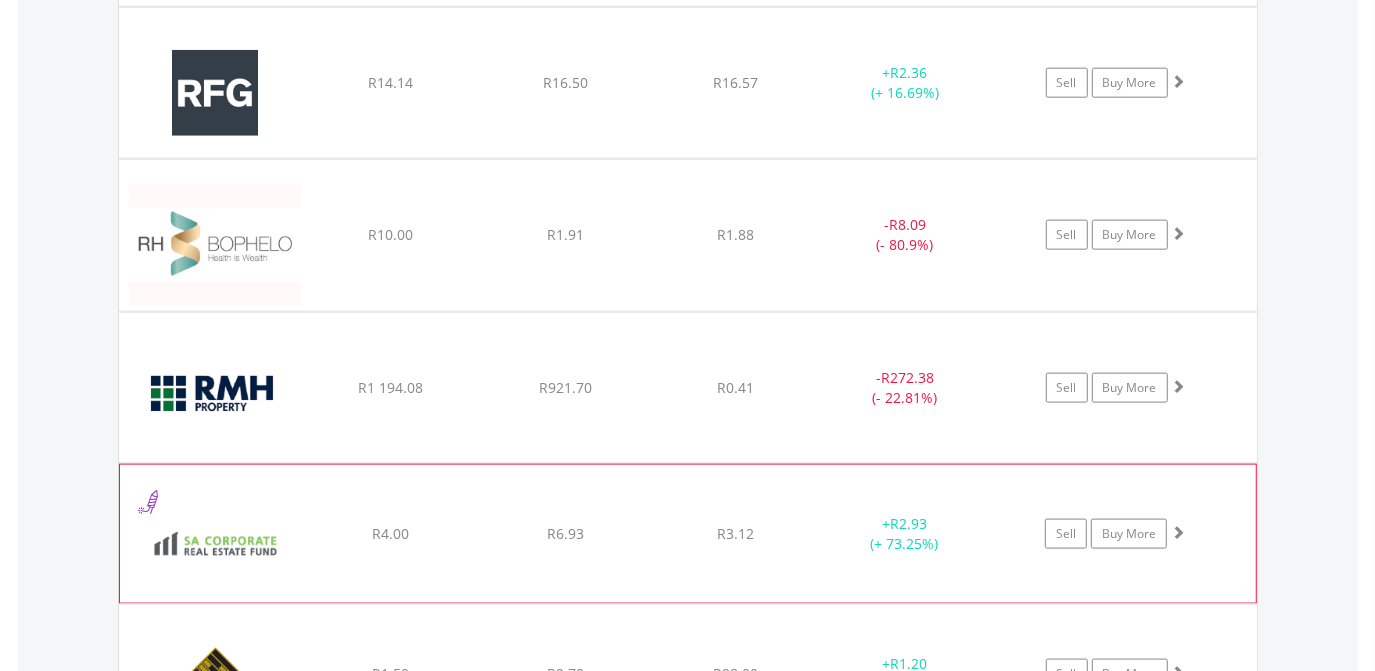 drag, startPoint x: 661, startPoint y: 476, endPoint x: 630, endPoint y: 457, distance: 36.359318 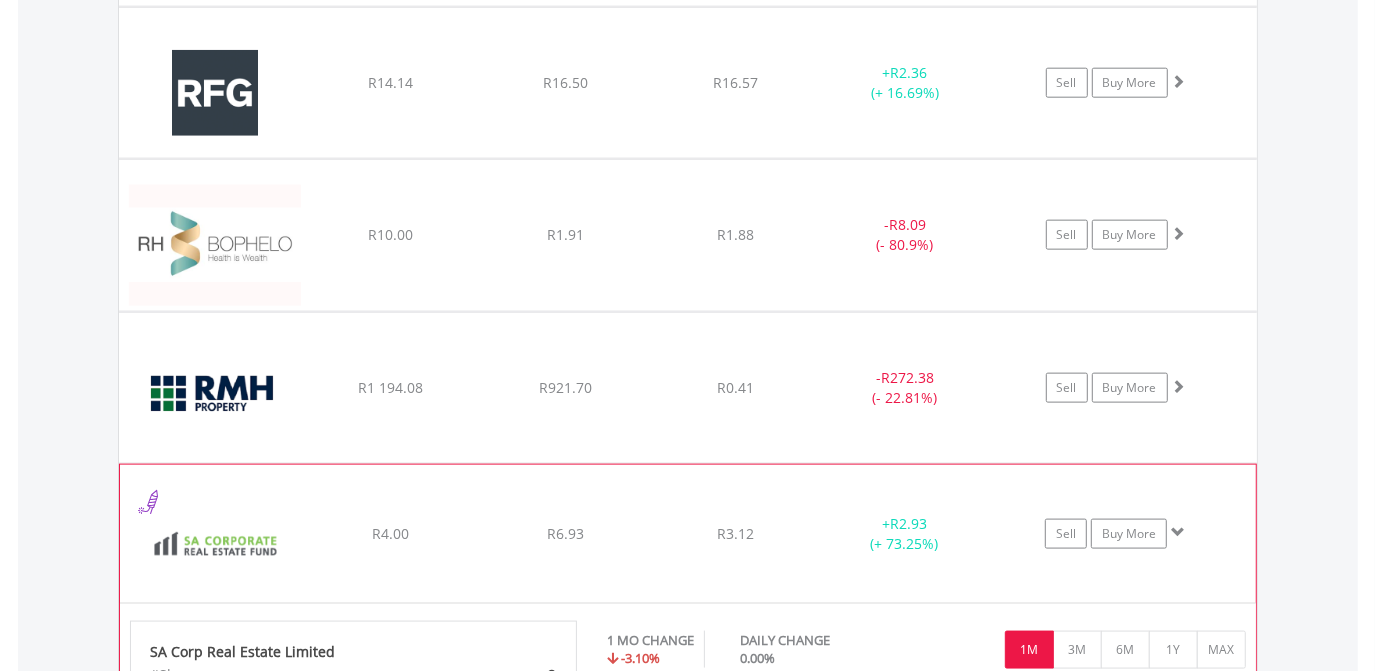 click on "﻿
SA Corp Real Estate Limited
R4.00
R6.93
R3.12
+  R2.93 (+ 73.25%)
Sell
Buy More" at bounding box center [688, -30041] 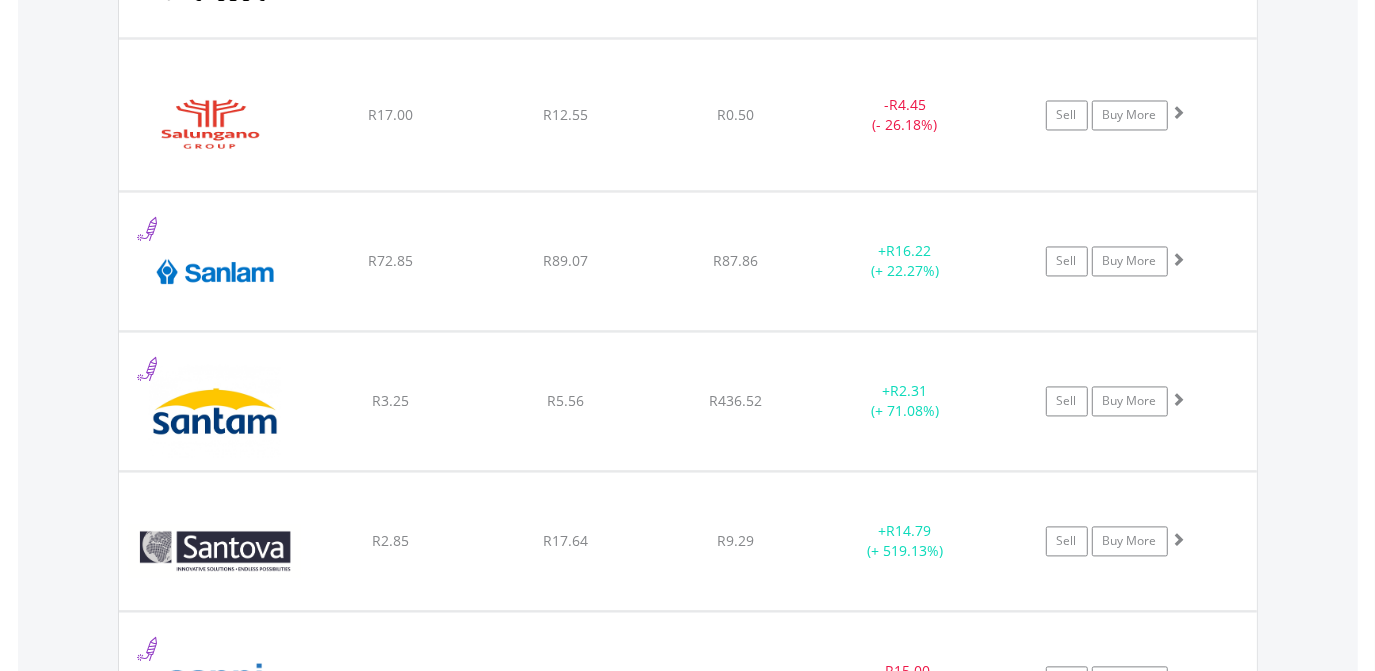 scroll, scrollTop: 32796, scrollLeft: 0, axis: vertical 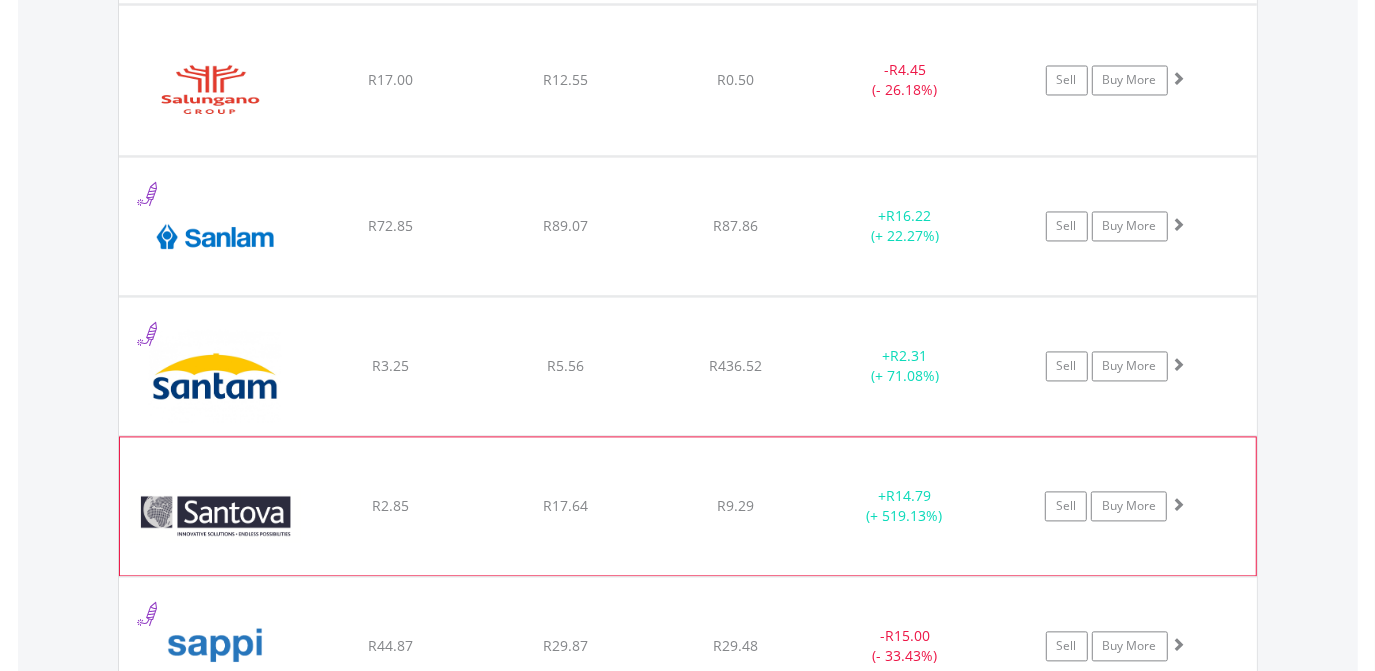 click on "﻿
Santova Logistics Limited
R2.85
R17.64
R9.29
+  R14.79 (+ 519.13%)
Sell
Buy More" at bounding box center (688, -31059) 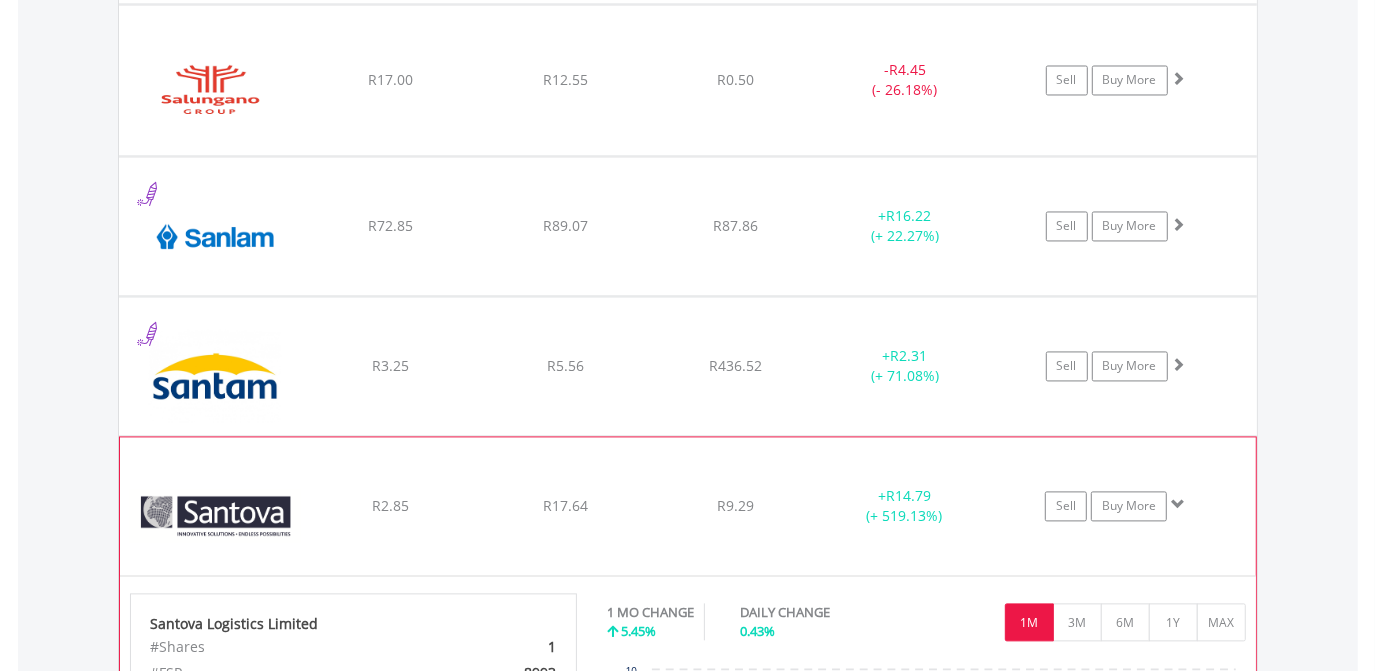 click on "﻿
Santova Logistics Limited
R2.85
R17.64
R9.29
+  R14.79 (+ 519.13%)
Sell
Buy More" at bounding box center (688, -31059) 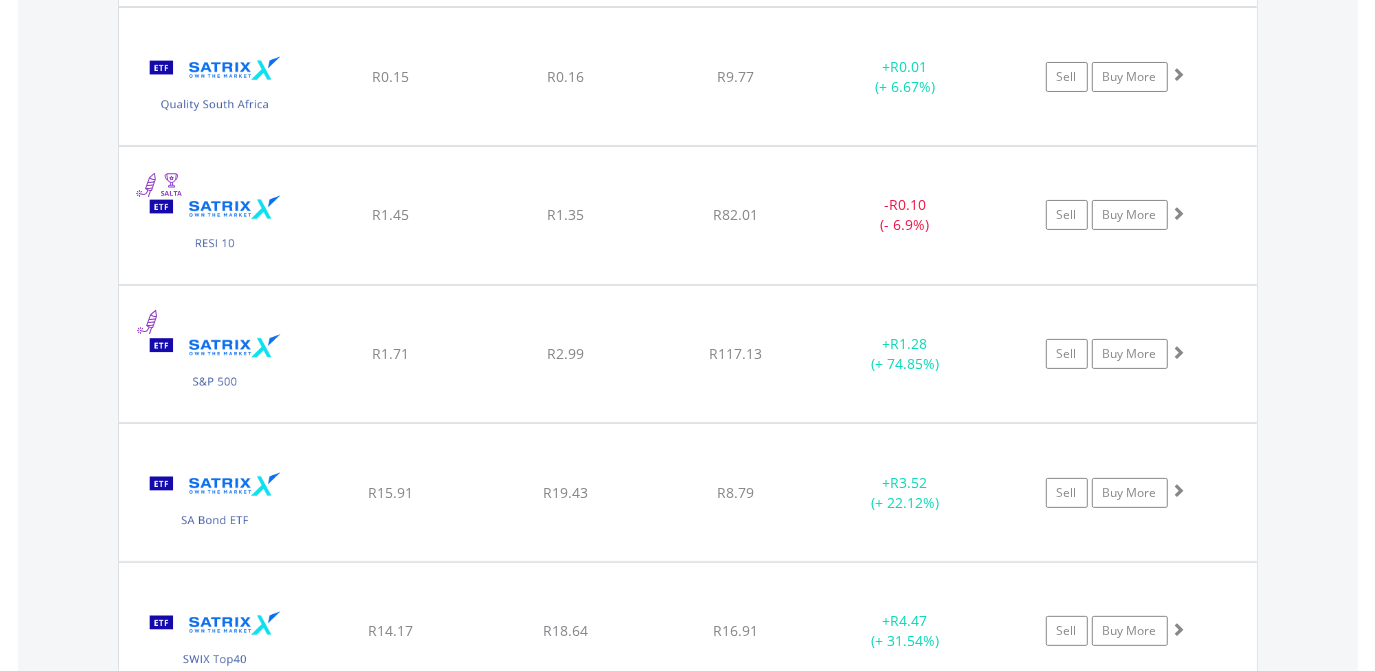 scroll, scrollTop: 35450, scrollLeft: 0, axis: vertical 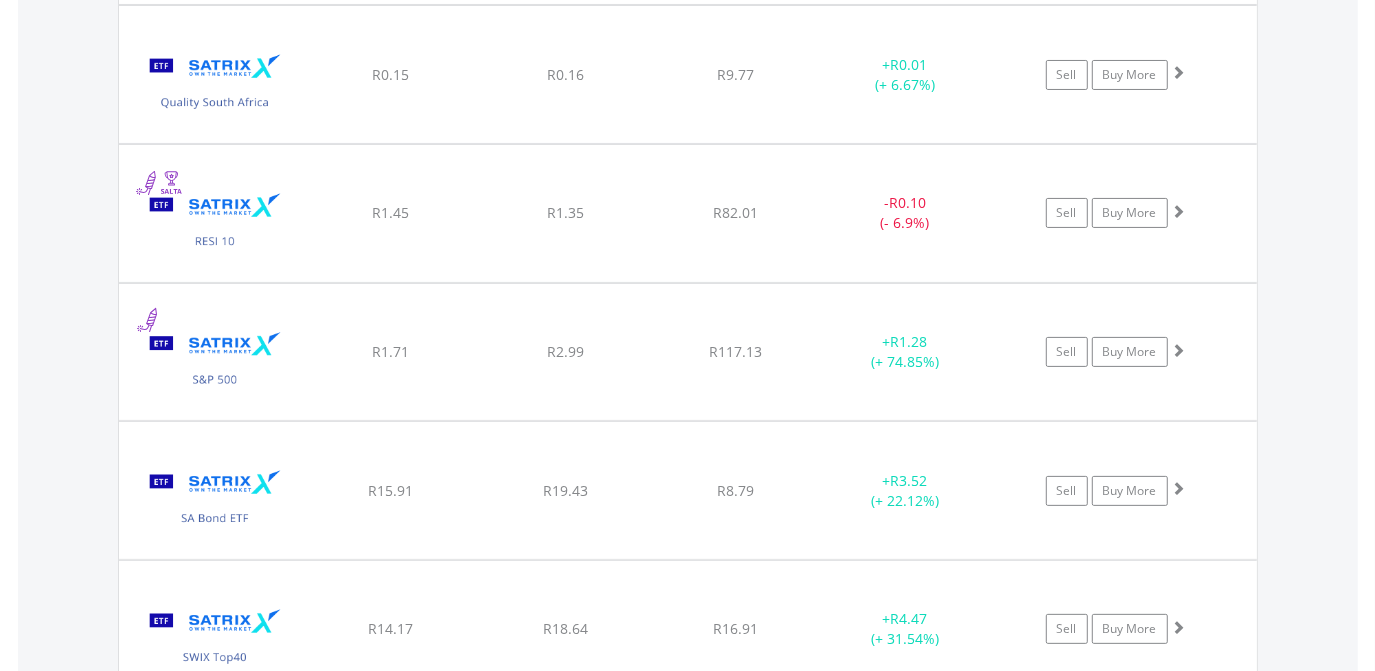 click on "﻿
Satrix [PERSON_NAME] Portfolio
R15.91
R19.43
R8.79
+  R3.52 (+ 22.12%)
Sell
Buy More" at bounding box center [688, -33713] 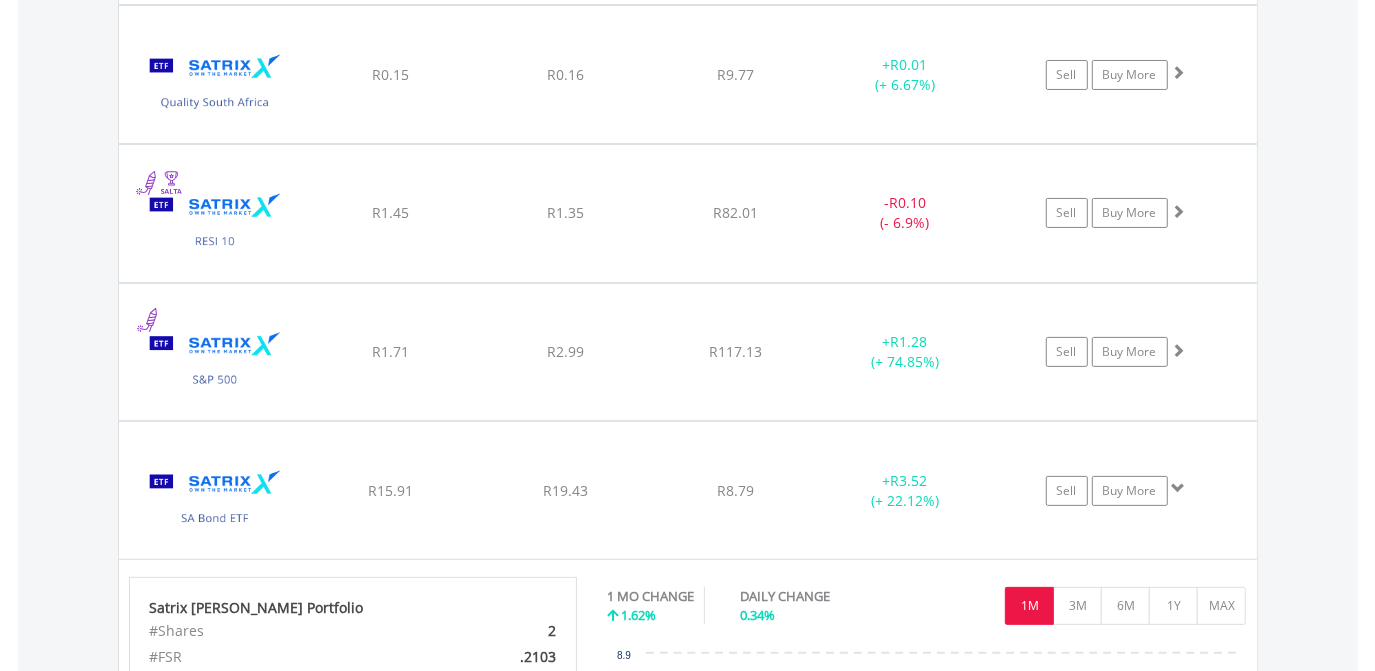 click on "﻿
Satrix [PERSON_NAME] Portfolio
R15.91
R19.43
R8.79
+  R3.52 (+ 22.12%)
Sell
Buy More" at bounding box center [688, -33713] 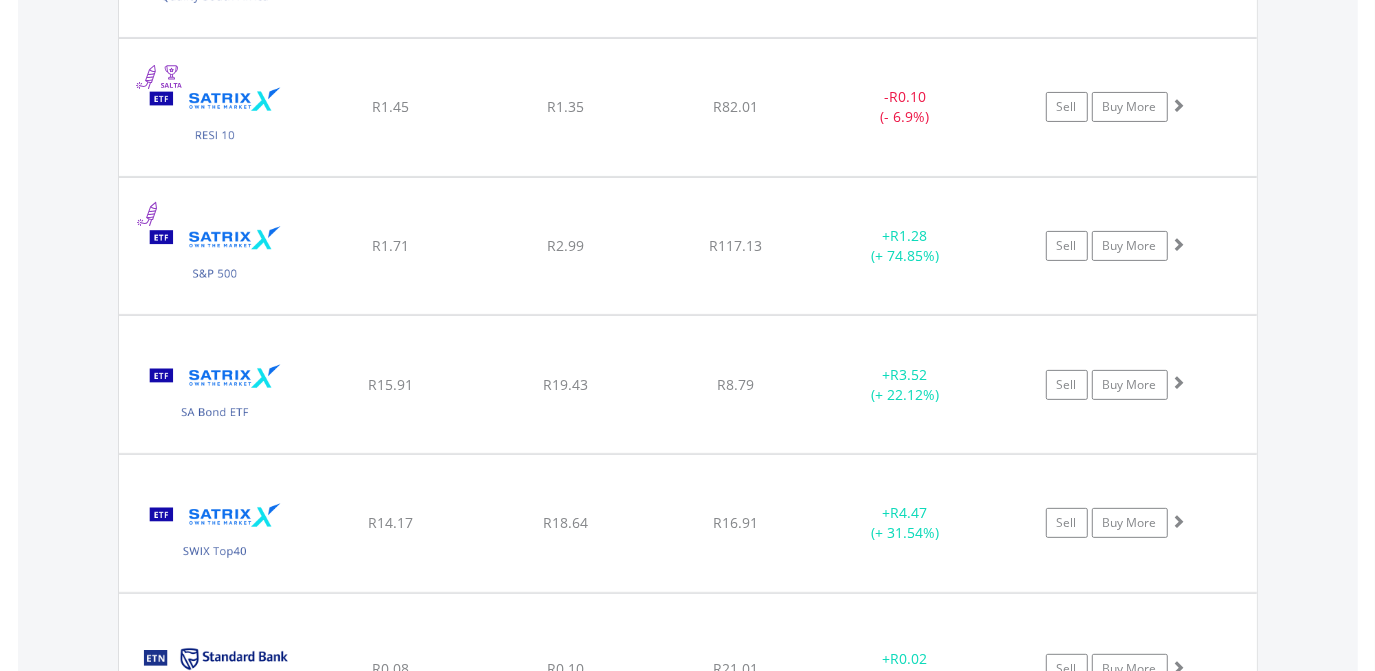 scroll, scrollTop: 35560, scrollLeft: 0, axis: vertical 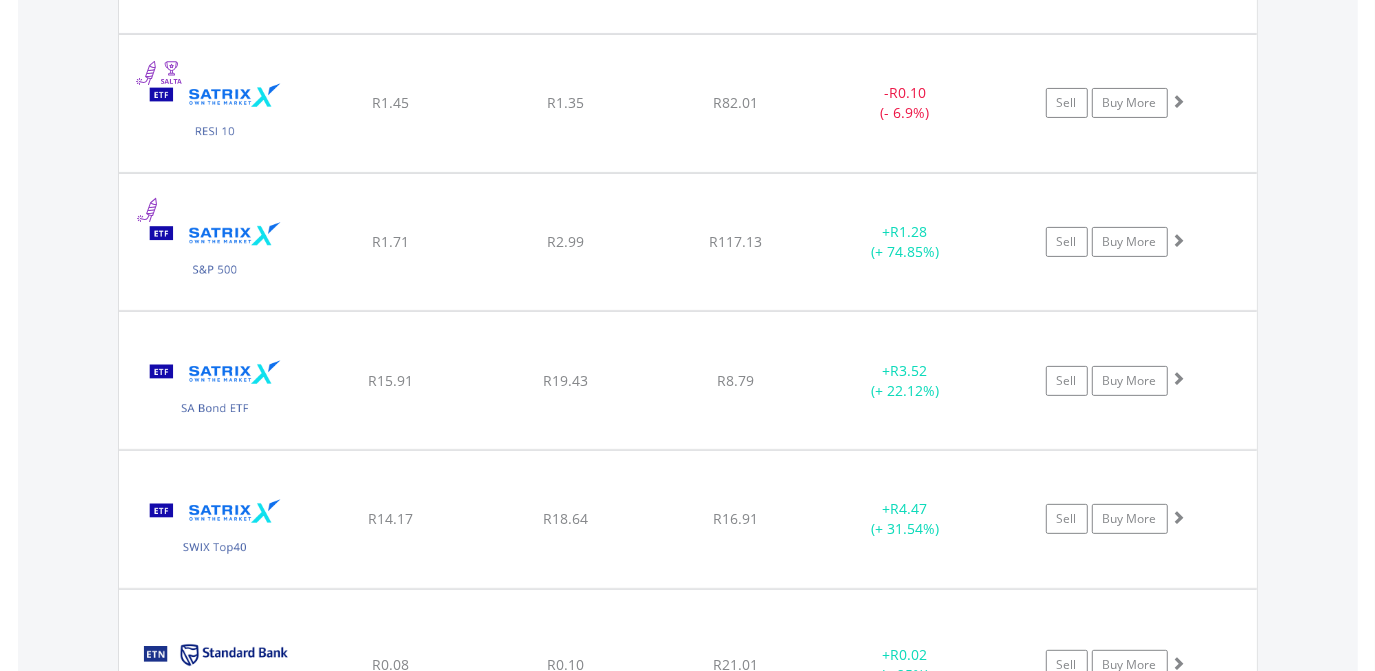 click on "﻿
Satrix SWIX Top 40 ETF
R14.17
R18.64
R16.91
+  R4.47 (+ 31.54%)
Sell
Buy More" at bounding box center [688, -33823] 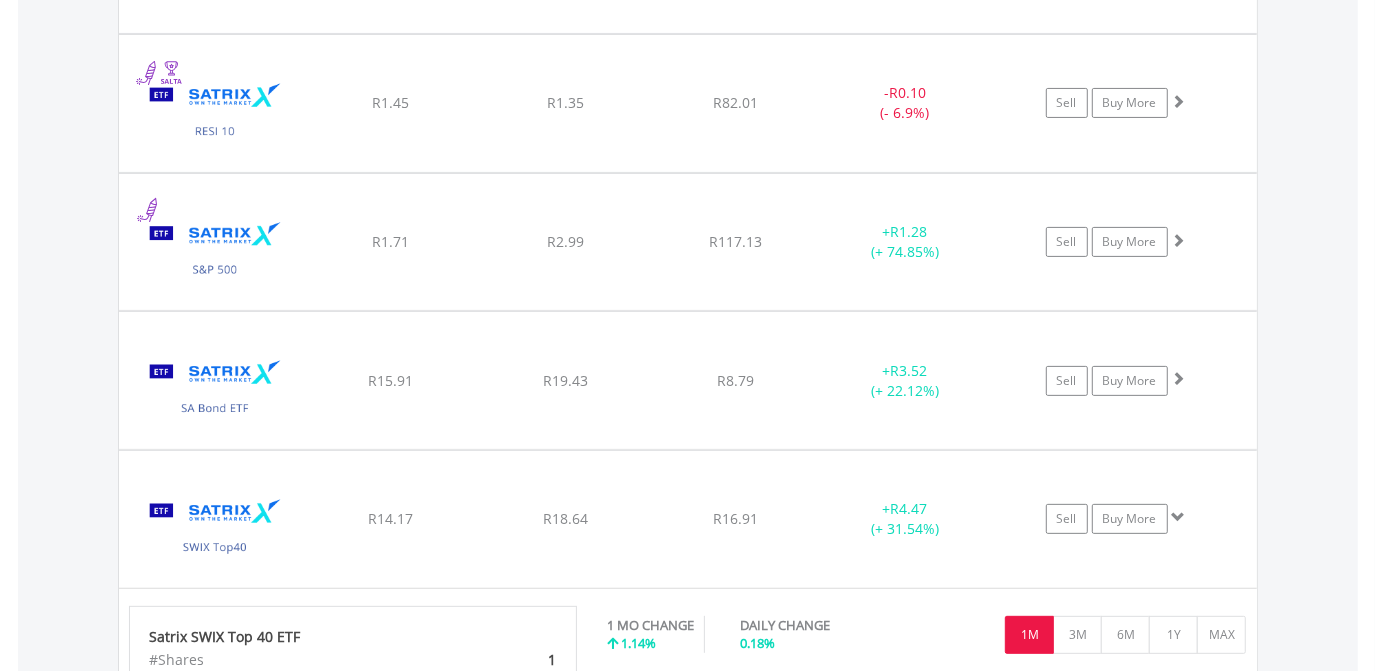 click on "﻿
Satrix SWIX Top 40 ETF
R14.17
R18.64
R16.91
+  R4.47 (+ 31.54%)
Sell
Buy More" at bounding box center (688, -33823) 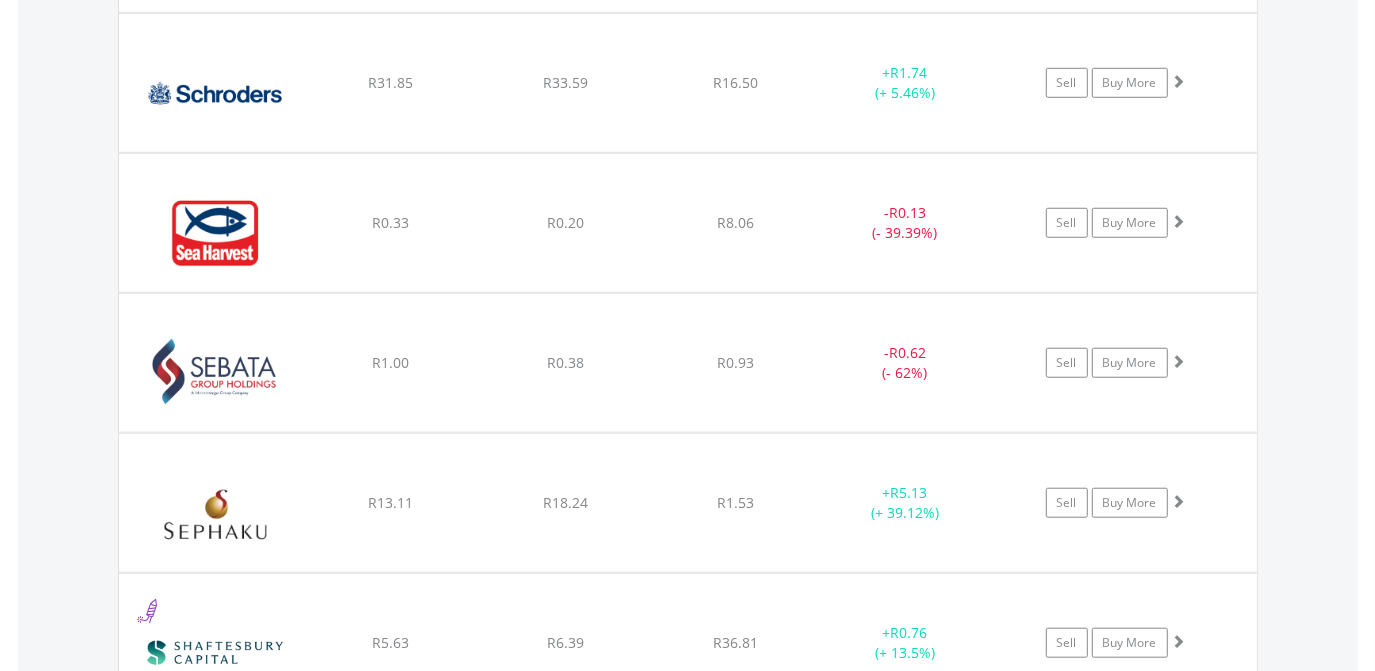 scroll, scrollTop: 36287, scrollLeft: 0, axis: vertical 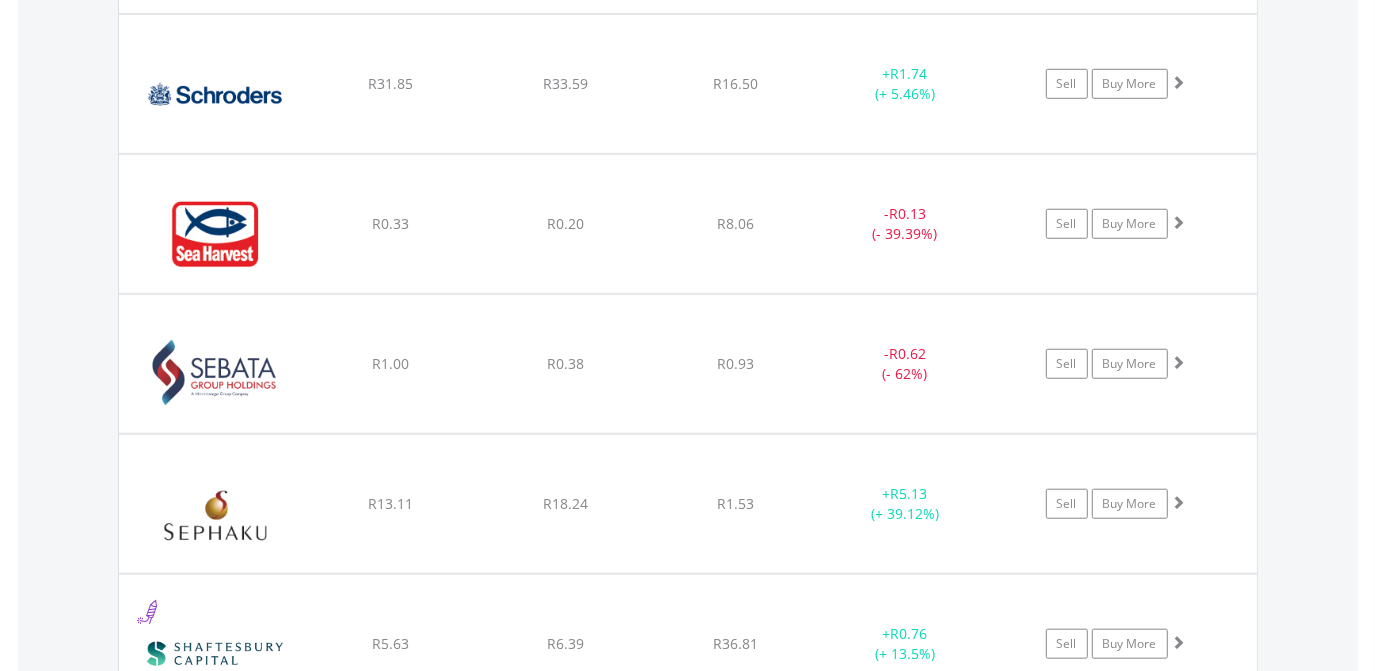 click on "﻿
Sephaku Holdings Limited
R13.11
R18.24
R1.53
+  R5.13 (+ 39.12%)
Sell
Buy More" at bounding box center (688, -34550) 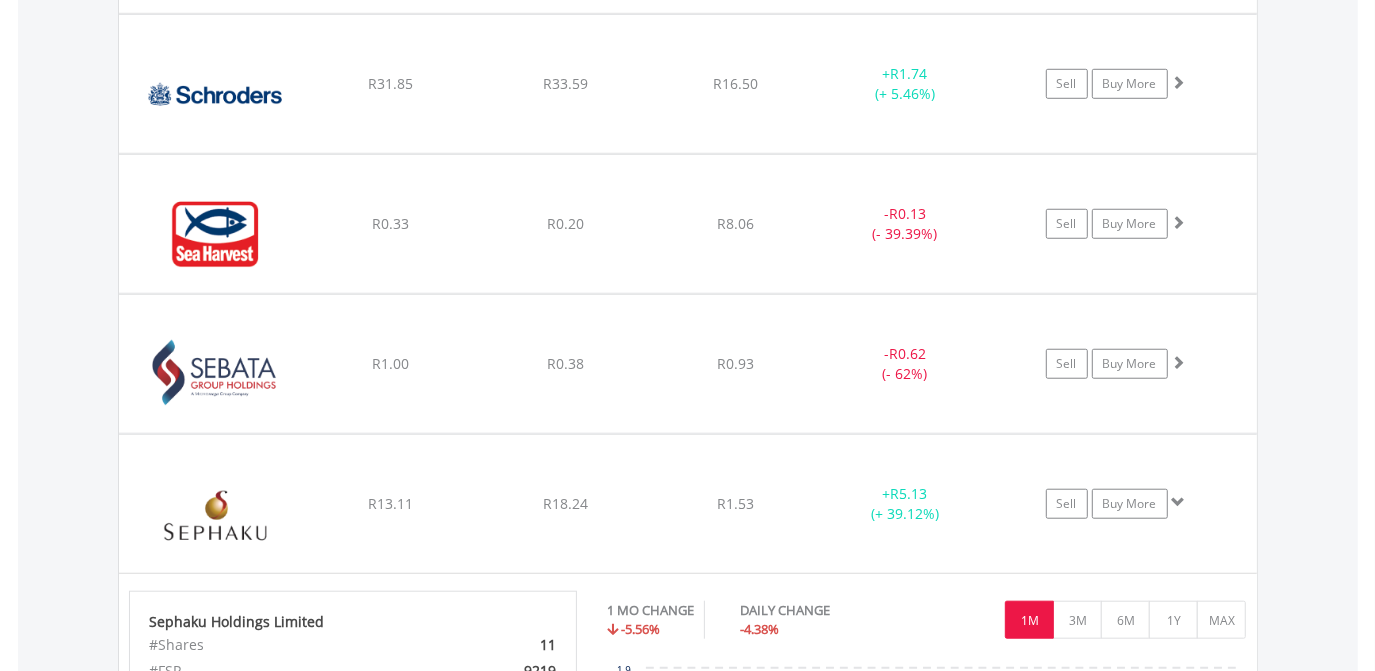 click on "﻿
Sephaku Holdings Limited
R13.11
R18.24
R1.53
+  R5.13 (+ 39.12%)
Sell
Buy More" at bounding box center [688, -34550] 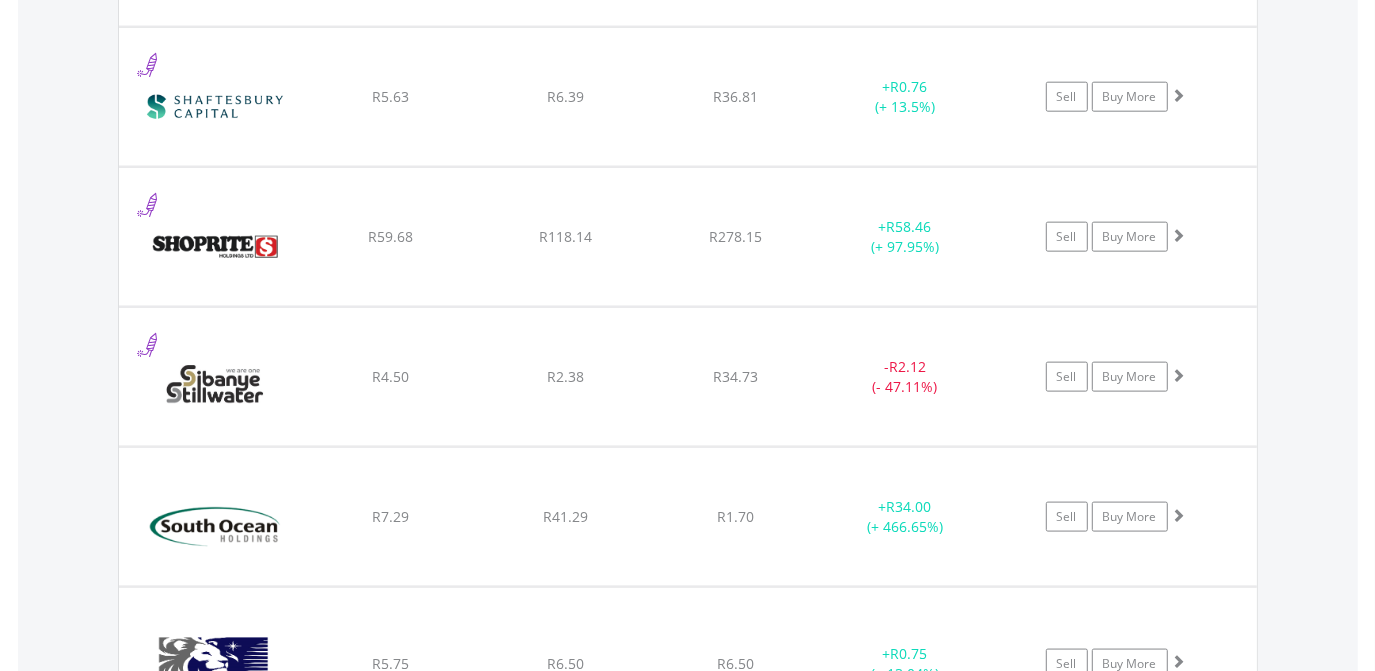 scroll, scrollTop: 36869, scrollLeft: 0, axis: vertical 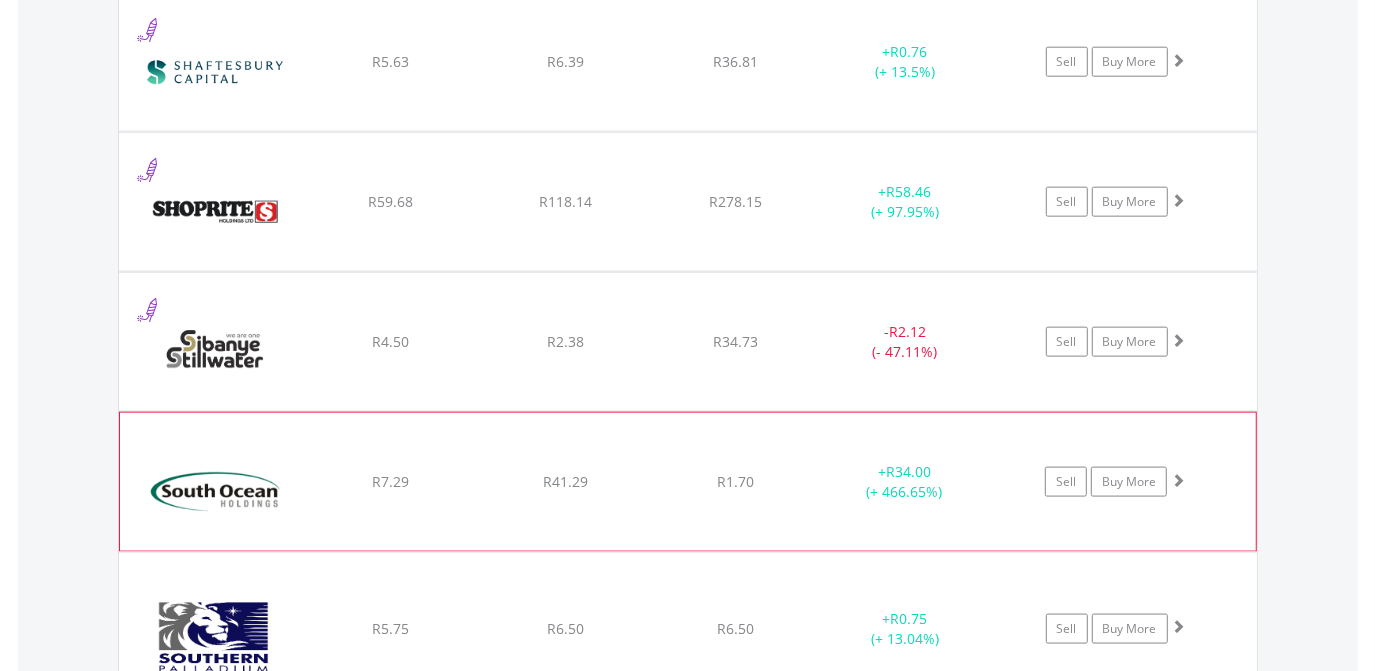 click on "﻿
South Ocean Holdings Limited
R7.29
R41.29
R1.70
+  R34.00 (+ 466.65%)
Sell
Buy More" at bounding box center [688, -35132] 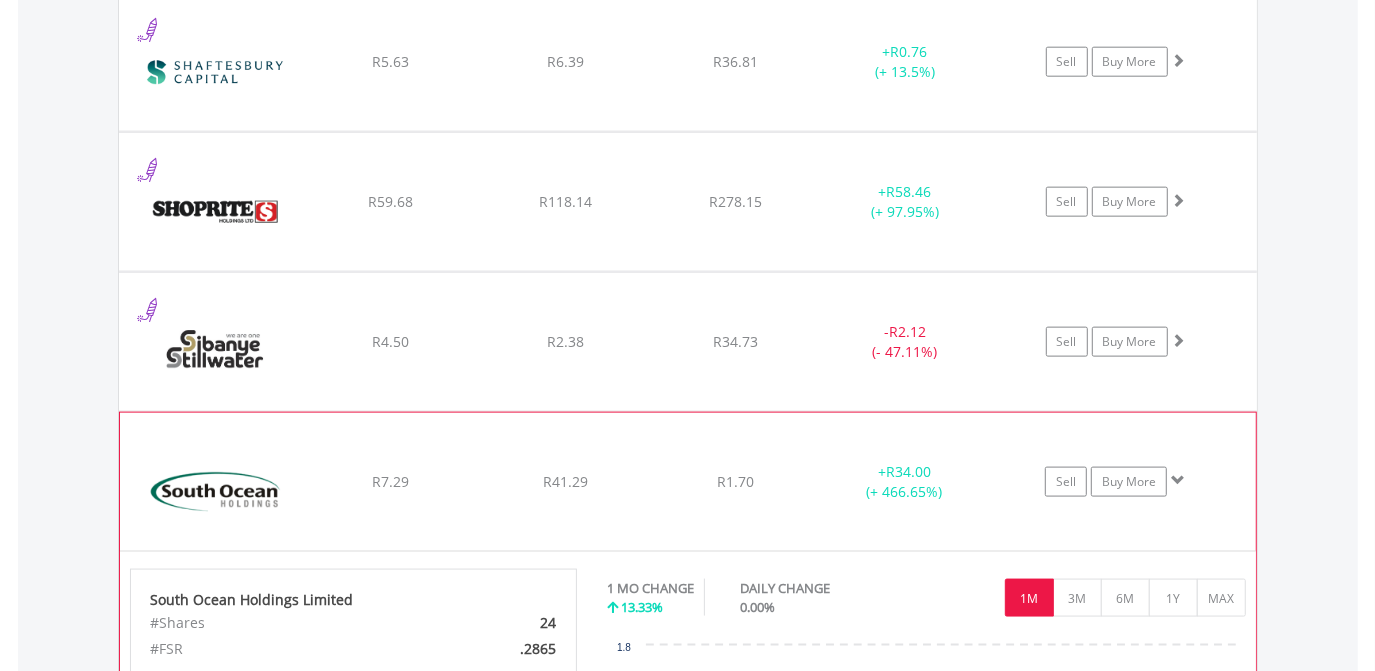 click on "﻿
South Ocean Holdings Limited
R7.29
R41.29
R1.70
+  R34.00 (+ 466.65%)
Sell
Buy More" at bounding box center (688, -35132) 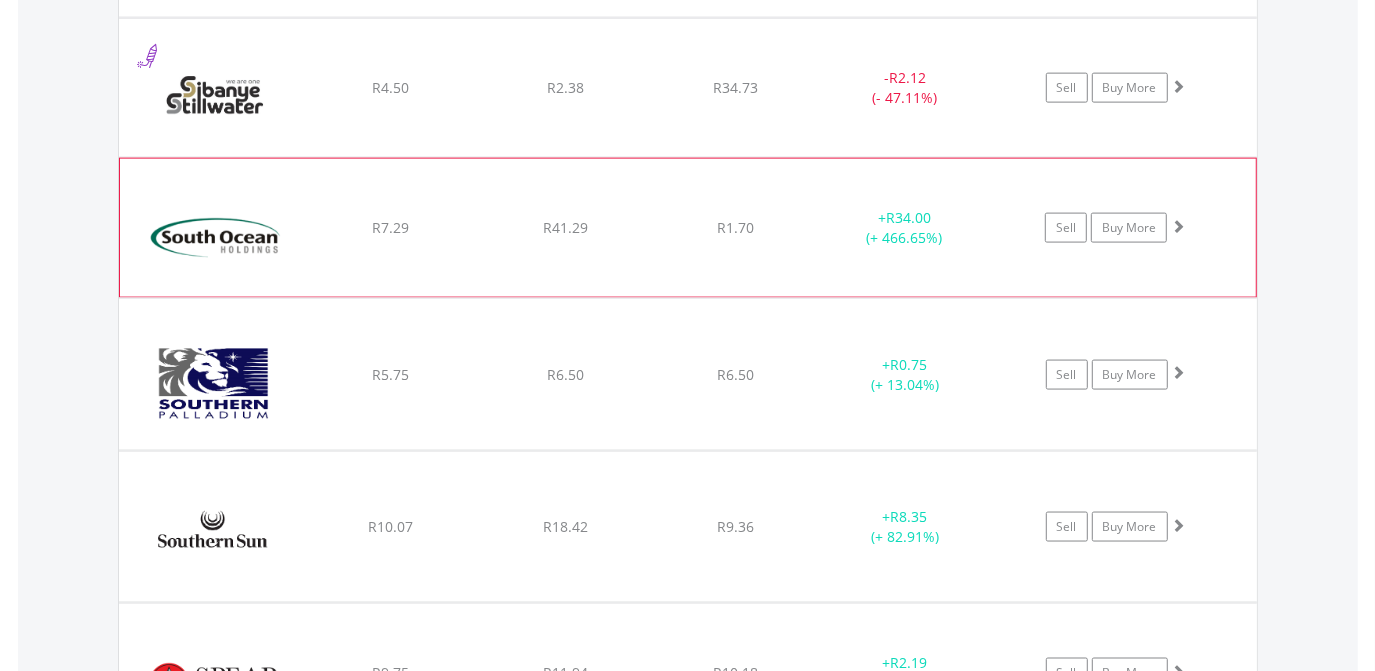 scroll, scrollTop: 37160, scrollLeft: 0, axis: vertical 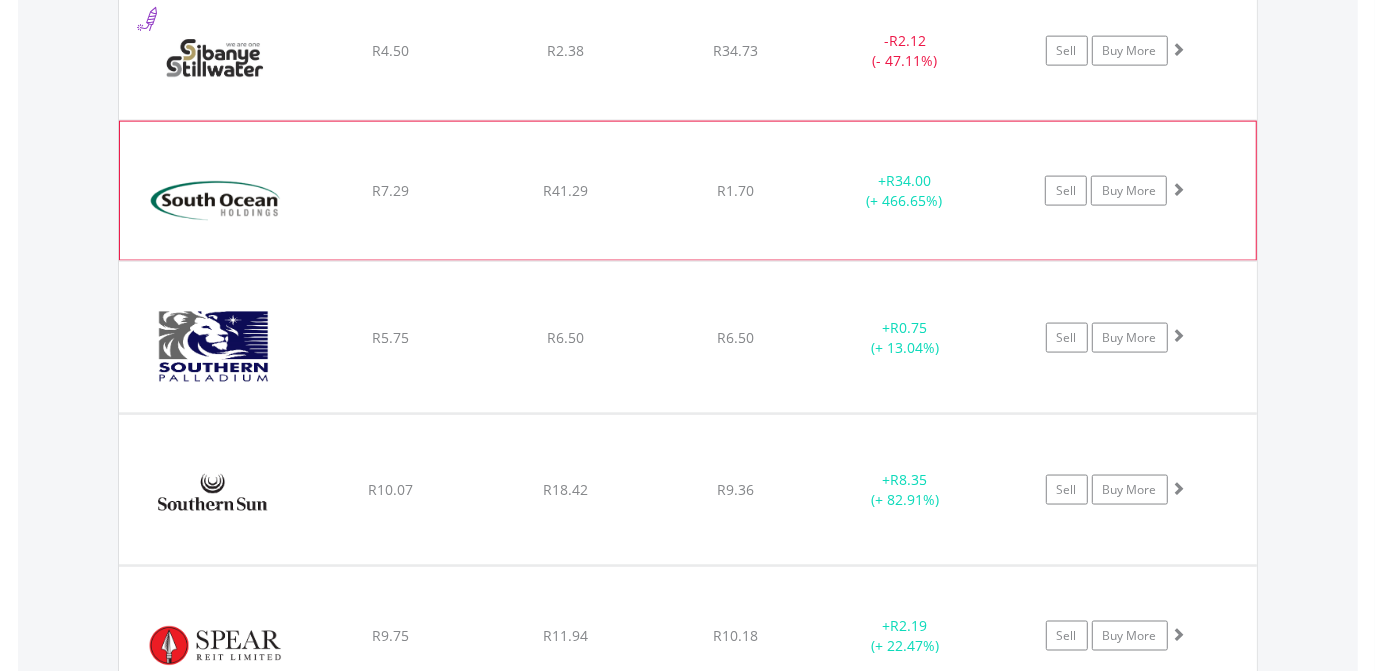 click on "﻿
Southern Sun Limited
R10.07
R18.42
R9.36
+  R8.35 (+ 82.91%)
Sell
Buy More" at bounding box center [688, -35423] 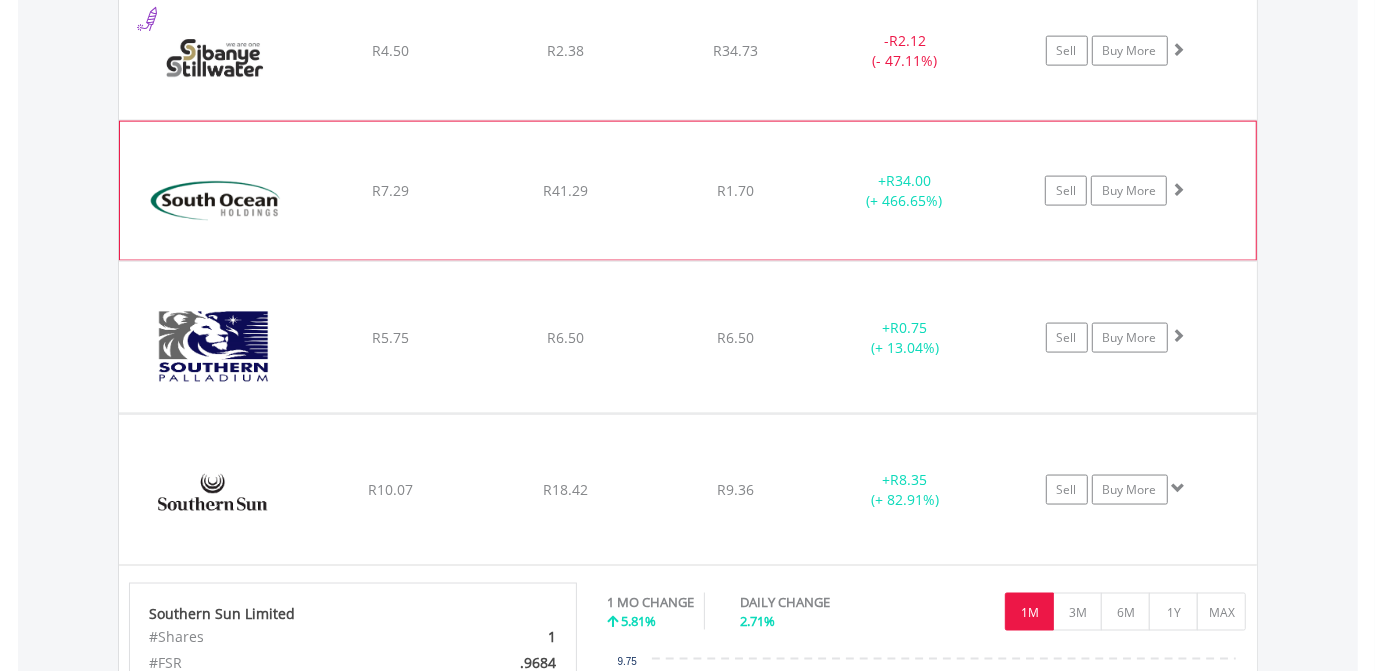 click on "﻿
Southern Sun Limited
R10.07
R18.42
R9.36
+  R8.35 (+ 82.91%)
Sell
Buy More" at bounding box center (688, -35423) 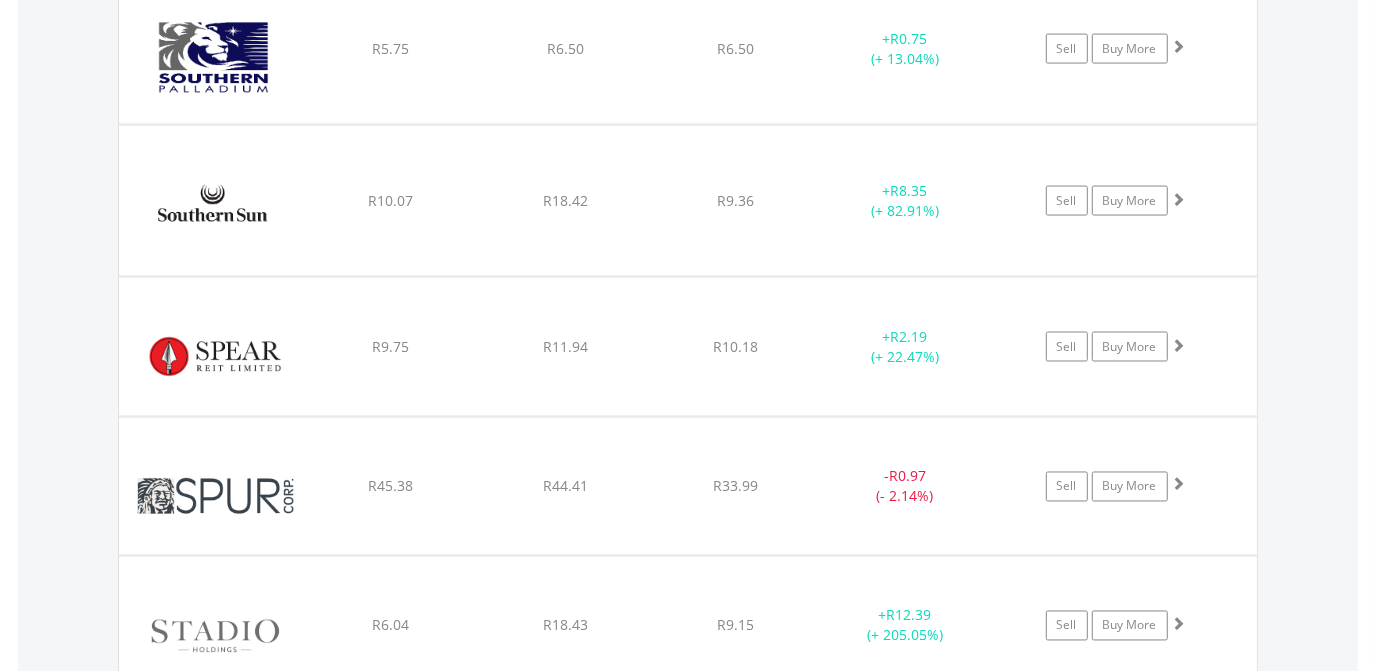 scroll, scrollTop: 37450, scrollLeft: 0, axis: vertical 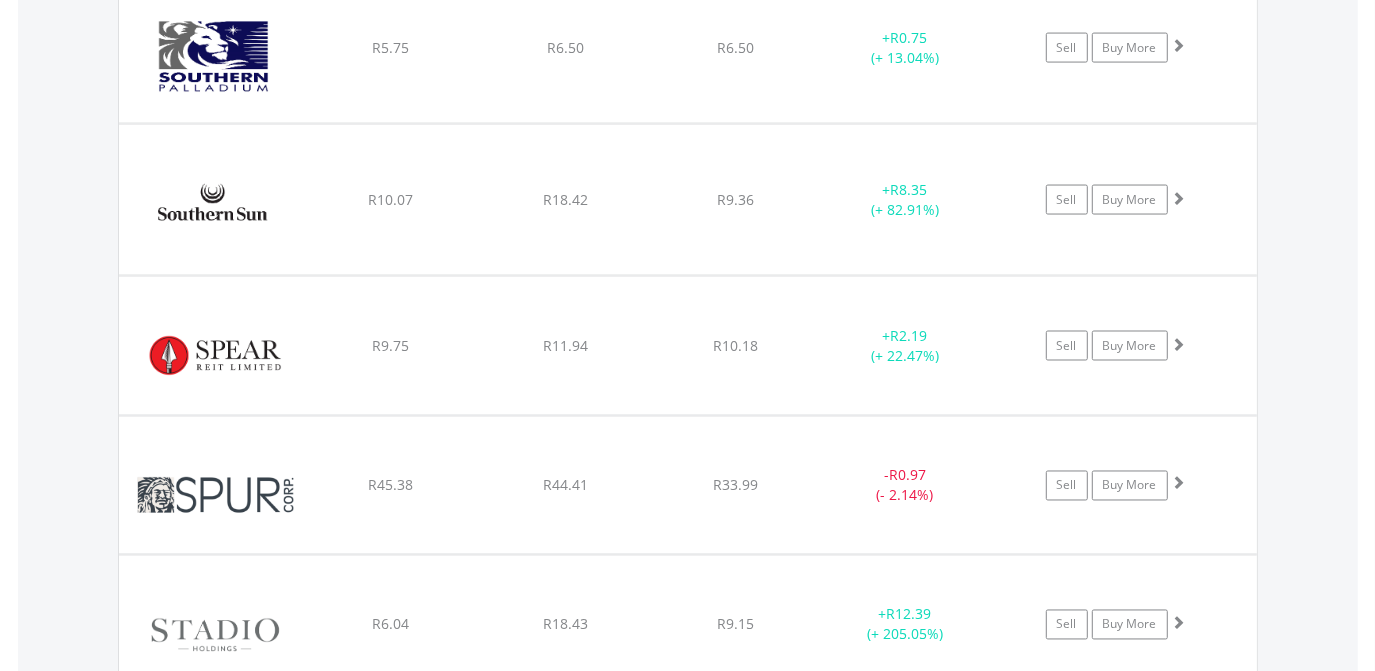 click on "﻿
Spur Corporation Limited
R45.38
R44.41
R33.99
-  R0.97 (- 2.14%)
Sell
Buy More" at bounding box center (688, -35713) 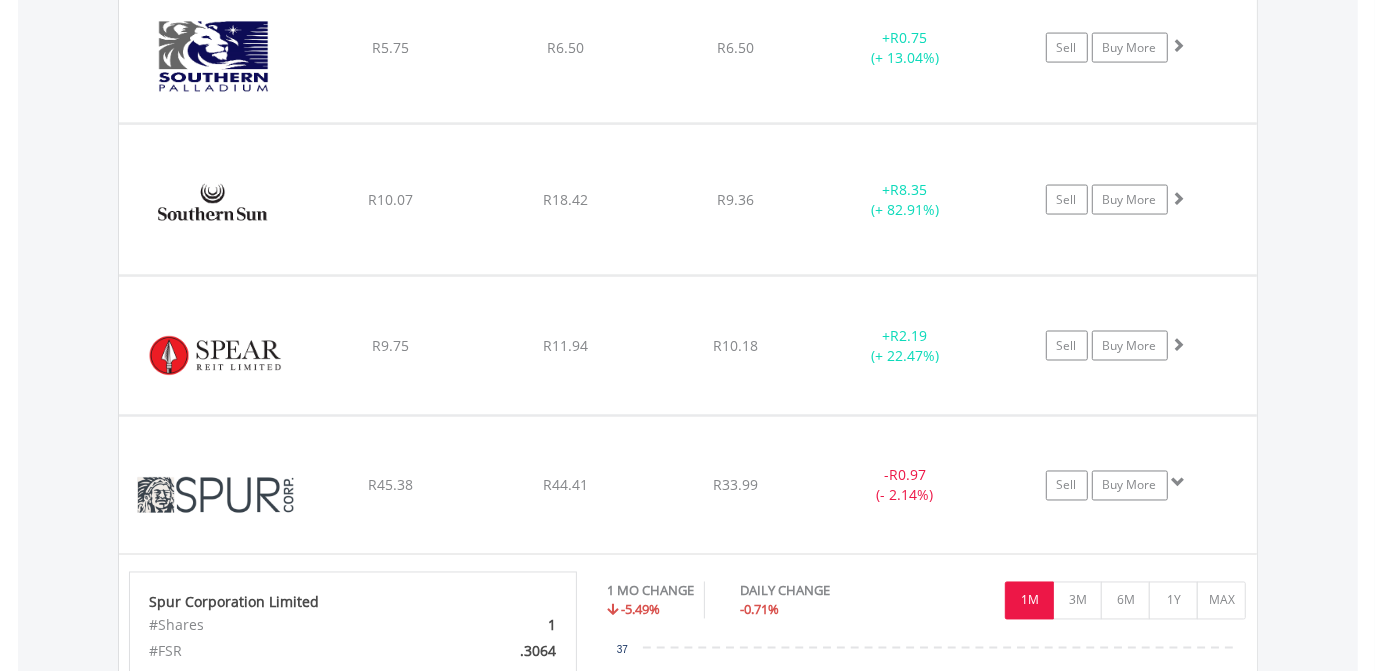 click on "﻿
Spur Corporation Limited
R45.38
R44.41
R33.99
-  R0.97 (- 2.14%)
Sell
Buy More" at bounding box center [688, -35713] 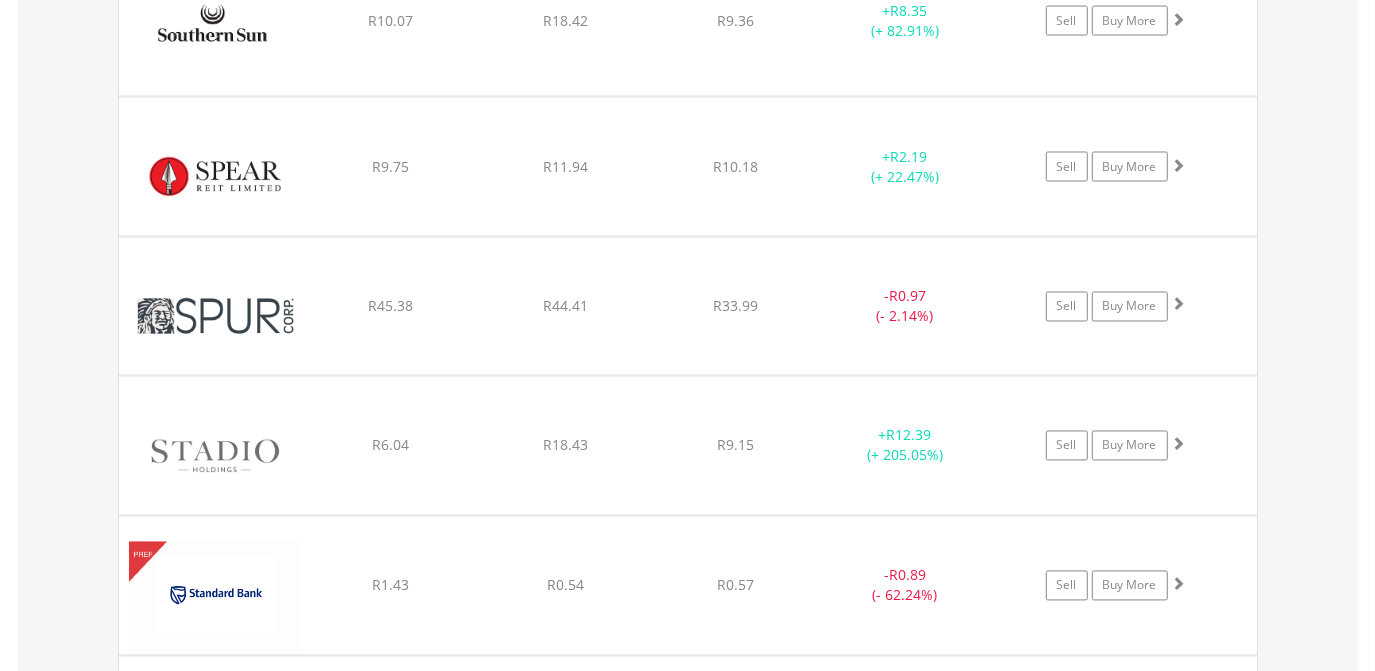 scroll, scrollTop: 37632, scrollLeft: 0, axis: vertical 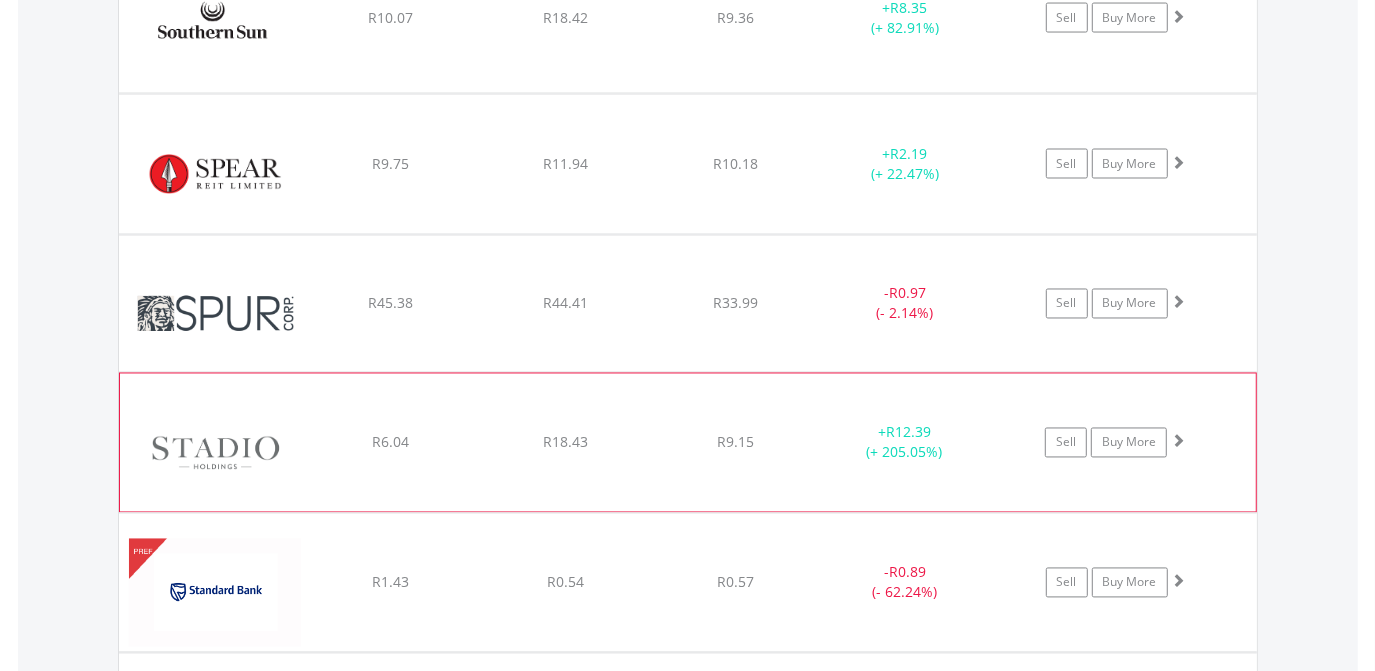 click on "﻿
Stadio Holdings Limited
R6.04
R18.43
R9.15
+  R12.39 (+ 205.05%)
Sell
Buy More" at bounding box center [688, -35895] 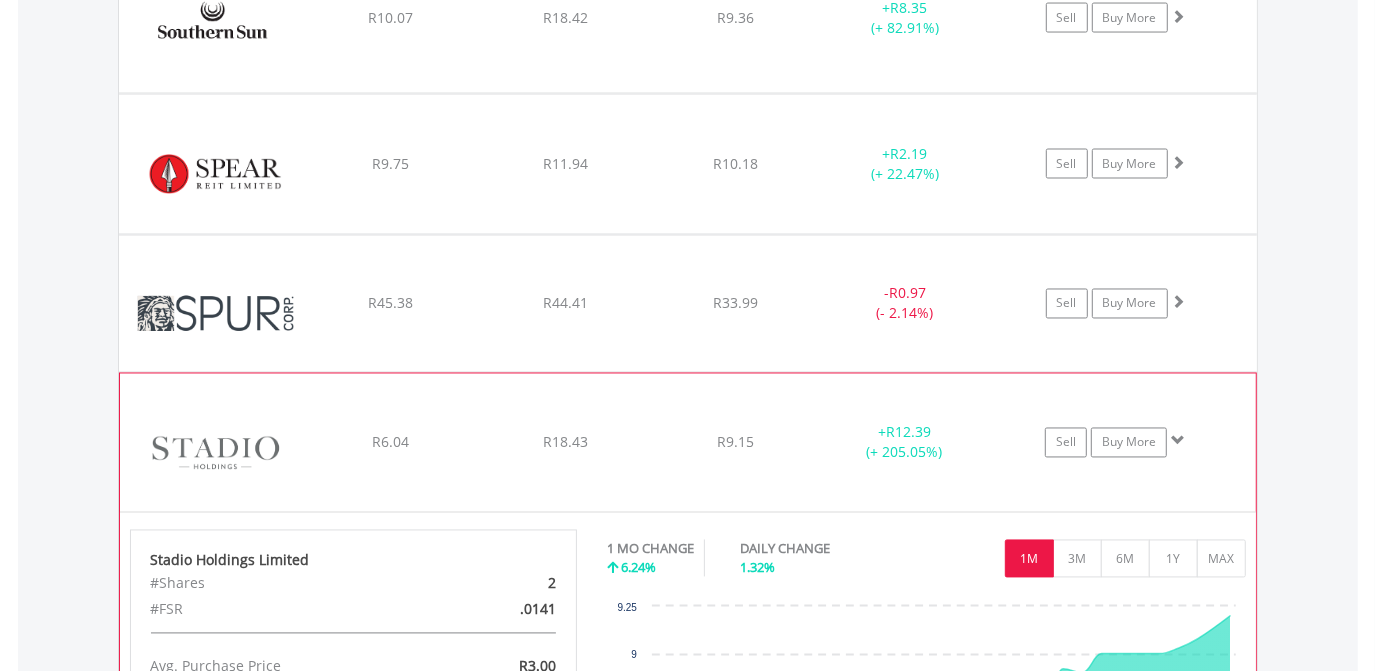 click on "﻿
Stadio Holdings Limited
R6.04
R18.43
R9.15
+  R12.39 (+ 205.05%)
Sell
Buy More" at bounding box center (688, -35895) 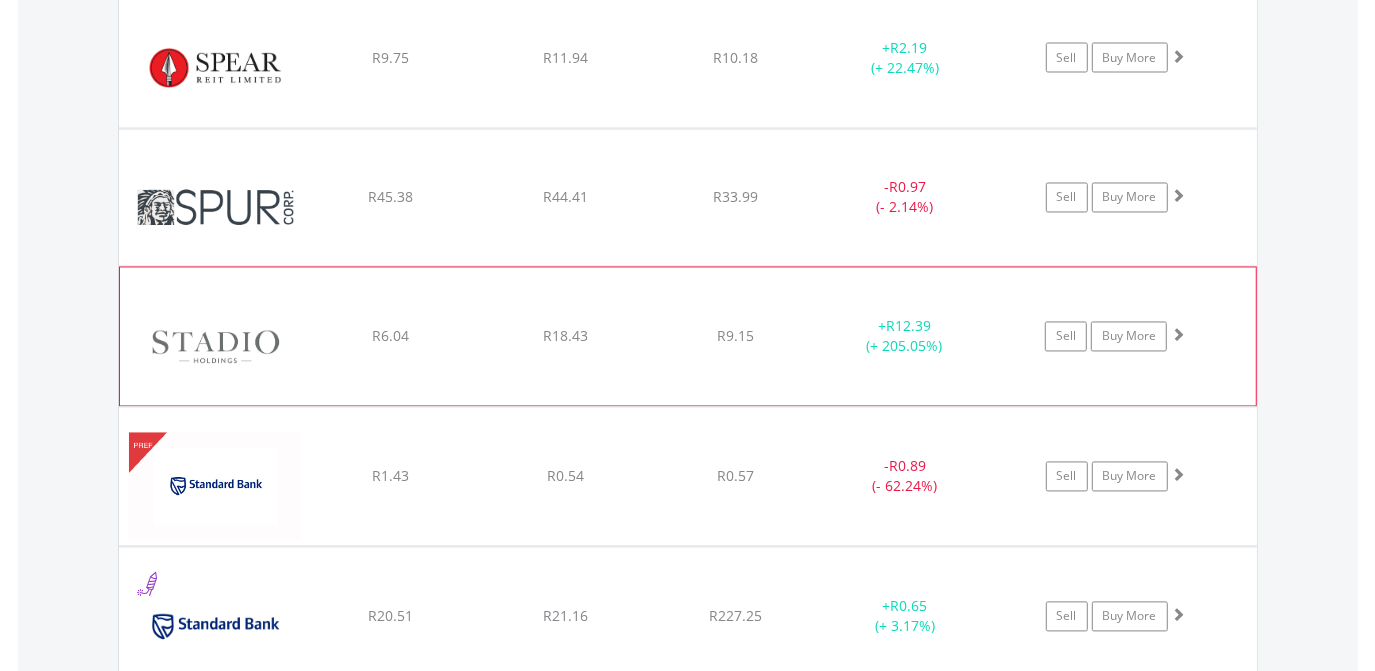 scroll, scrollTop: 37741, scrollLeft: 0, axis: vertical 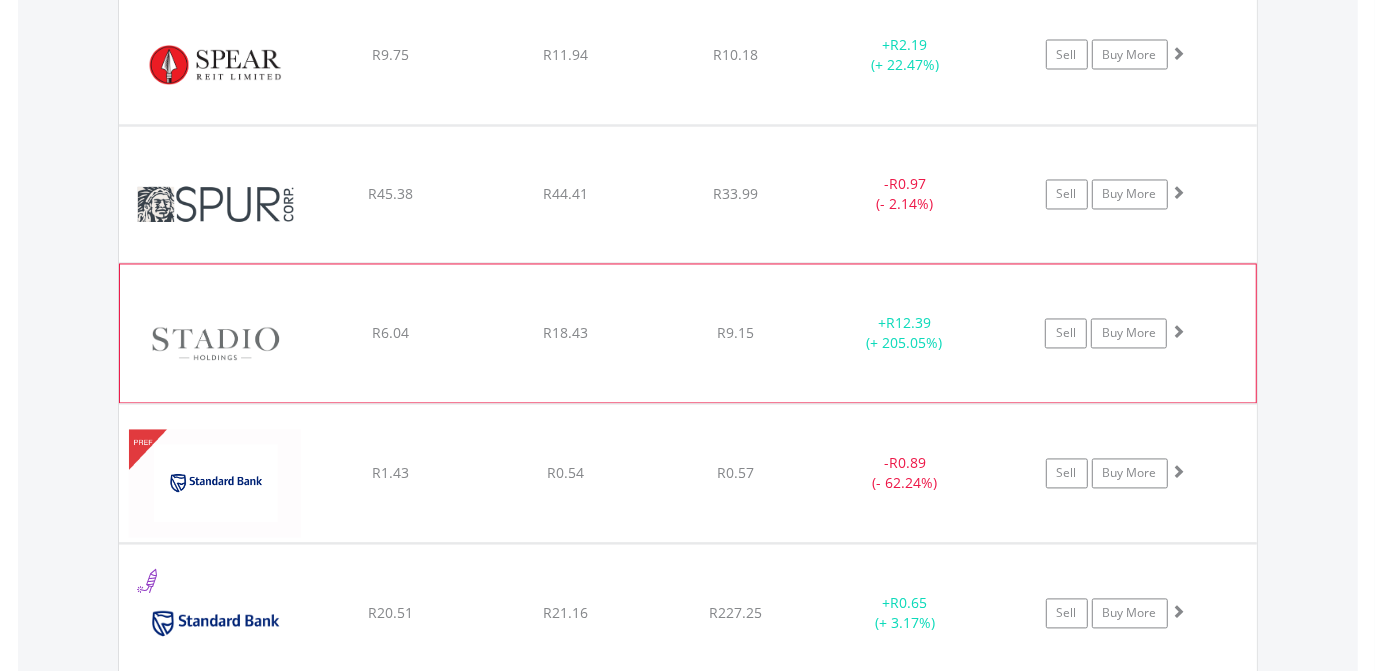 click on "R0.54" at bounding box center [565, -36004] 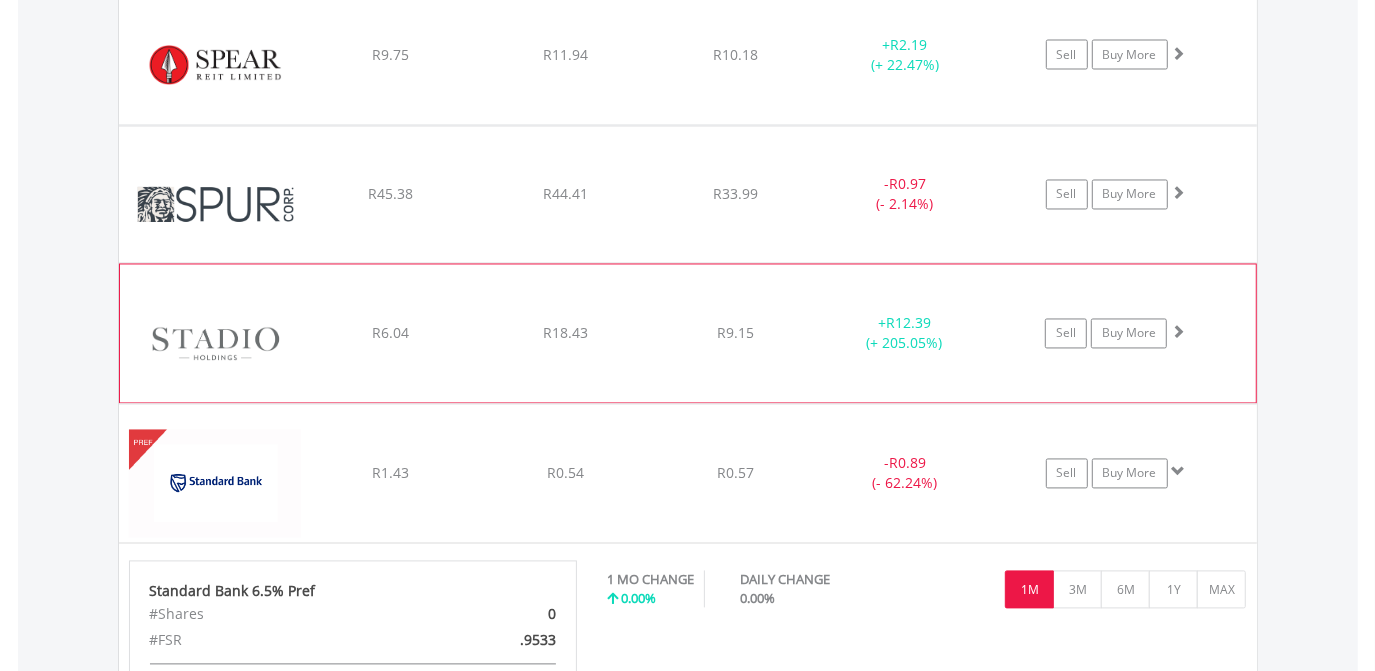 click on "R0.54" at bounding box center (565, -36004) 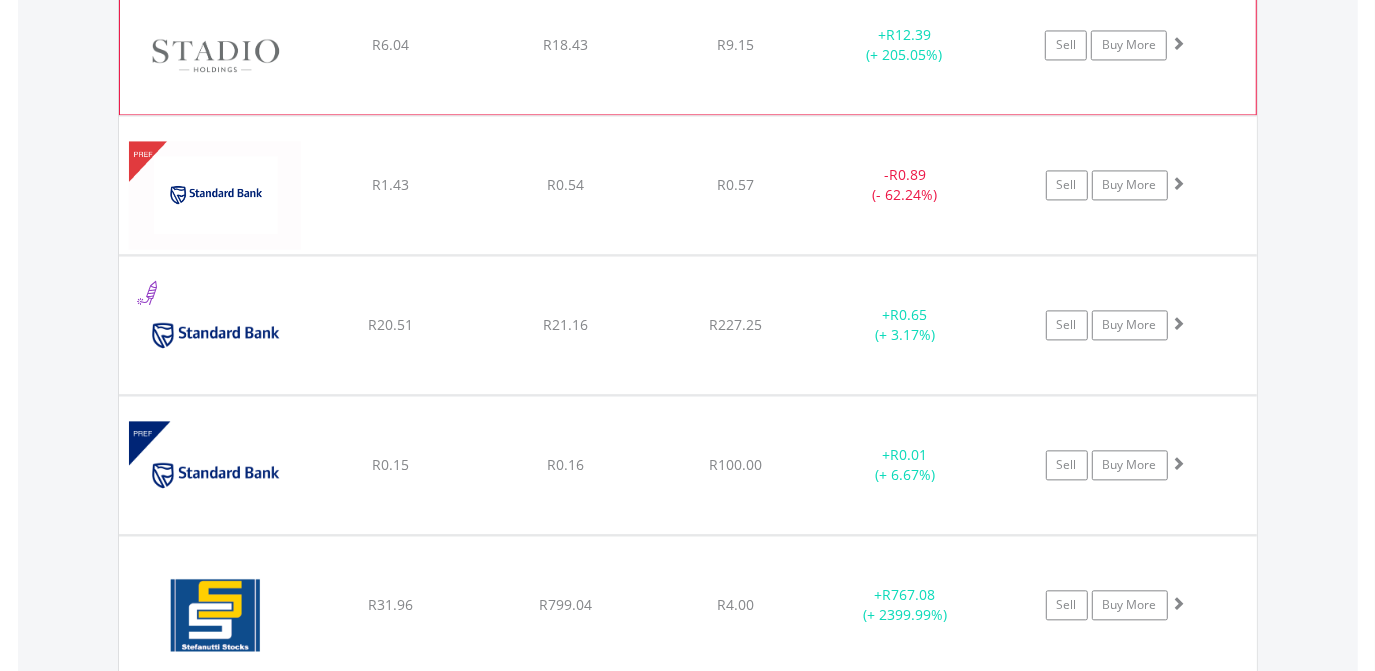 scroll, scrollTop: 38032, scrollLeft: 0, axis: vertical 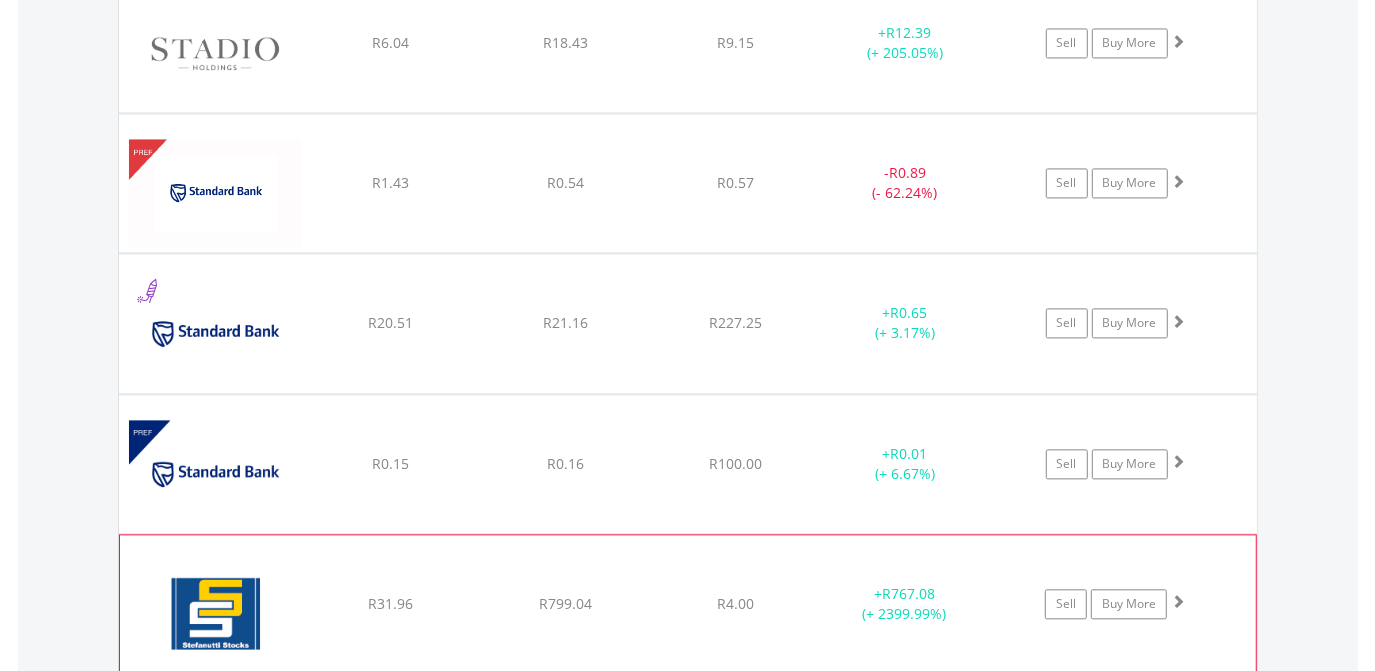 click on "﻿
Stefanutti Stocks Holdings Limited
R31.96
R799.04
R4.00
+  R767.08 (+ 2399.99%)
Sell
Buy More" at bounding box center [688, -36295] 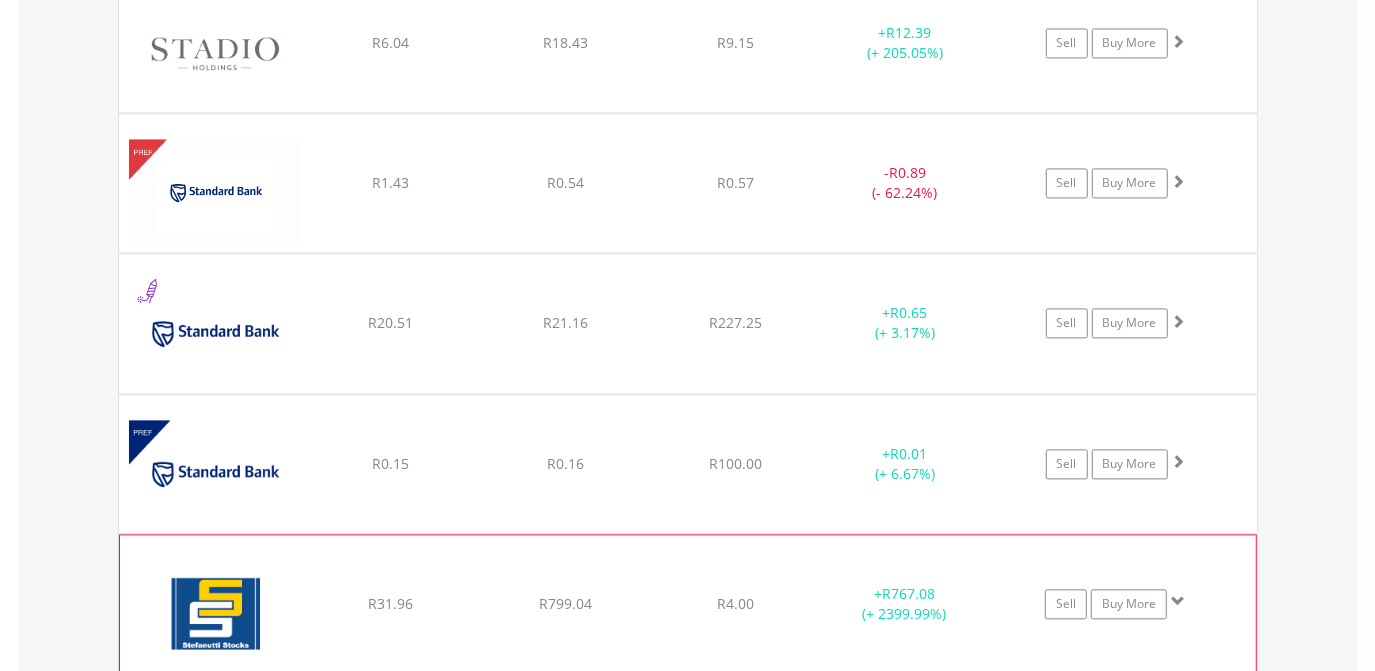 click on "﻿
Stefanutti Stocks Holdings Limited
R31.96
R799.04
R4.00
+  R767.08 (+ 2399.99%)
Sell
Buy More" at bounding box center (688, -36295) 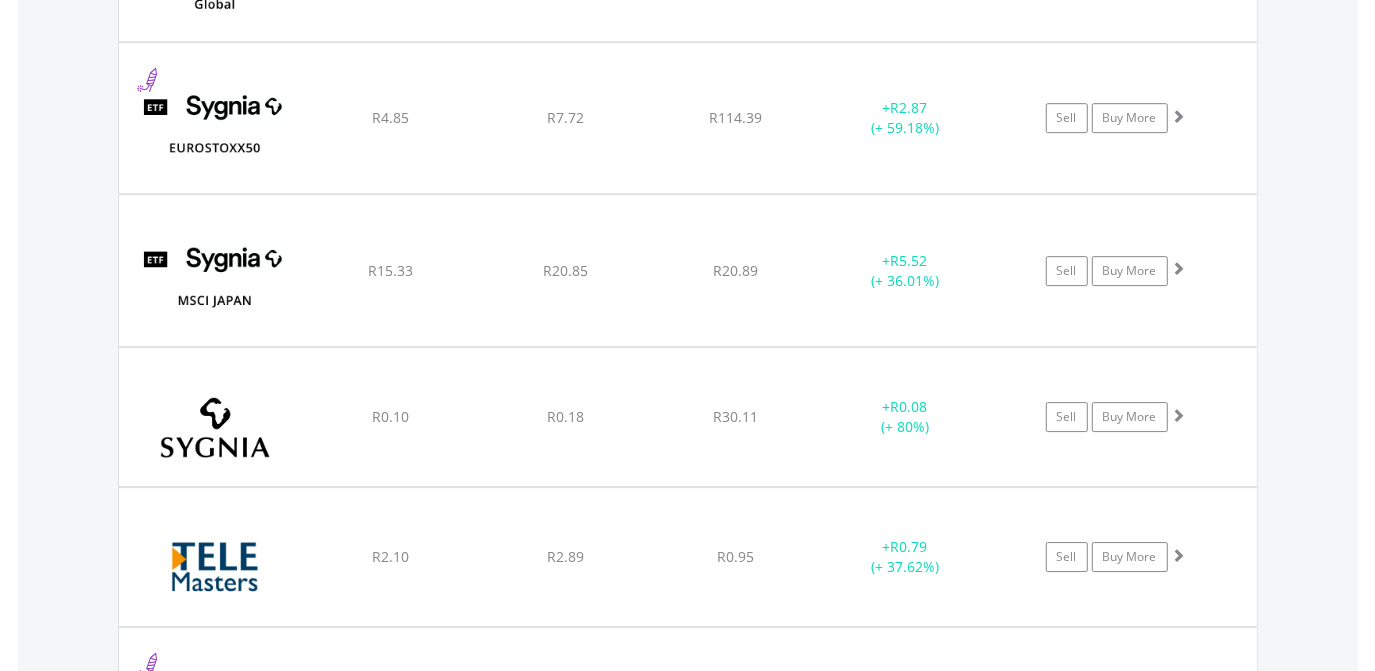 scroll, scrollTop: 39378, scrollLeft: 0, axis: vertical 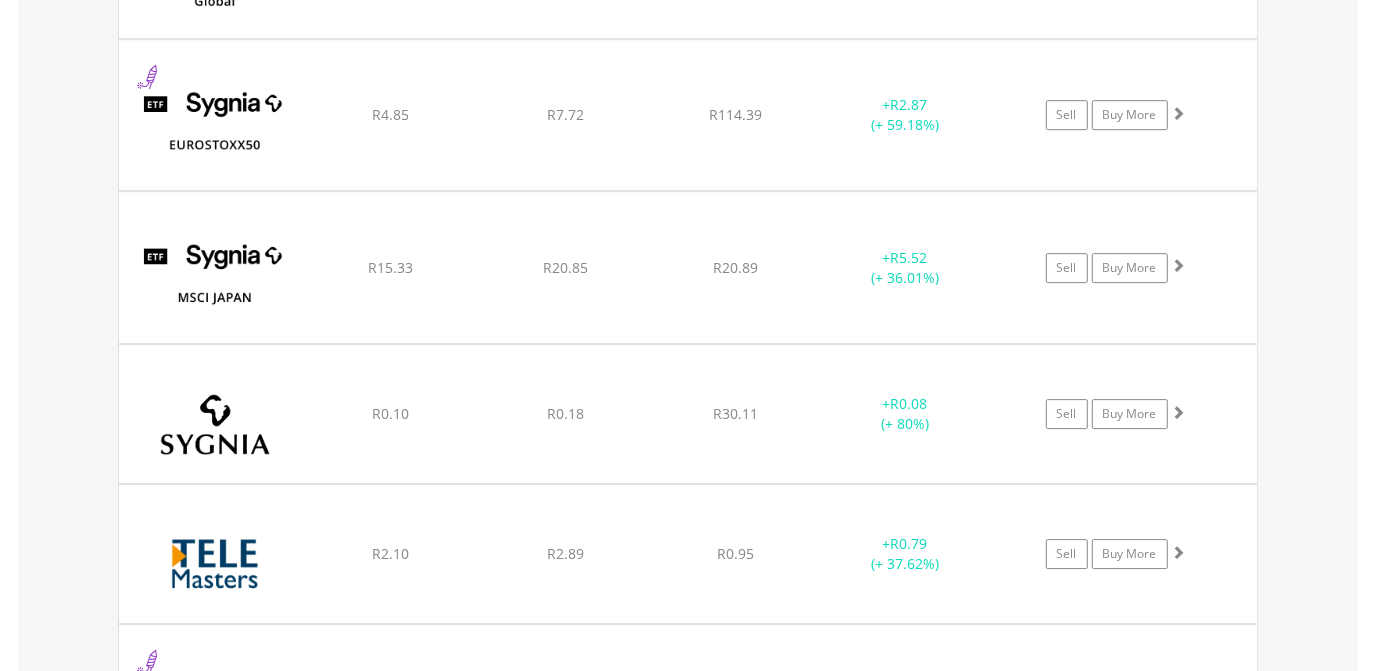 click on "﻿
Telemasters Holdings Limited
R2.10
R2.89
R0.95
+  R0.79 (+ 37.62%)
Sell
Buy More" at bounding box center [688, -37641] 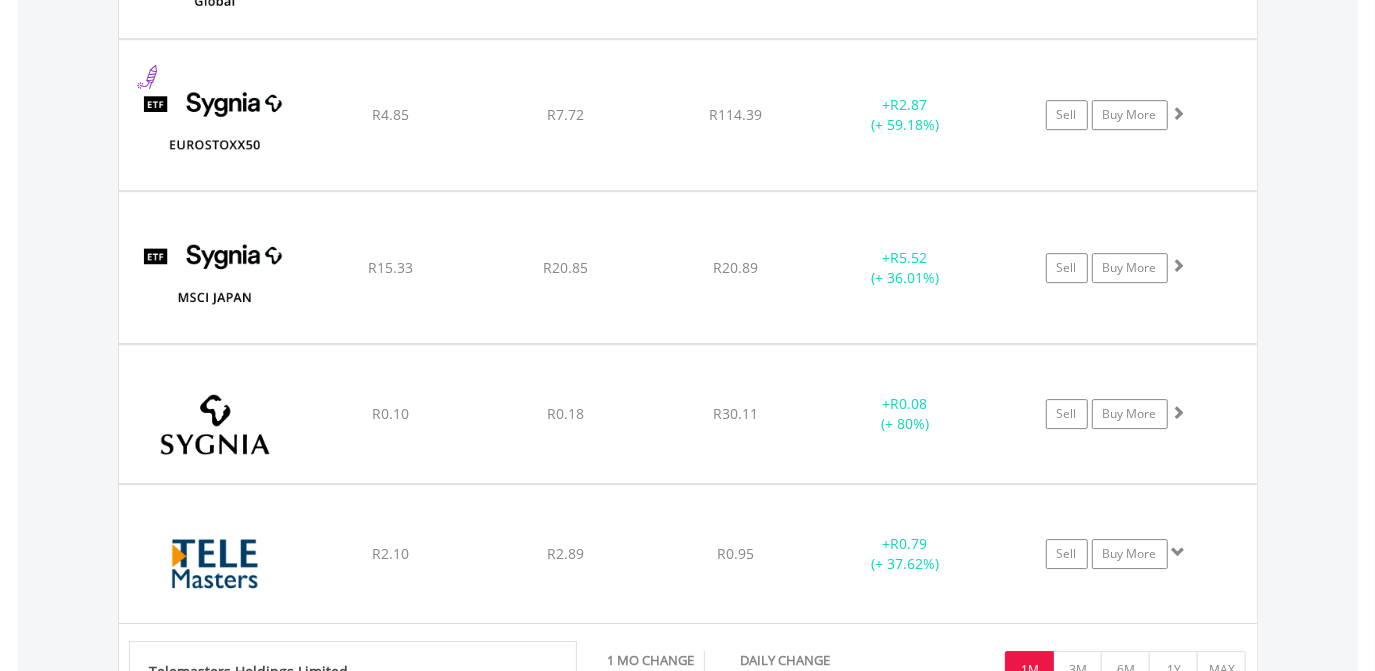 click on "﻿
Telemasters Holdings Limited
R2.10
R2.89
R0.95
+  R0.79 (+ 37.62%)
Sell
Buy More" at bounding box center (688, -37641) 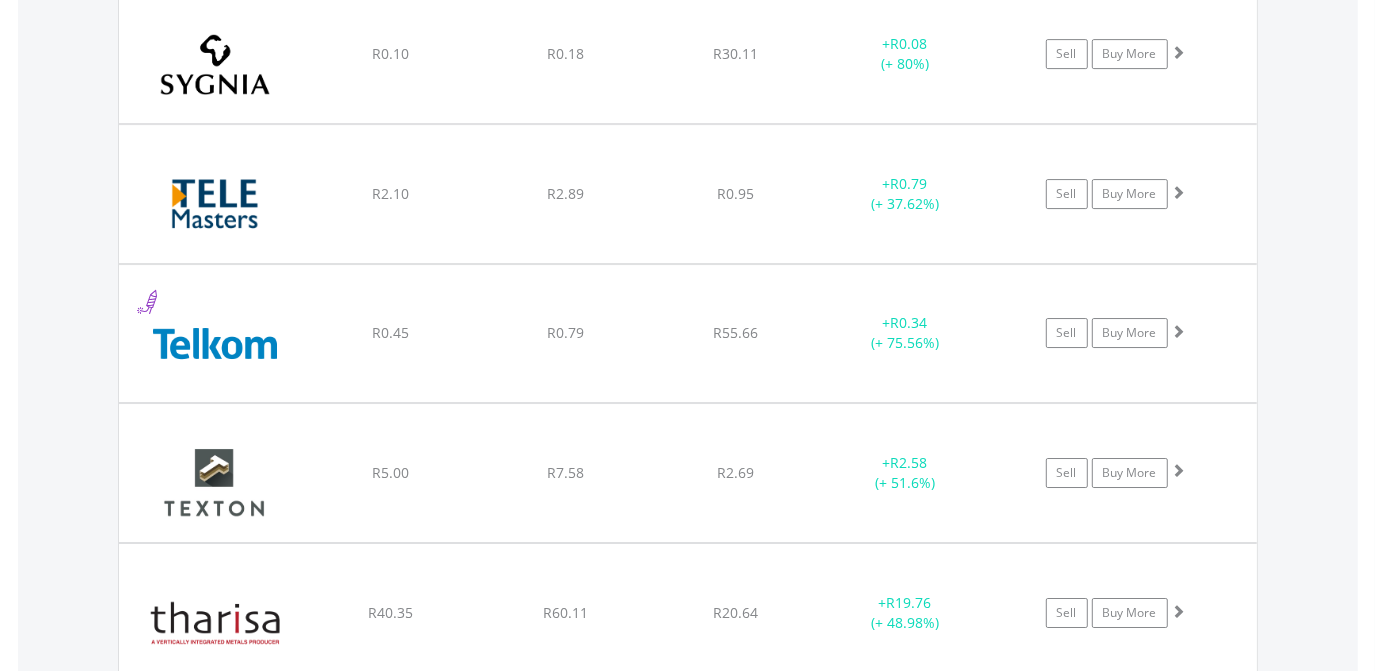 scroll, scrollTop: 39741, scrollLeft: 0, axis: vertical 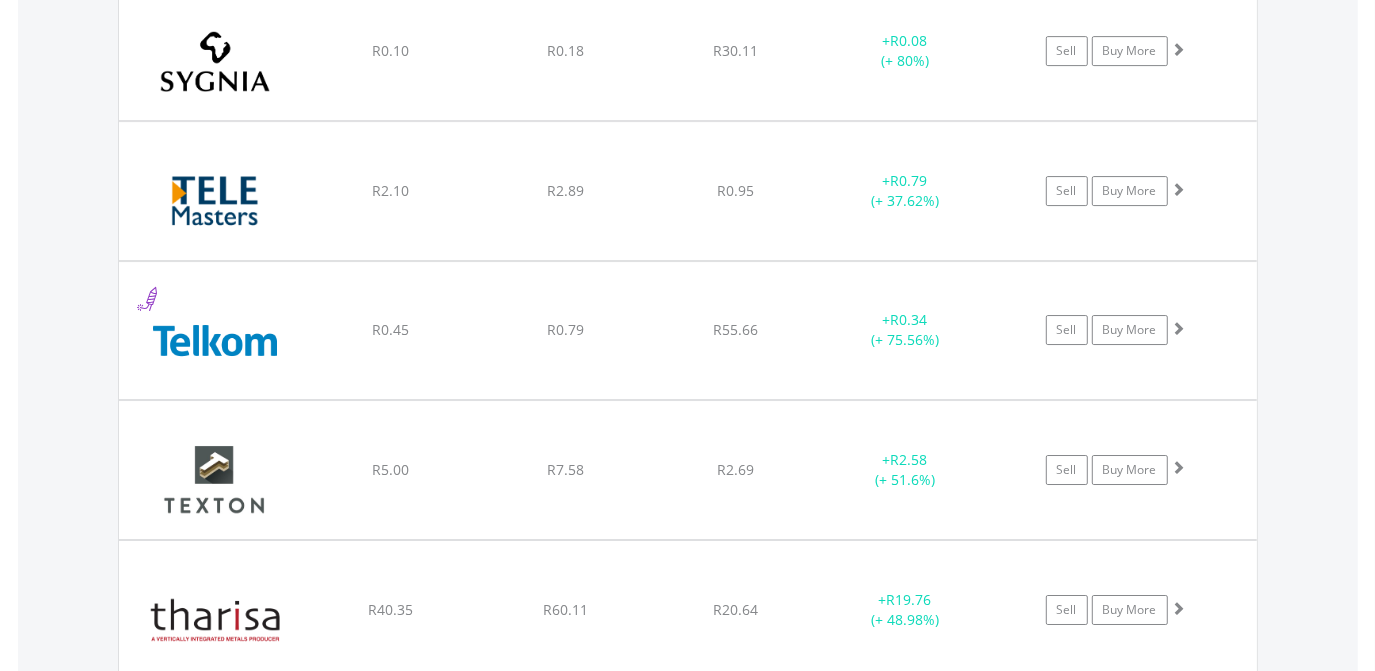 click on "﻿
Tharisa PLC
R40.35
R60.11
R20.64
+  R19.76 (+ 48.98%)
Sell
Buy More" at bounding box center [688, -38004] 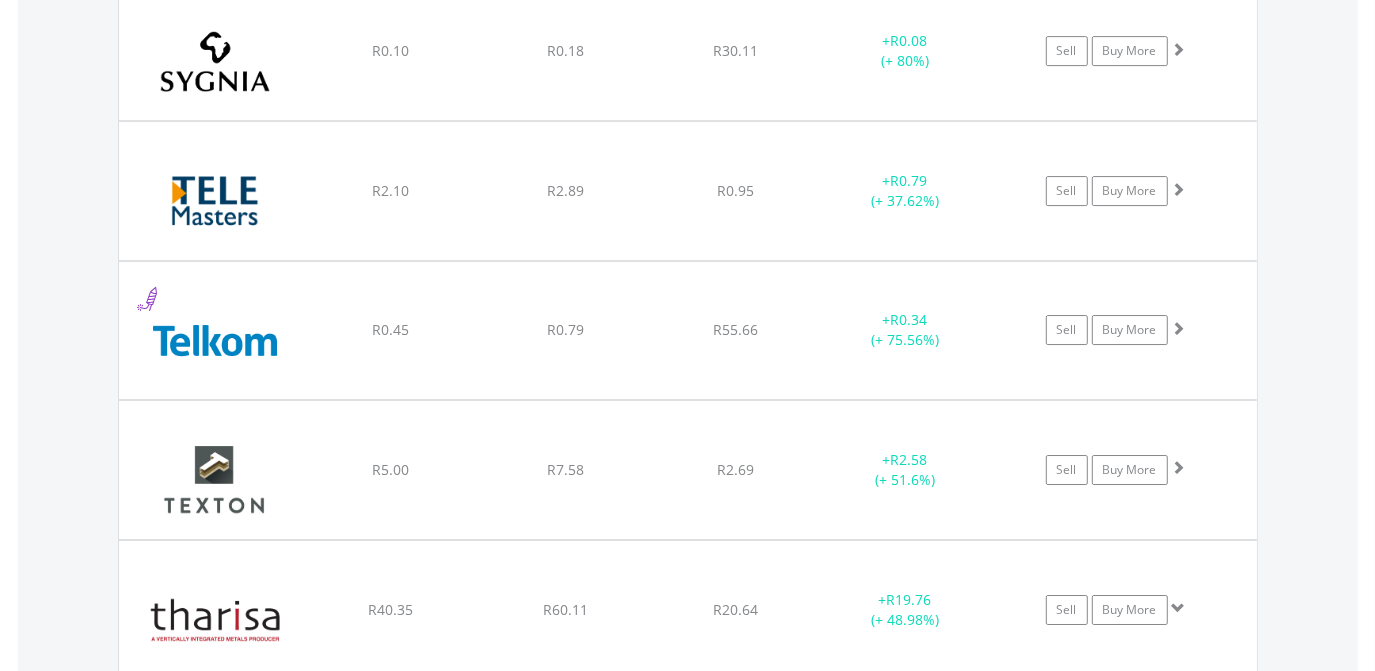 click on "﻿
Tharisa PLC
R40.35
R60.11
R20.64
+  R19.76 (+ 48.98%)
Sell
Buy More" at bounding box center [688, -38004] 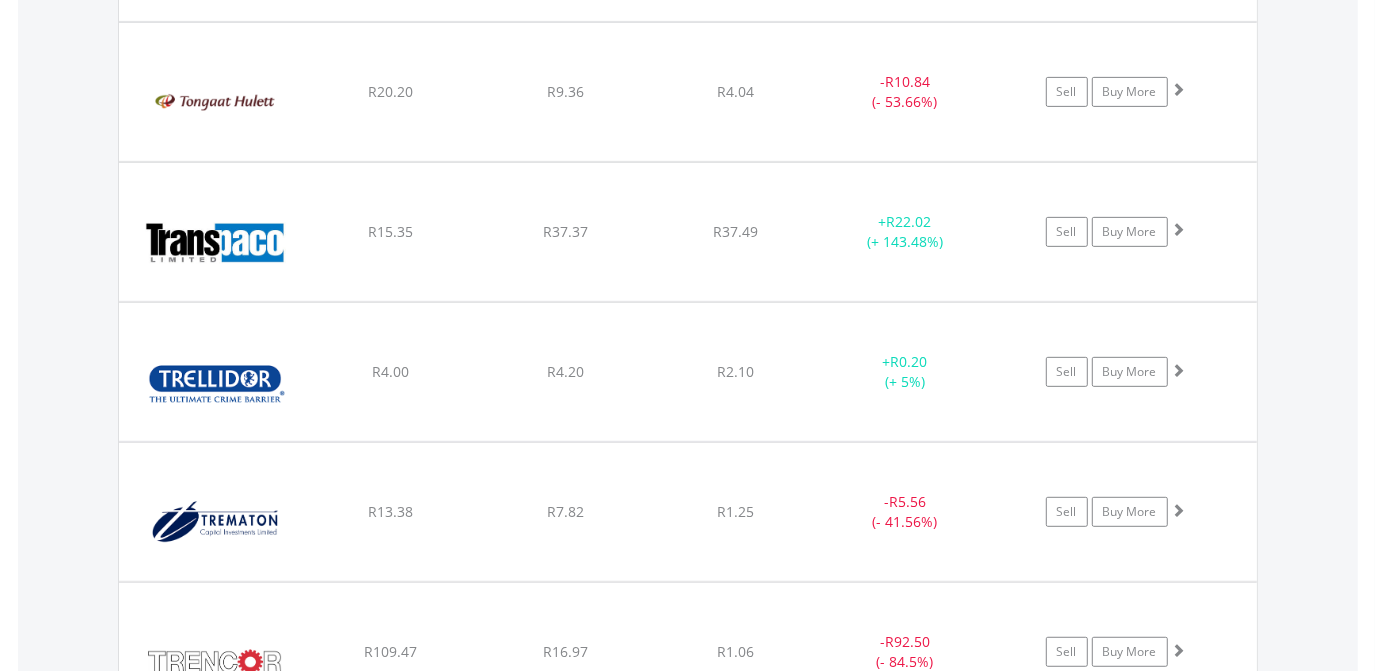 scroll, scrollTop: 40869, scrollLeft: 0, axis: vertical 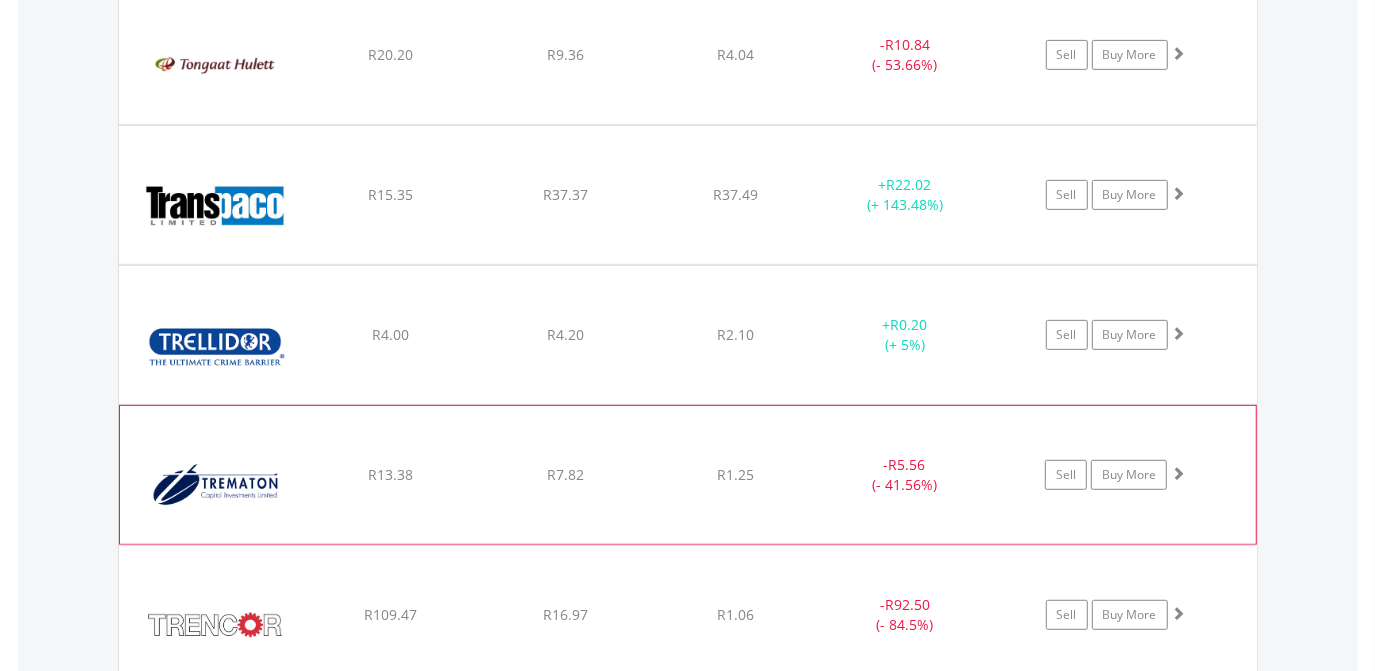 click on "R1.25" at bounding box center [735, -39132] 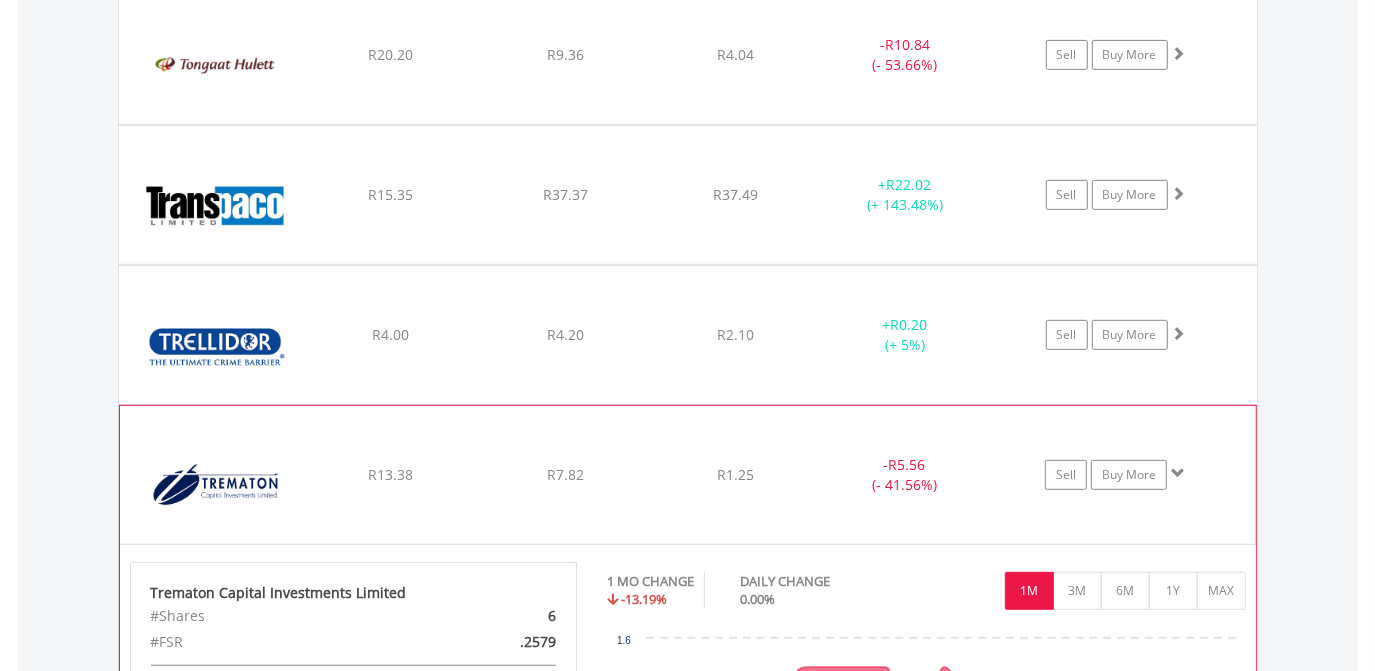 click on "R1.25" at bounding box center [735, -39132] 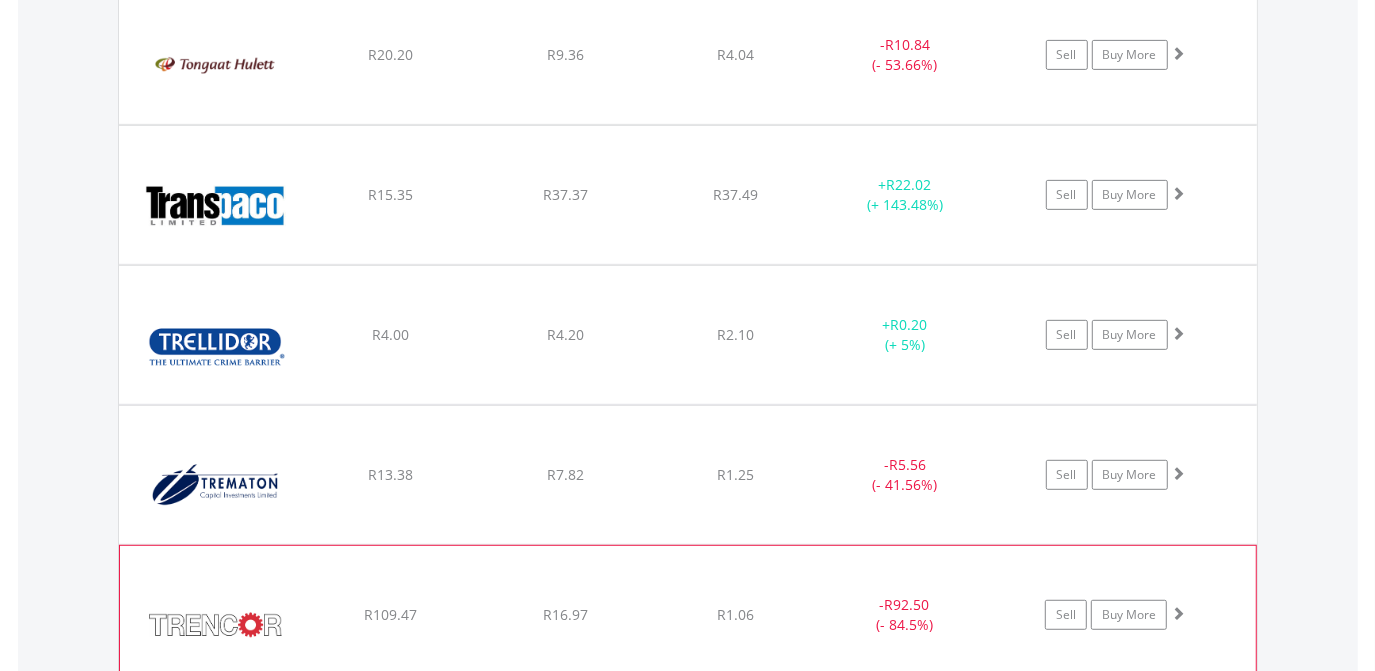 click on "﻿
Trencor Limited
R109.47
R16.97
R1.06
-  R92.50 (- 84.5%)
Sell
Buy More" at bounding box center (688, -39132) 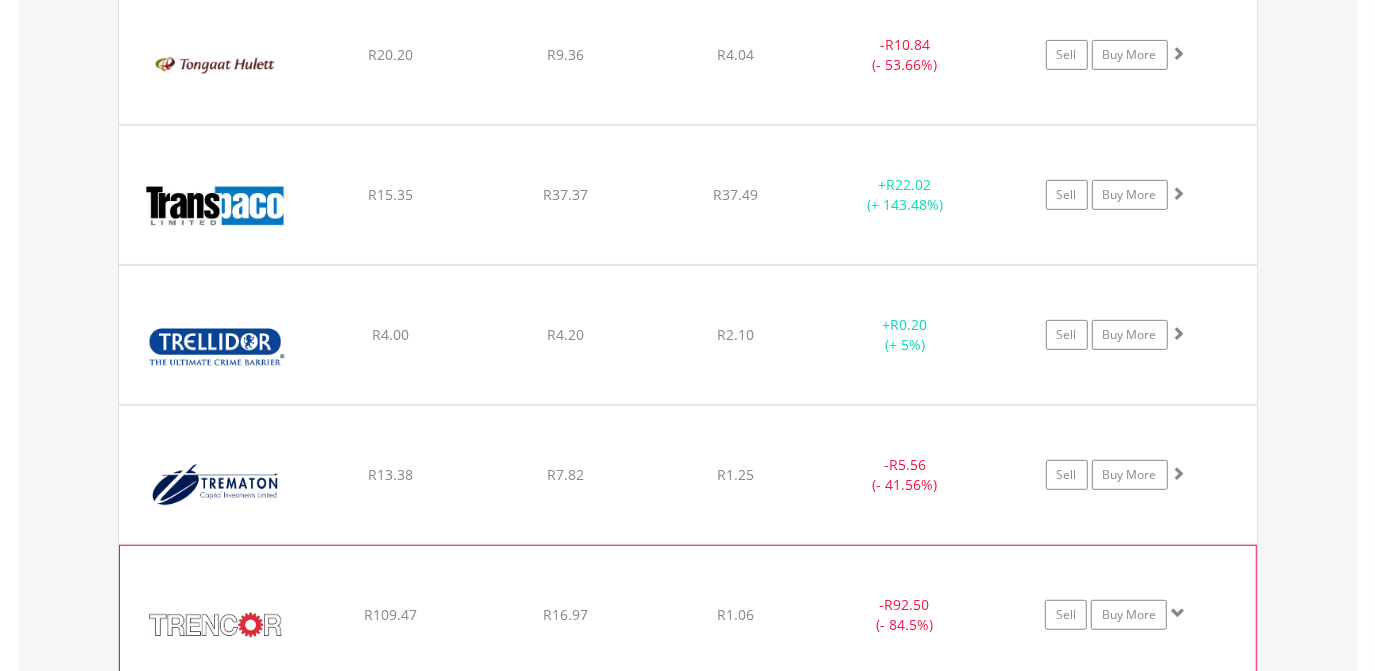 click on "﻿
Trencor Limited
R109.47
R16.97
R1.06
-  R92.50 (- 84.5%)
Sell
Buy More" at bounding box center (688, -39132) 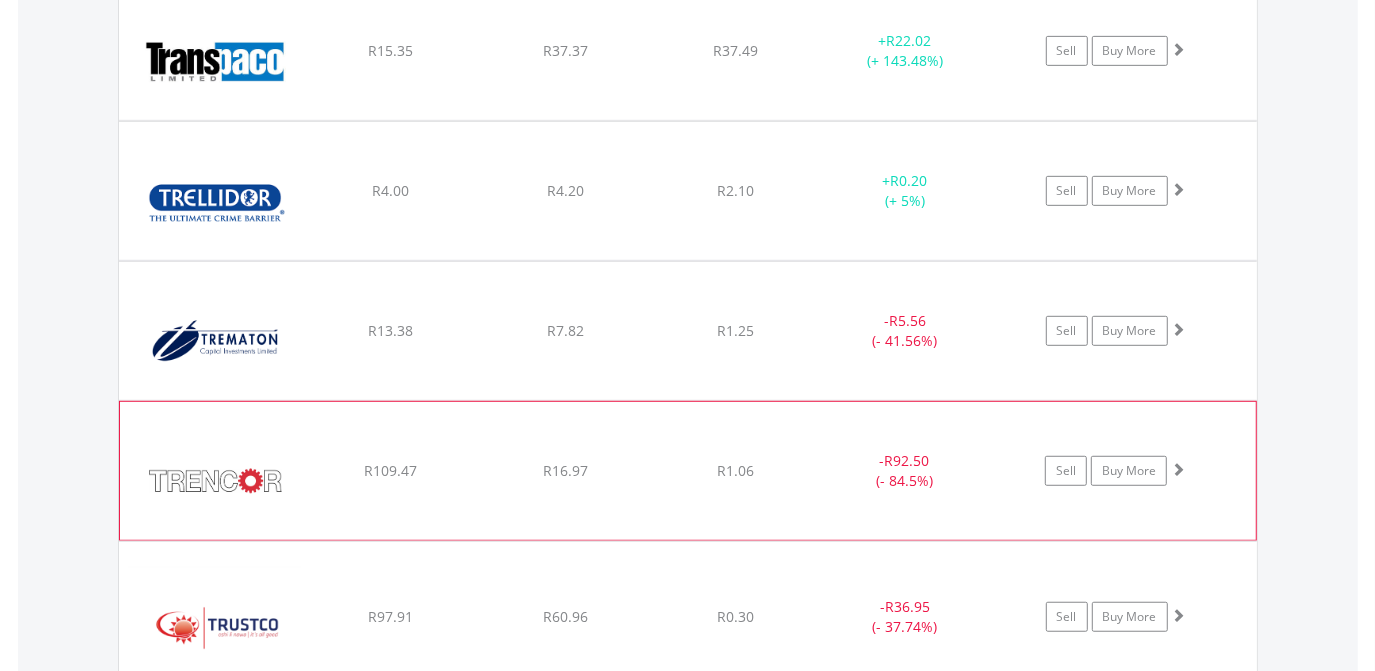 scroll, scrollTop: 41014, scrollLeft: 0, axis: vertical 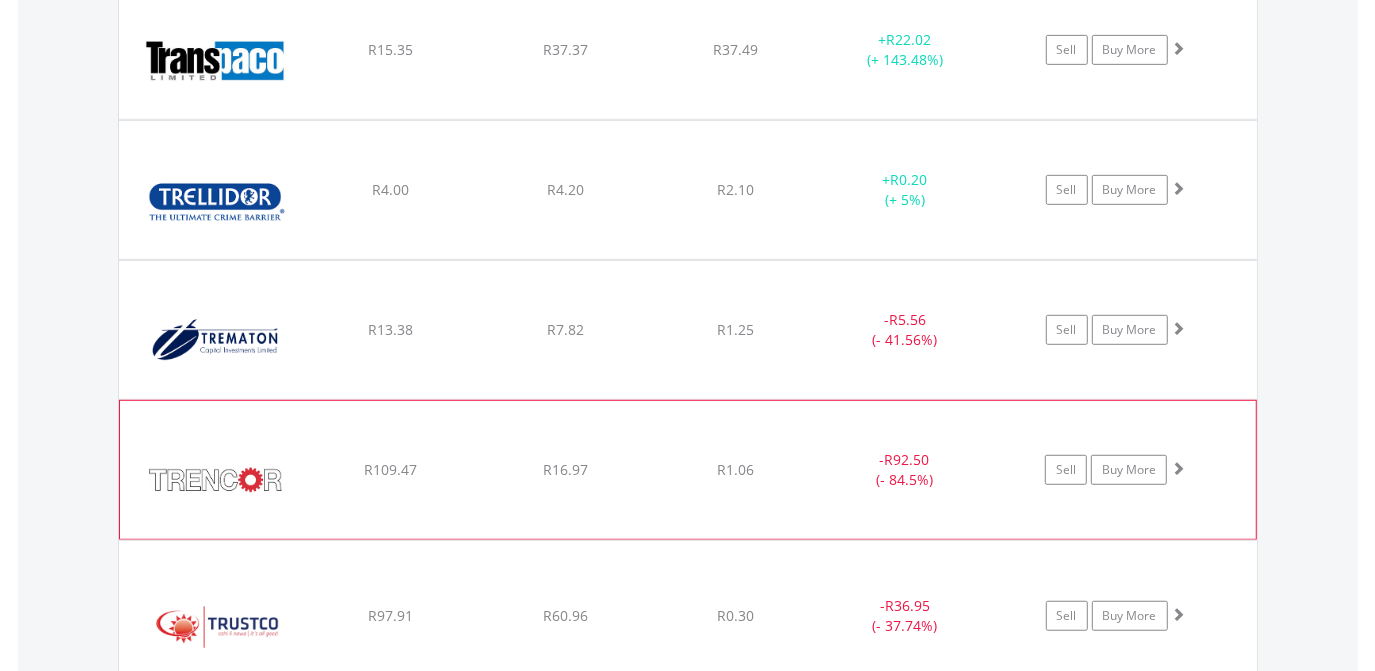 click on "﻿
Trustco Group Holdings Limited
R97.91
R60.96
R0.30
-  R36.95 (- 37.74%)
Sell
Buy More" at bounding box center (688, -39277) 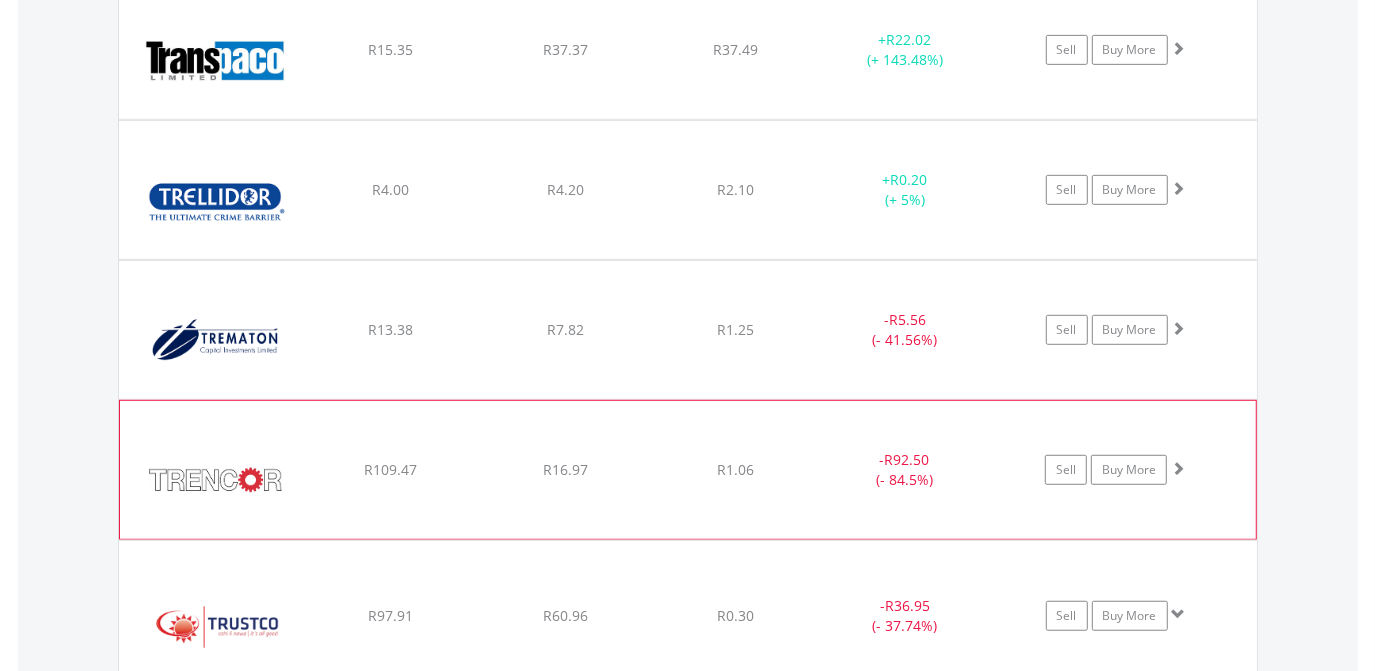click on "﻿
Trustco Group Holdings Limited
R97.91
R60.96
R0.30
-  R36.95 (- 37.74%)
Sell
Buy More" at bounding box center (688, -39277) 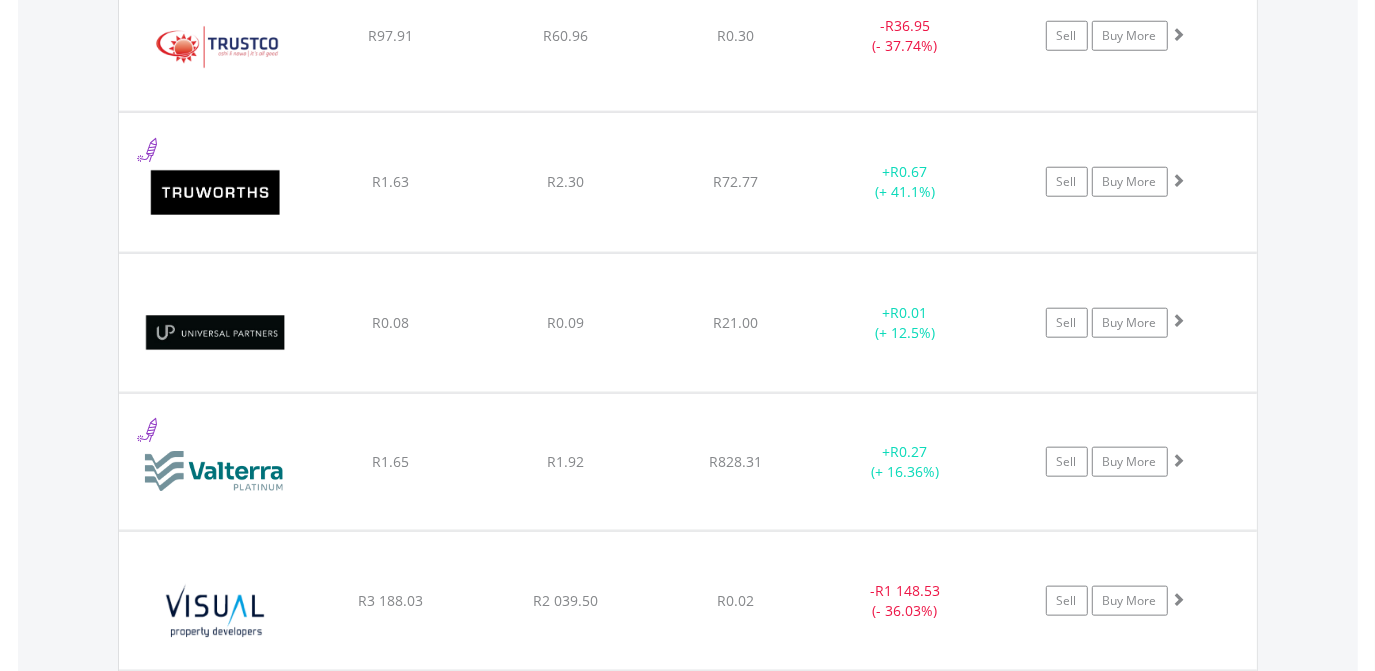 scroll, scrollTop: 41596, scrollLeft: 0, axis: vertical 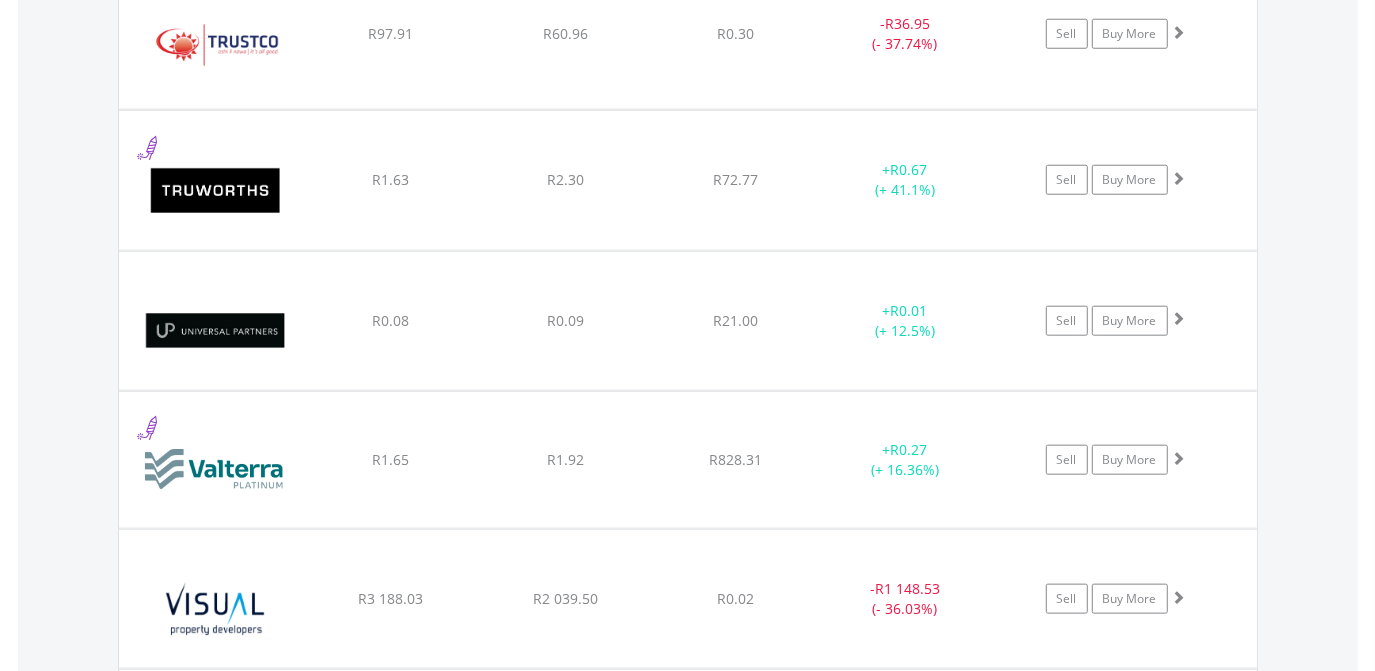 click on "R0.02" at bounding box center [735, -39859] 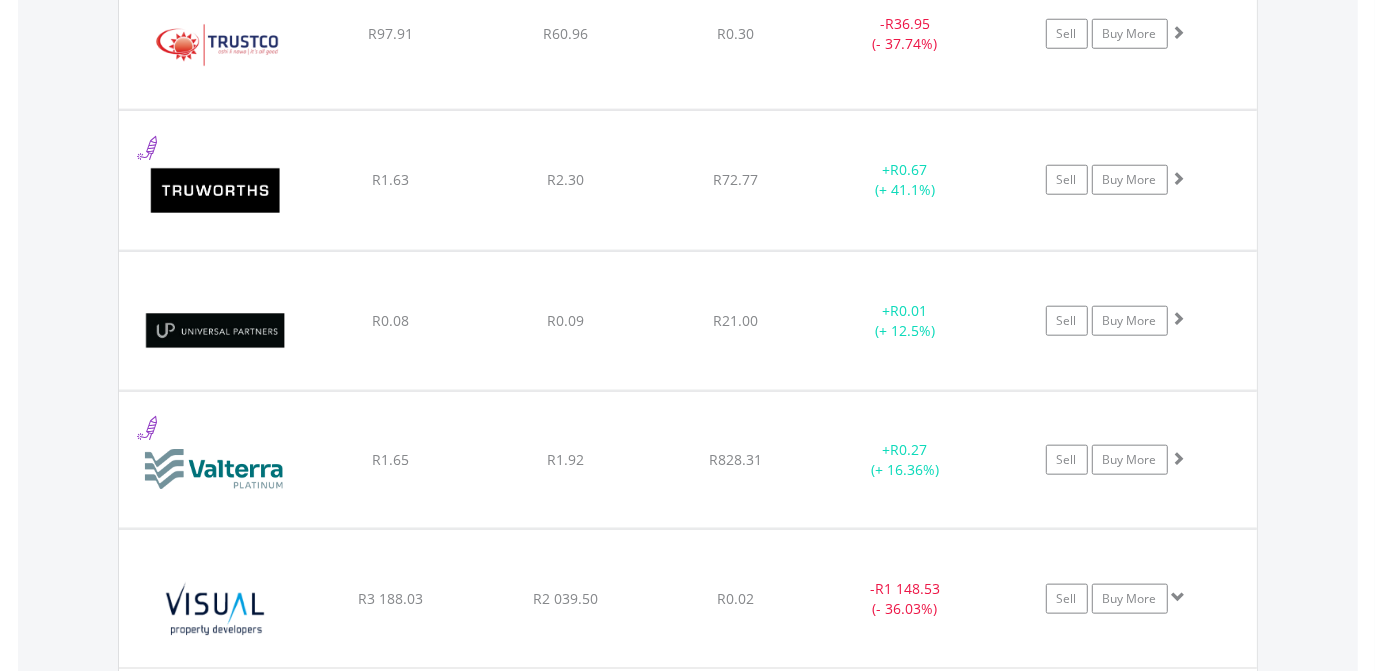 click on "R0.02" at bounding box center [735, -39859] 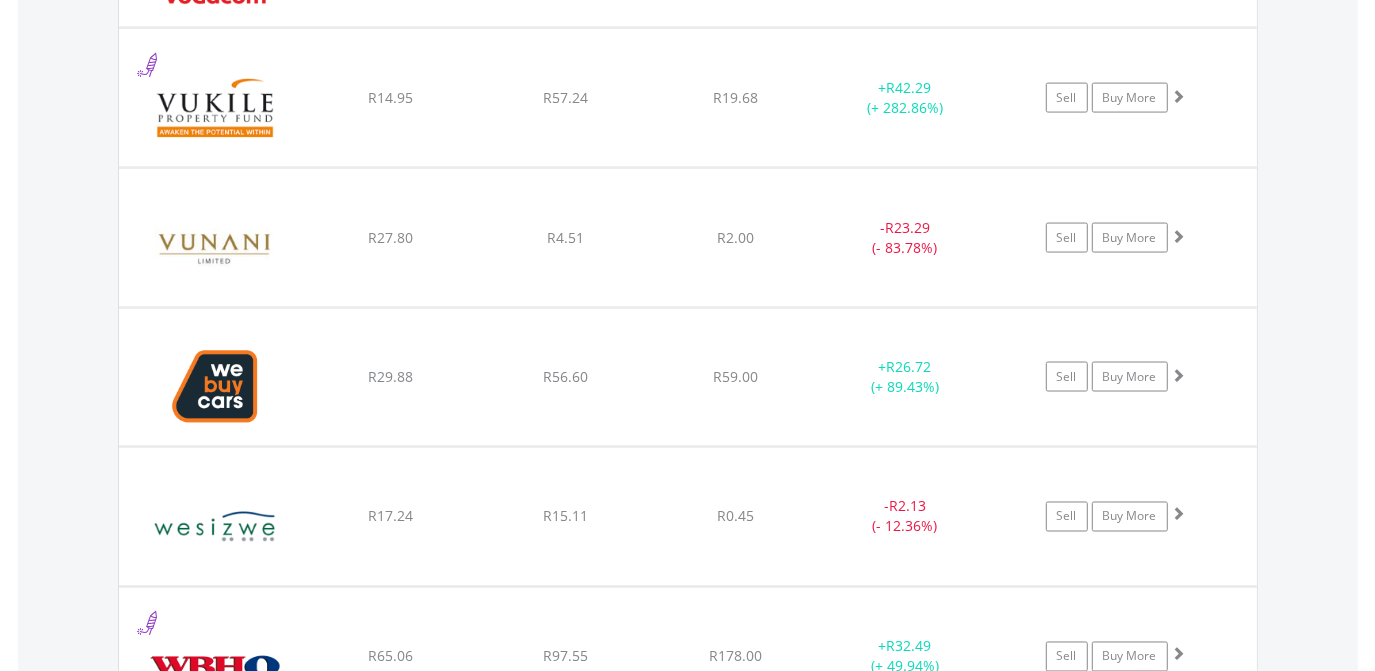 scroll, scrollTop: 42396, scrollLeft: 0, axis: vertical 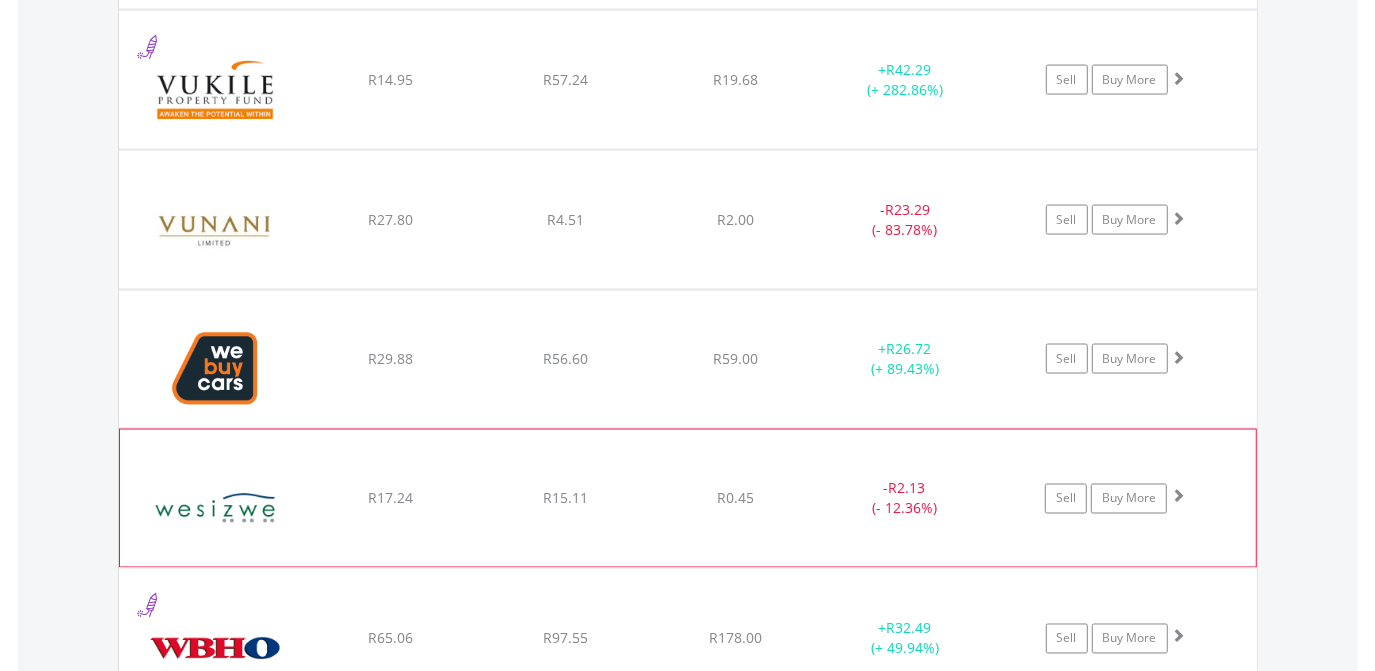 click on "﻿
Wesizwe Platinum Limited
R17.24
R15.11
R0.45
-  R2.13 (- 12.36%)
Sell
Buy More" at bounding box center (688, -40659) 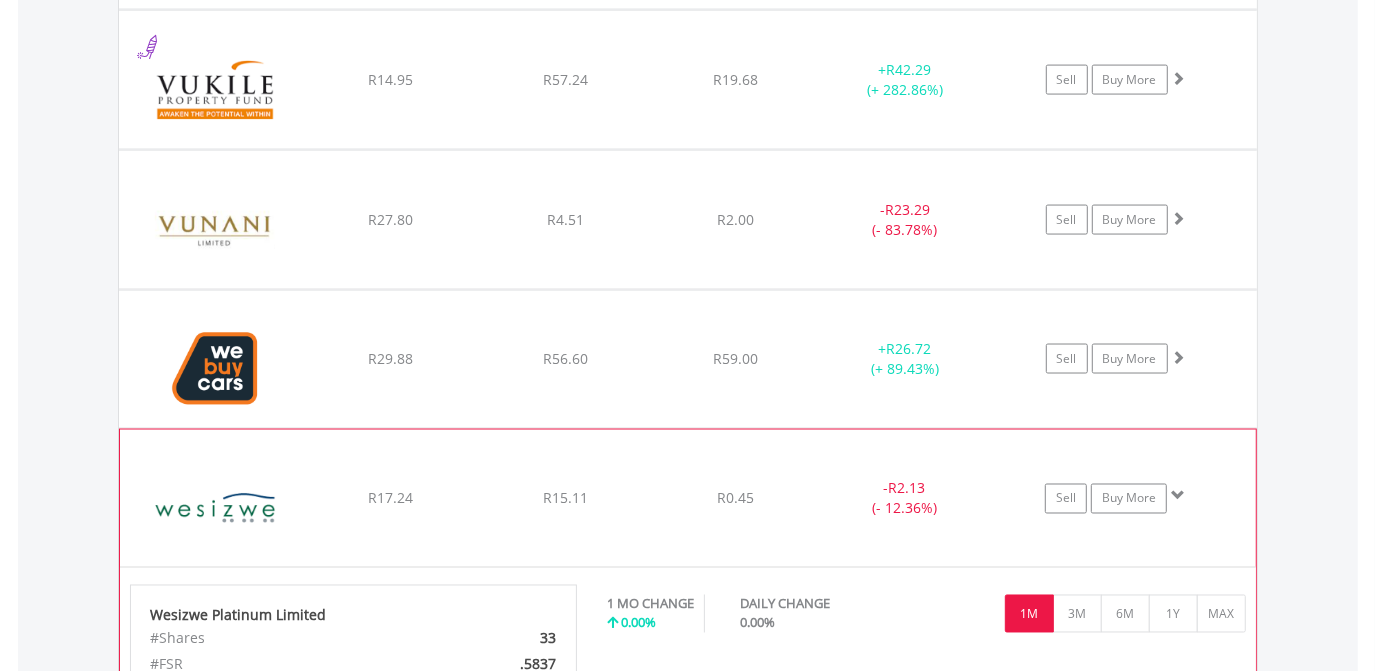 click on "﻿
Wesizwe Platinum Limited
R17.24
R15.11
R0.45
-  R2.13 (- 12.36%)
Sell
Buy More" at bounding box center [688, -40659] 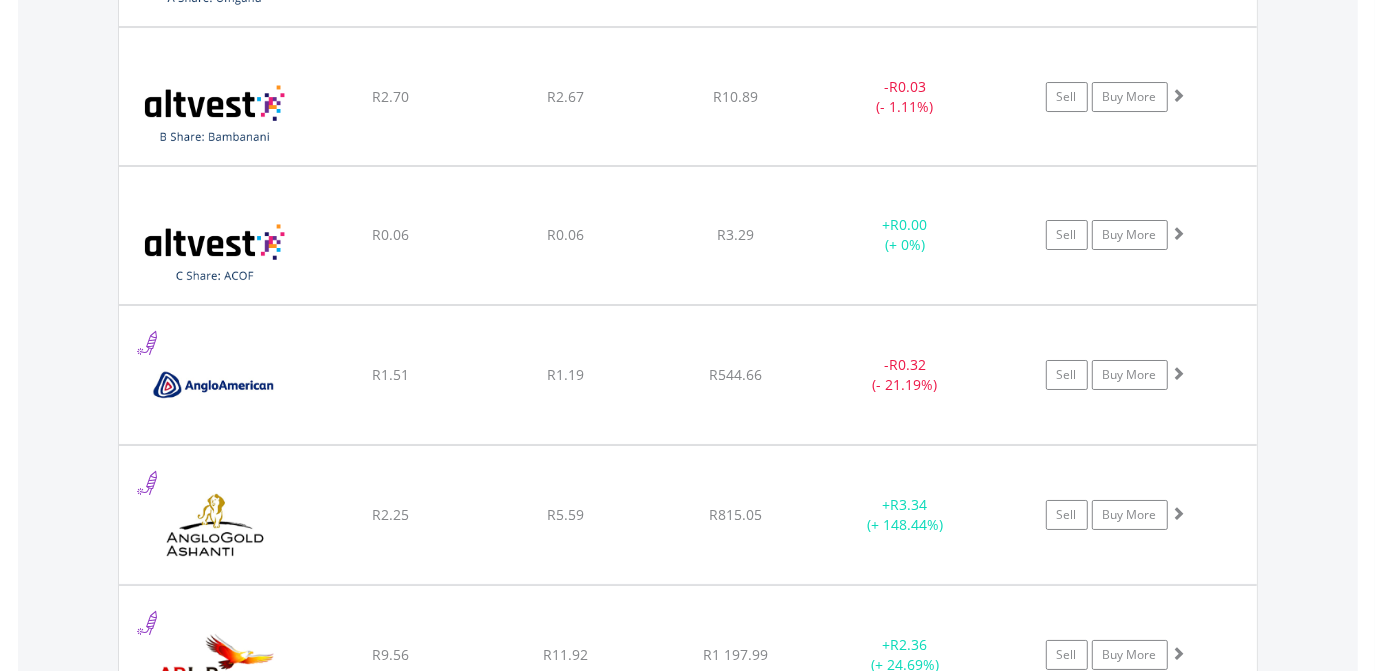 scroll, scrollTop: 0, scrollLeft: 0, axis: both 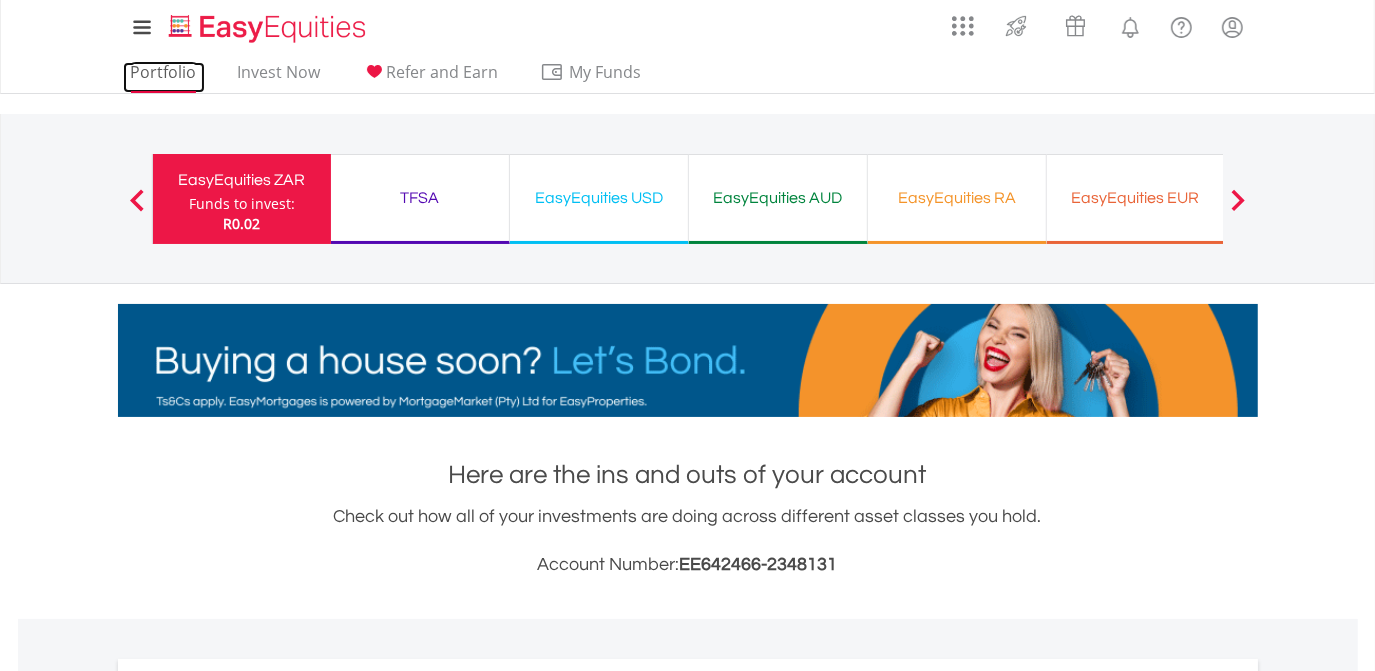 click on "Portfolio" at bounding box center (164, 77) 